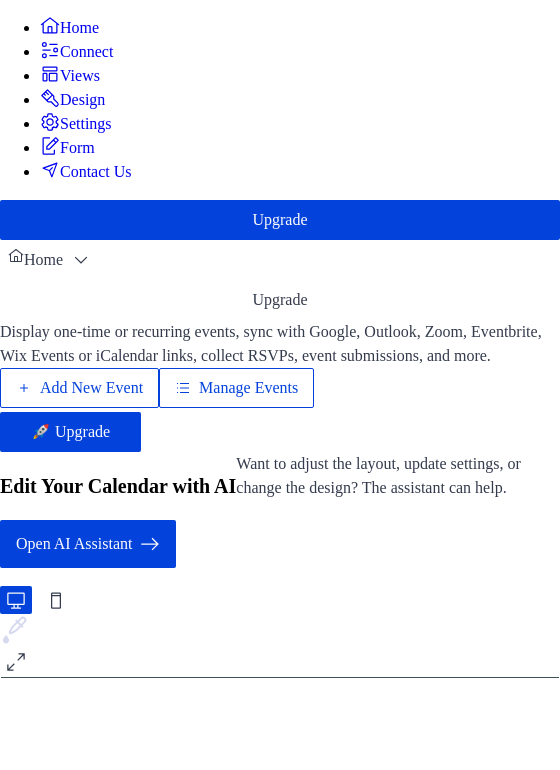 scroll, scrollTop: 0, scrollLeft: 0, axis: both 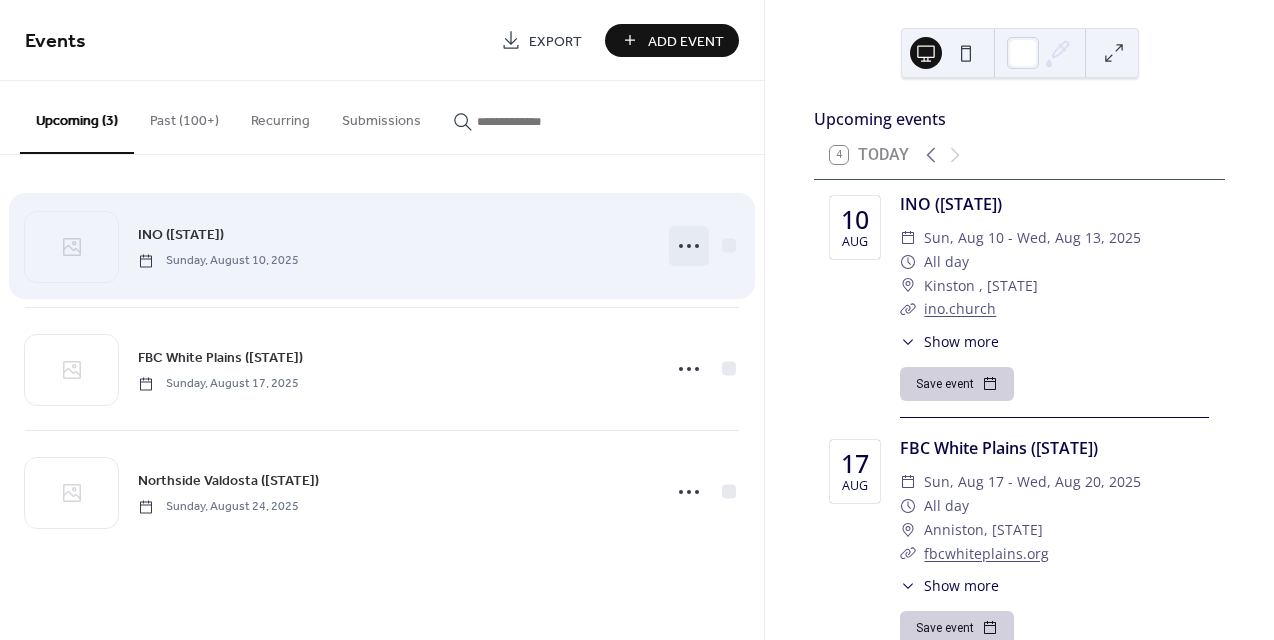 click 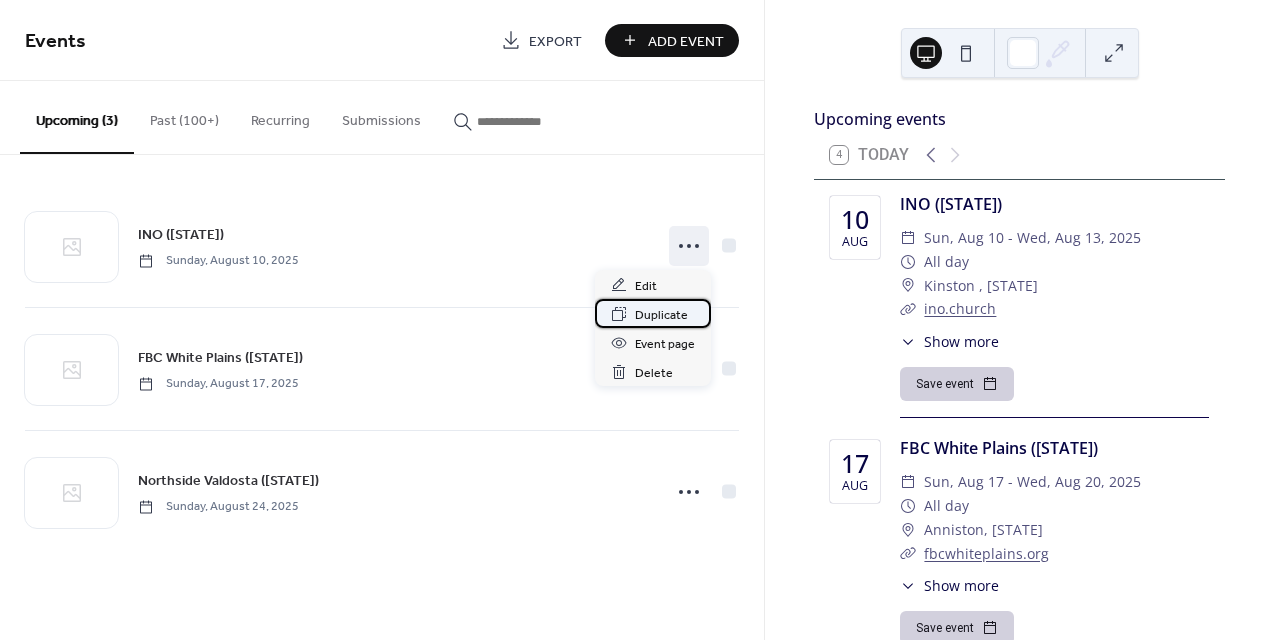 click on "Duplicate" at bounding box center (661, 315) 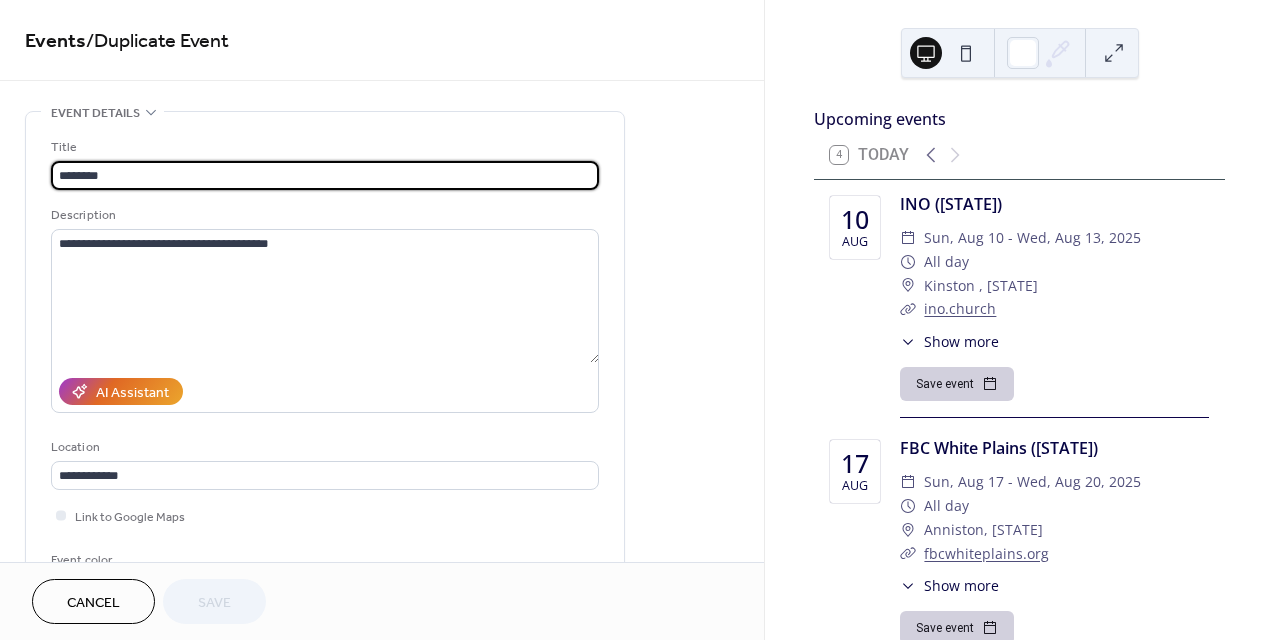 click on "********" at bounding box center (325, 175) 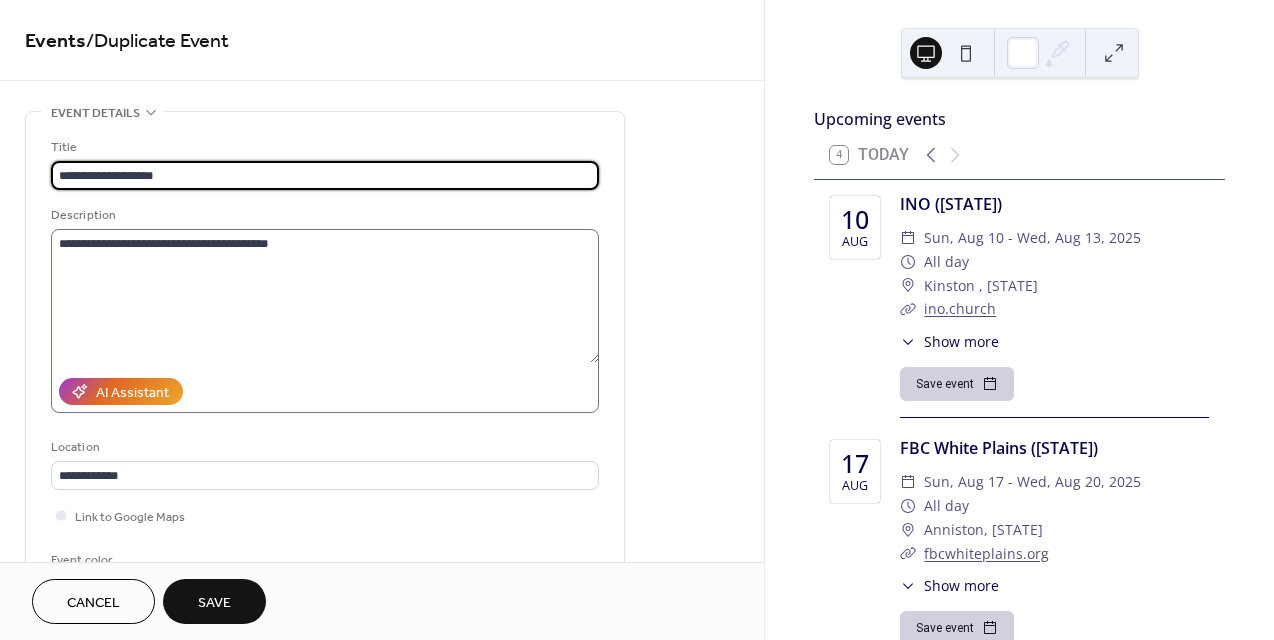 type on "**********" 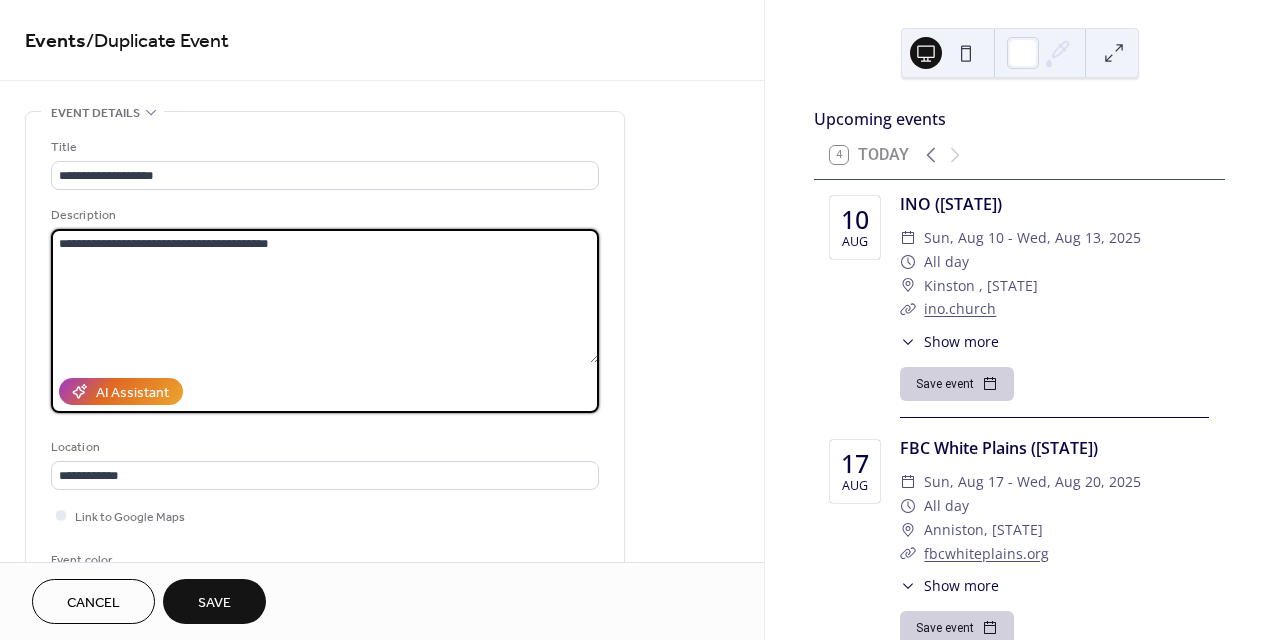 drag, startPoint x: 233, startPoint y: 248, endPoint x: 363, endPoint y: 252, distance: 130.06152 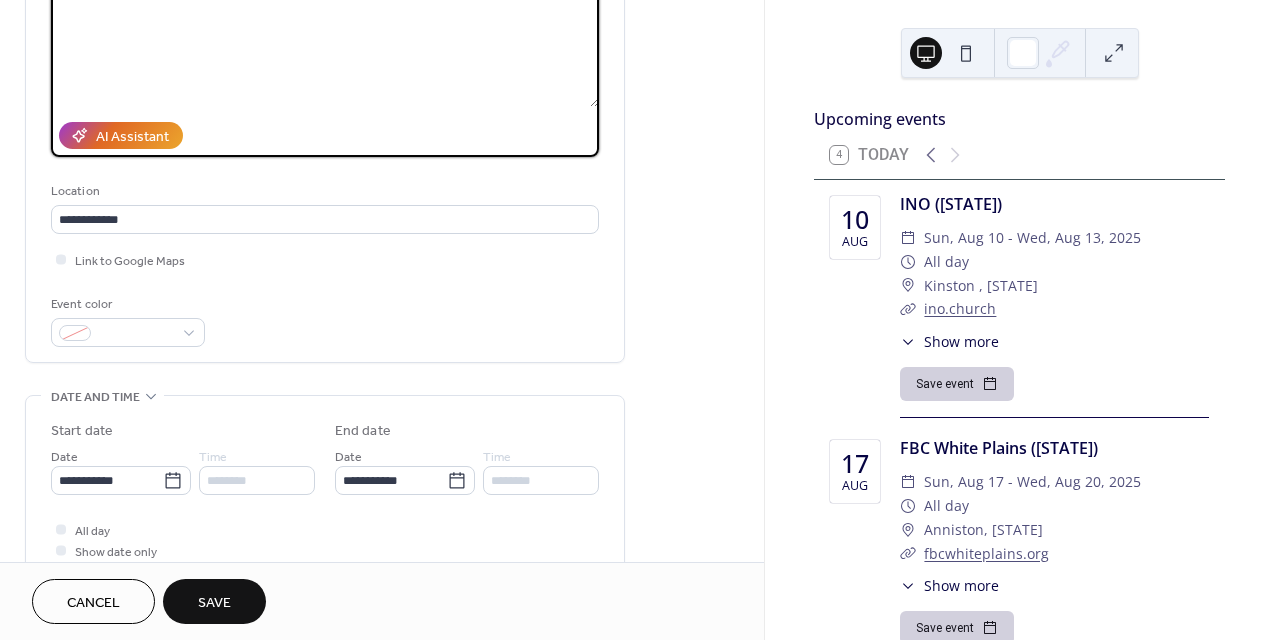 scroll, scrollTop: 259, scrollLeft: 0, axis: vertical 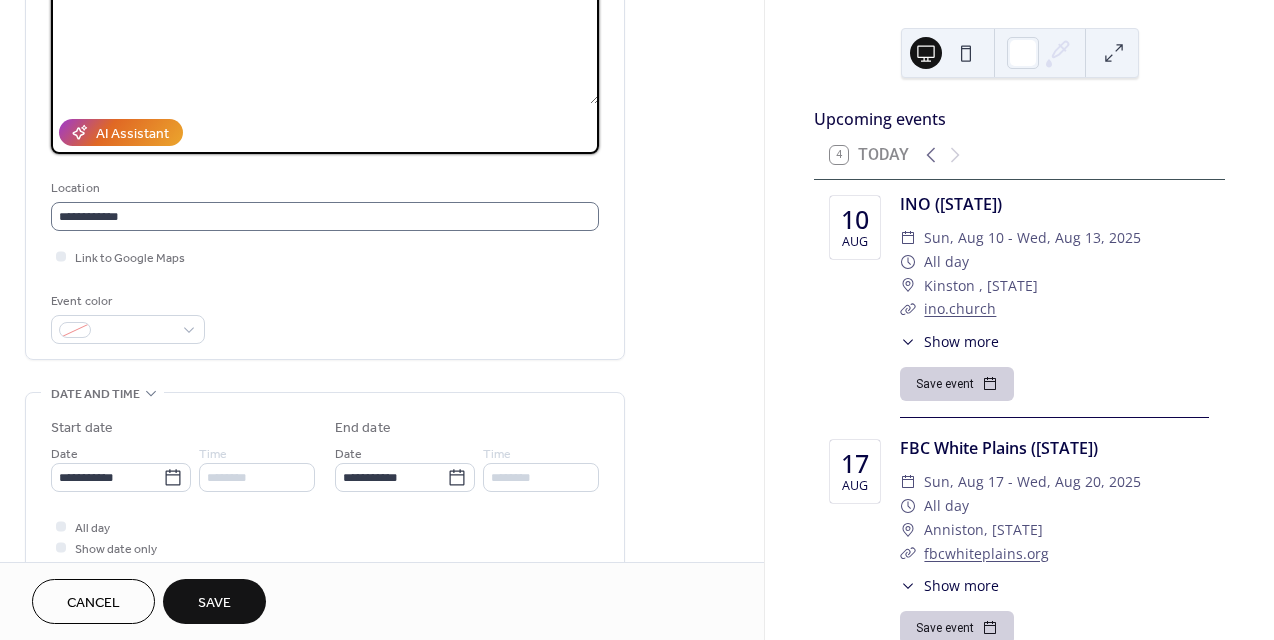 type on "**********" 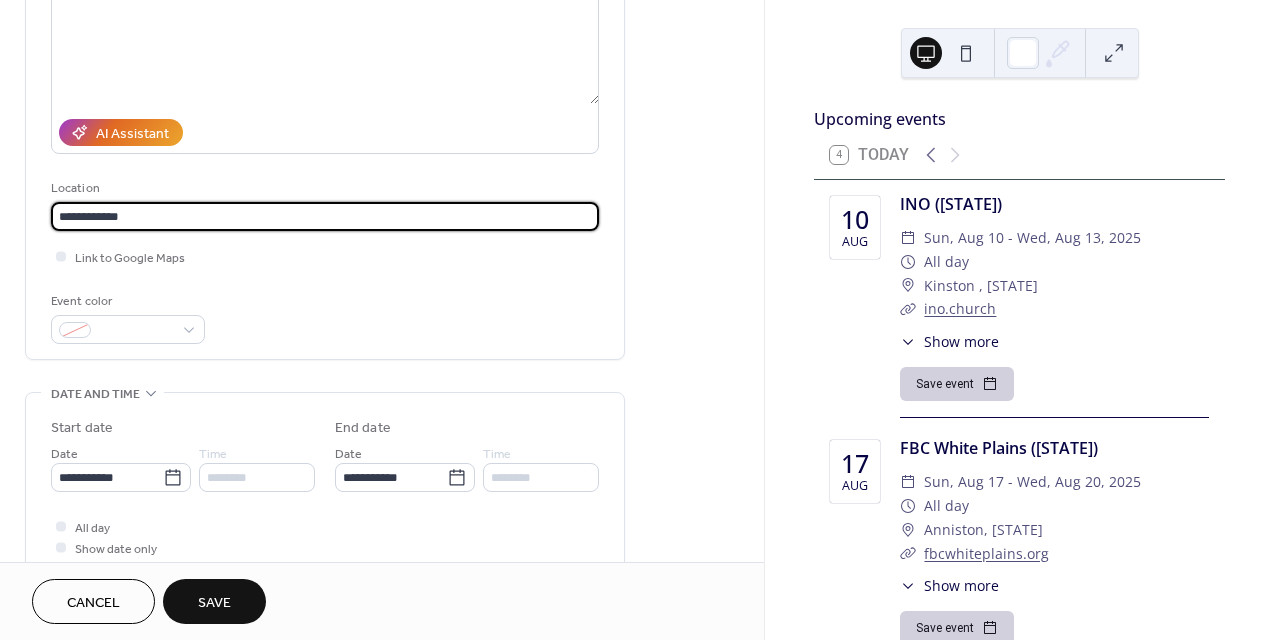 click on "**********" at bounding box center [325, 216] 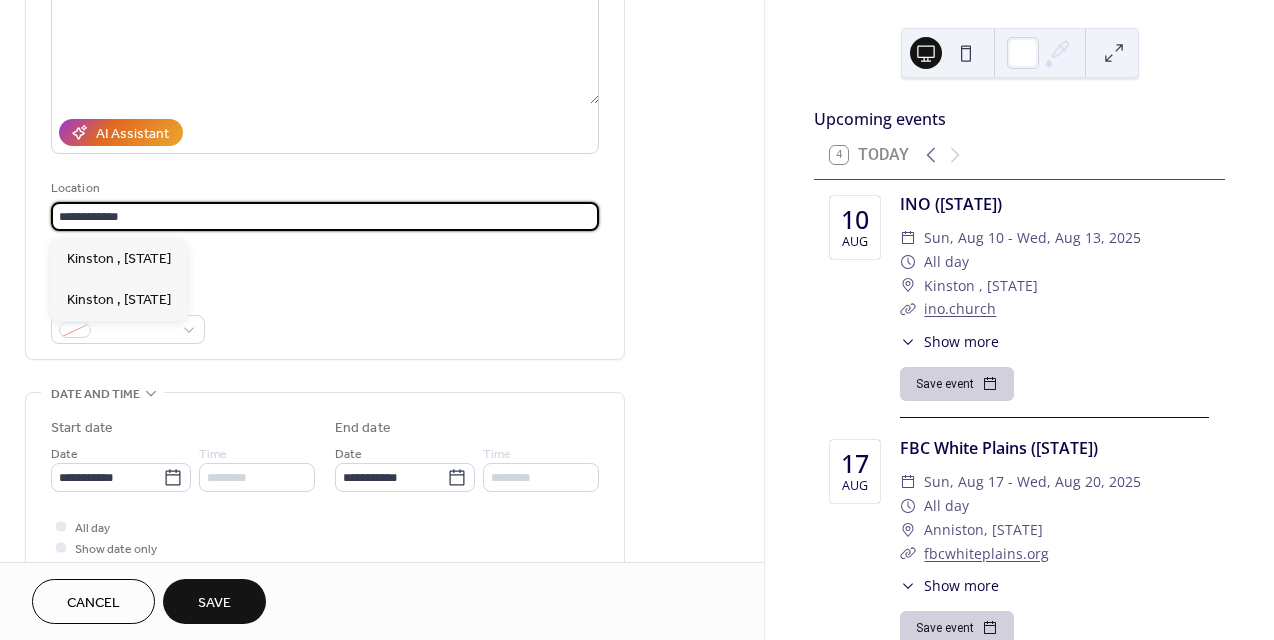 click on "**********" at bounding box center [325, 216] 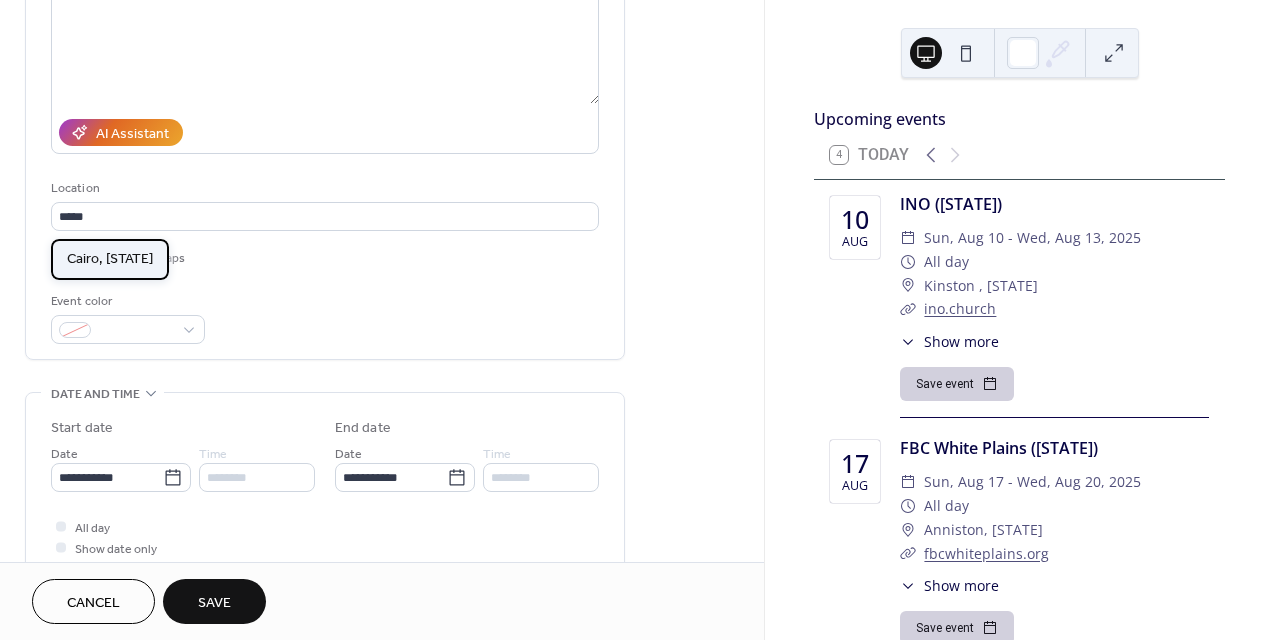 click on "Cairo, [STATE]" at bounding box center [110, 259] 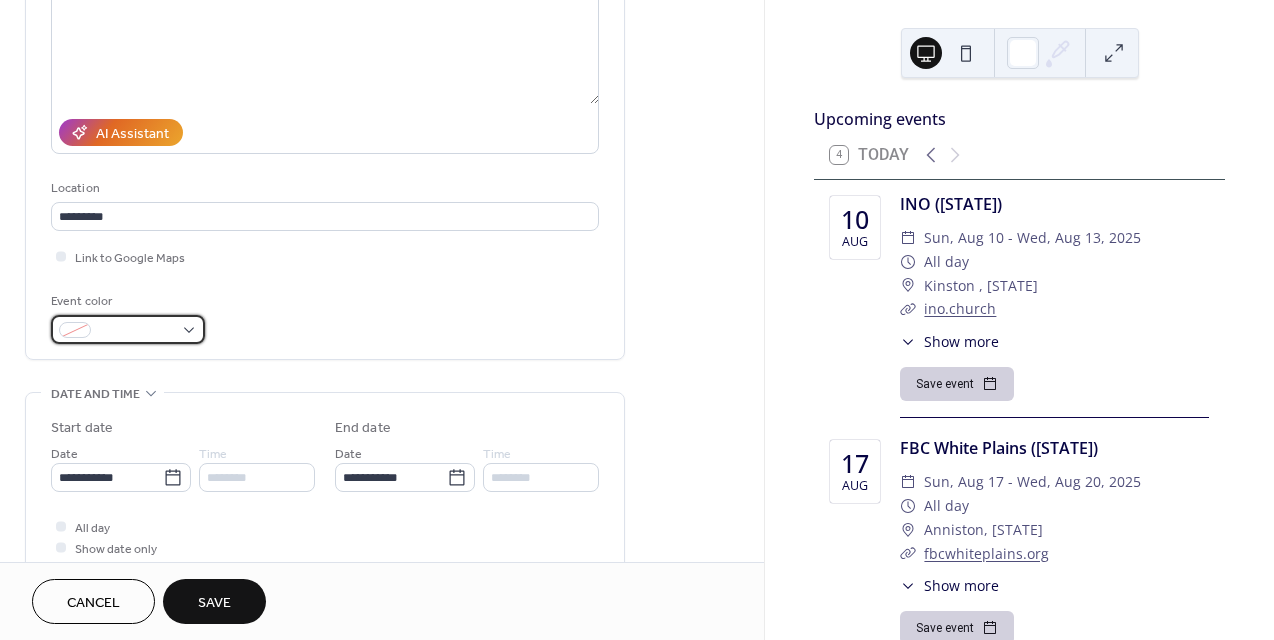 click at bounding box center [128, 329] 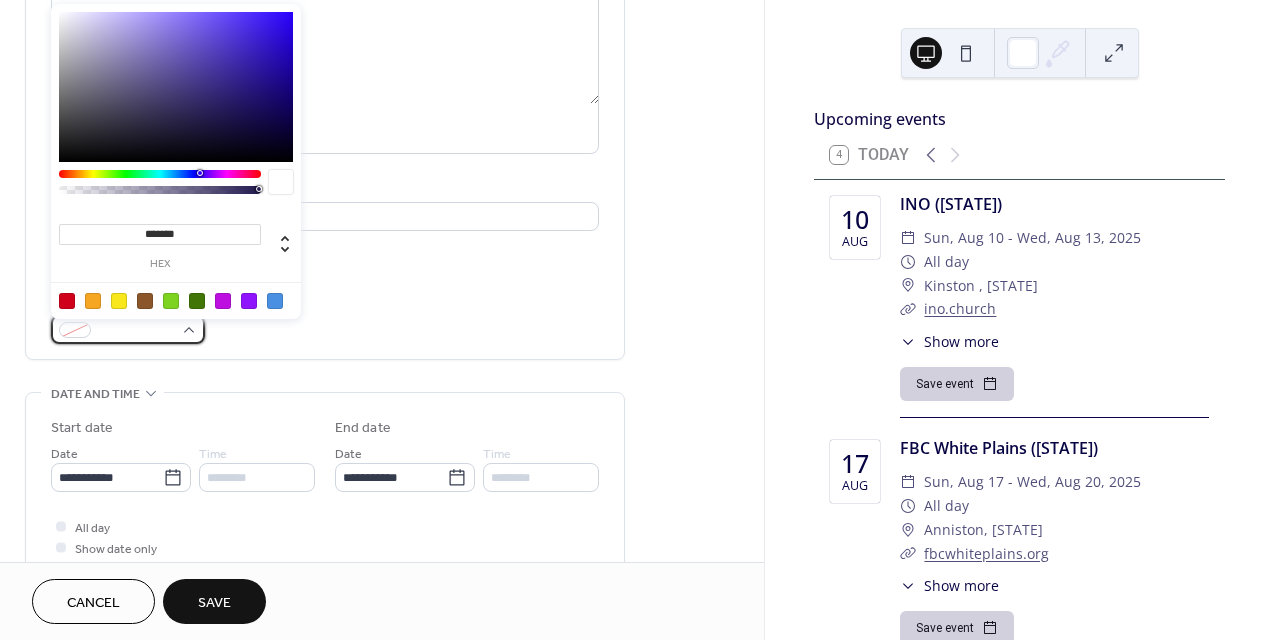 click at bounding box center [128, 329] 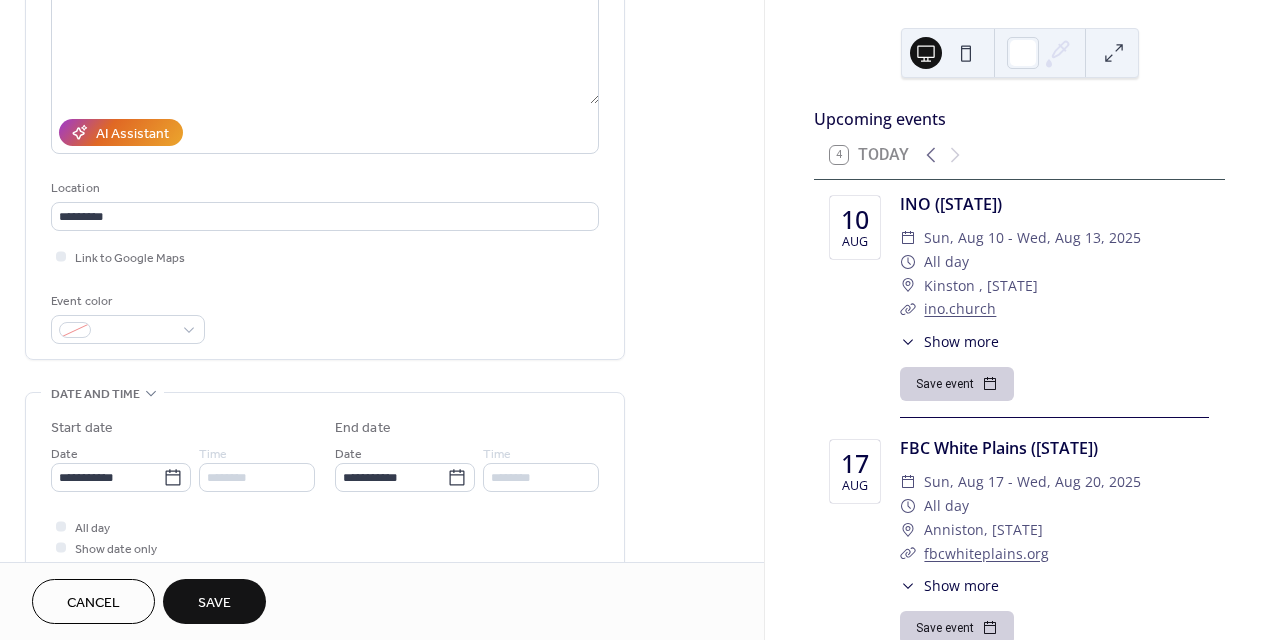 click on "Event color" at bounding box center (325, 317) 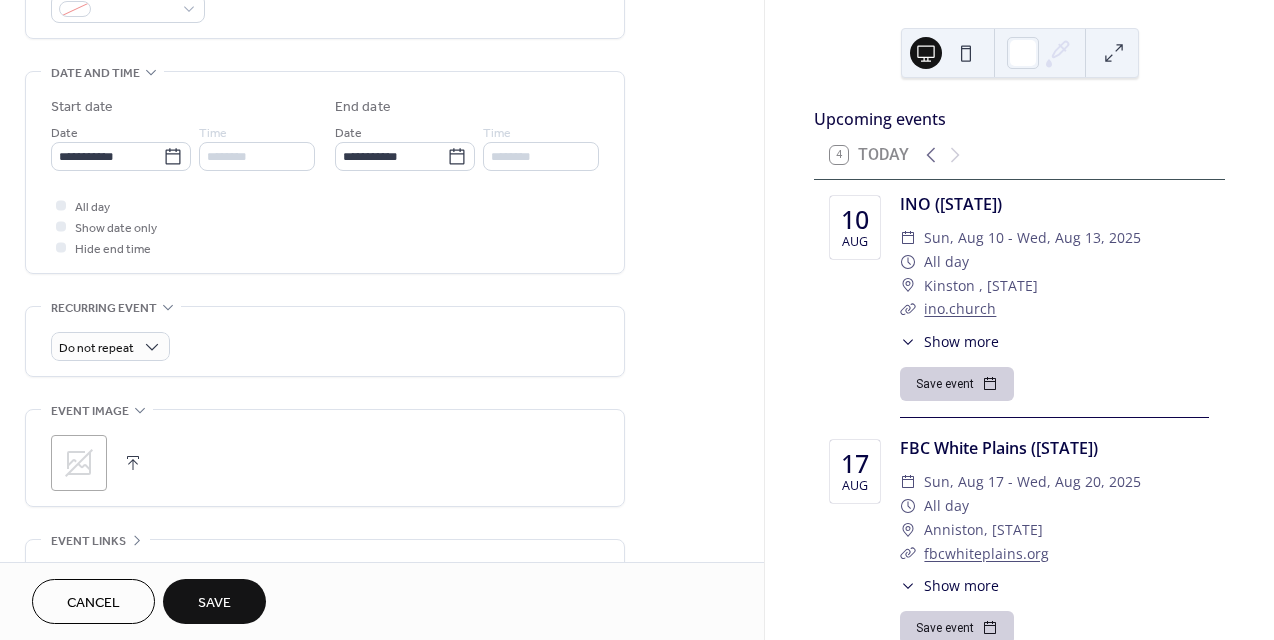 scroll, scrollTop: 593, scrollLeft: 0, axis: vertical 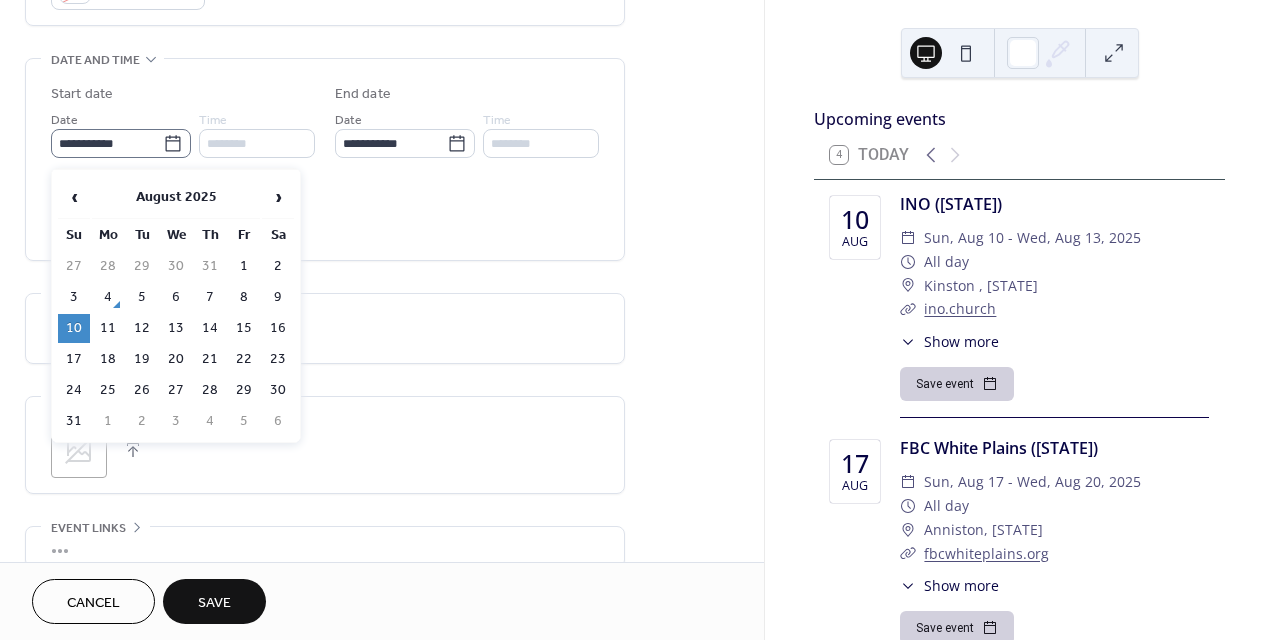 click 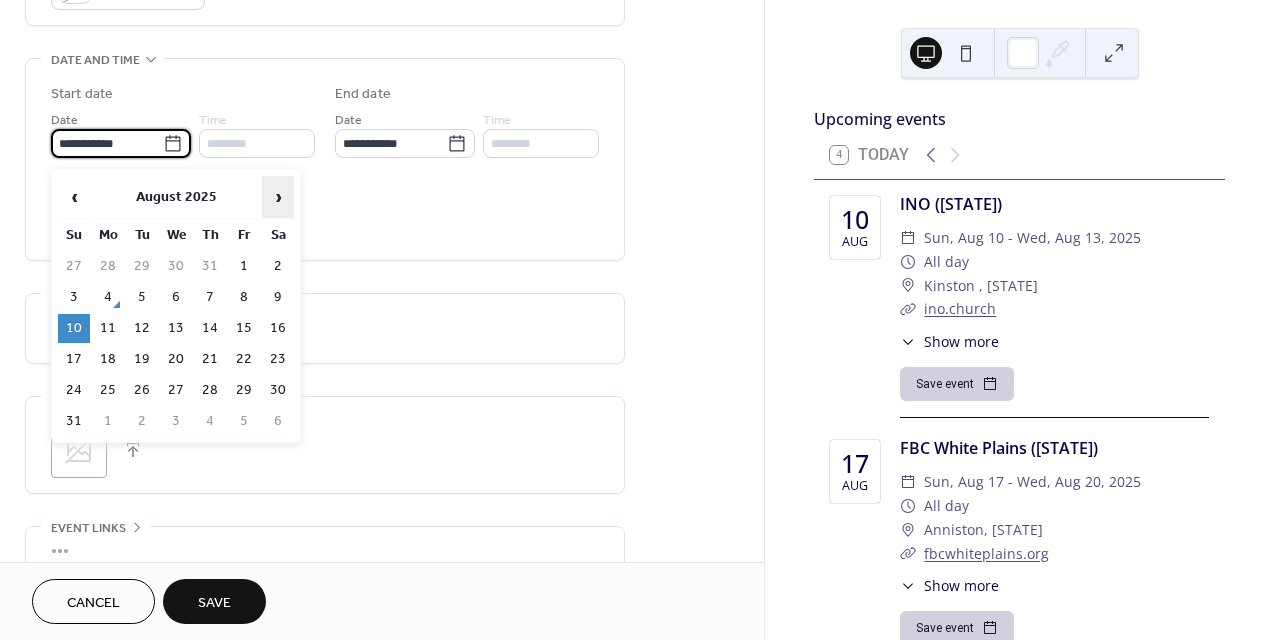 click on "›" at bounding box center [278, 197] 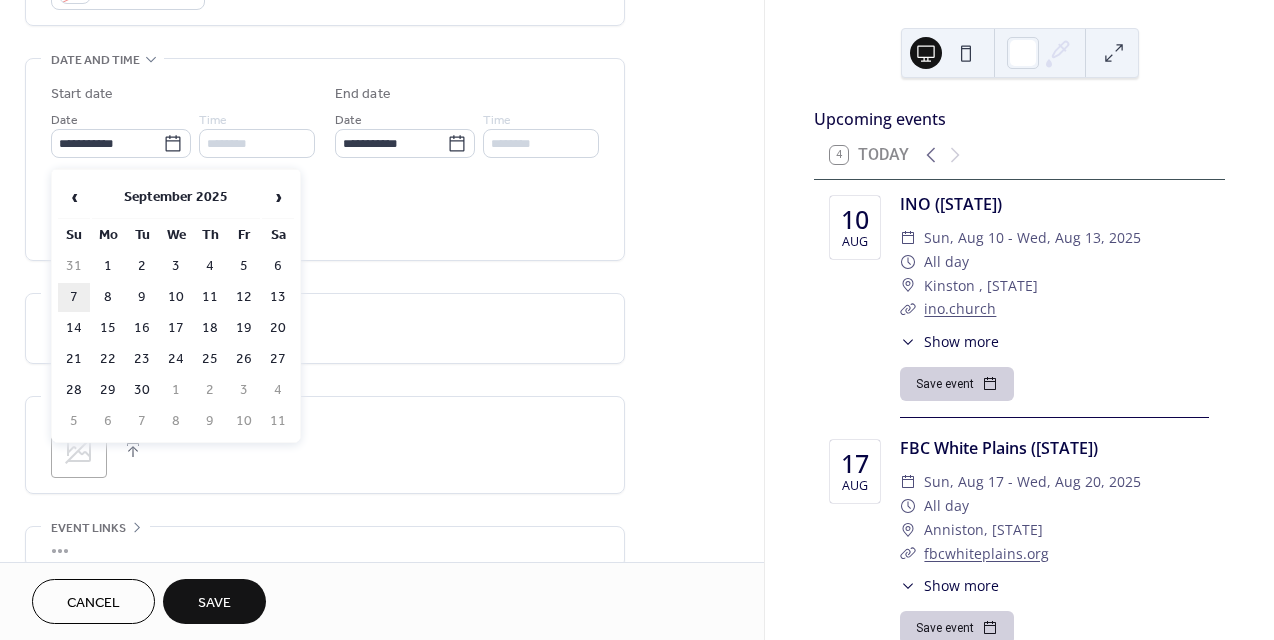 click on "7" at bounding box center (74, 297) 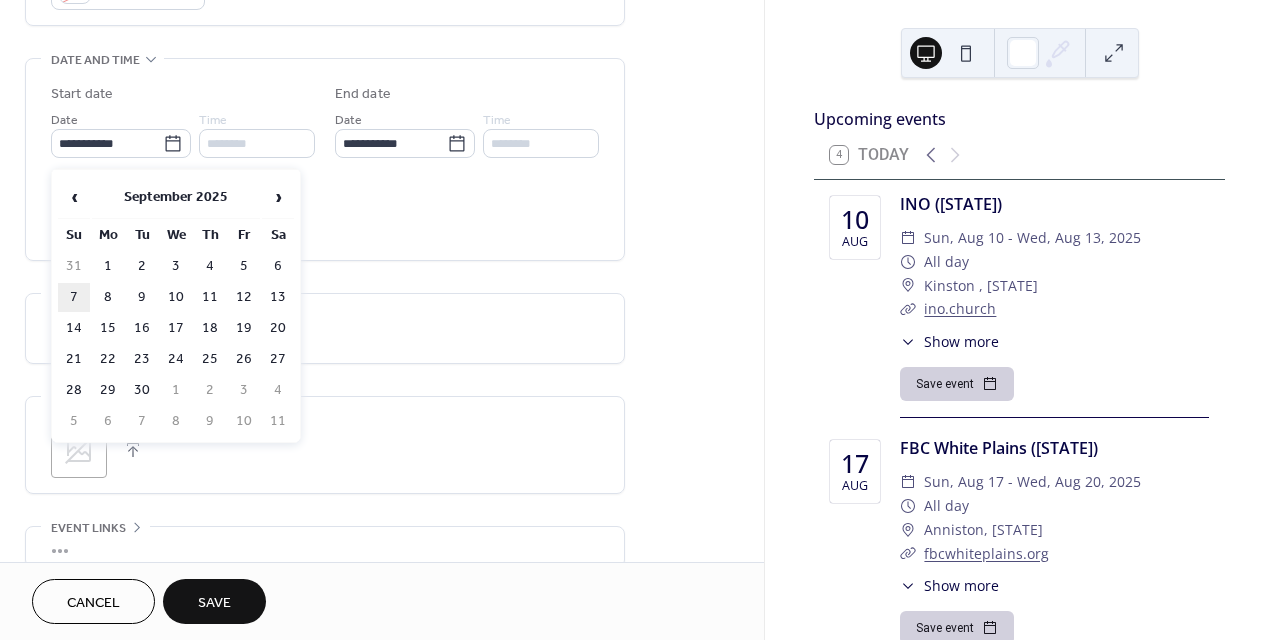type on "**********" 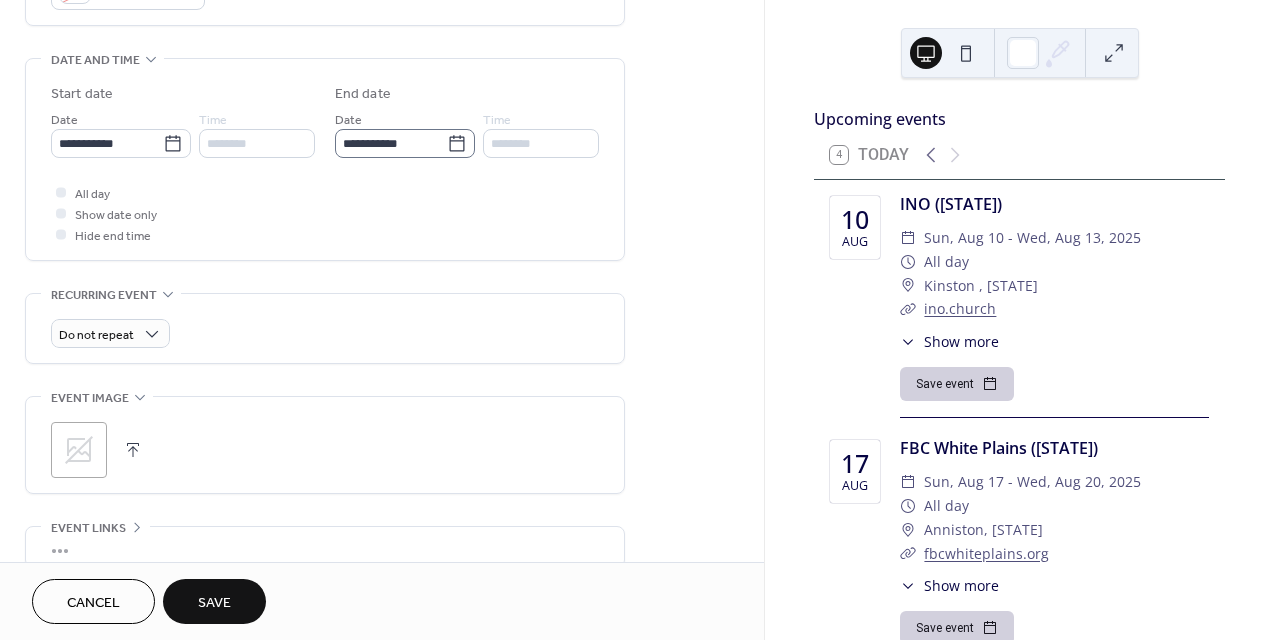 click 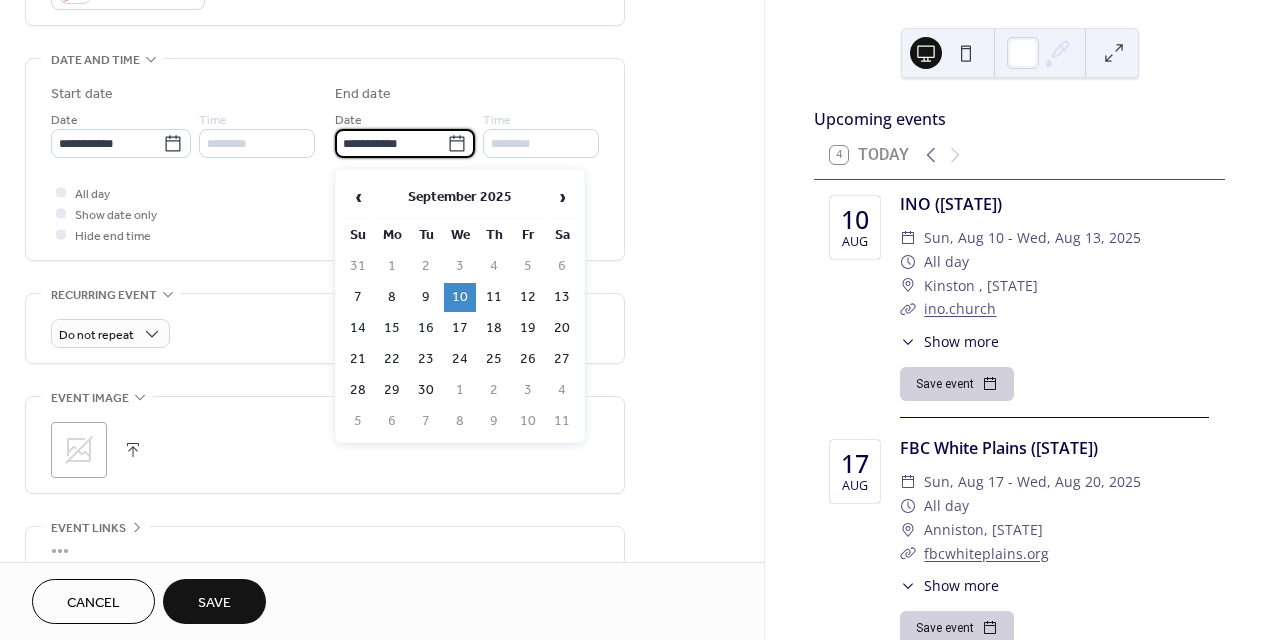 click on "**********" at bounding box center [325, 117] 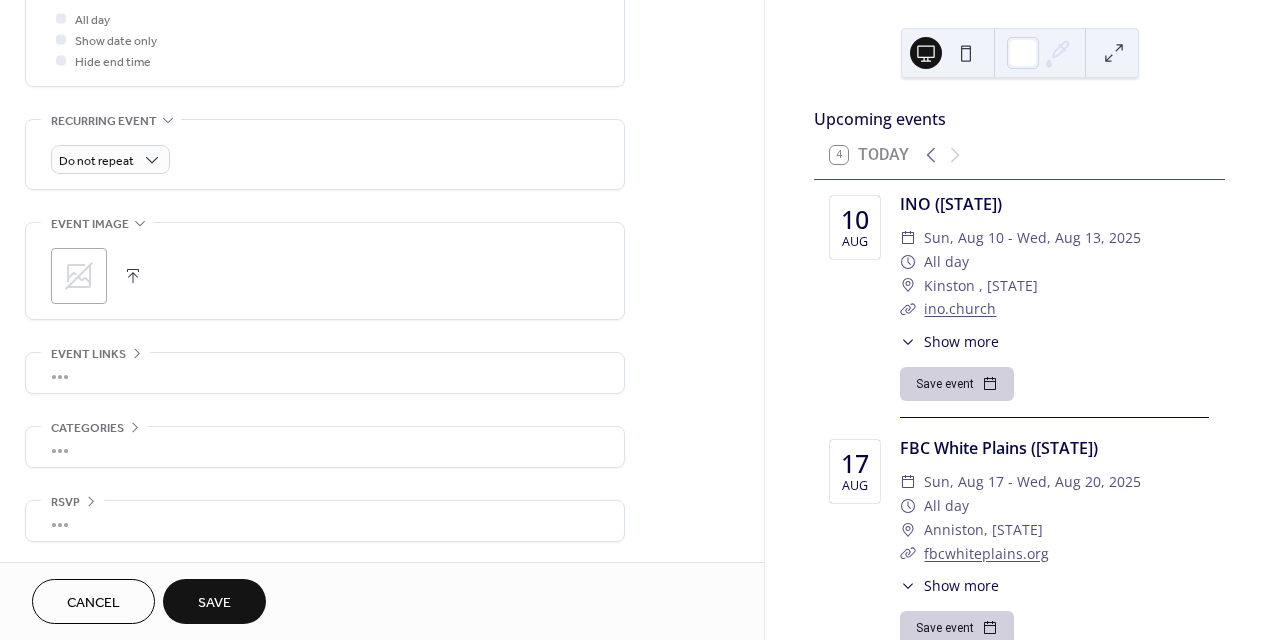click on "•••" at bounding box center (325, 373) 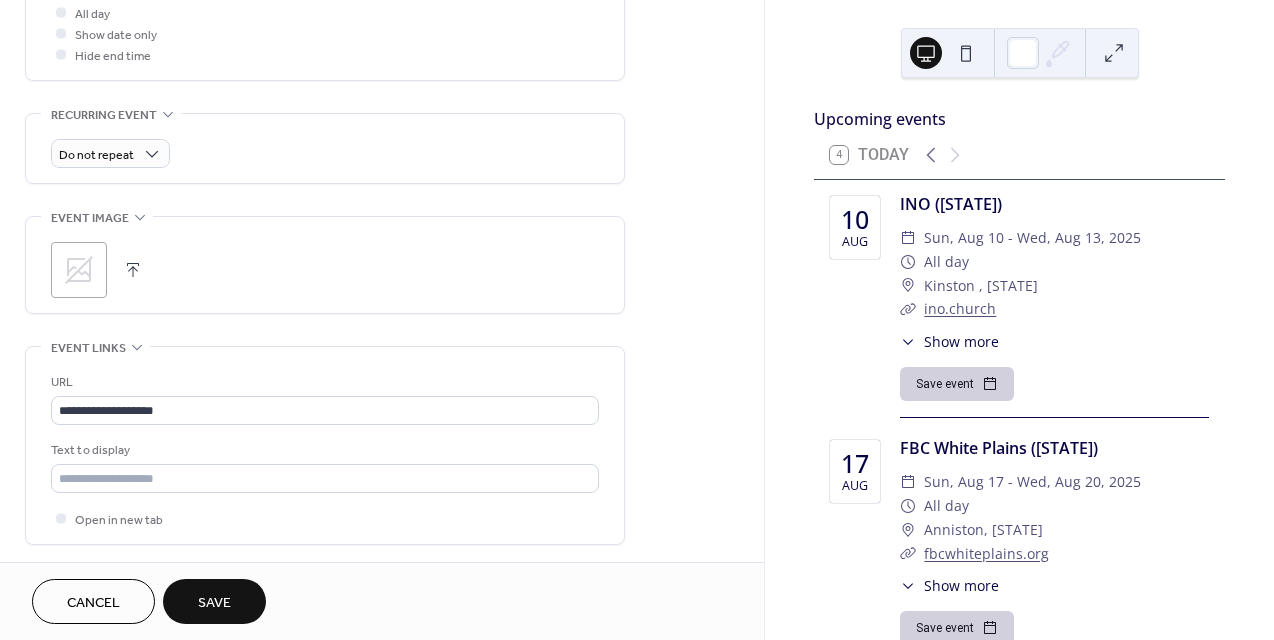 scroll, scrollTop: 771, scrollLeft: 0, axis: vertical 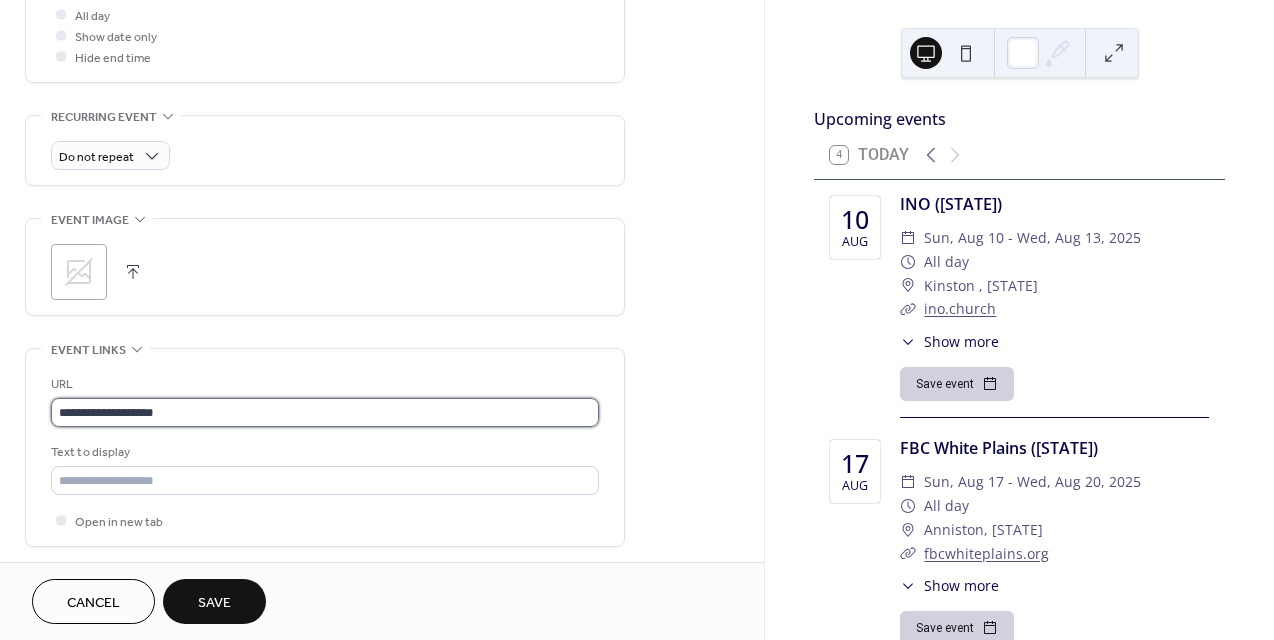 click on "**********" at bounding box center (325, 412) 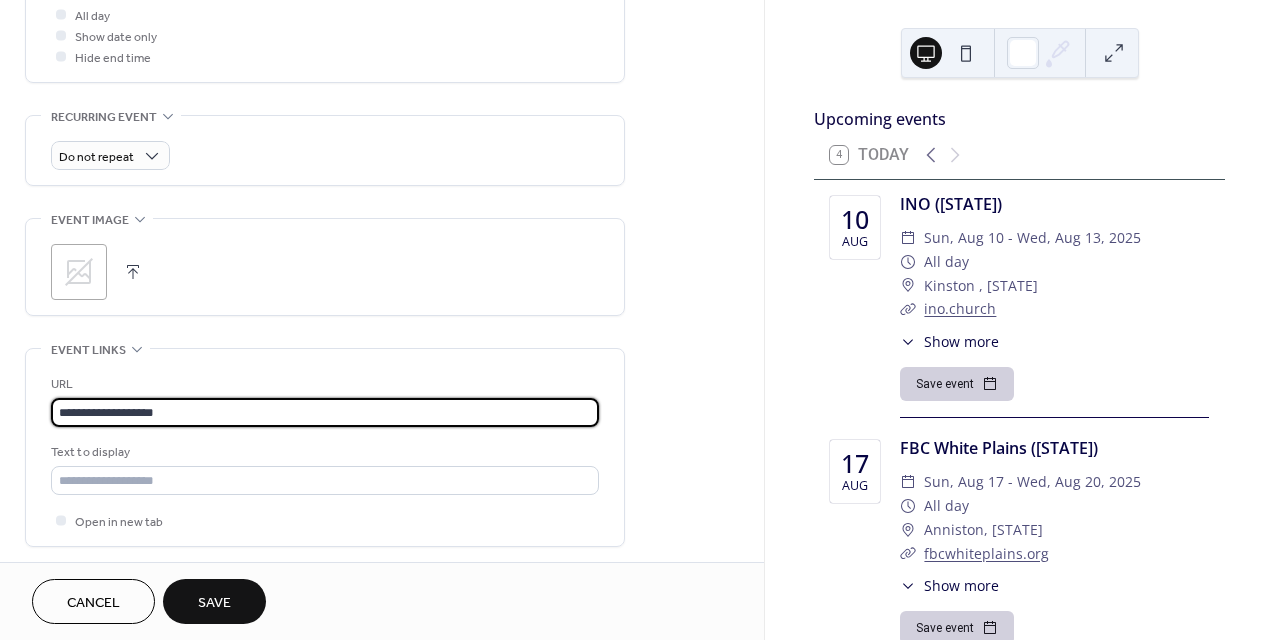 click on "**********" at bounding box center (325, 412) 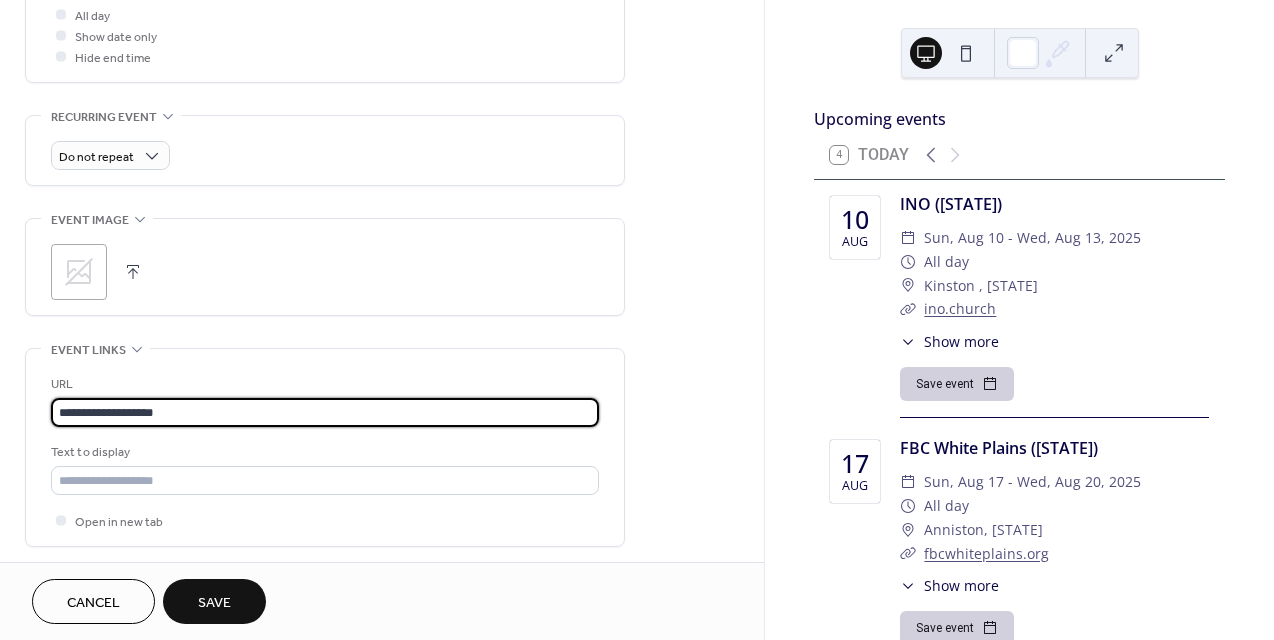 click on "**********" at bounding box center [325, 412] 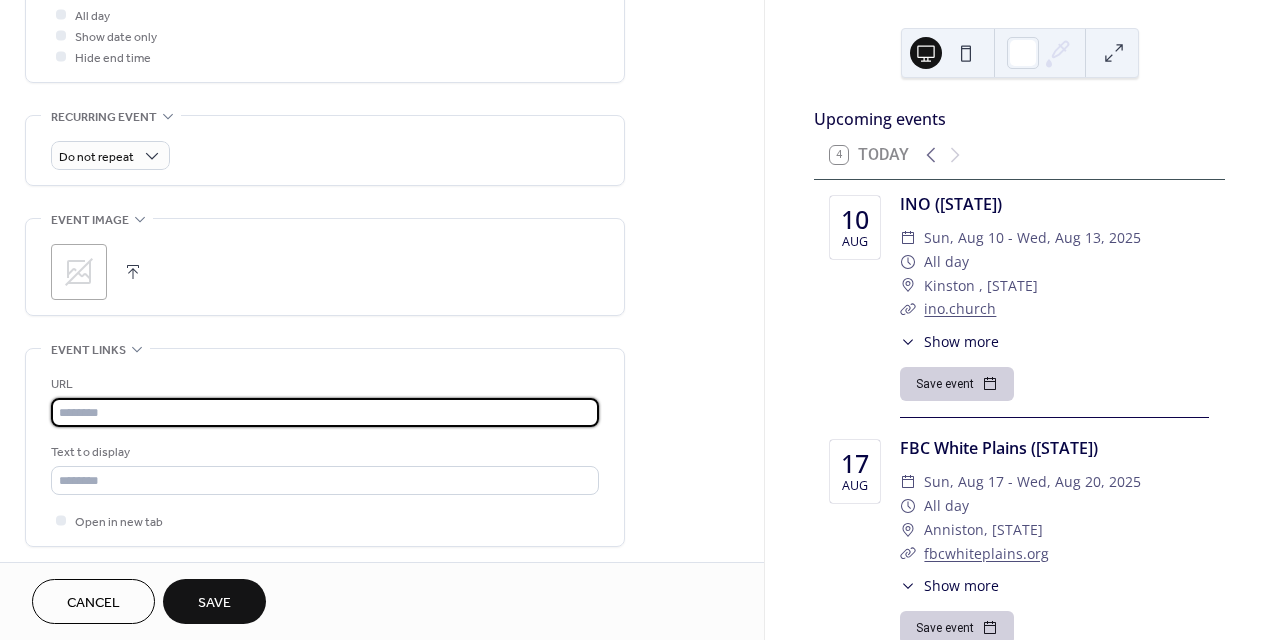 paste on "**********" 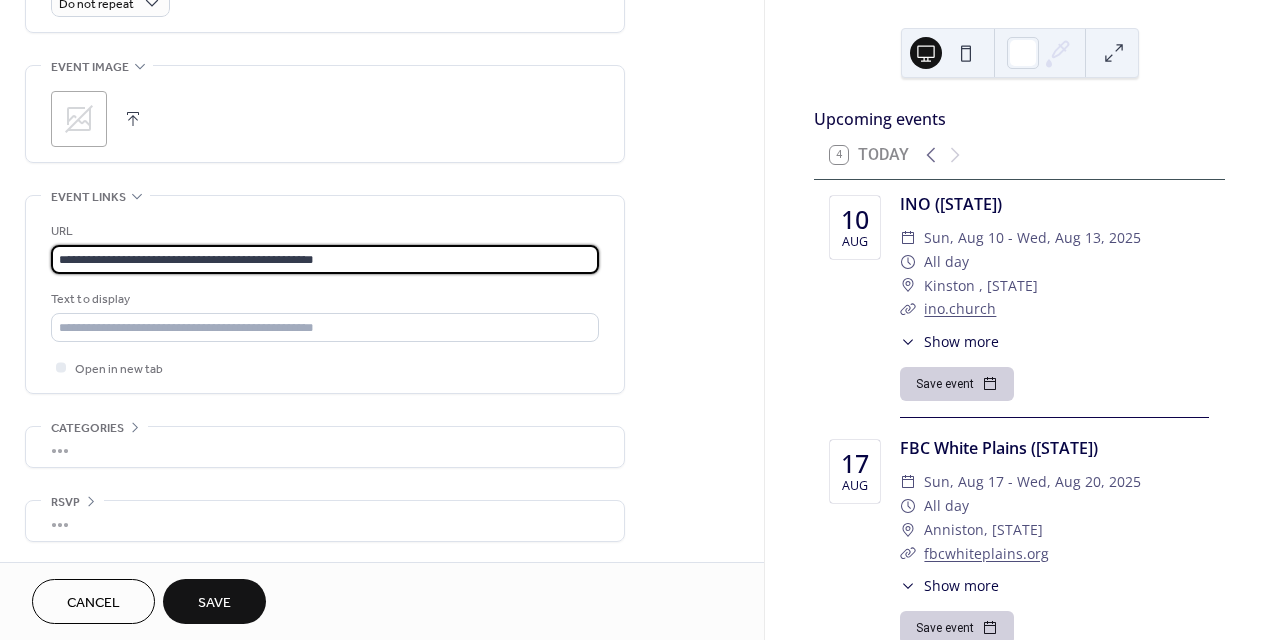 scroll, scrollTop: 934, scrollLeft: 0, axis: vertical 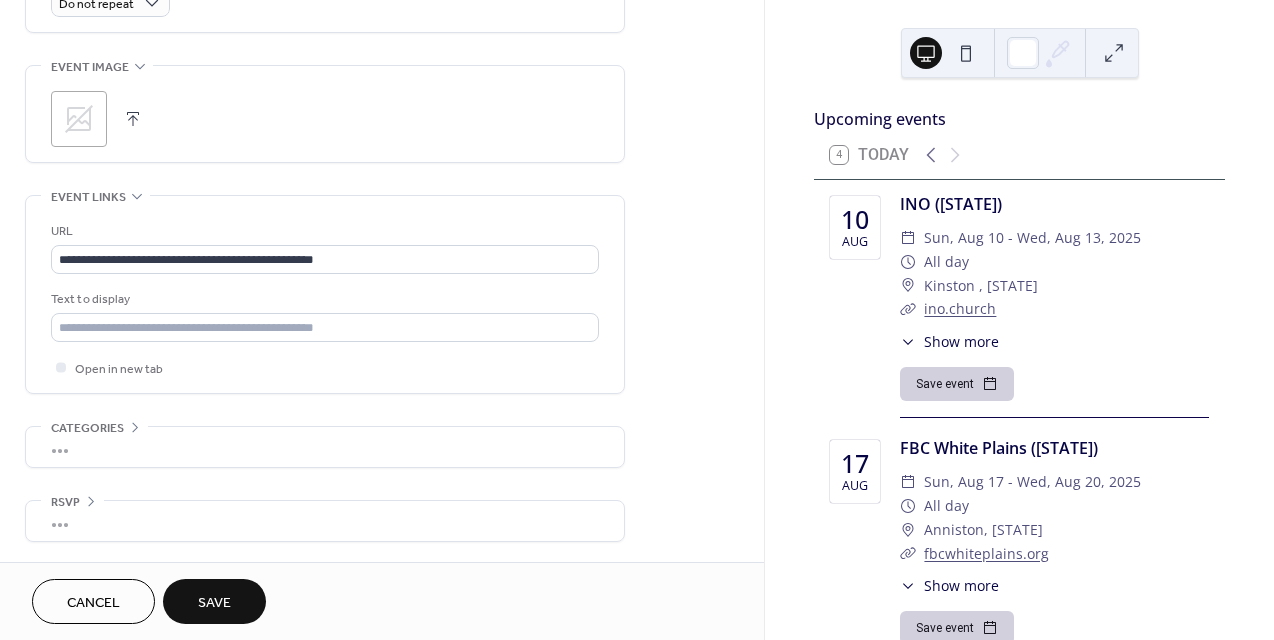 click on "Save" at bounding box center [214, 603] 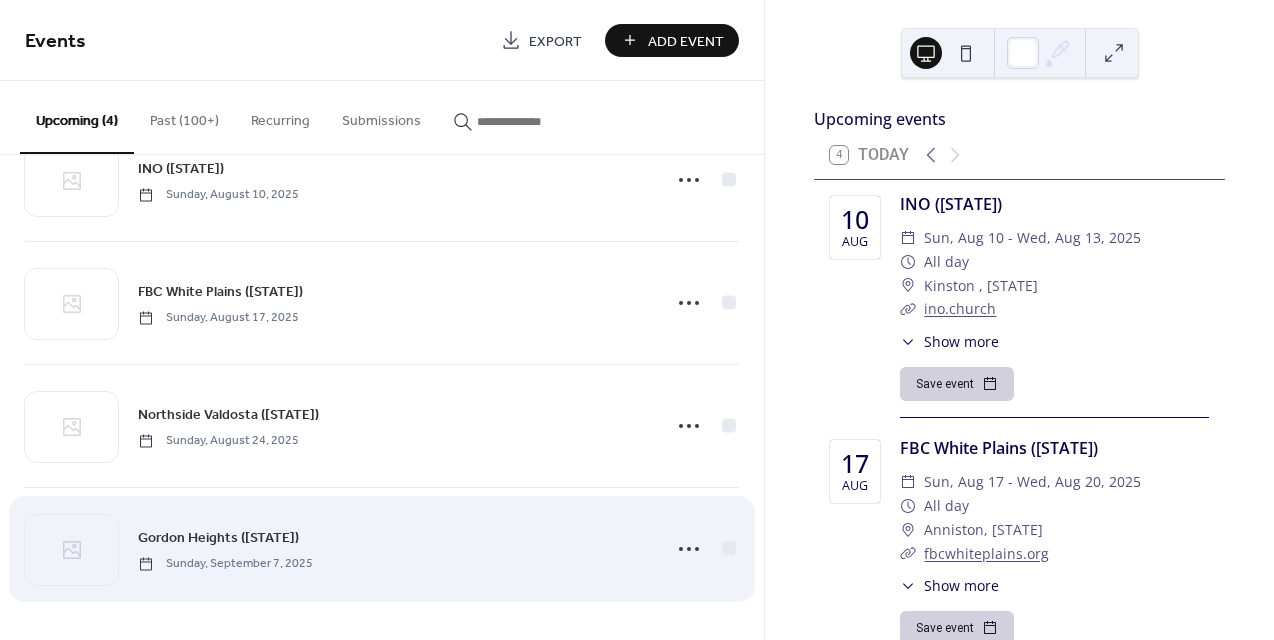 scroll, scrollTop: 66, scrollLeft: 0, axis: vertical 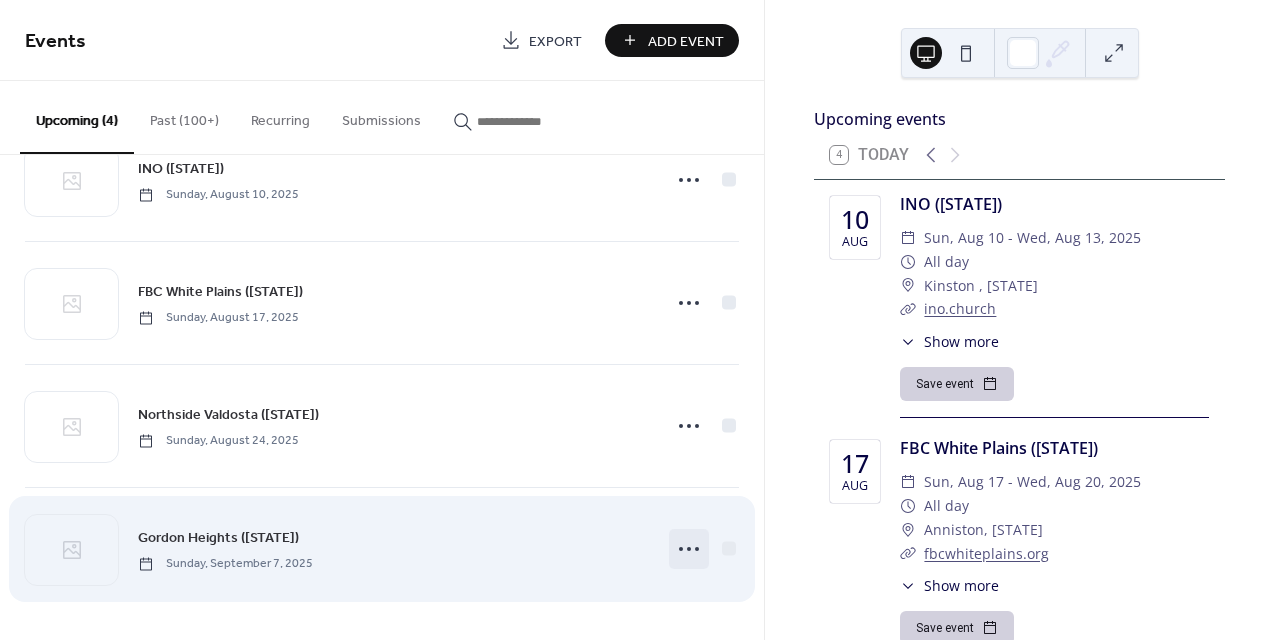 click 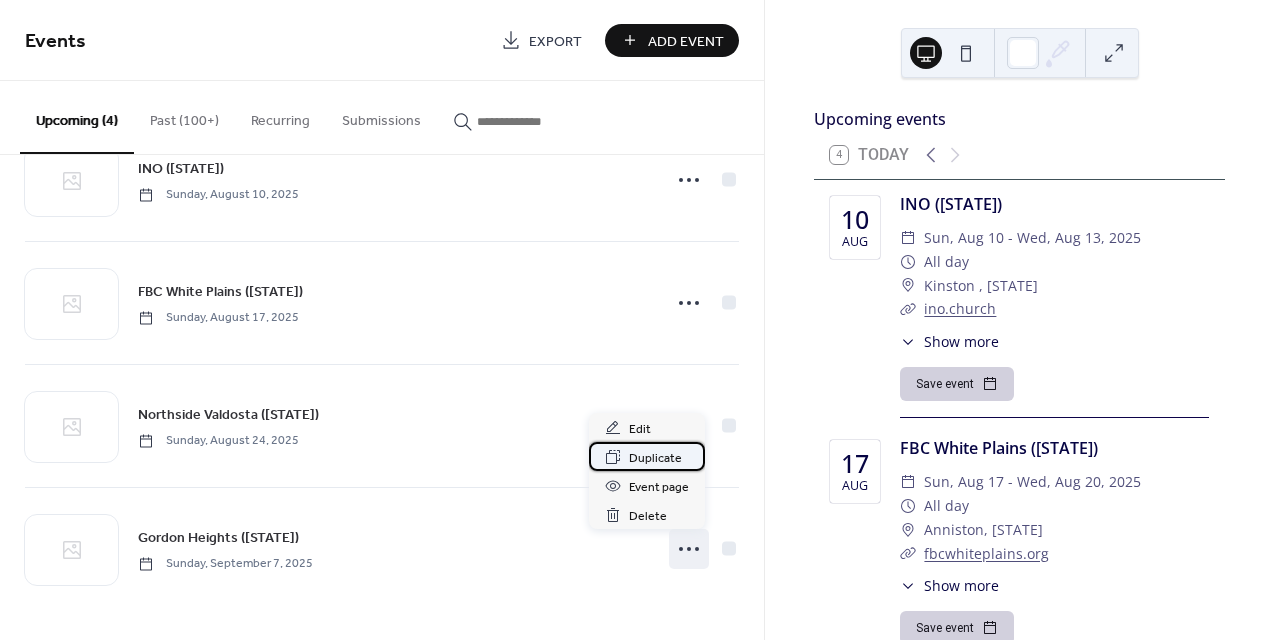 click on "Duplicate" at bounding box center [655, 458] 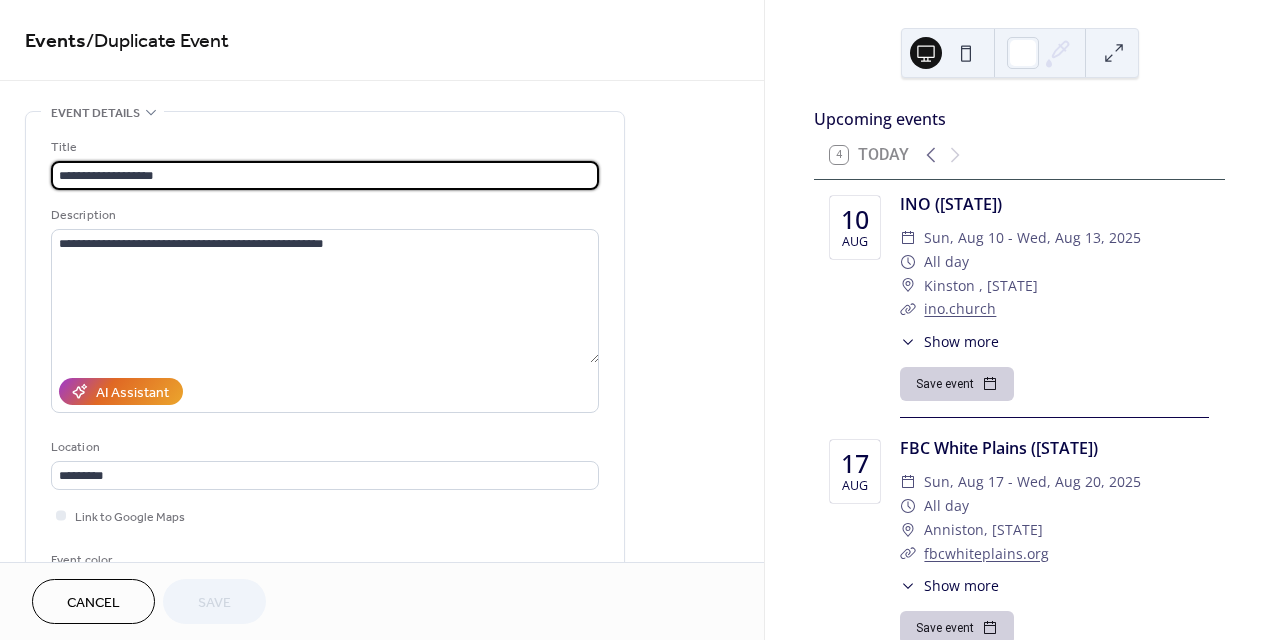 click on "**********" at bounding box center [325, 175] 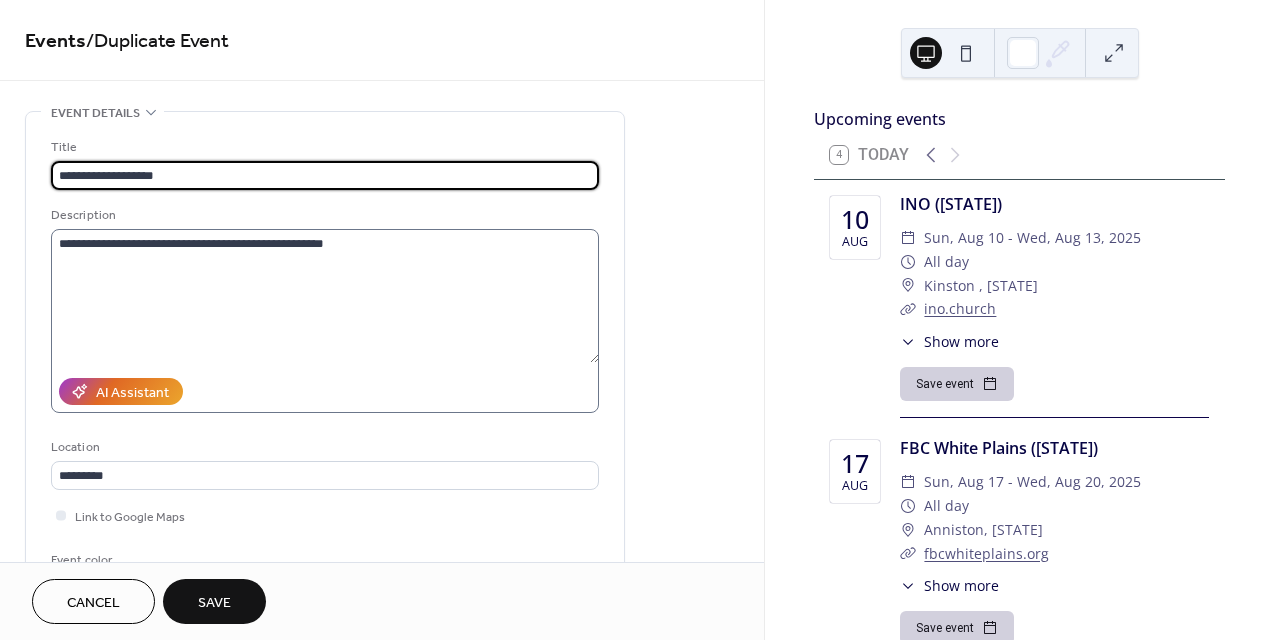 type on "**********" 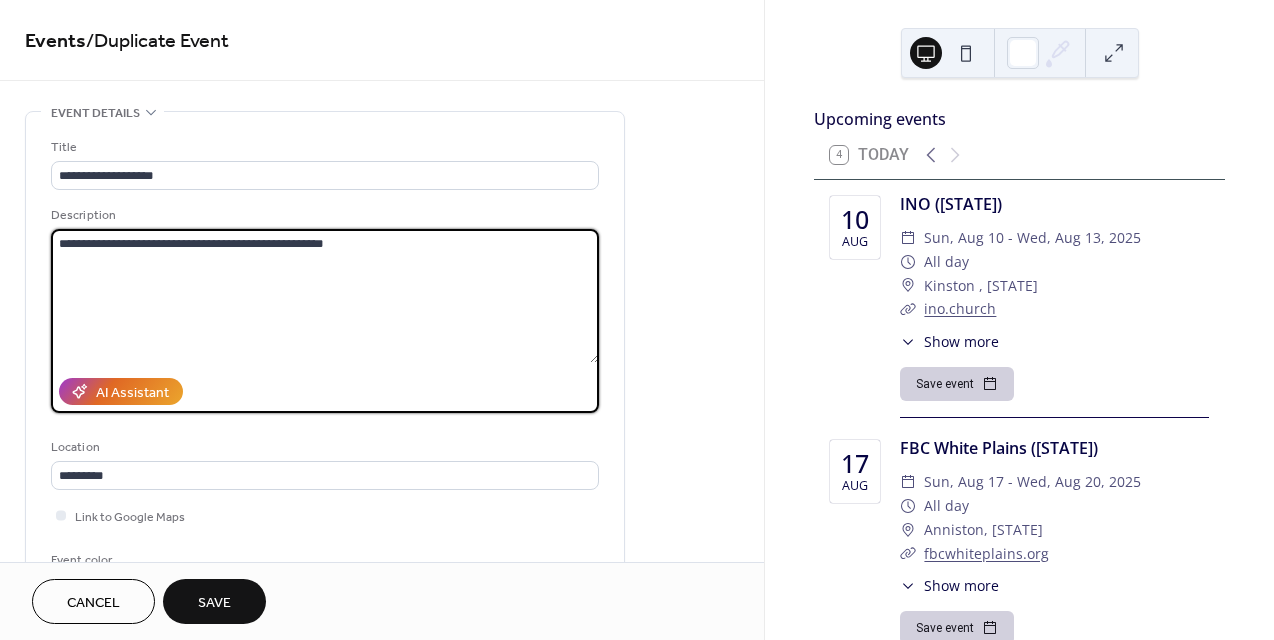 drag, startPoint x: 230, startPoint y: 246, endPoint x: 387, endPoint y: 247, distance: 157.00319 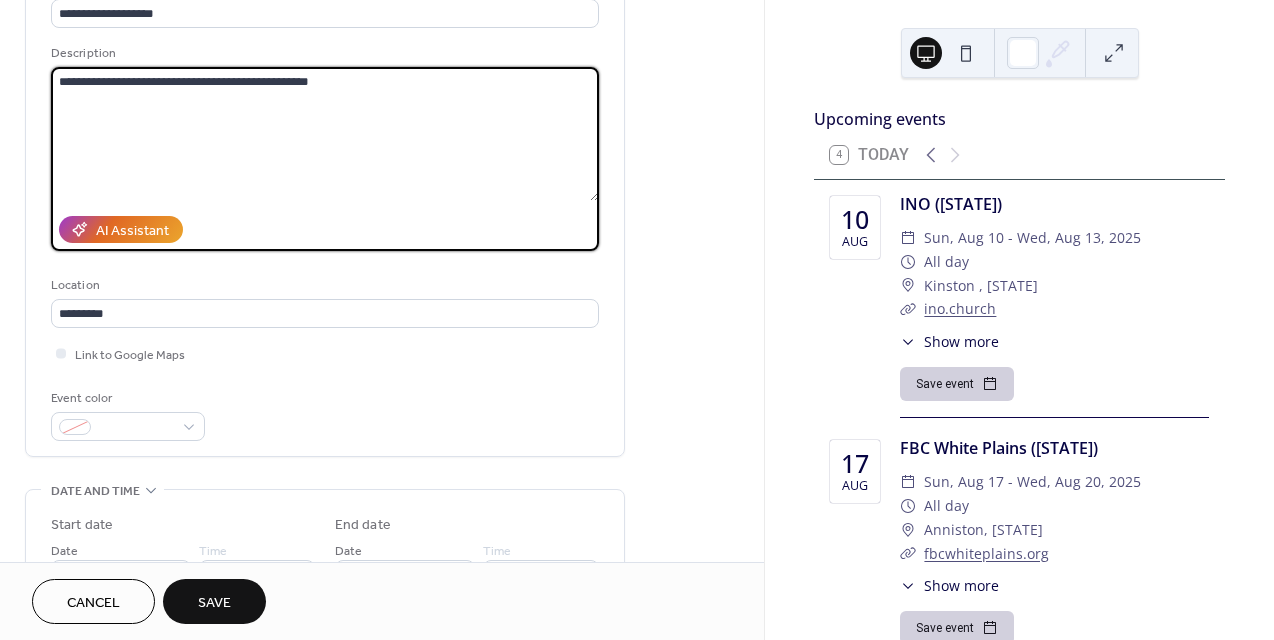scroll, scrollTop: 189, scrollLeft: 0, axis: vertical 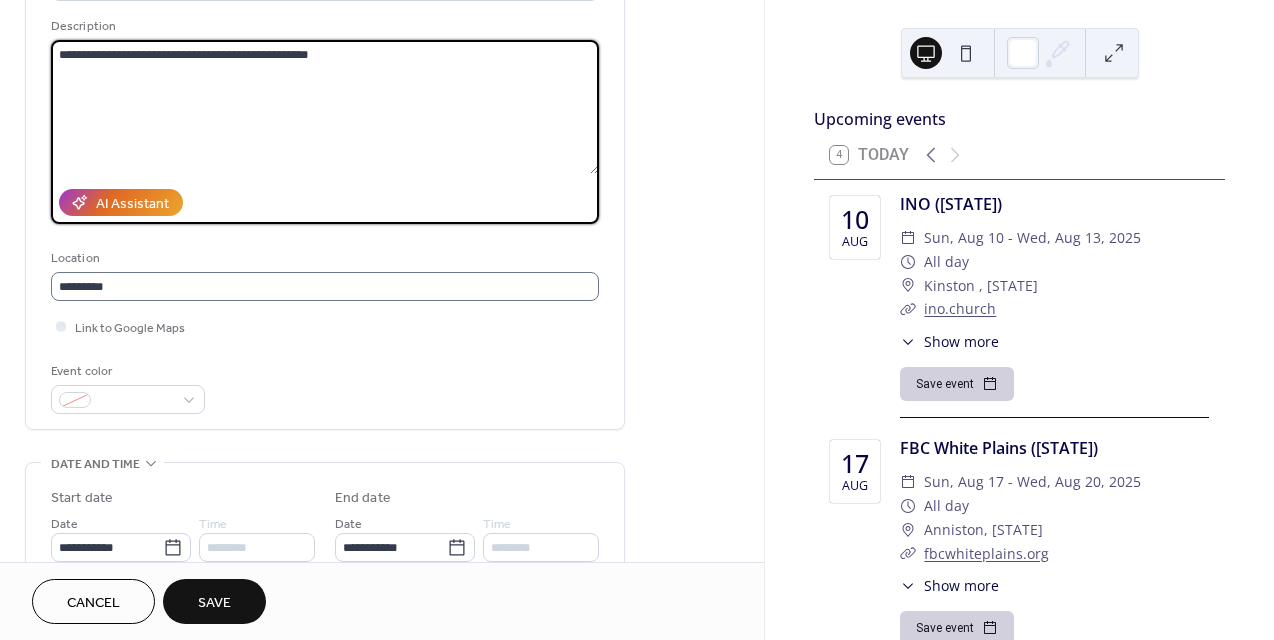 type on "**********" 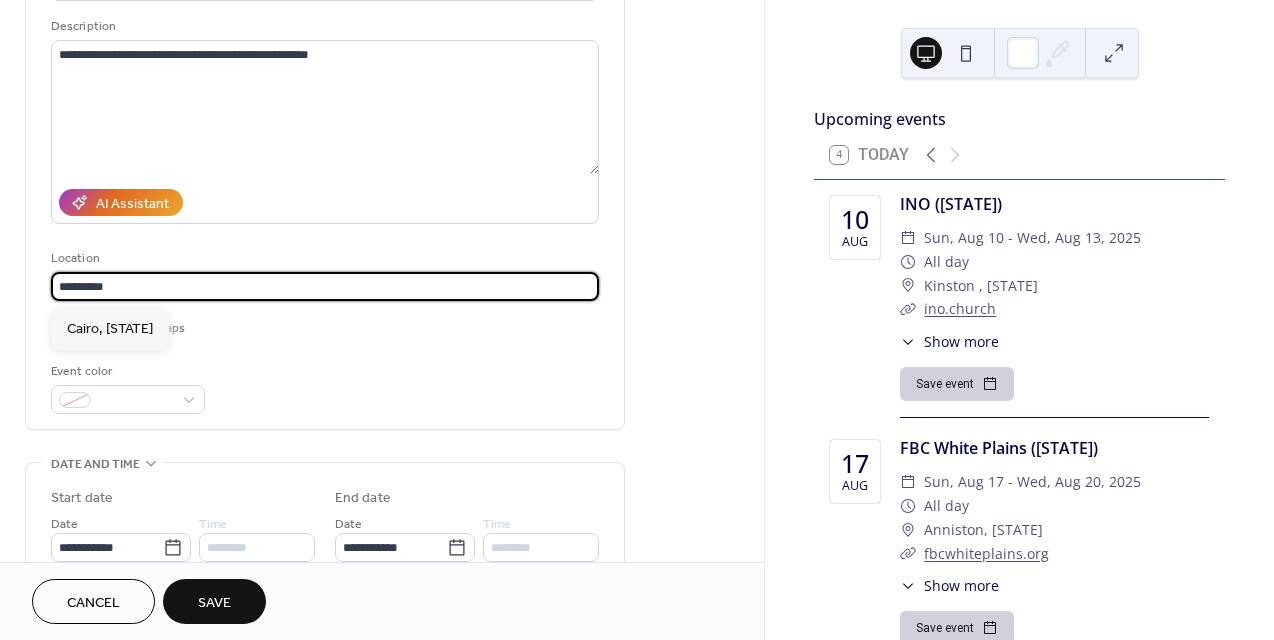 click on "*********" at bounding box center [325, 286] 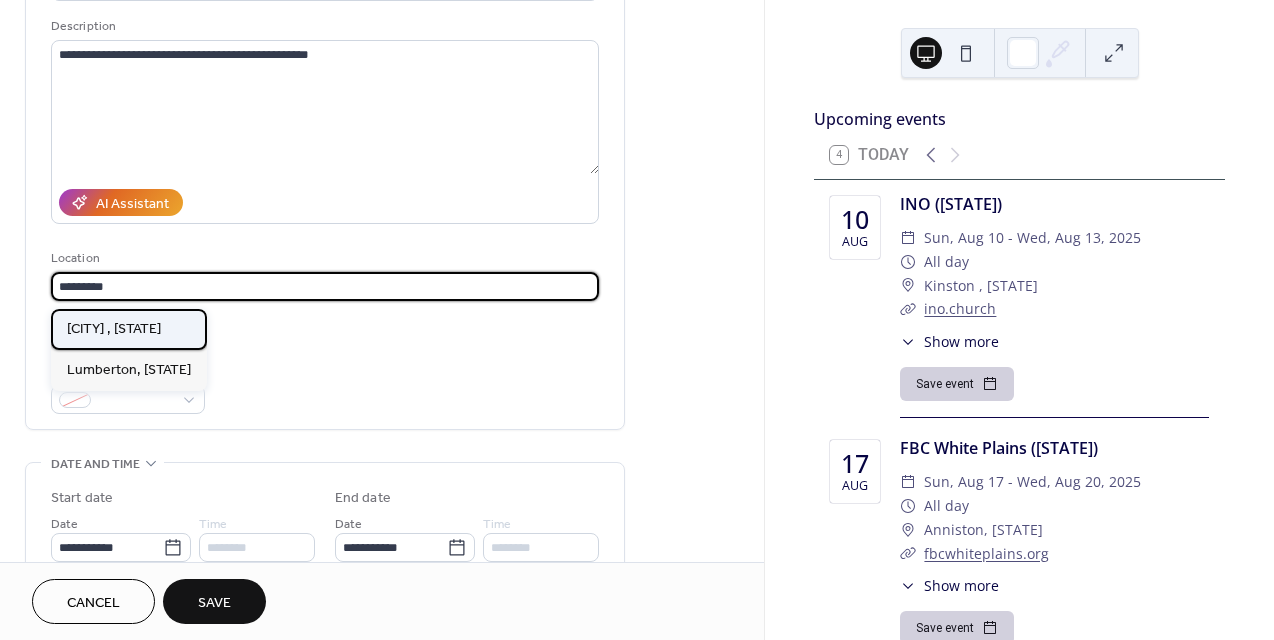 click on "[CITY] , [STATE]" at bounding box center (114, 329) 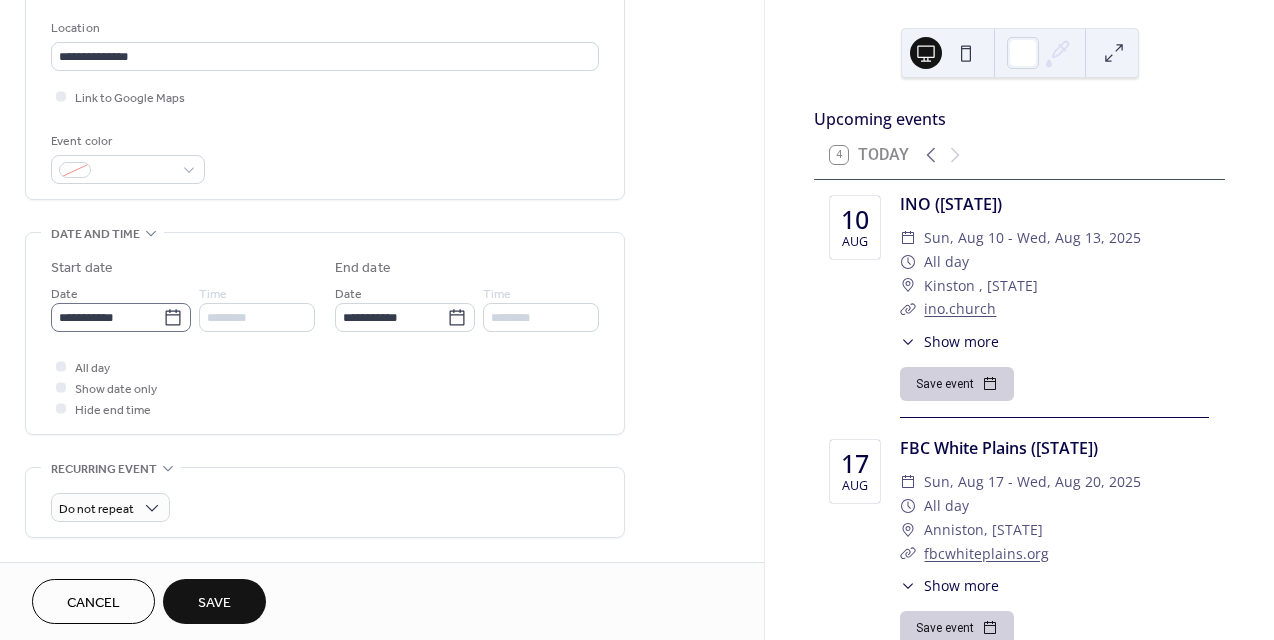 scroll, scrollTop: 420, scrollLeft: 0, axis: vertical 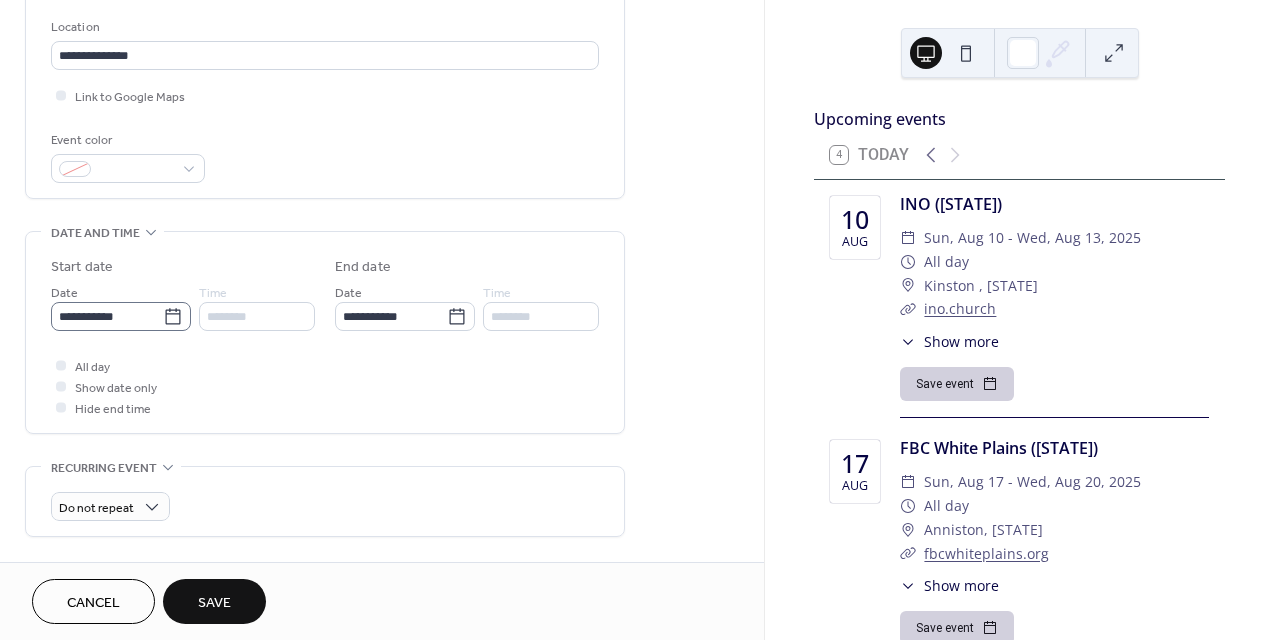 click 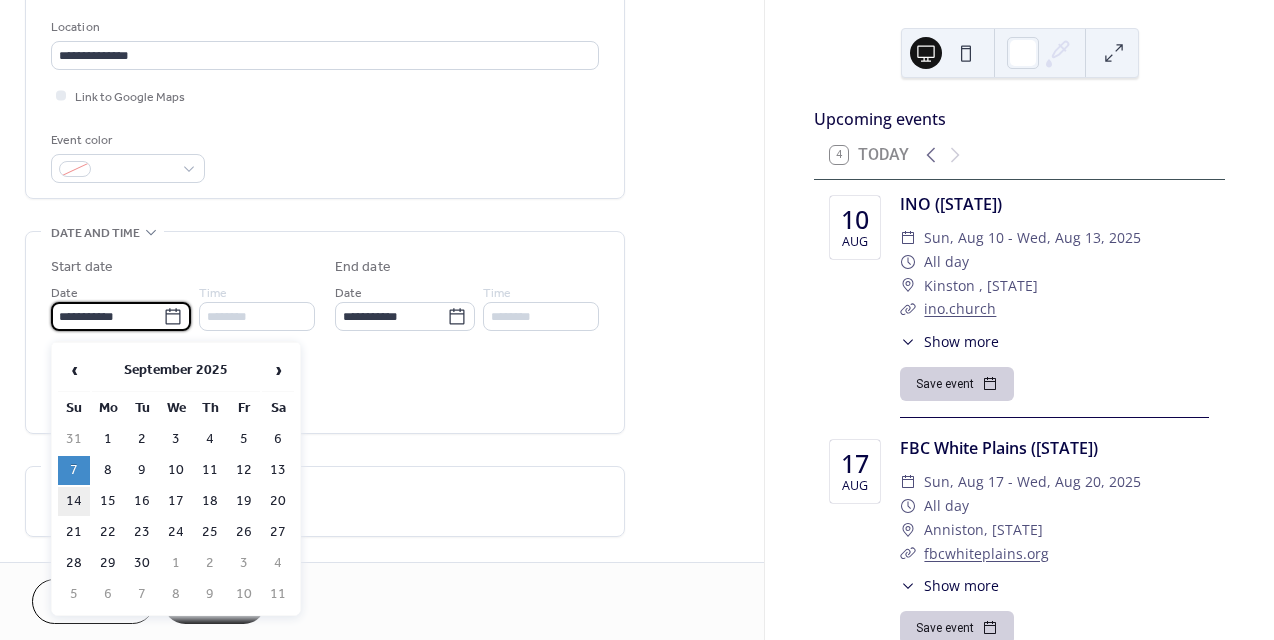 click on "14" at bounding box center (74, 501) 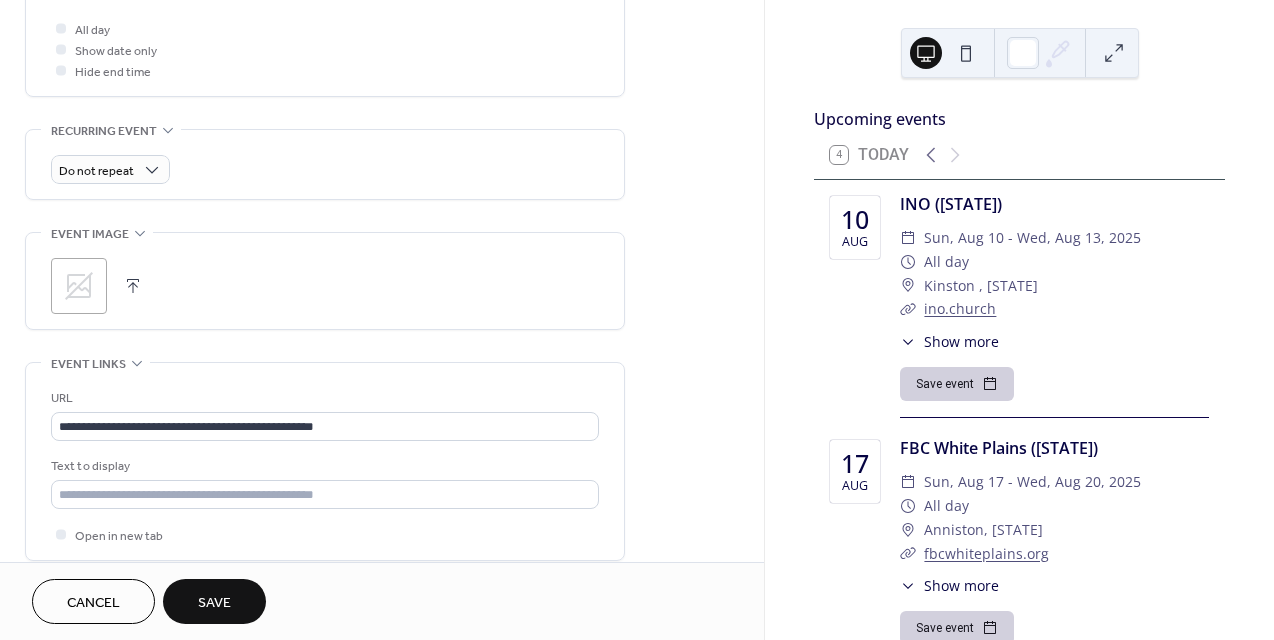 scroll, scrollTop: 762, scrollLeft: 0, axis: vertical 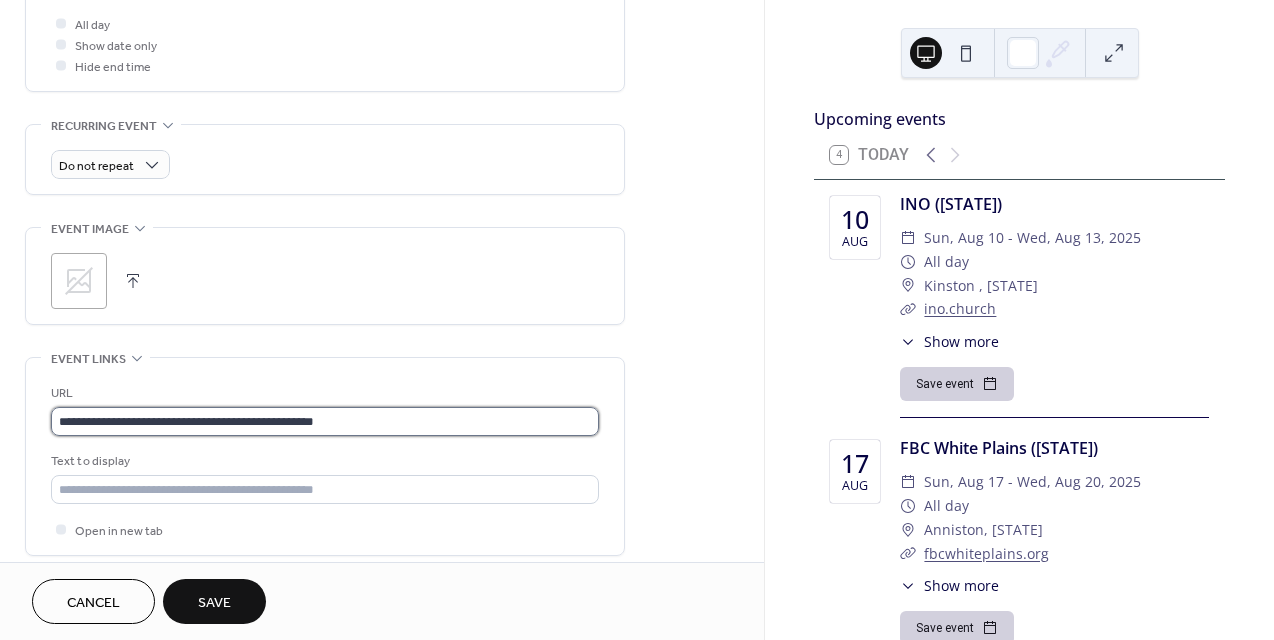 click on "**********" at bounding box center [325, 421] 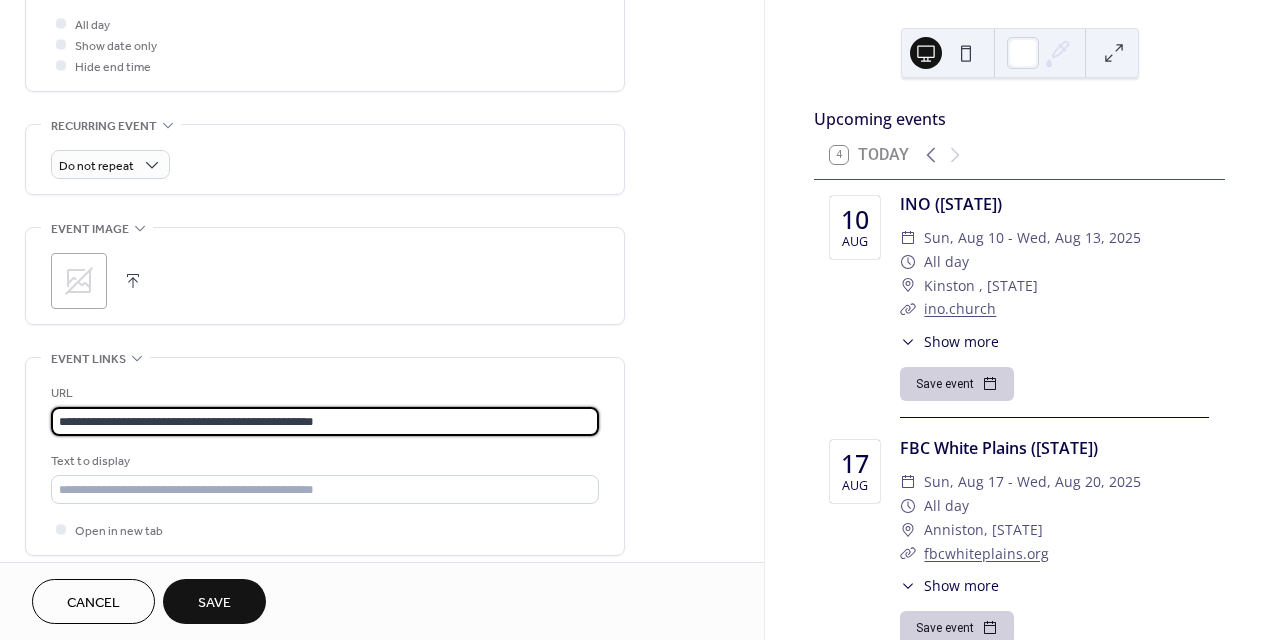 click on "**********" at bounding box center (325, 421) 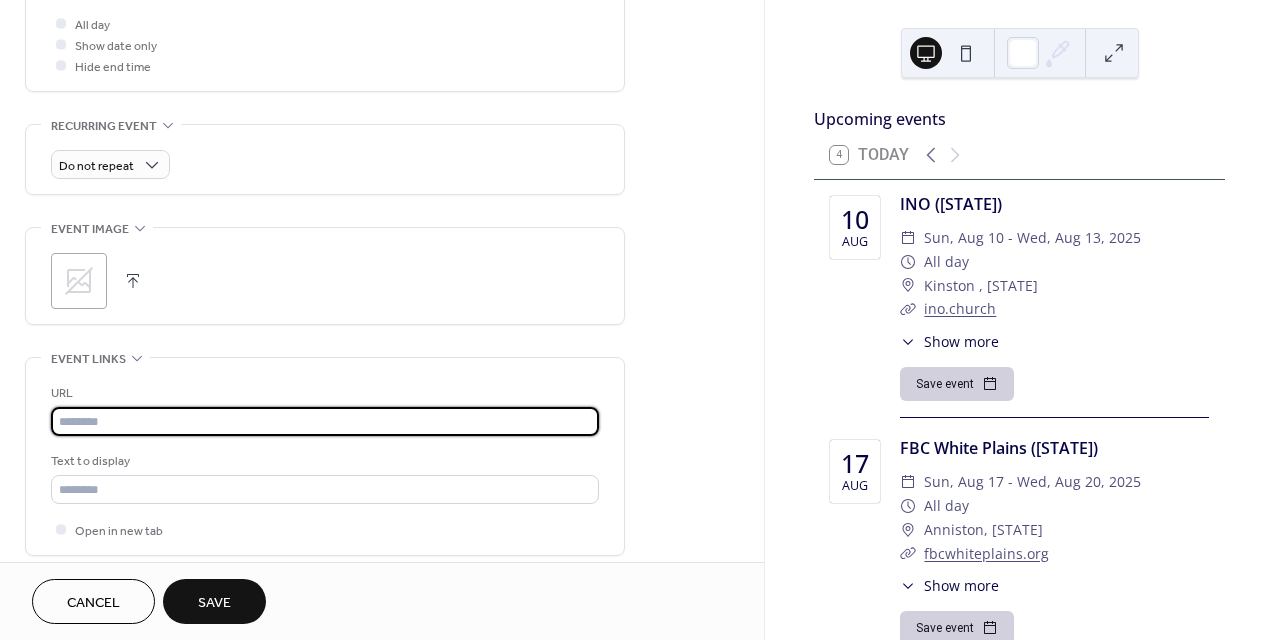 paste on "**********" 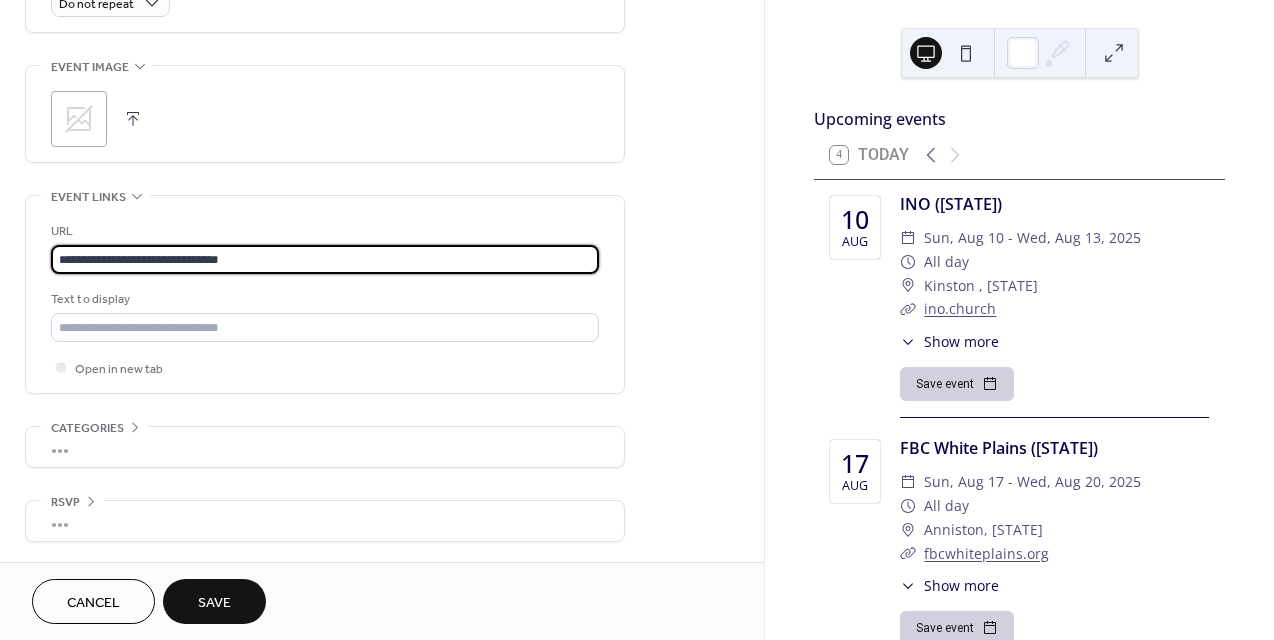 scroll, scrollTop: 934, scrollLeft: 0, axis: vertical 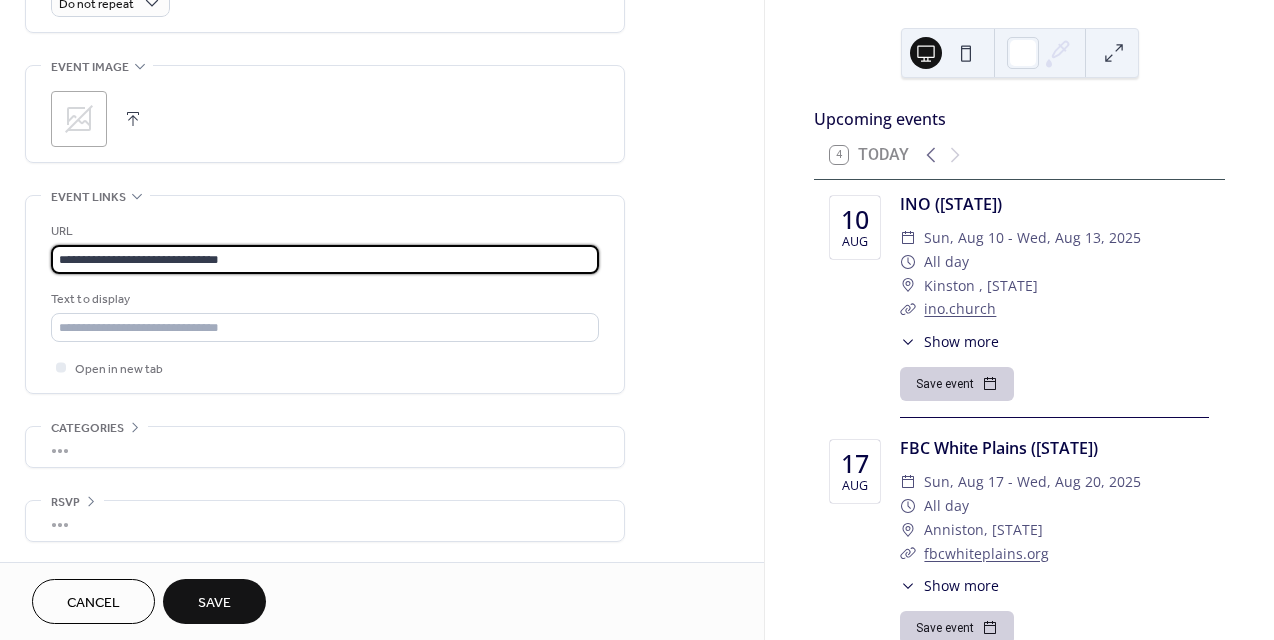 click on "Save" at bounding box center [214, 603] 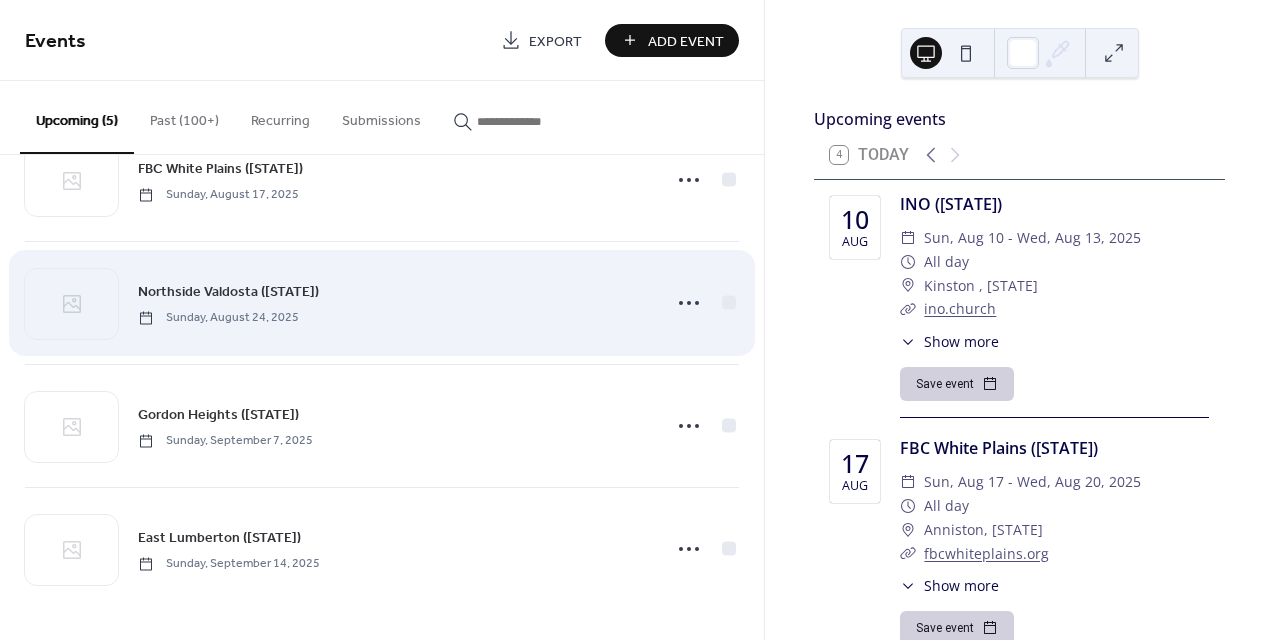 scroll, scrollTop: 188, scrollLeft: 0, axis: vertical 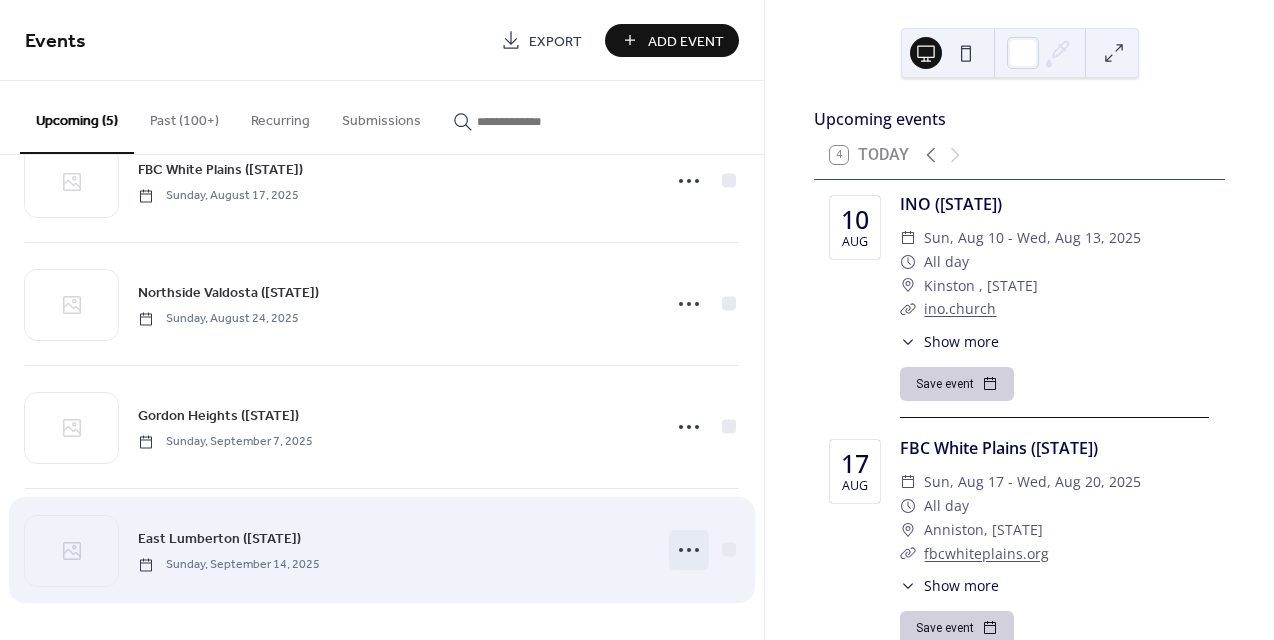 click 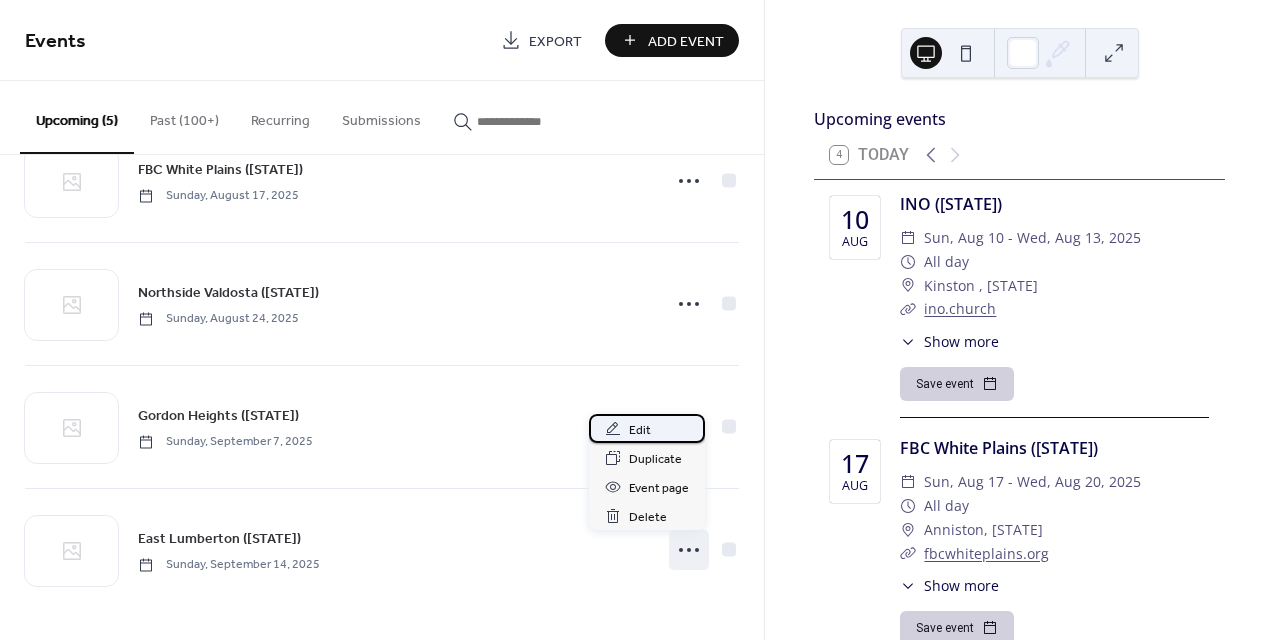 click on "Edit" at bounding box center (647, 428) 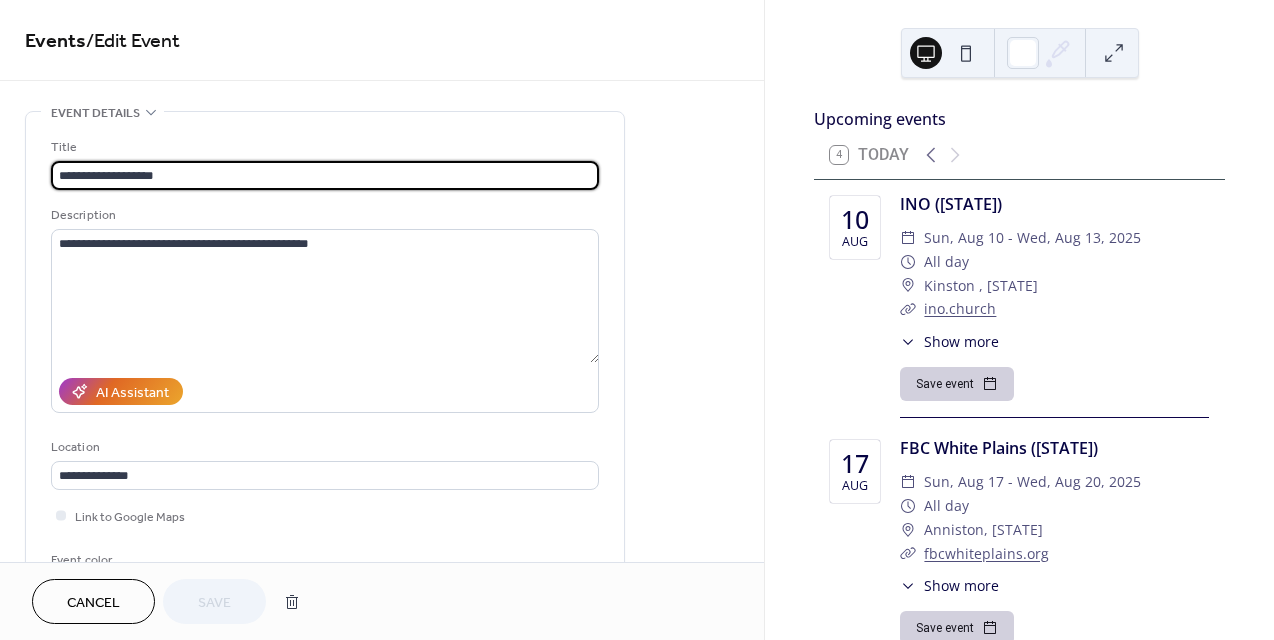 click on "Cancel" at bounding box center (93, 601) 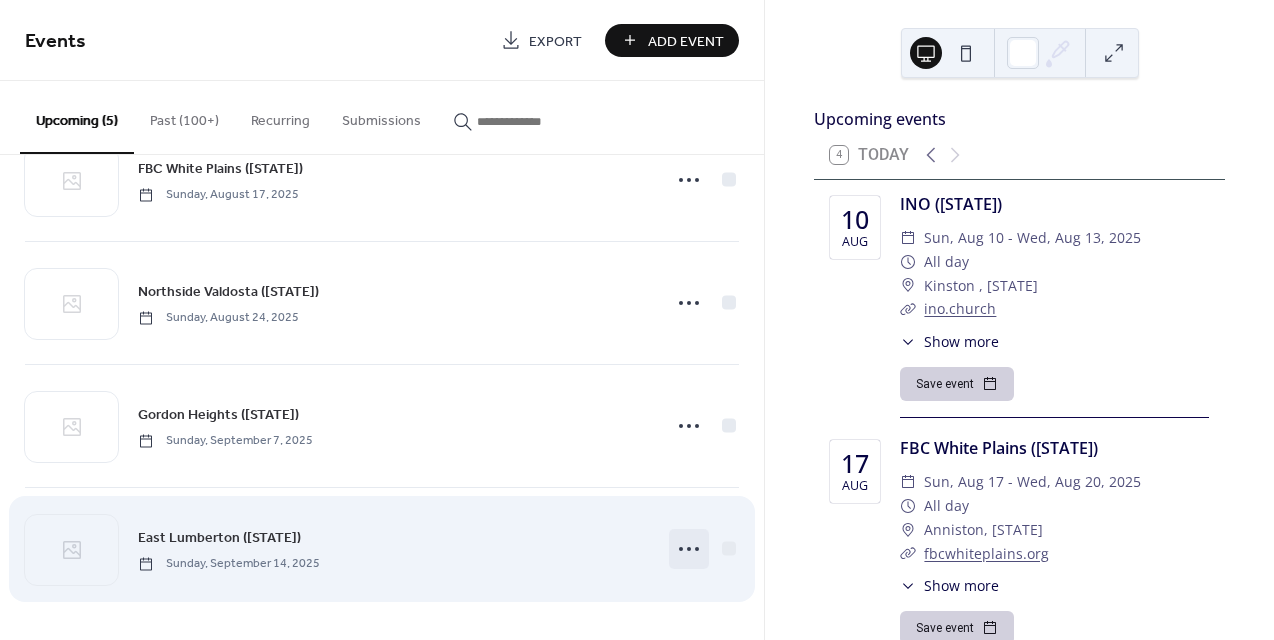 scroll, scrollTop: 189, scrollLeft: 0, axis: vertical 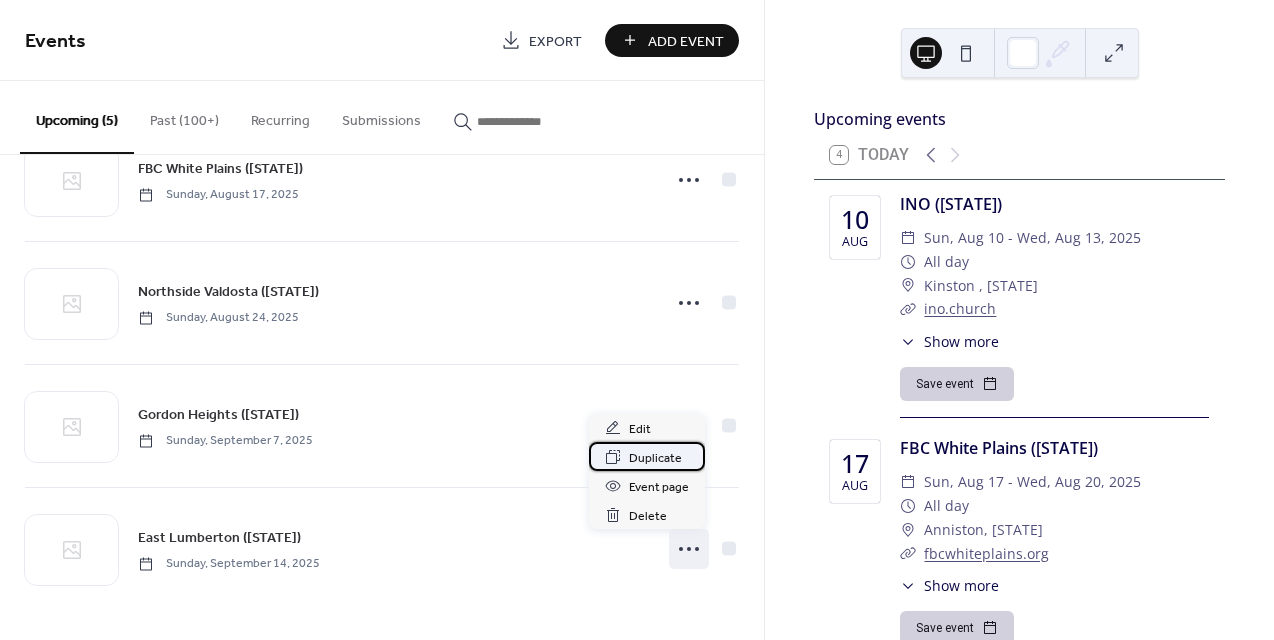 click on "Duplicate" at bounding box center (655, 458) 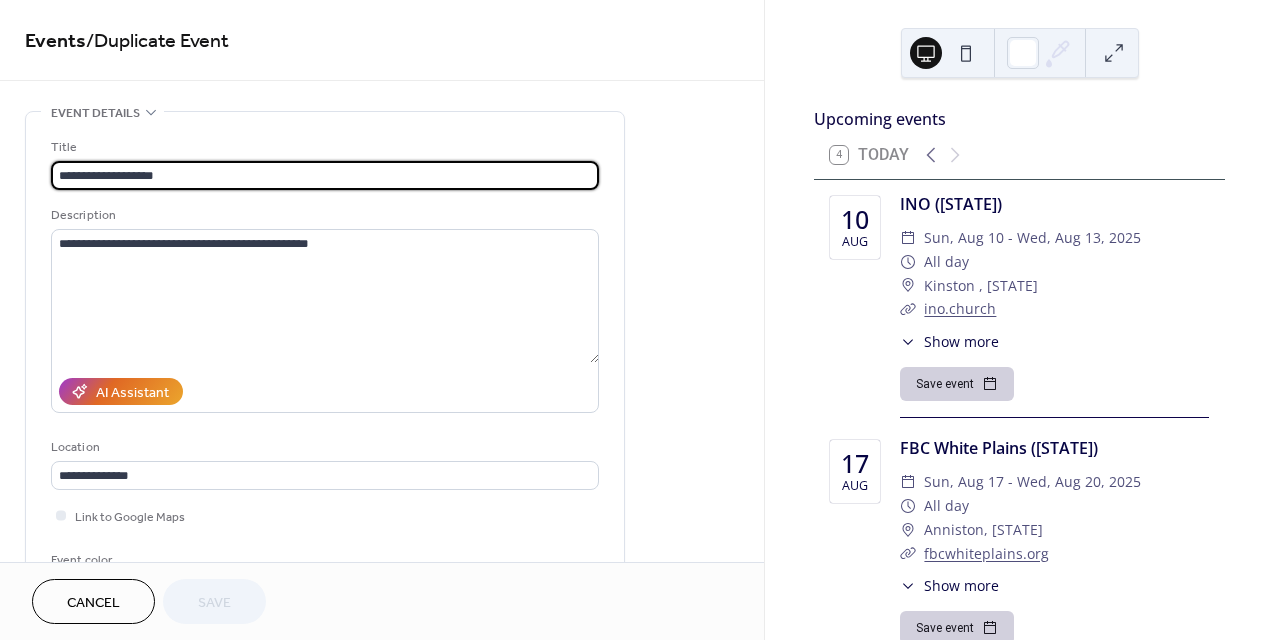 click on "**********" at bounding box center (325, 175) 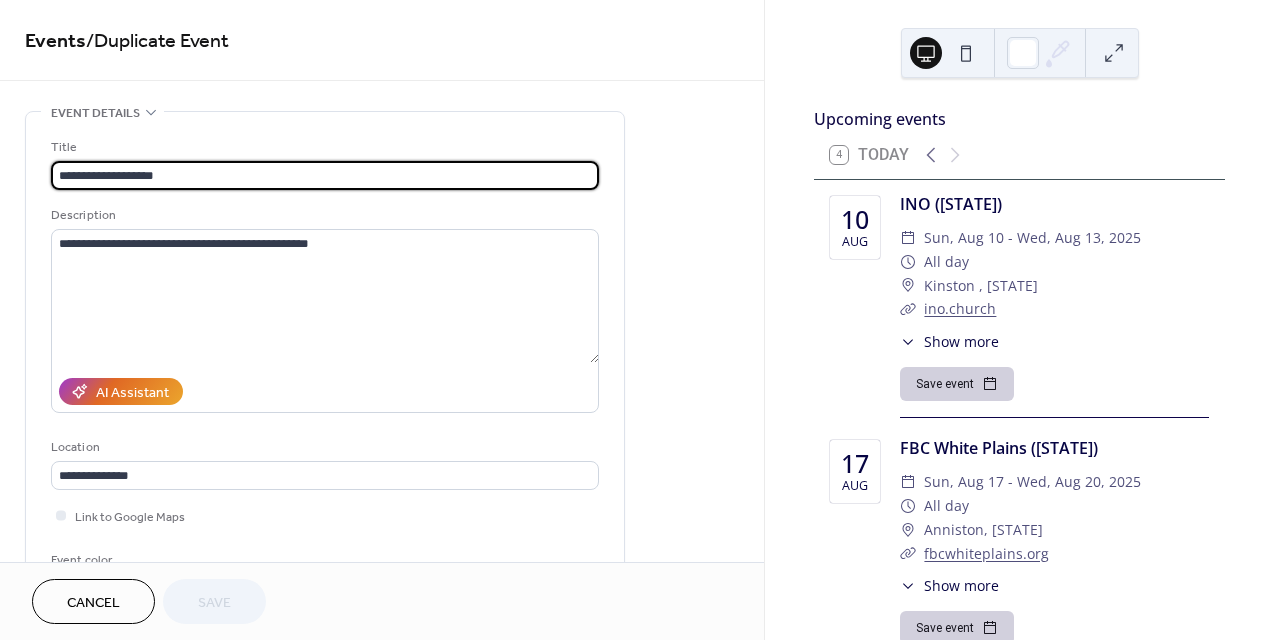 click on "**********" at bounding box center (325, 175) 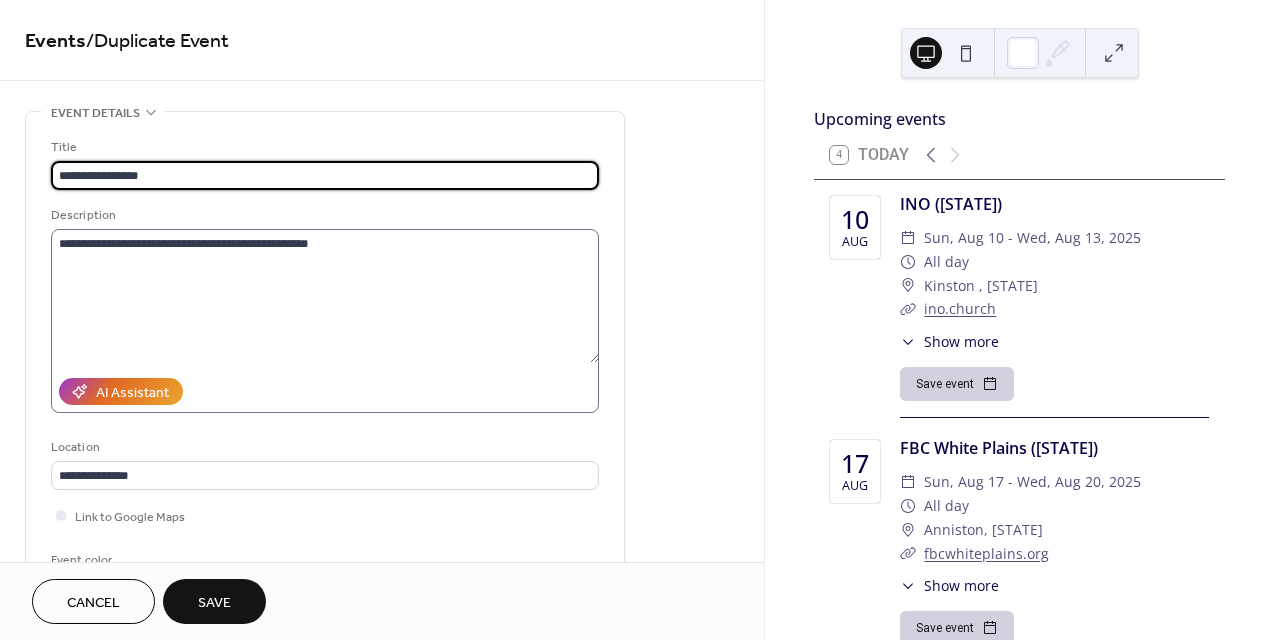 type on "**********" 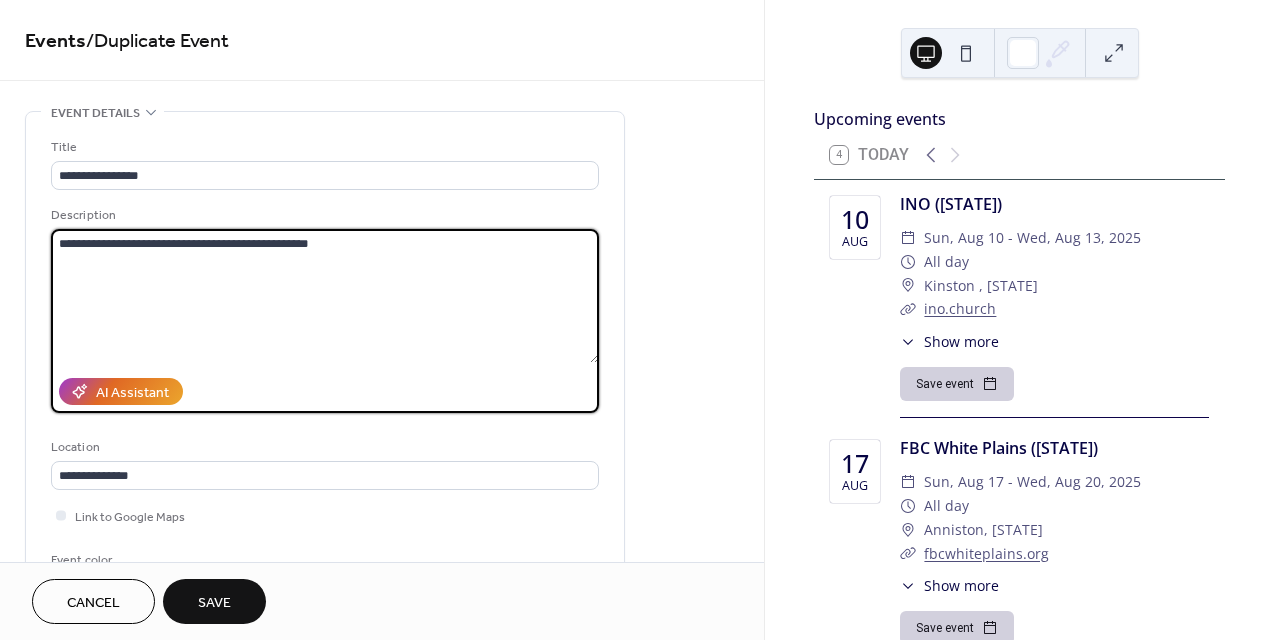 drag, startPoint x: 230, startPoint y: 241, endPoint x: 386, endPoint y: 247, distance: 156.11534 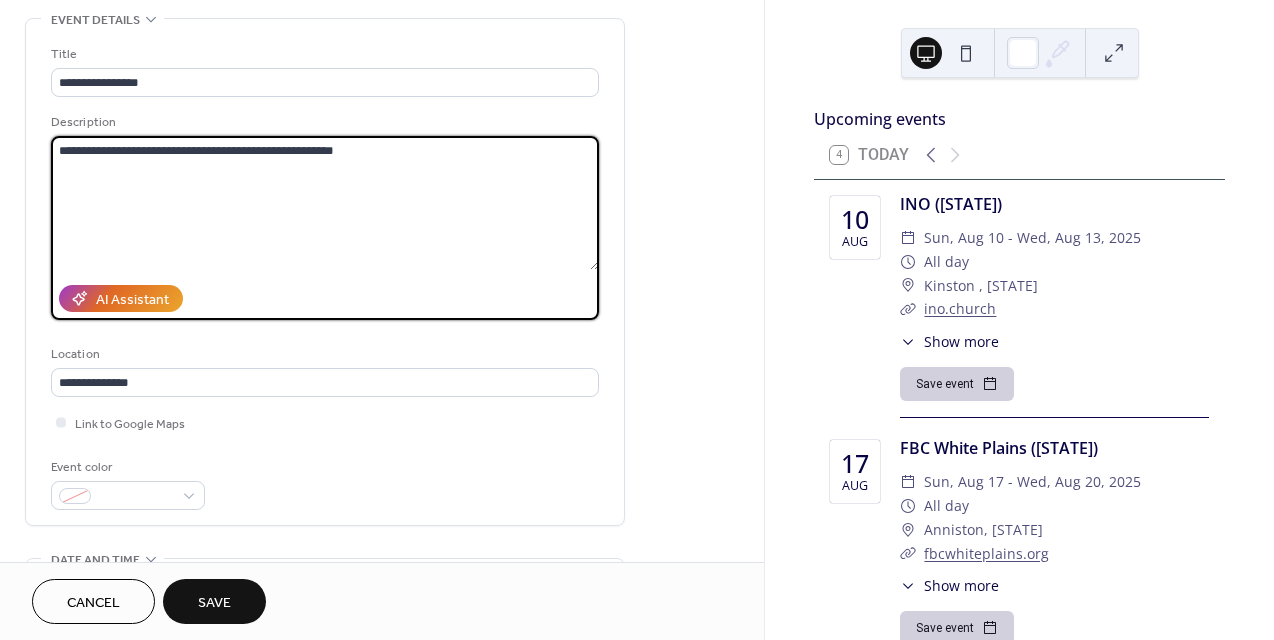 scroll, scrollTop: 105, scrollLeft: 0, axis: vertical 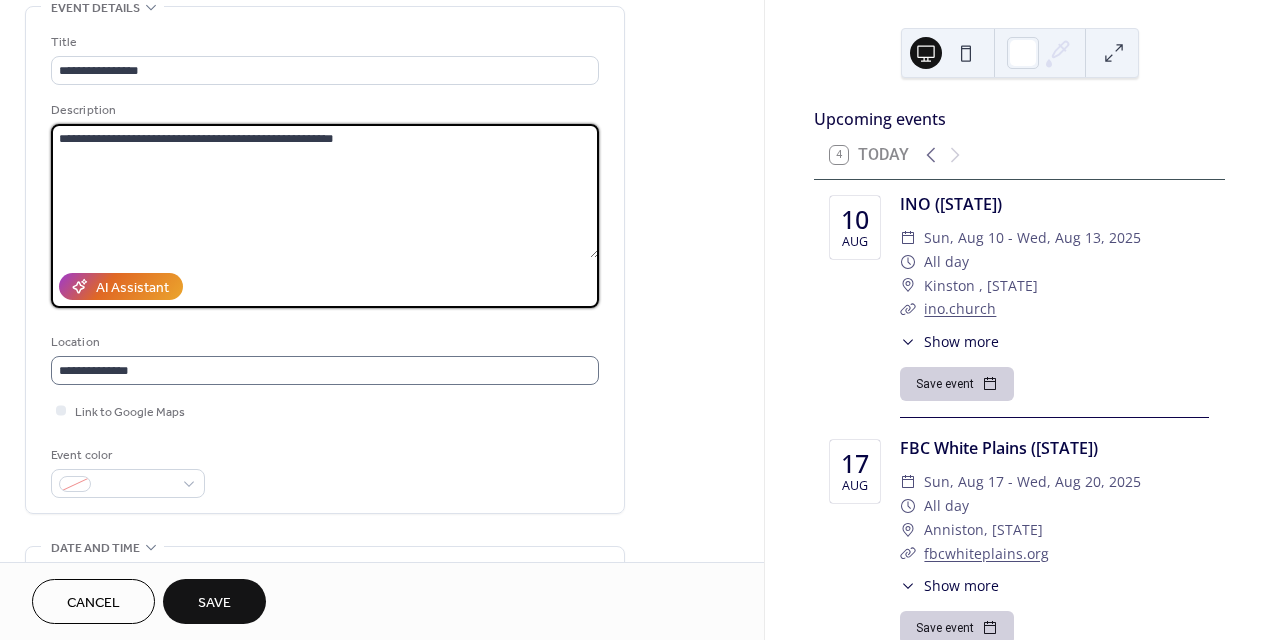 type on "**********" 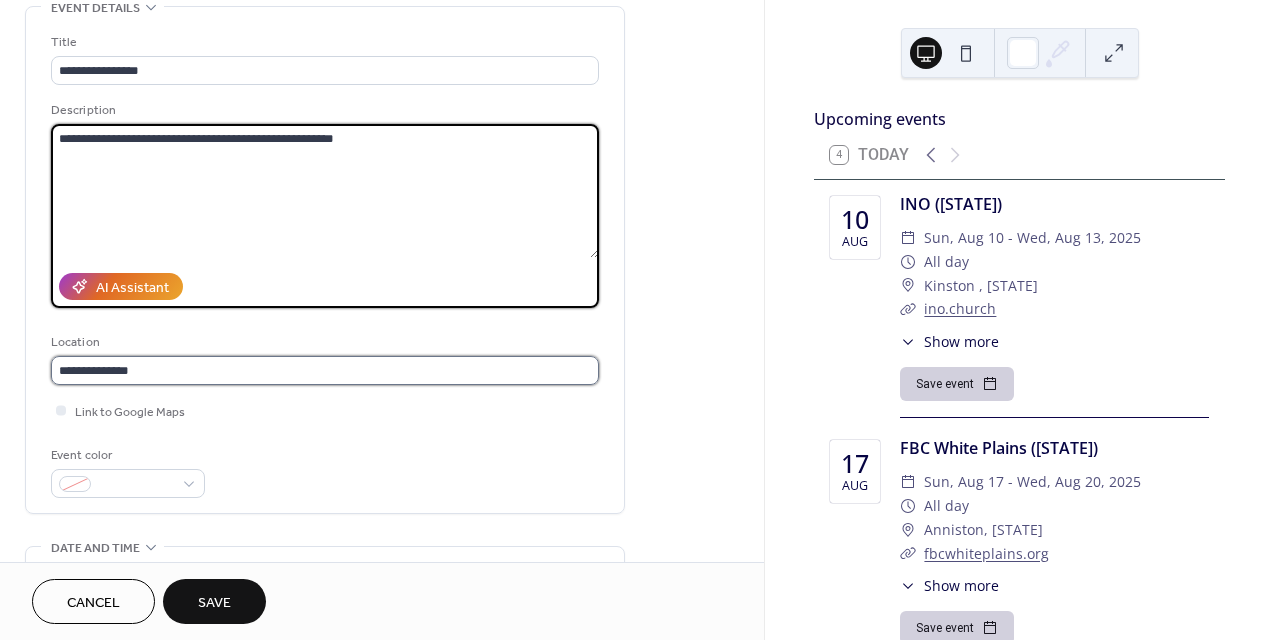 click on "**********" at bounding box center [325, 370] 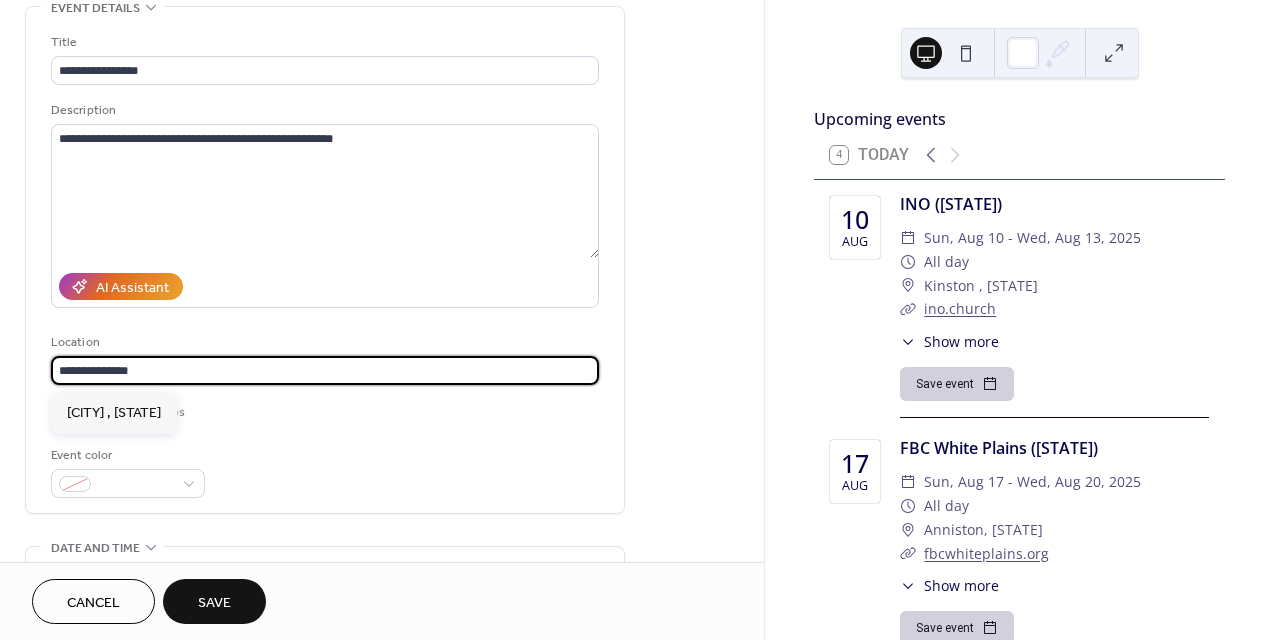click on "**********" at bounding box center (325, 370) 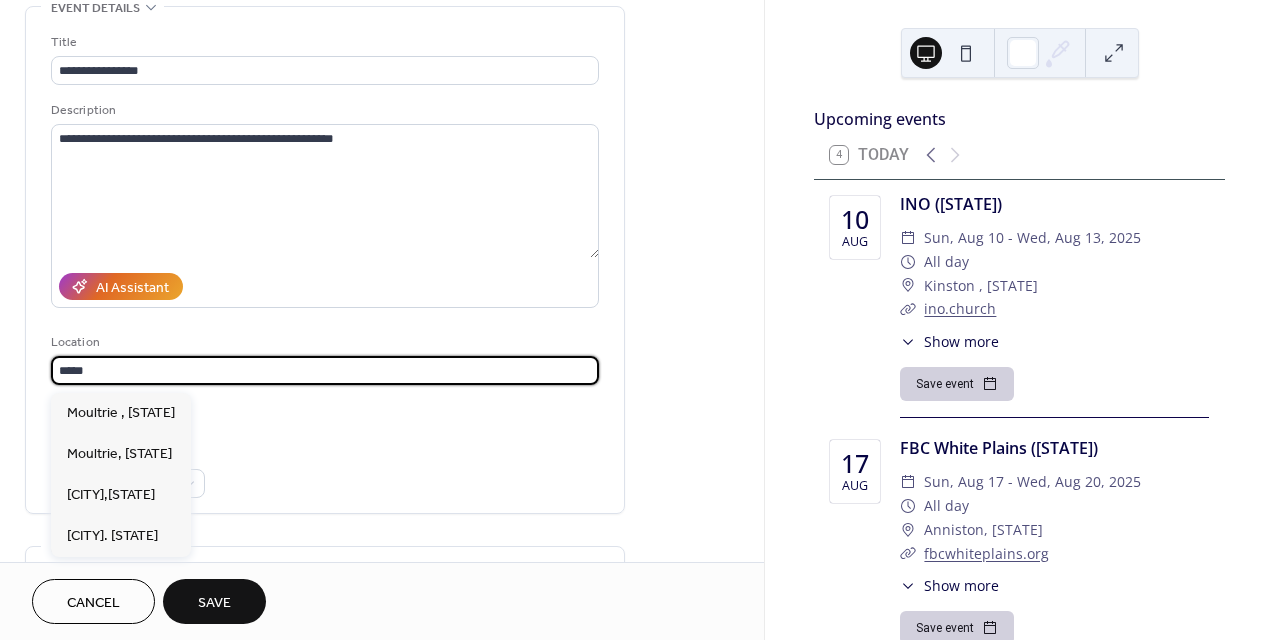 drag, startPoint x: 135, startPoint y: 379, endPoint x: 139, endPoint y: 461, distance: 82.0975 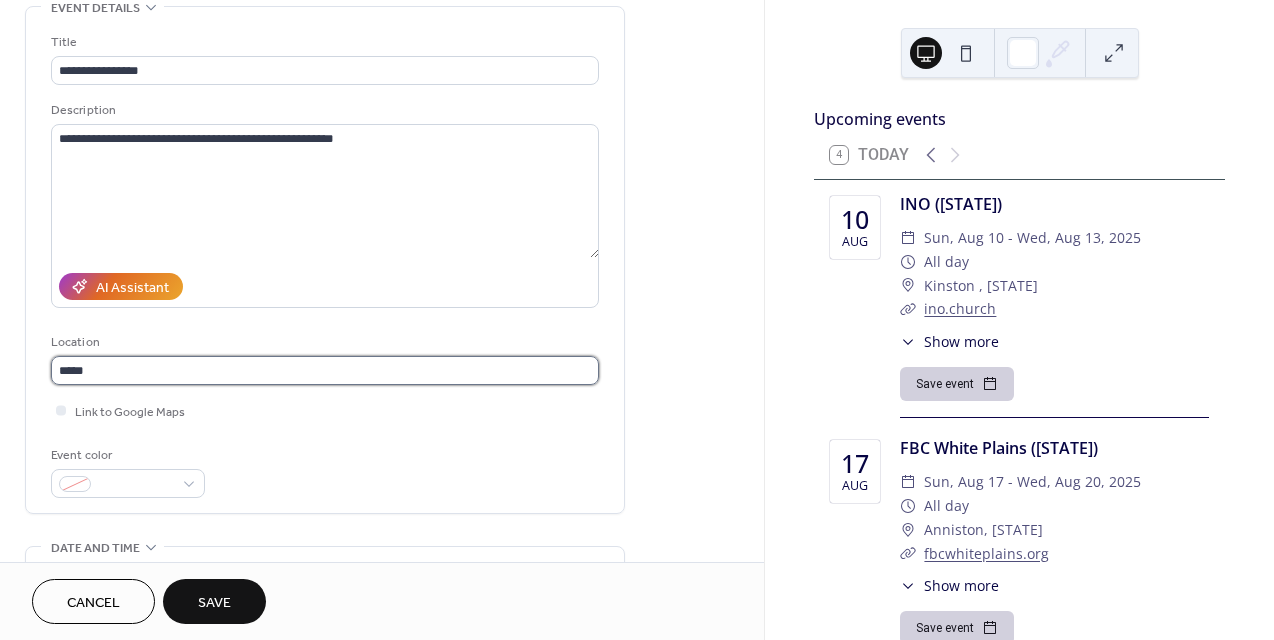 click on "*****" at bounding box center (325, 370) 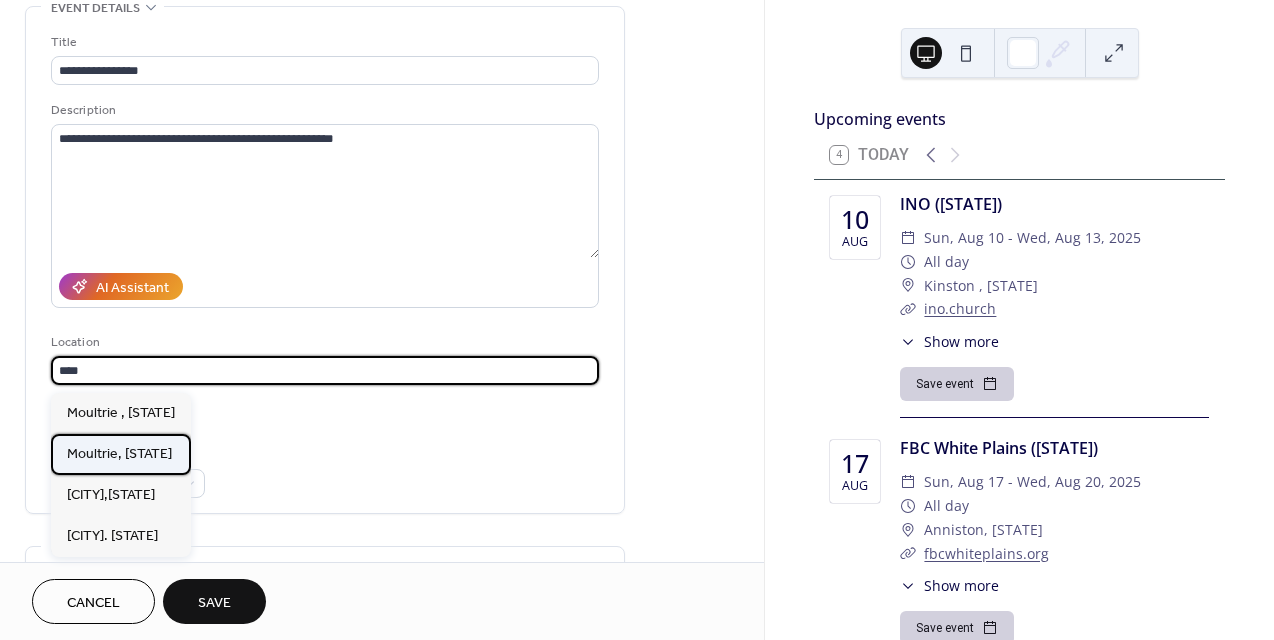 click on "Moultrie, [STATE]" at bounding box center [119, 454] 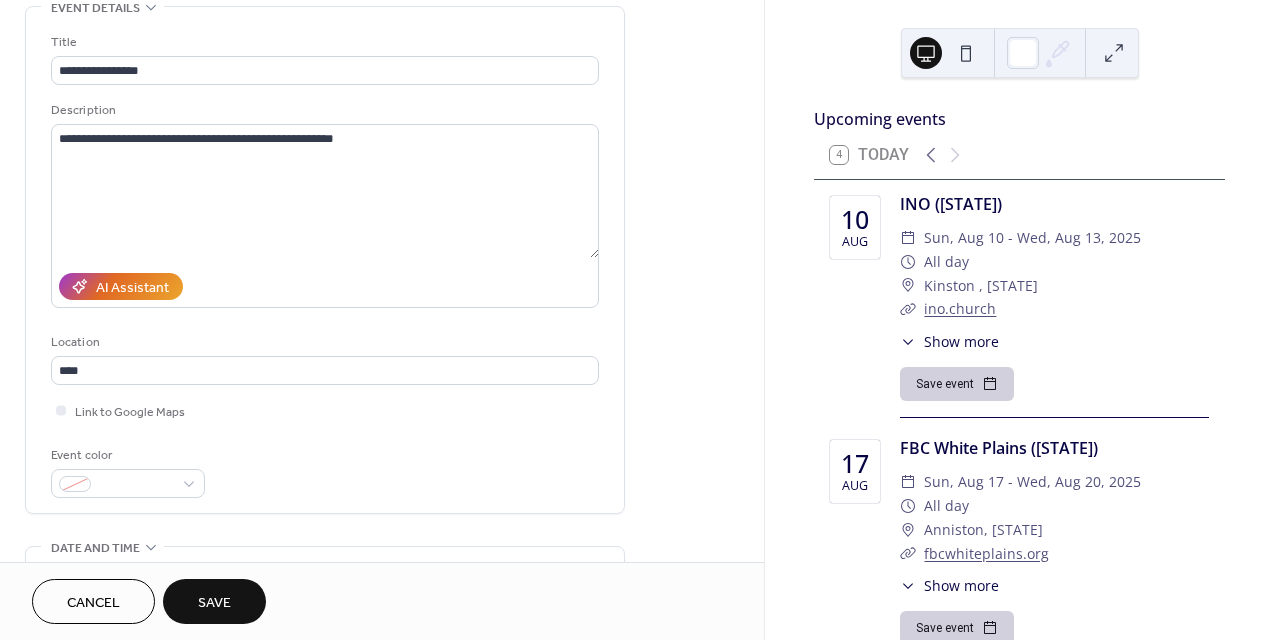 type on "**********" 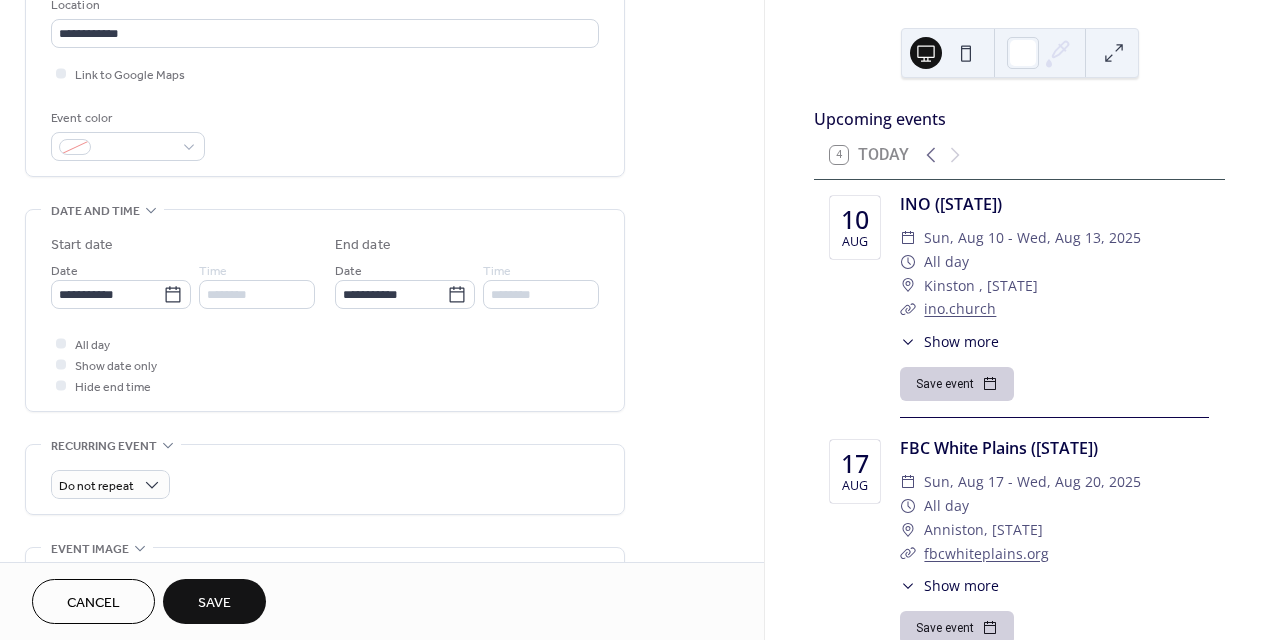 scroll, scrollTop: 462, scrollLeft: 0, axis: vertical 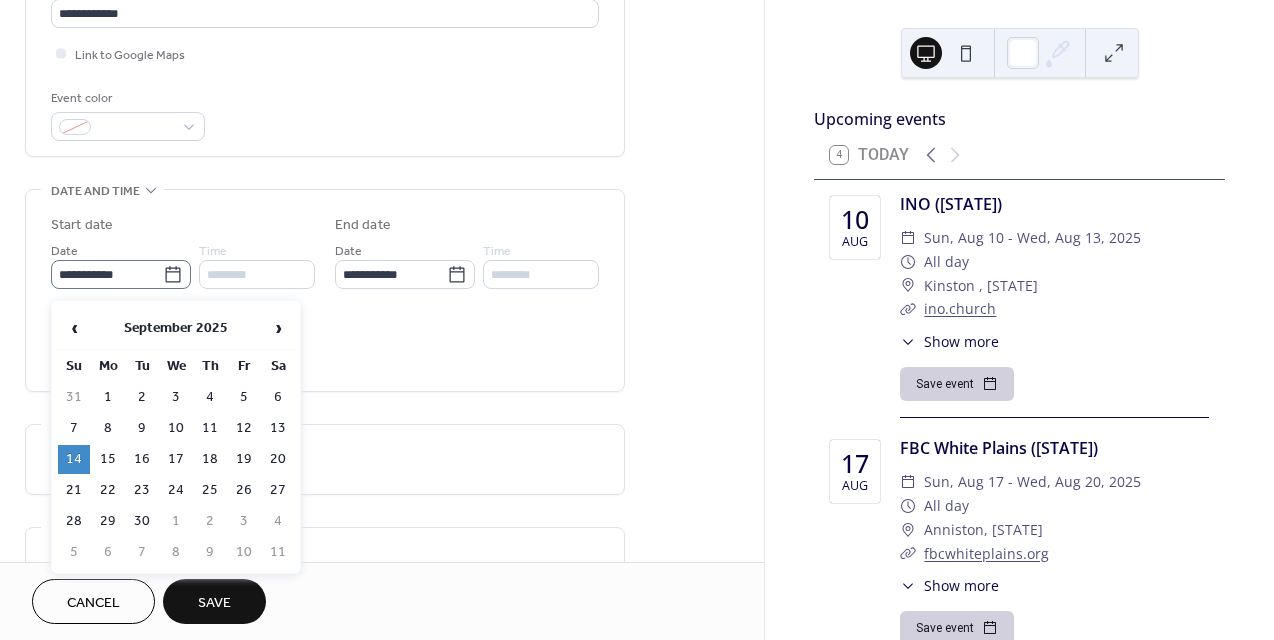 click 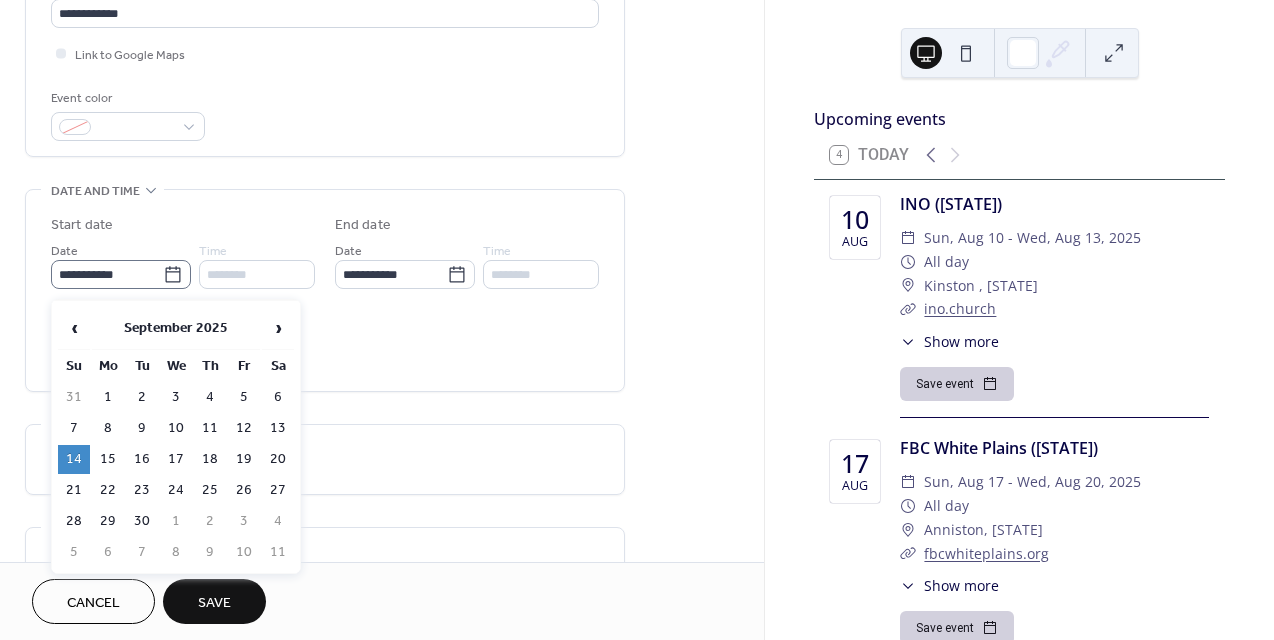 click on "**********" at bounding box center [107, 274] 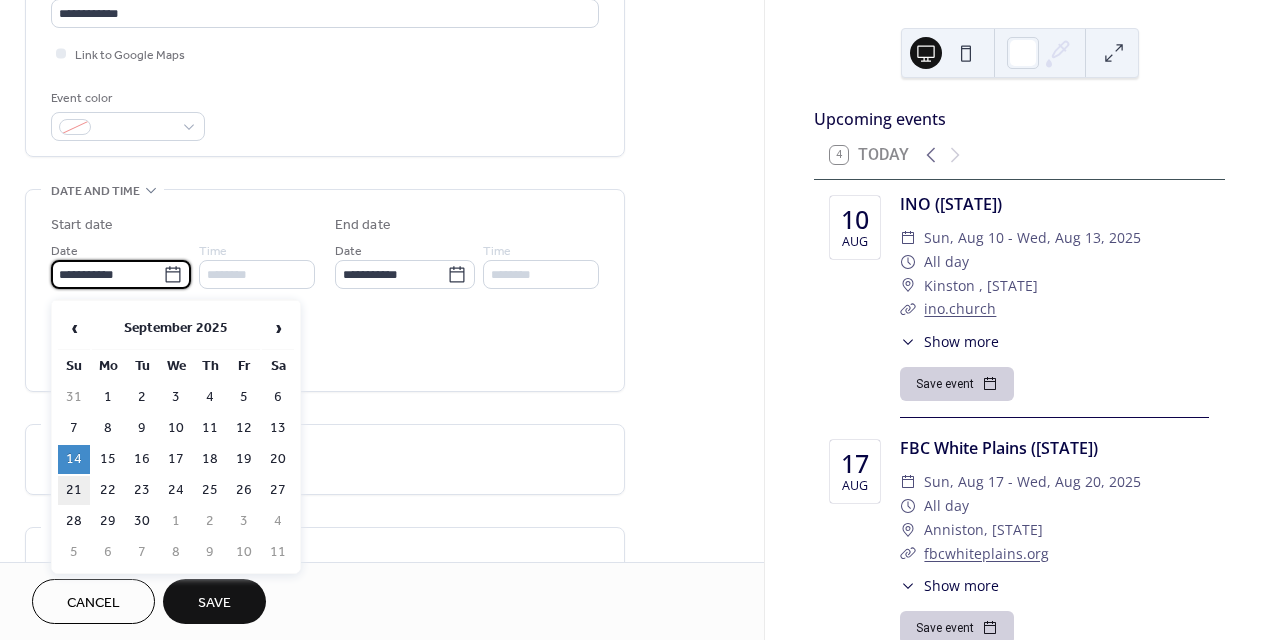 click on "21" at bounding box center [74, 490] 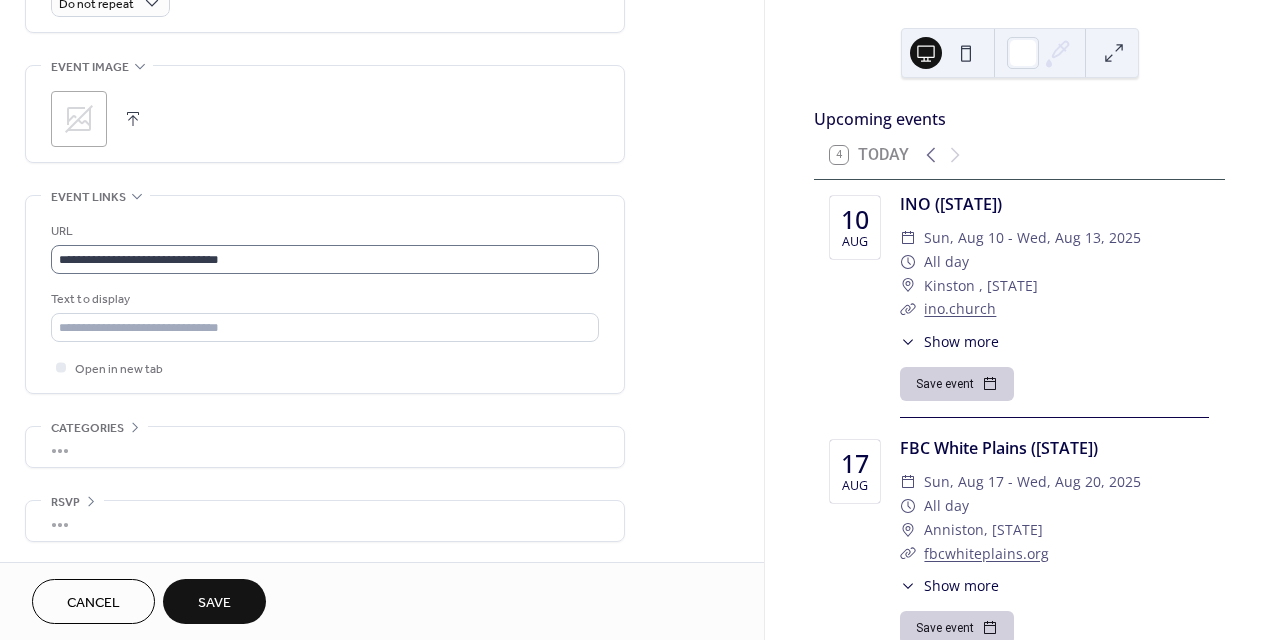 scroll, scrollTop: 934, scrollLeft: 0, axis: vertical 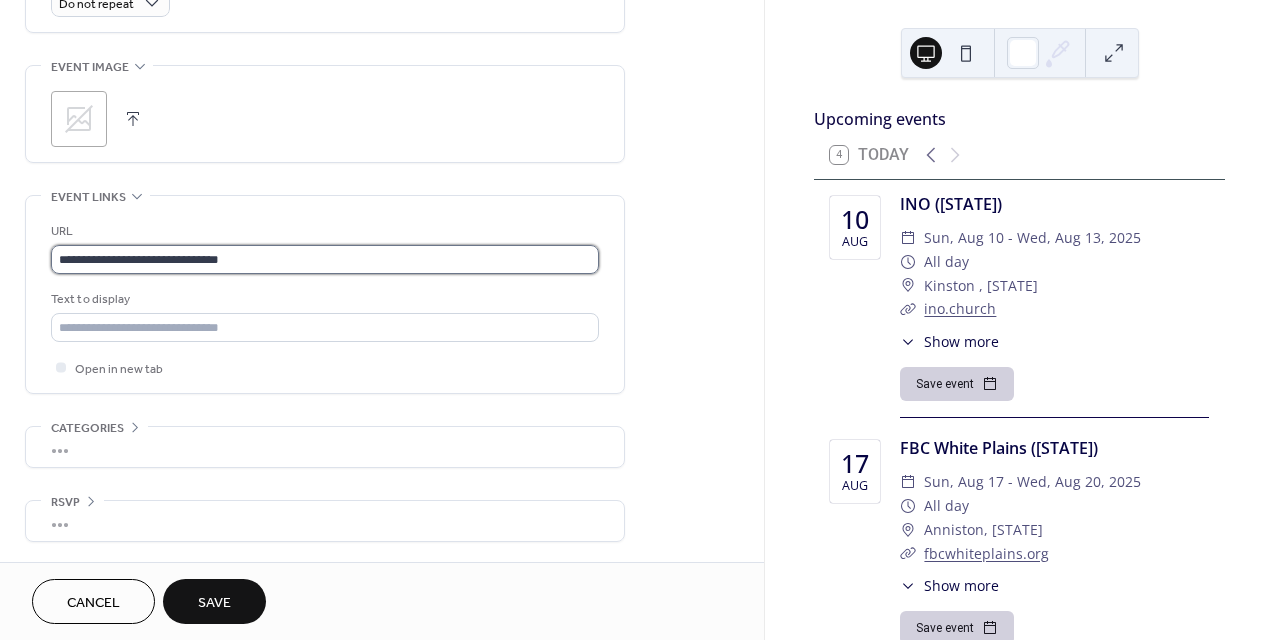 click on "**********" at bounding box center (325, 259) 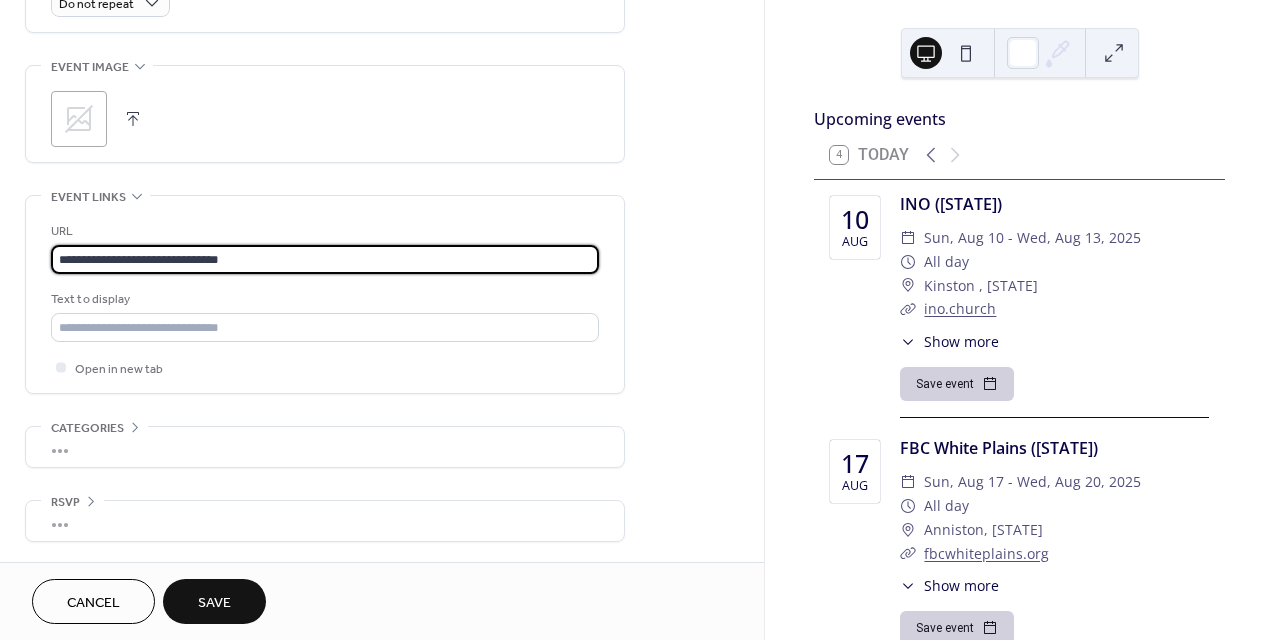 click on "**********" at bounding box center (325, 259) 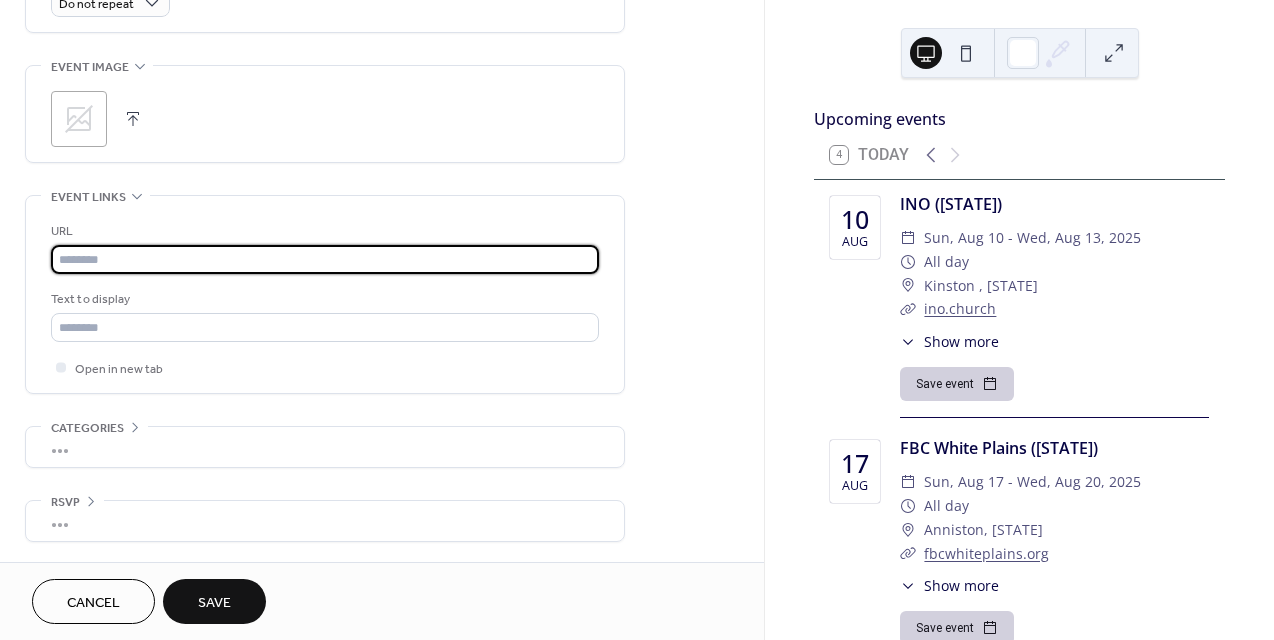 paste on "**********" 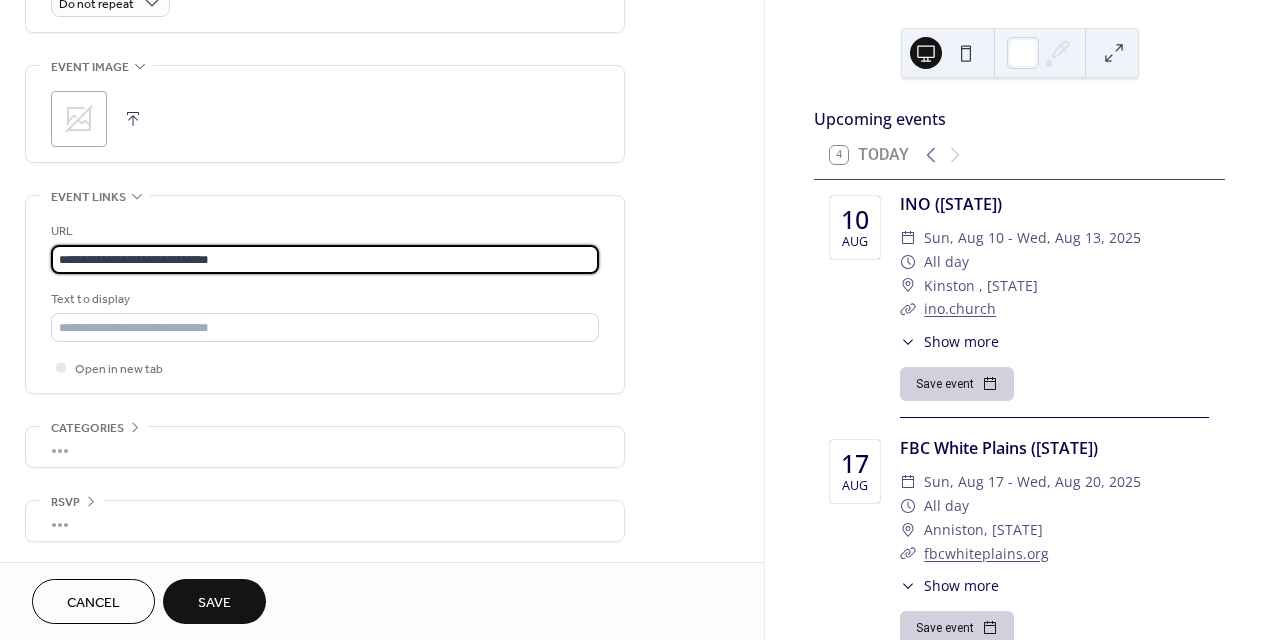 type on "**********" 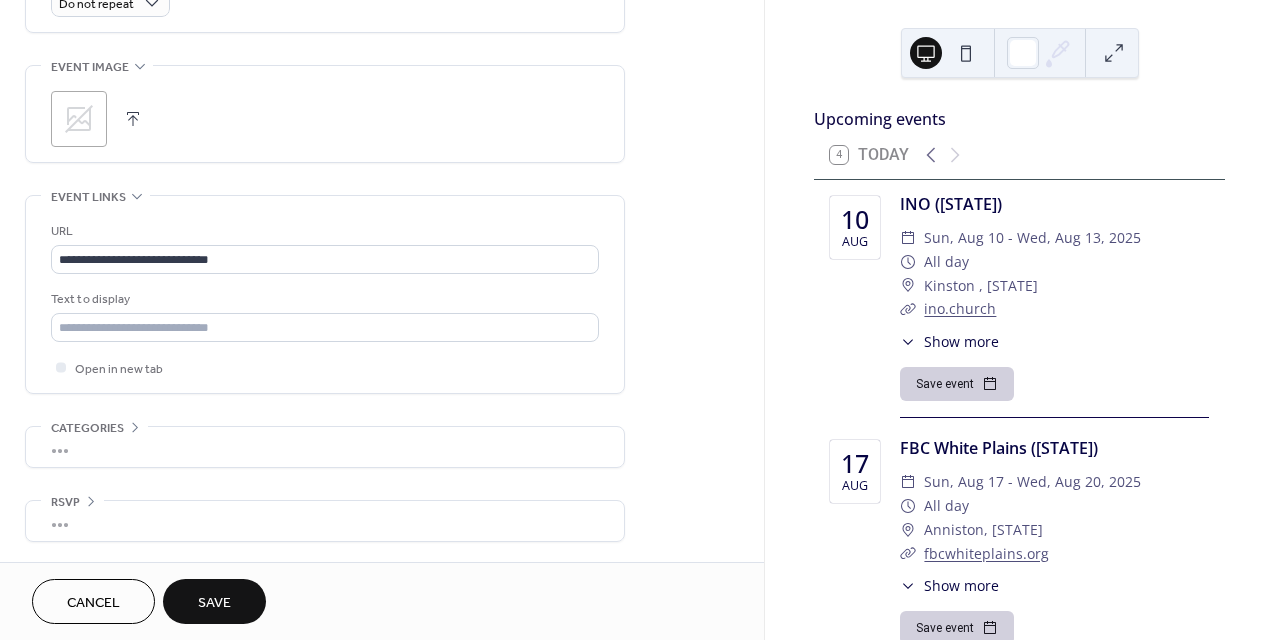 click on "Save" at bounding box center (214, 603) 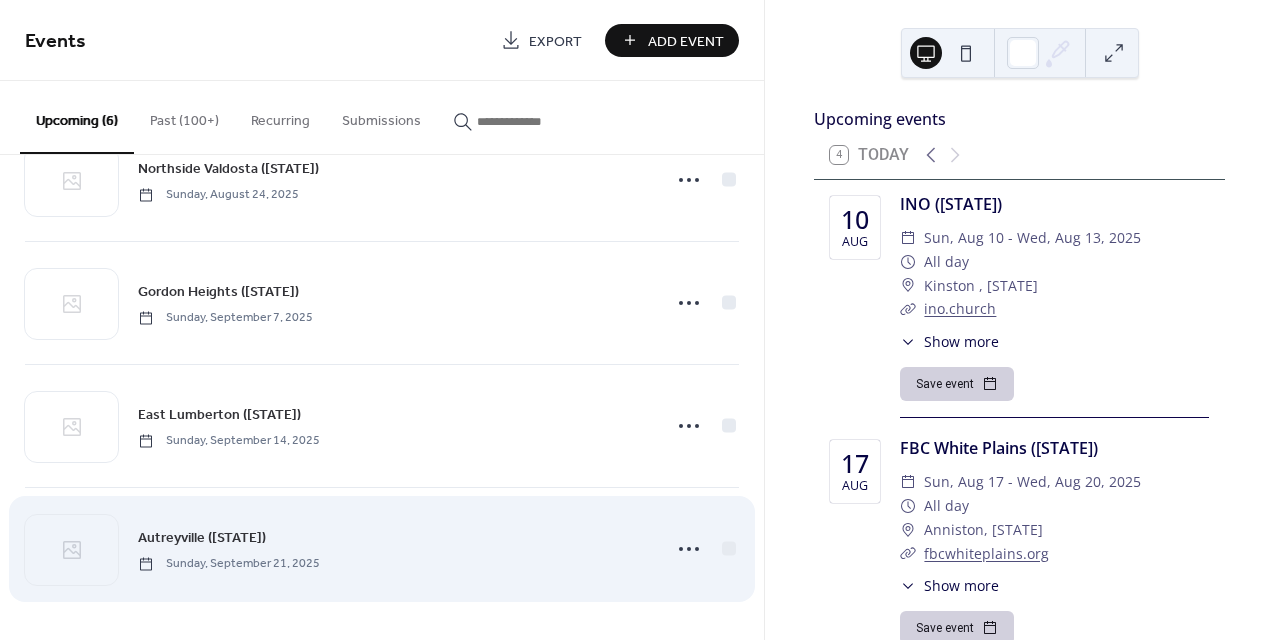 scroll, scrollTop: 312, scrollLeft: 0, axis: vertical 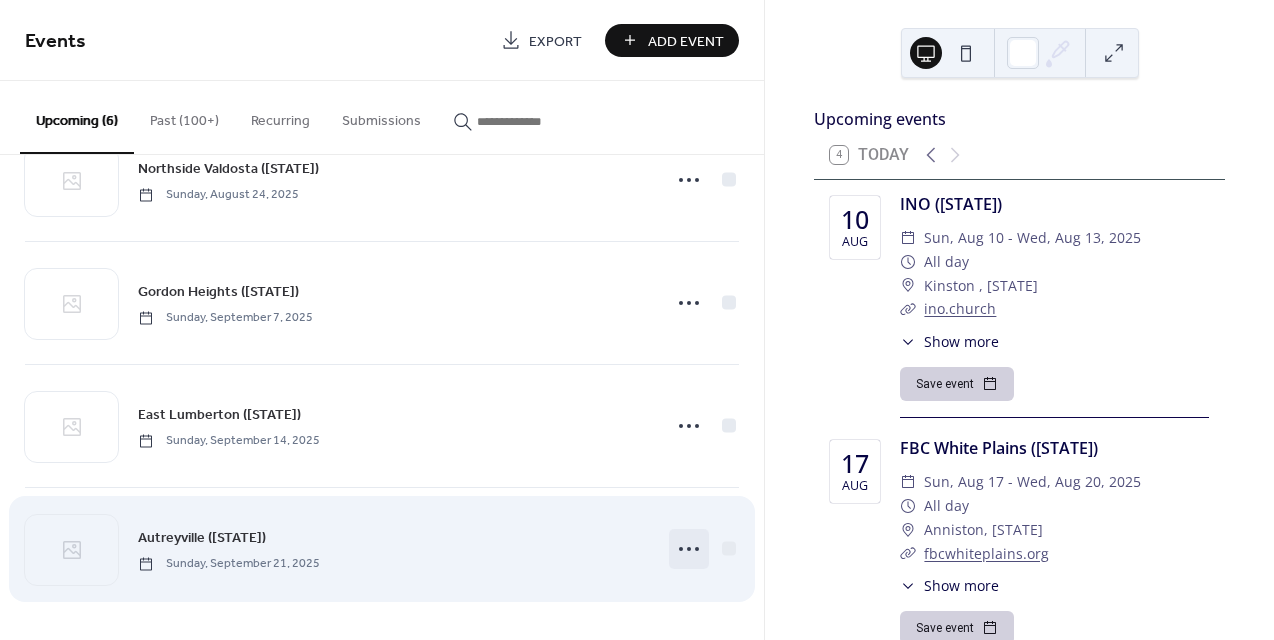 click 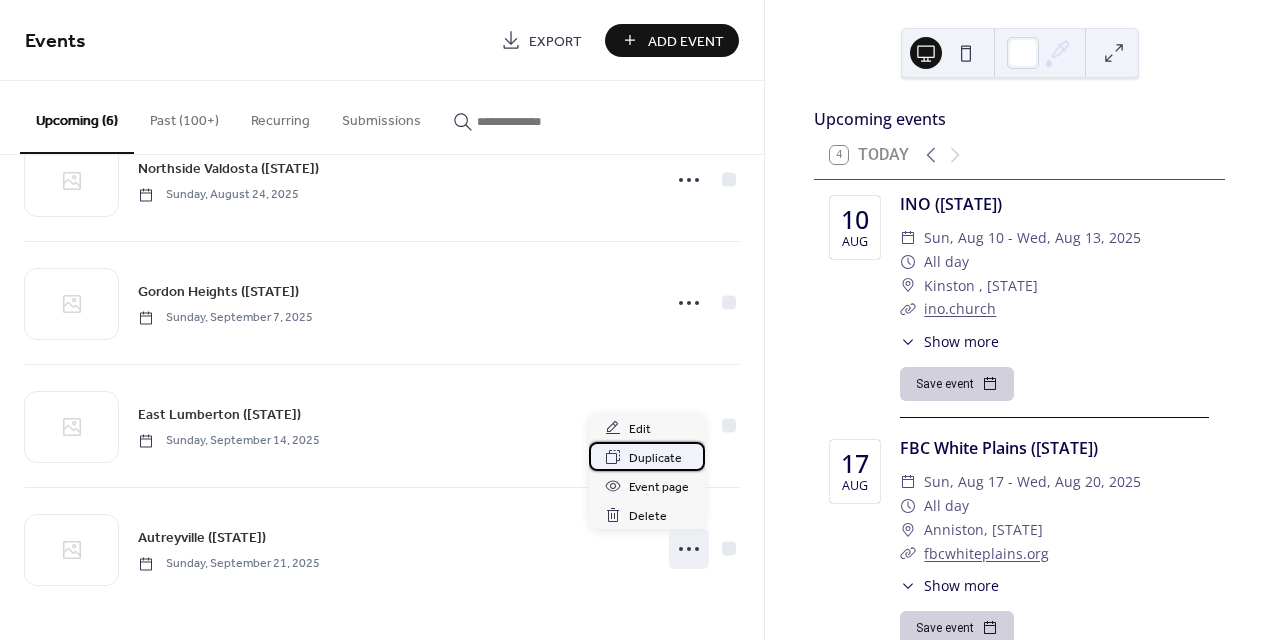 click on "Duplicate" at bounding box center [655, 458] 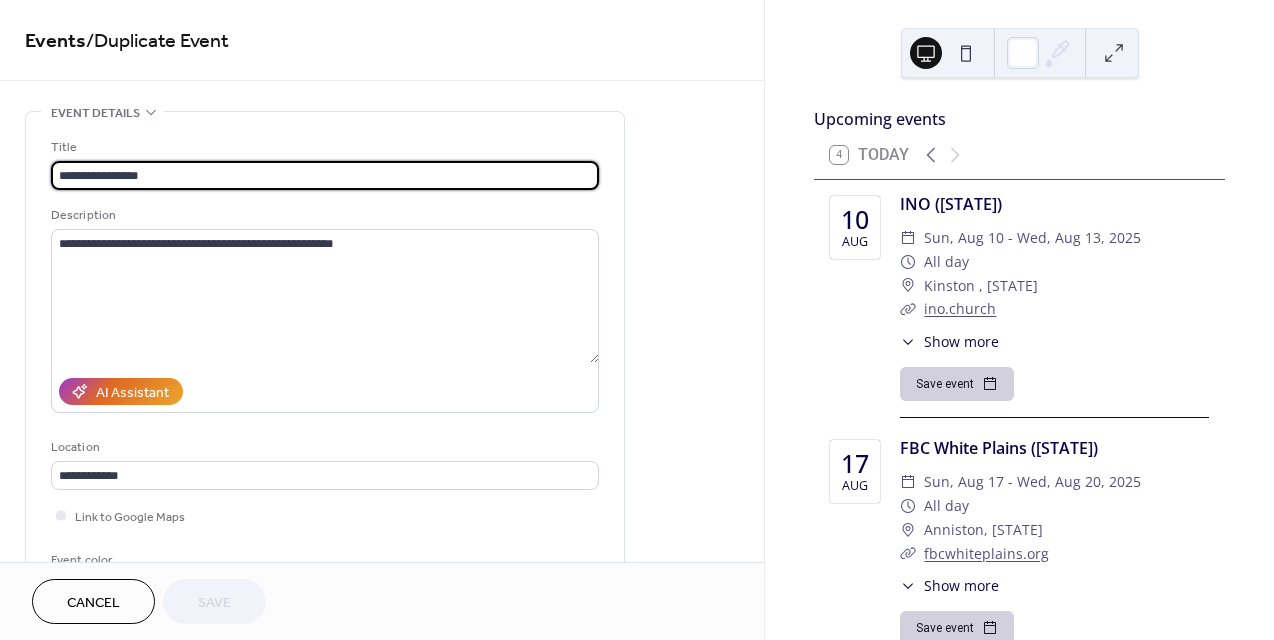 click on "**********" at bounding box center (325, 175) 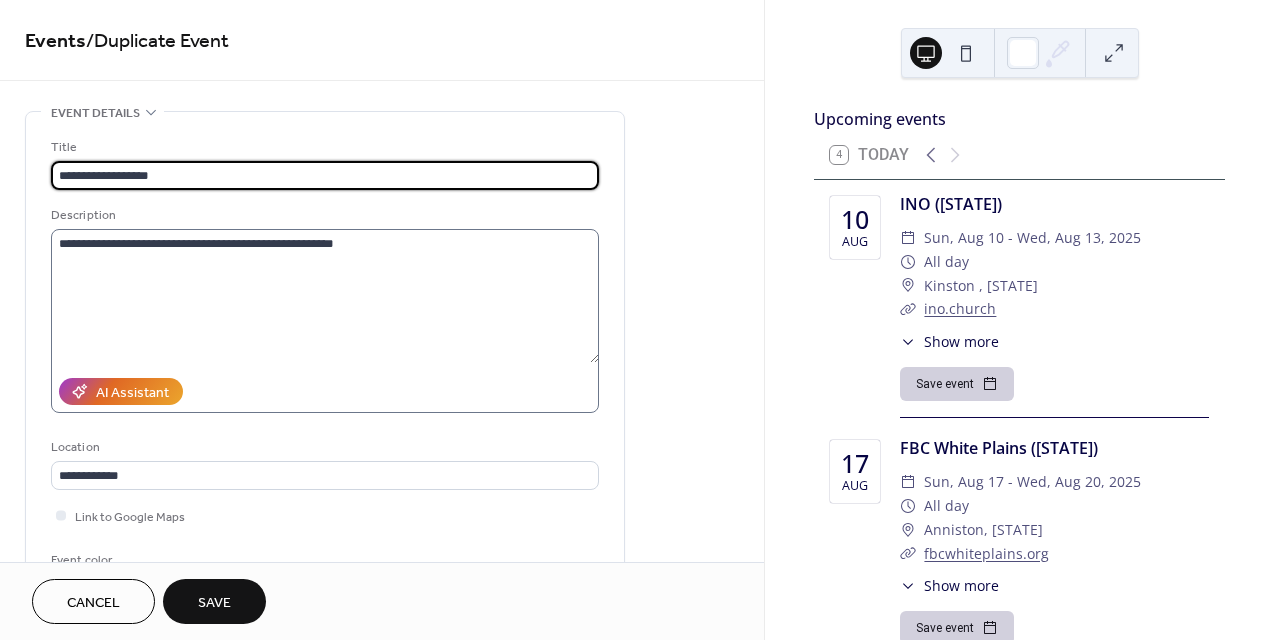 type on "**********" 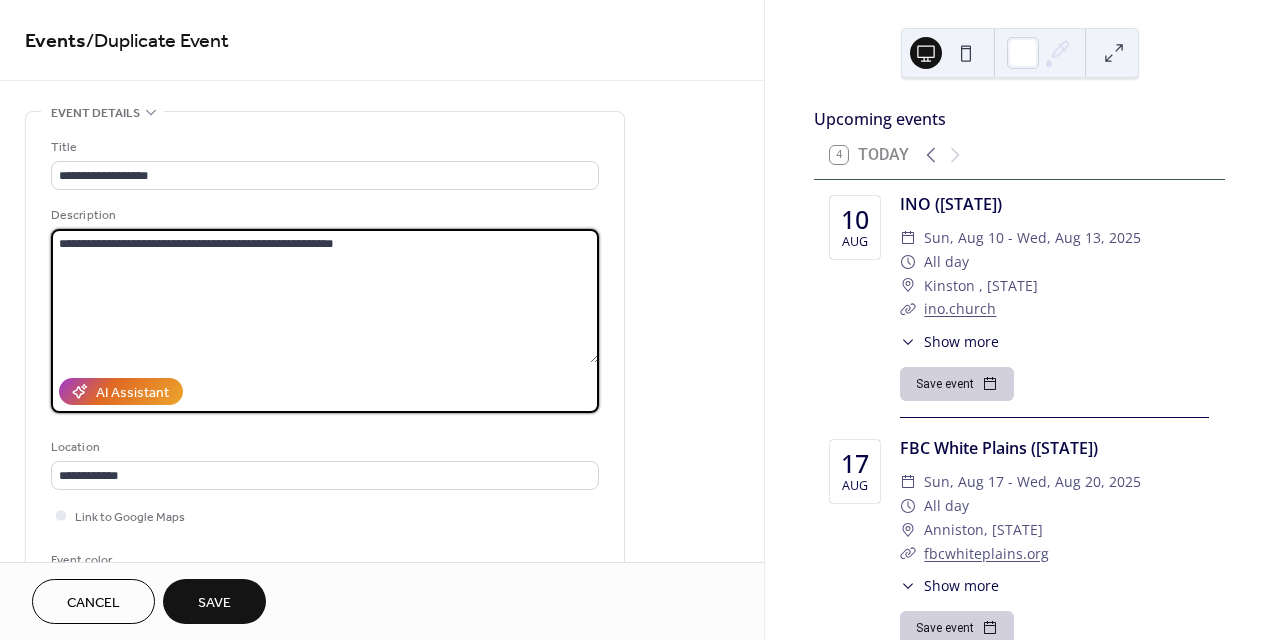drag, startPoint x: 231, startPoint y: 240, endPoint x: 415, endPoint y: 247, distance: 184.1331 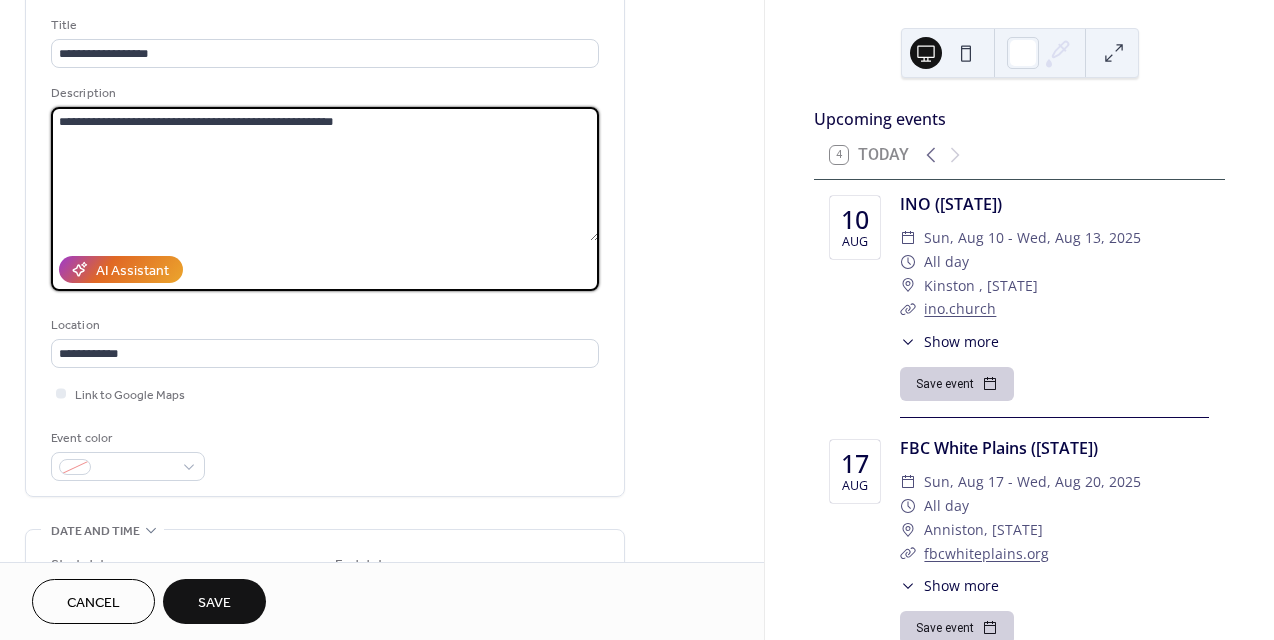 scroll, scrollTop: 172, scrollLeft: 0, axis: vertical 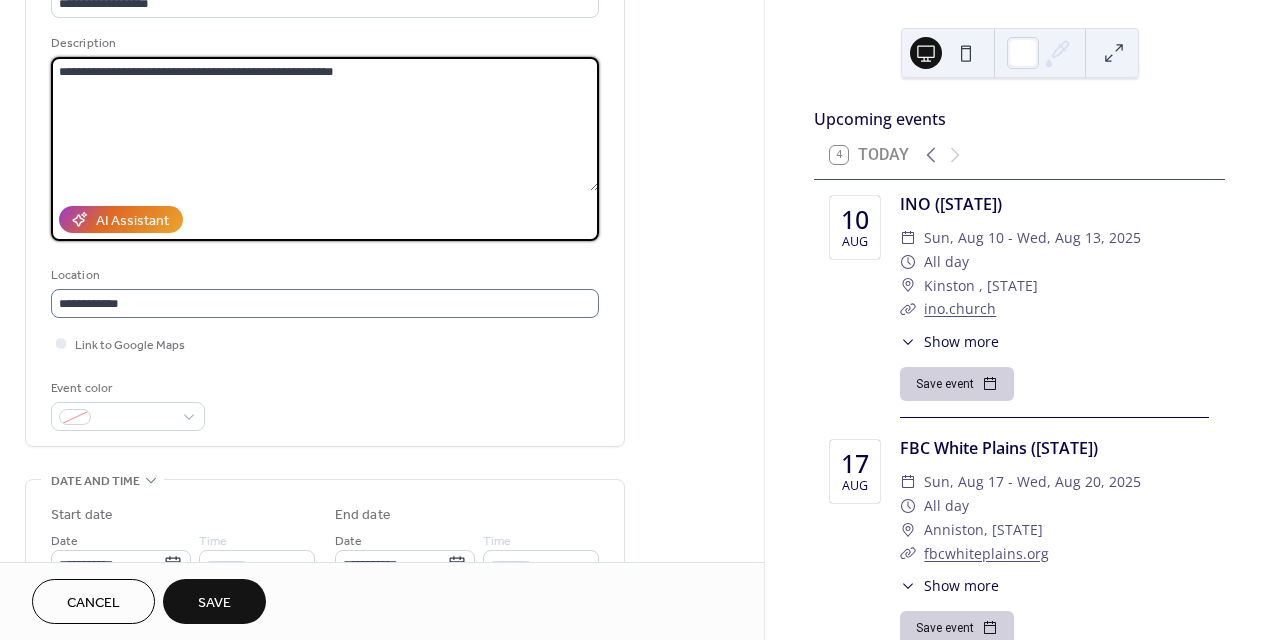 type on "**********" 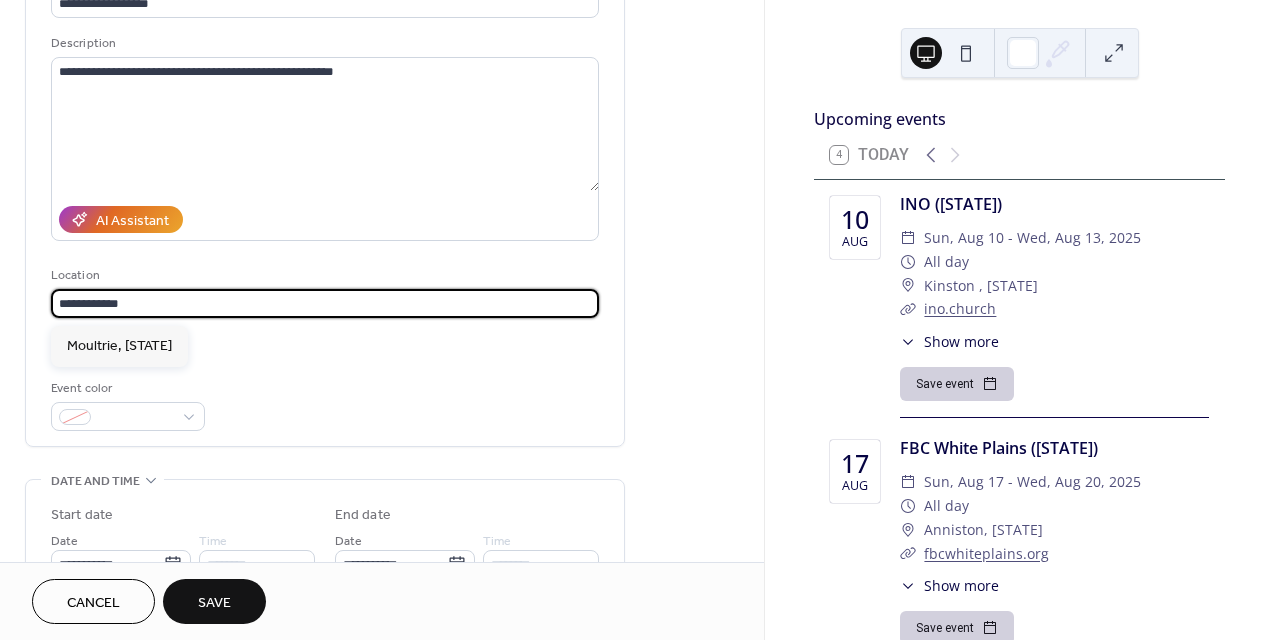 click on "**********" at bounding box center [325, 303] 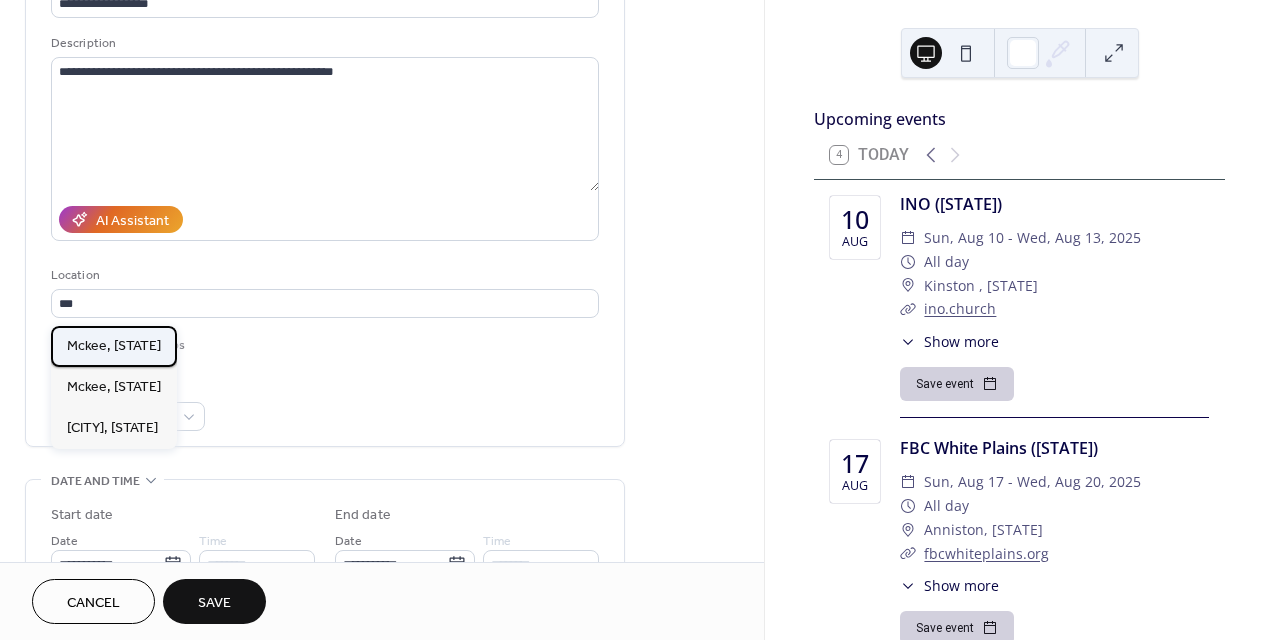 click on "Mckee, [STATE]" at bounding box center [114, 346] 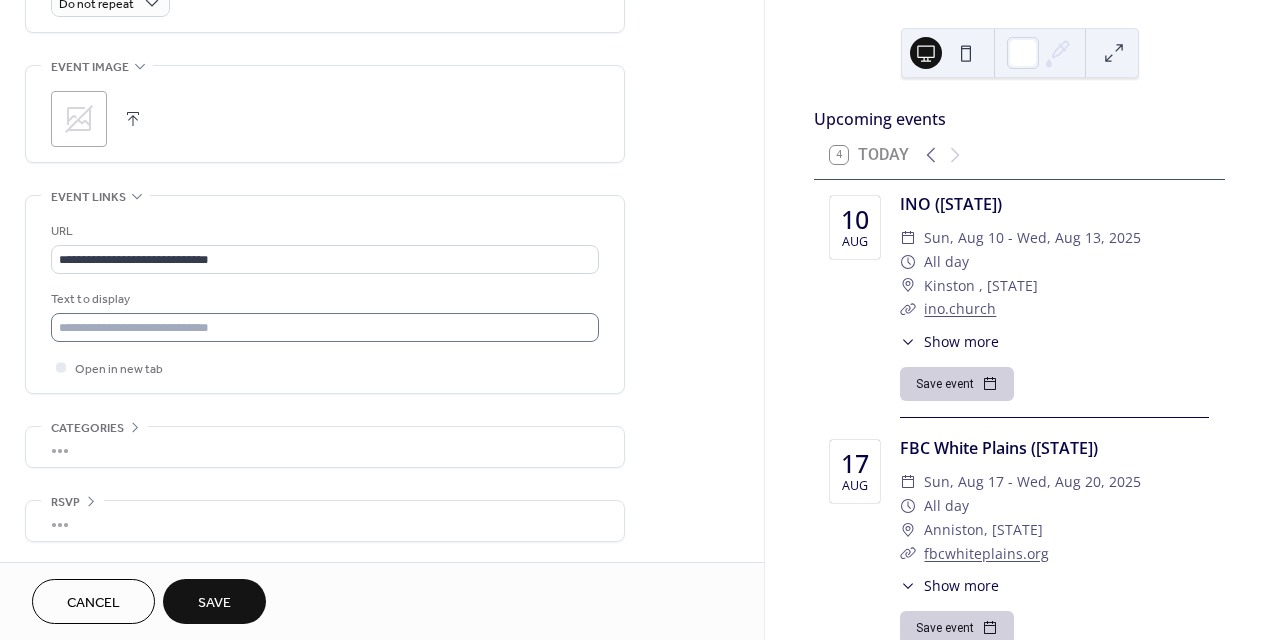 scroll, scrollTop: 934, scrollLeft: 0, axis: vertical 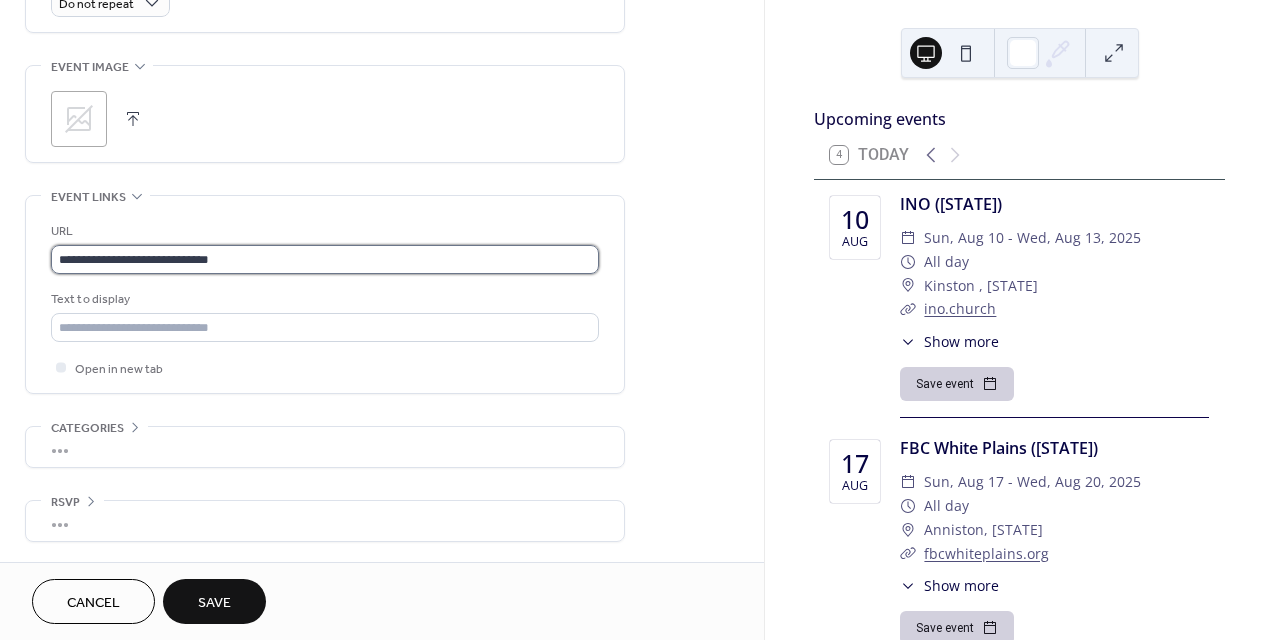 click on "**********" at bounding box center (325, 259) 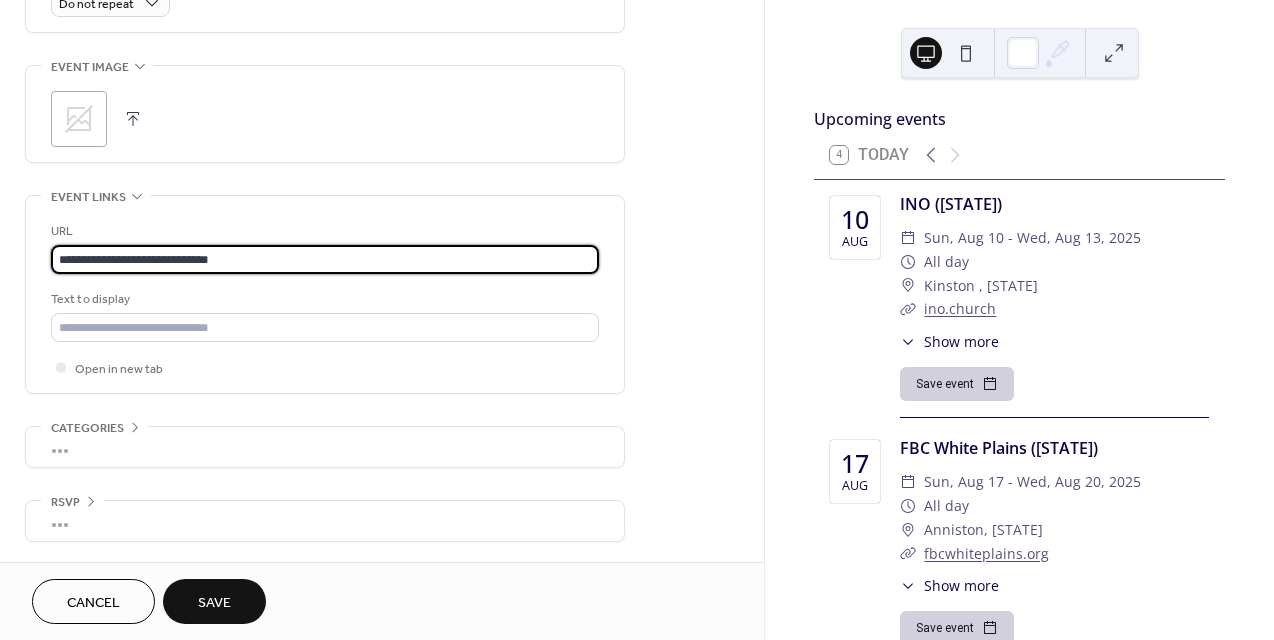 click on "**********" at bounding box center (325, 259) 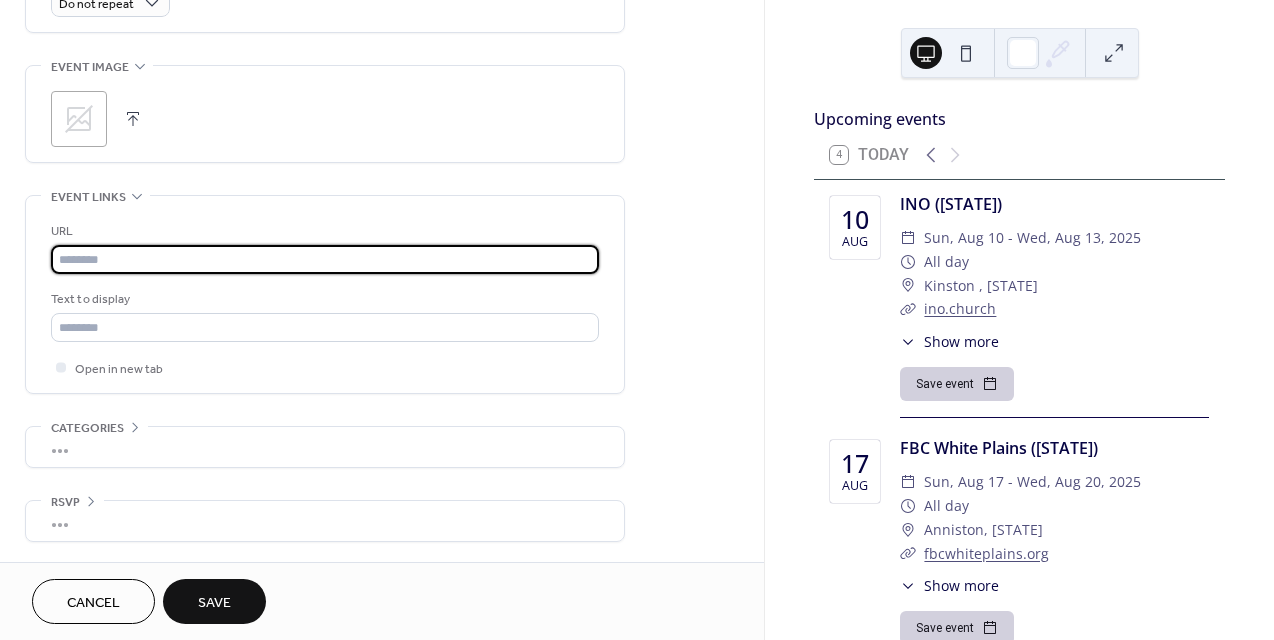 paste on "**********" 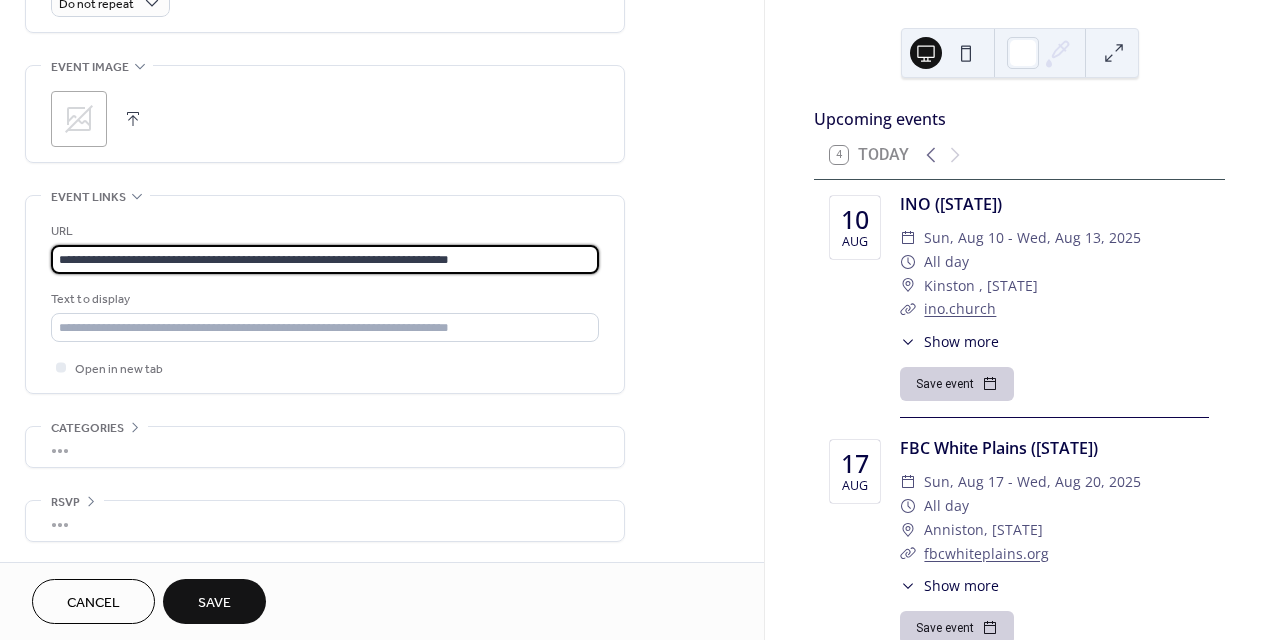 type on "**********" 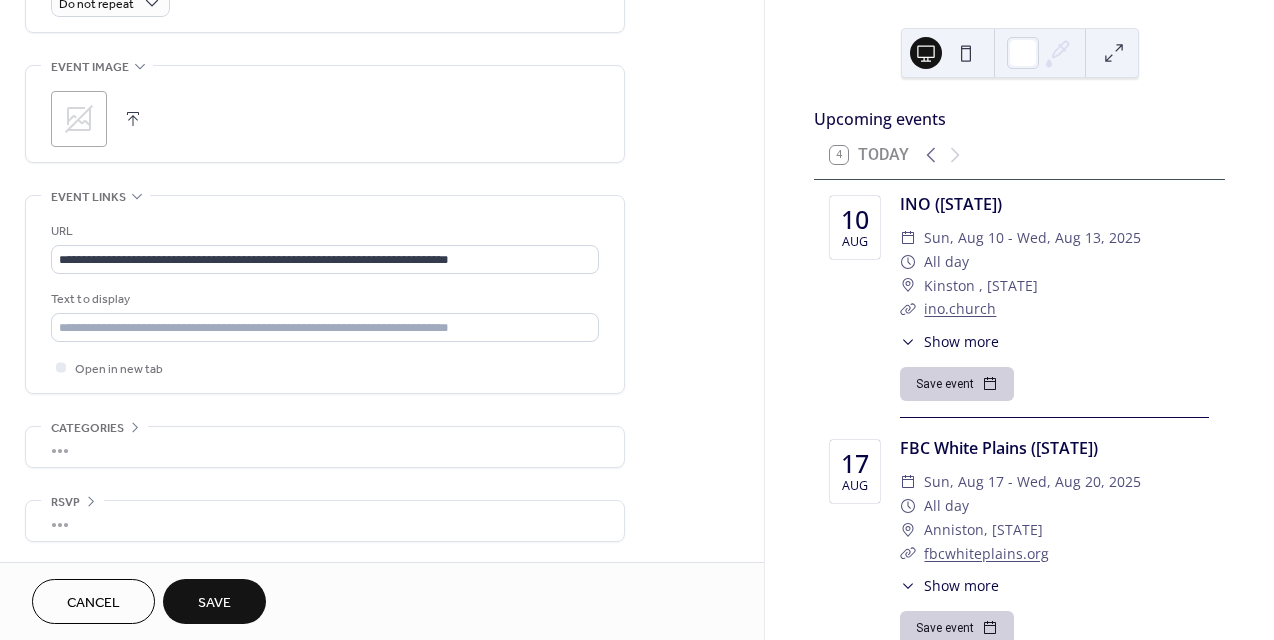 click on "Save" at bounding box center (214, 603) 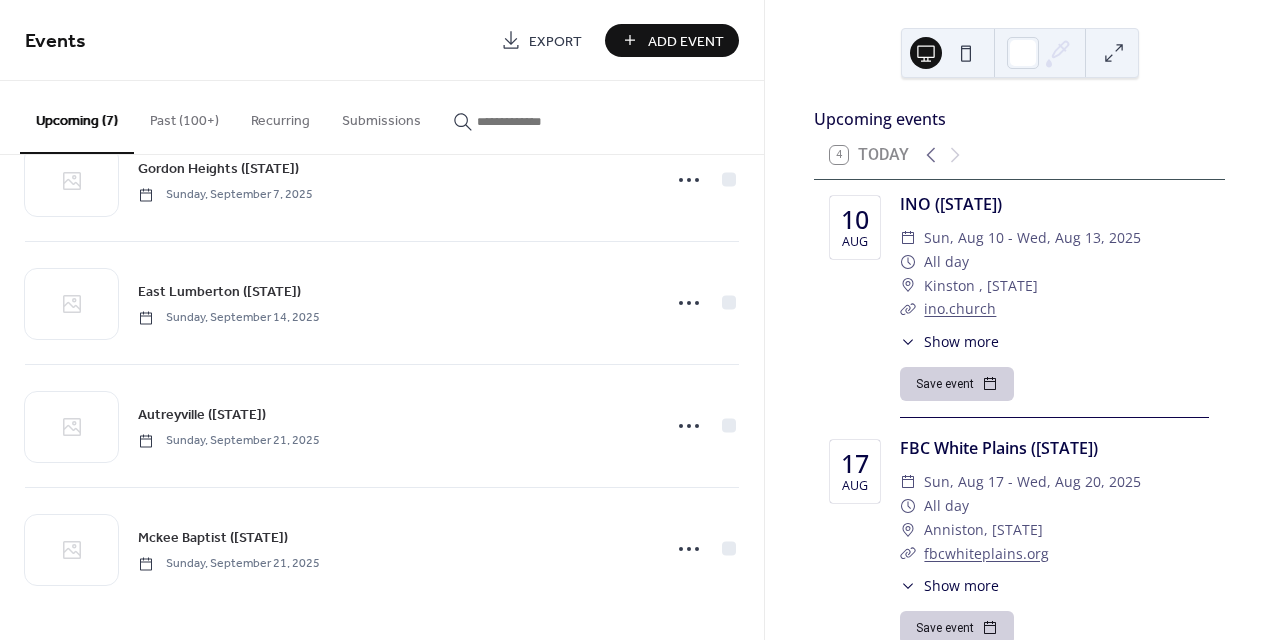 scroll, scrollTop: 435, scrollLeft: 0, axis: vertical 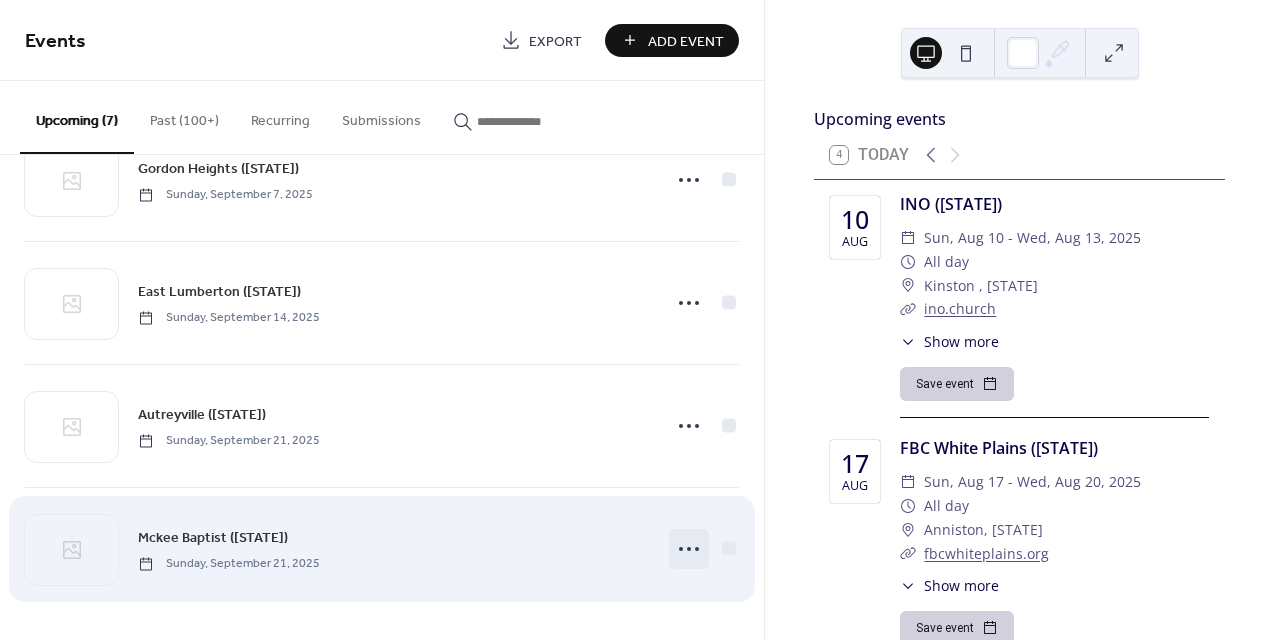 click 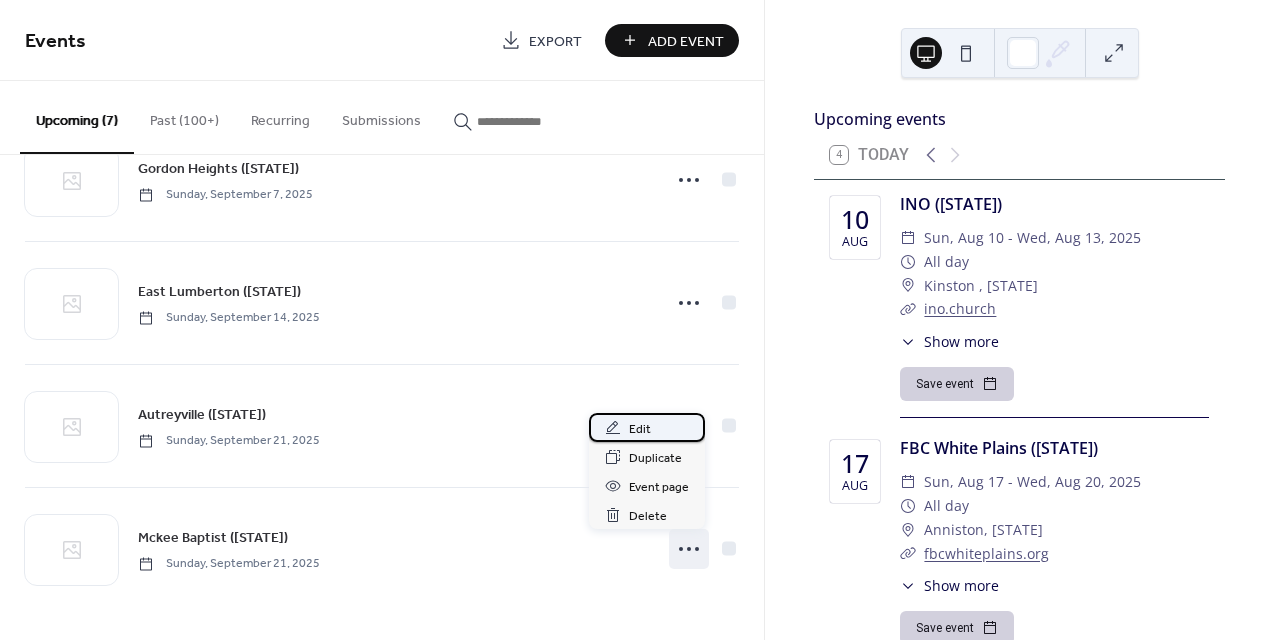 click on "Edit" at bounding box center (647, 427) 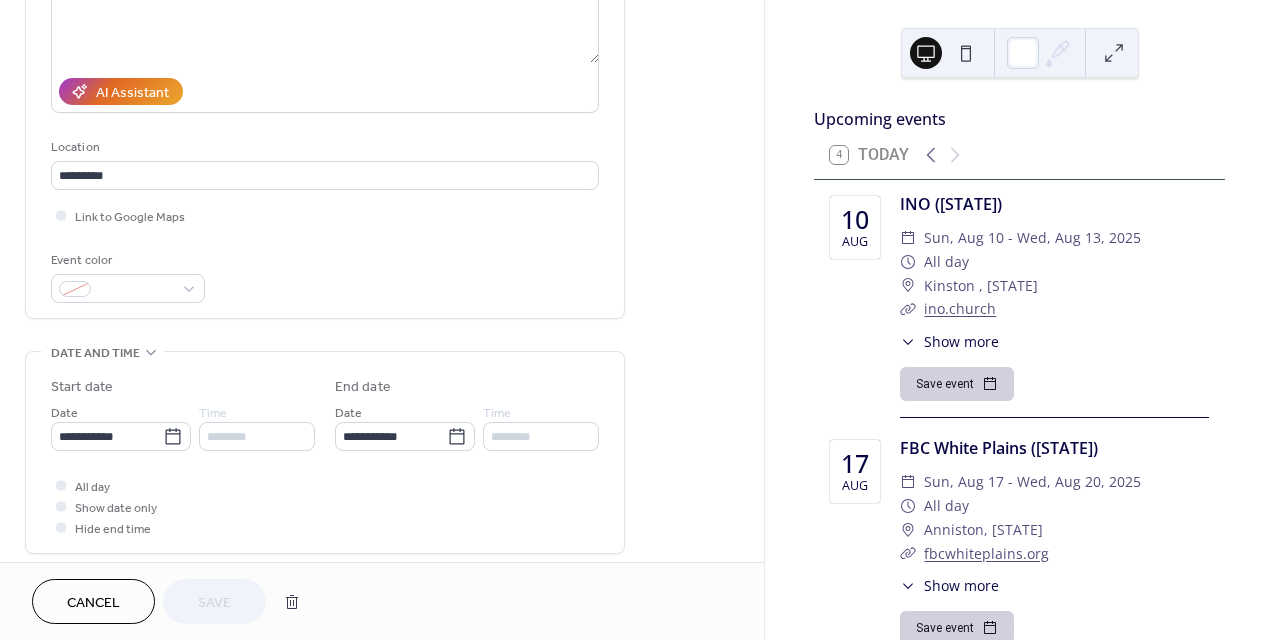 scroll, scrollTop: 301, scrollLeft: 0, axis: vertical 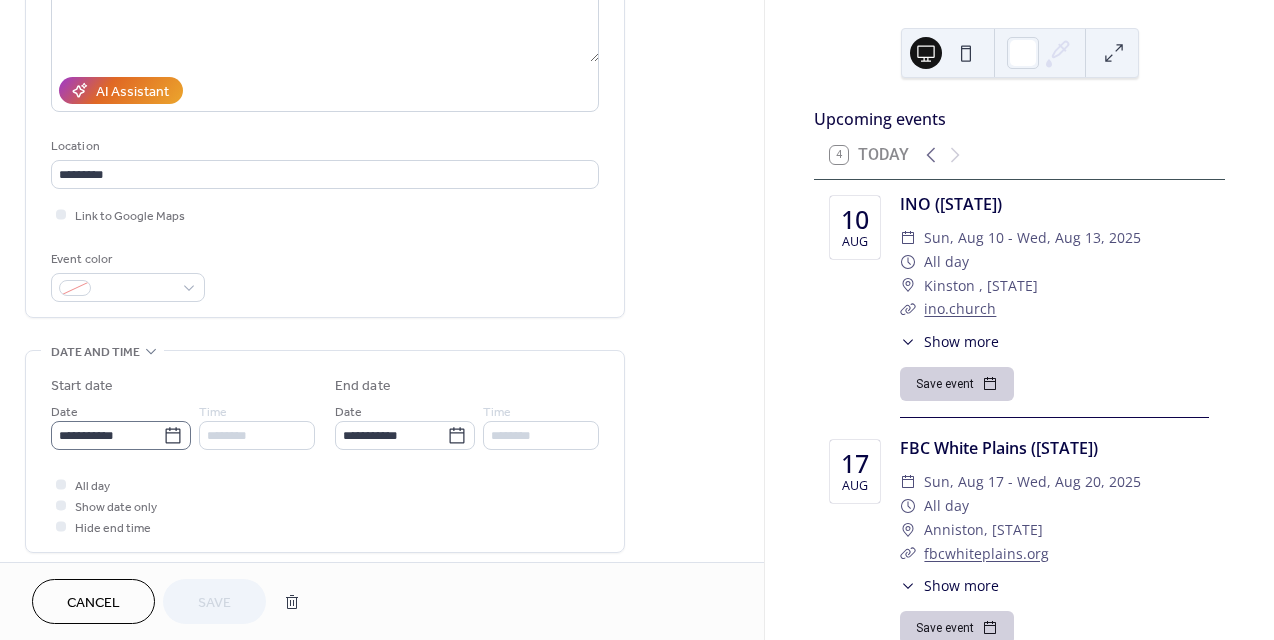 click 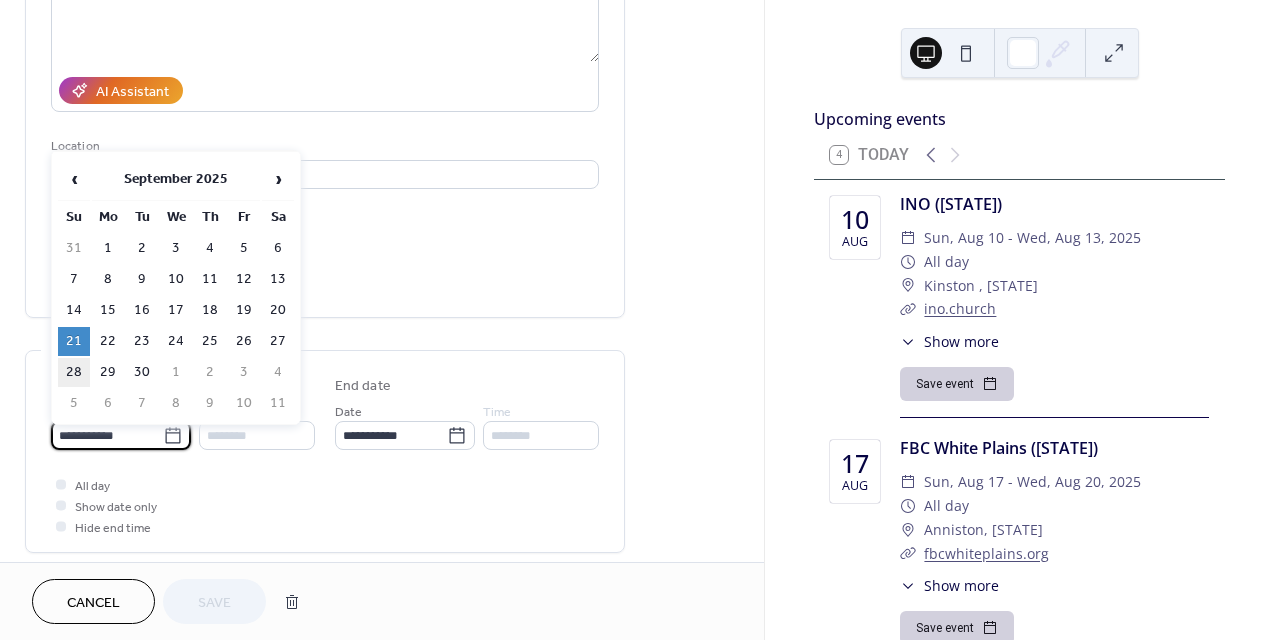 click on "28" at bounding box center (74, 372) 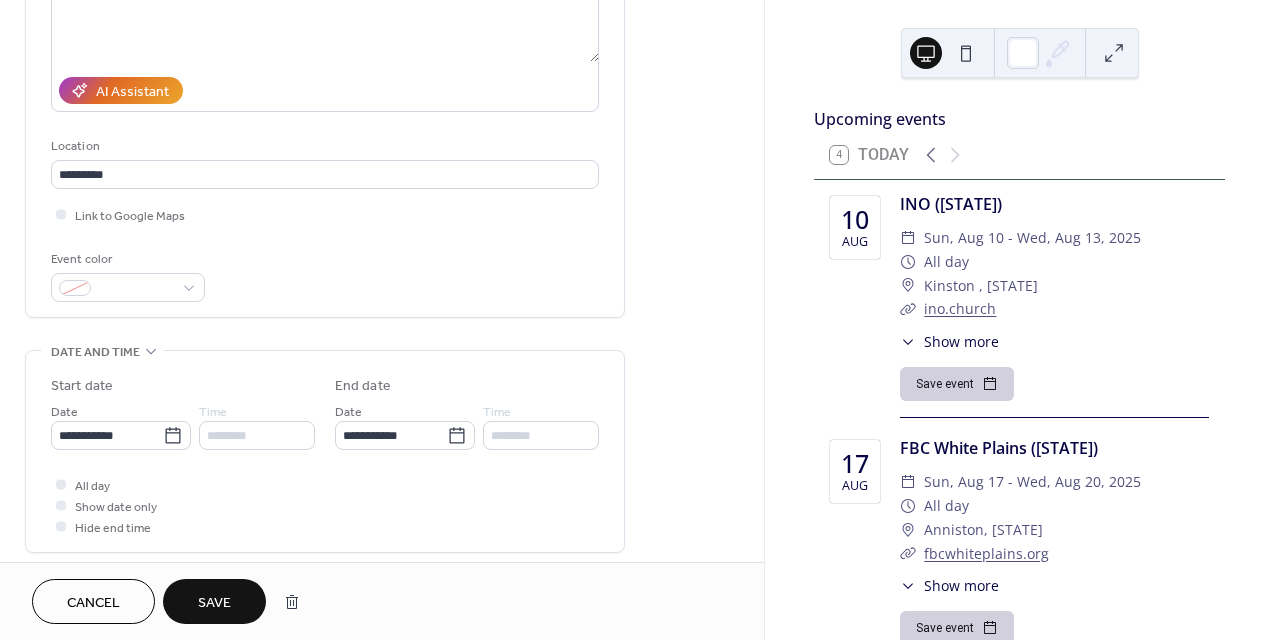 click on "Save" at bounding box center (214, 603) 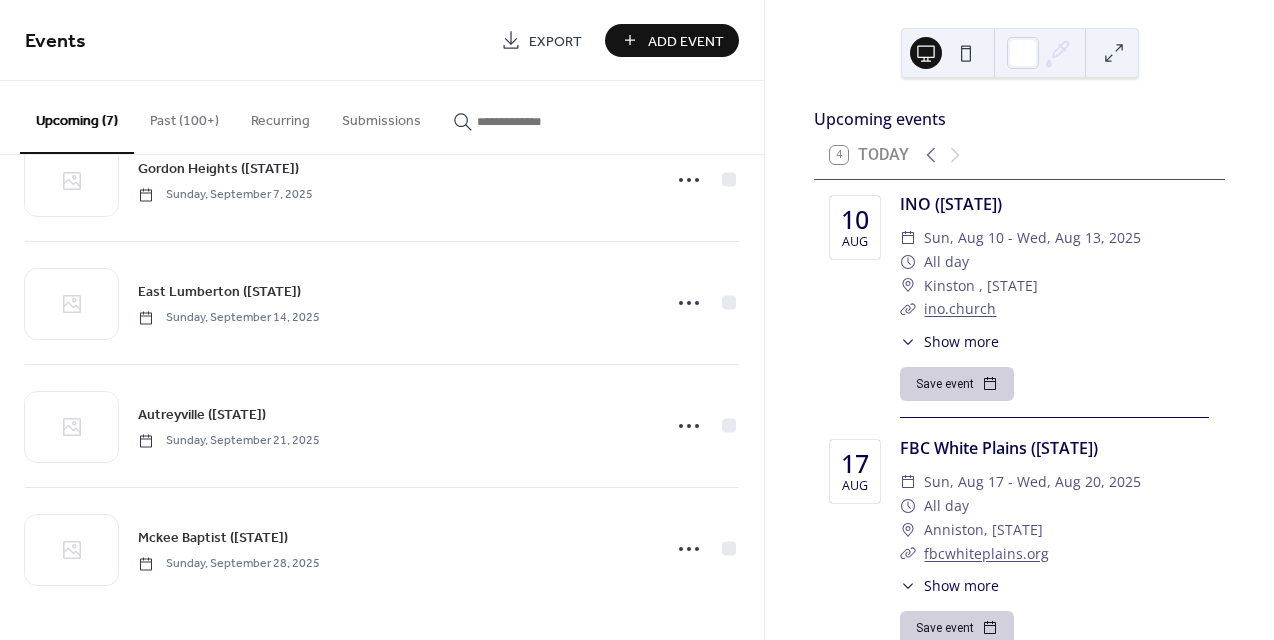 scroll, scrollTop: 435, scrollLeft: 0, axis: vertical 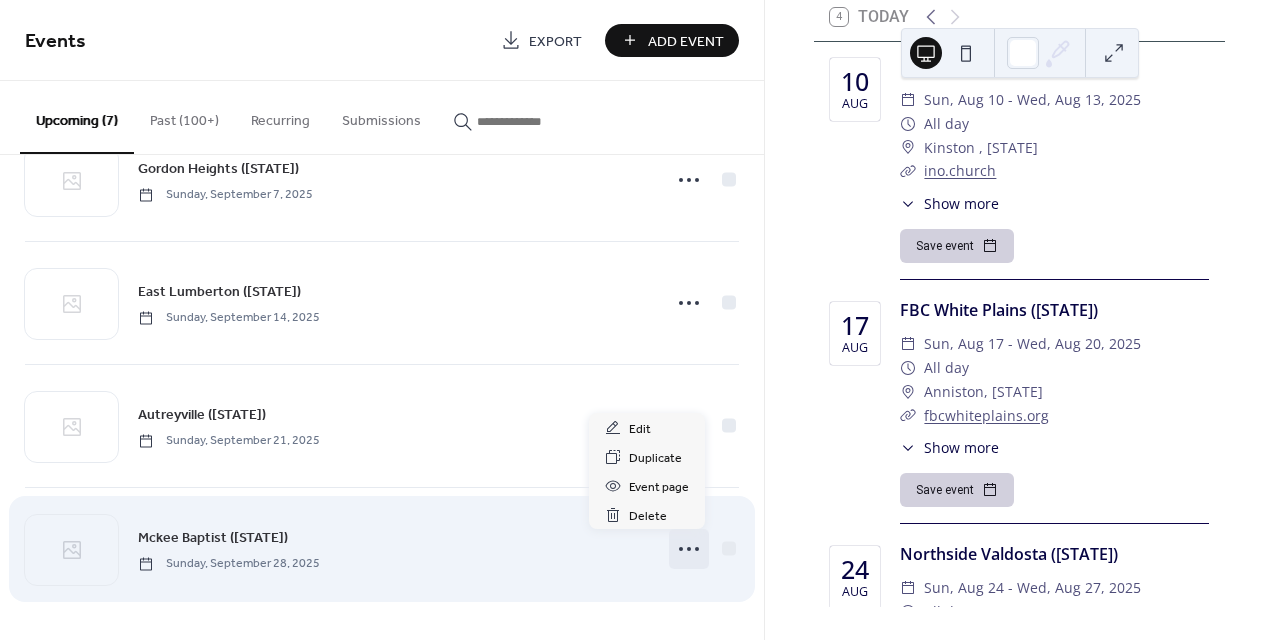 click 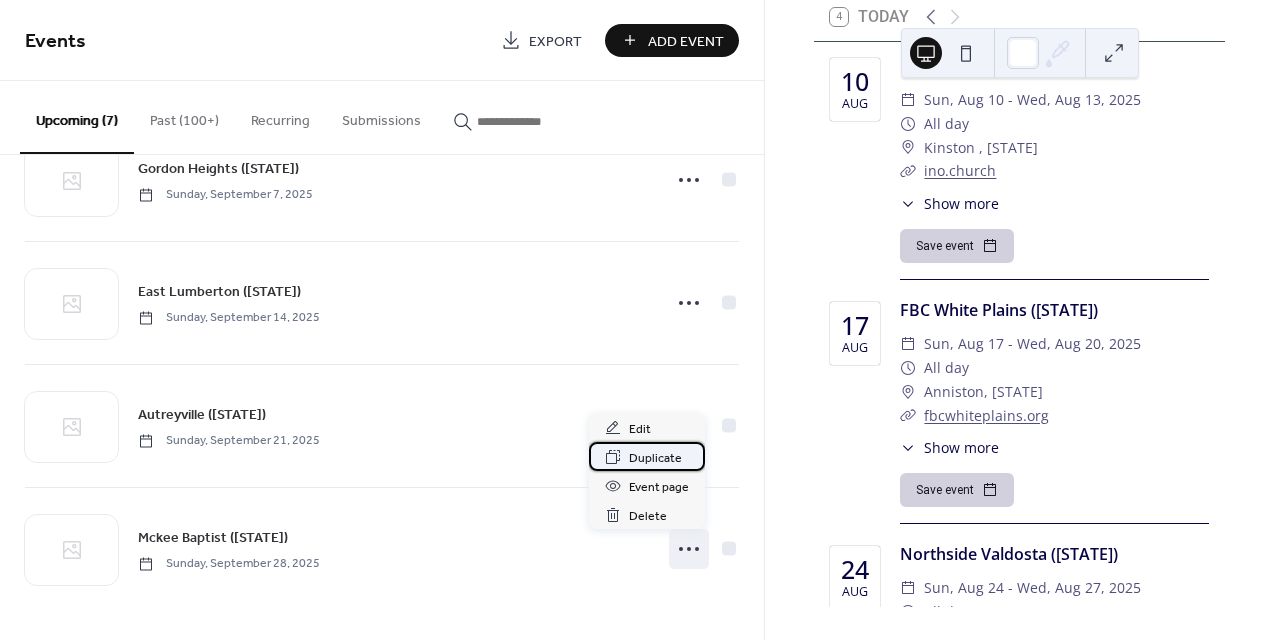 click on "Duplicate" at bounding box center (655, 458) 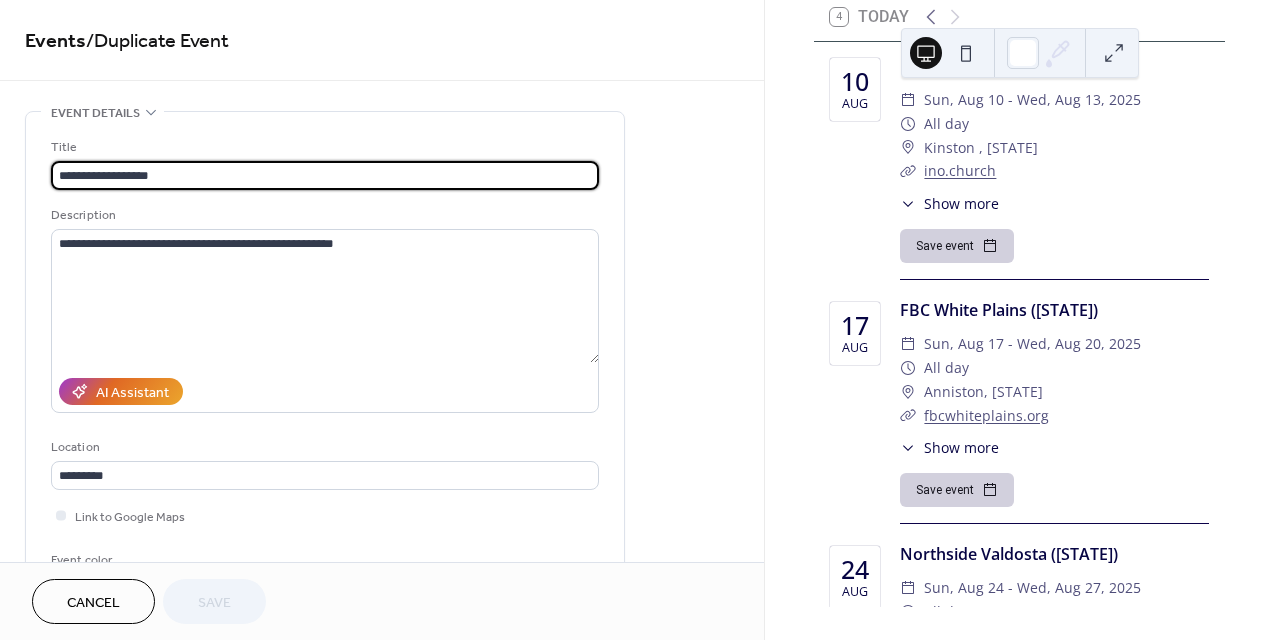 click on "**********" at bounding box center (325, 175) 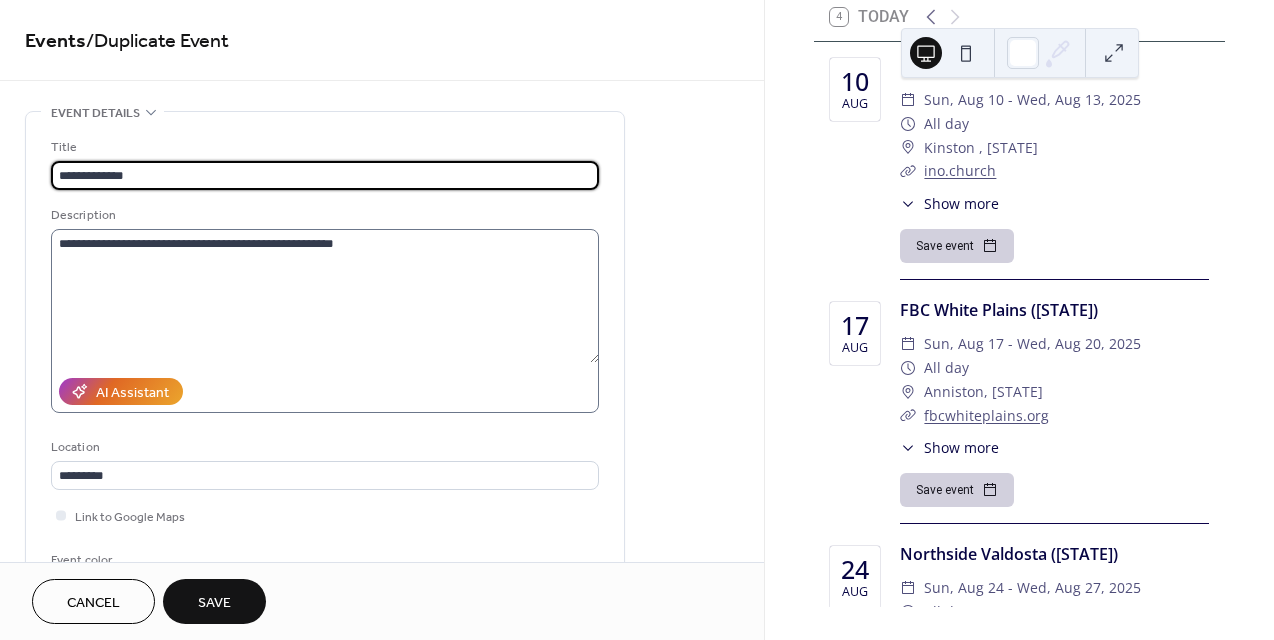 type on "**********" 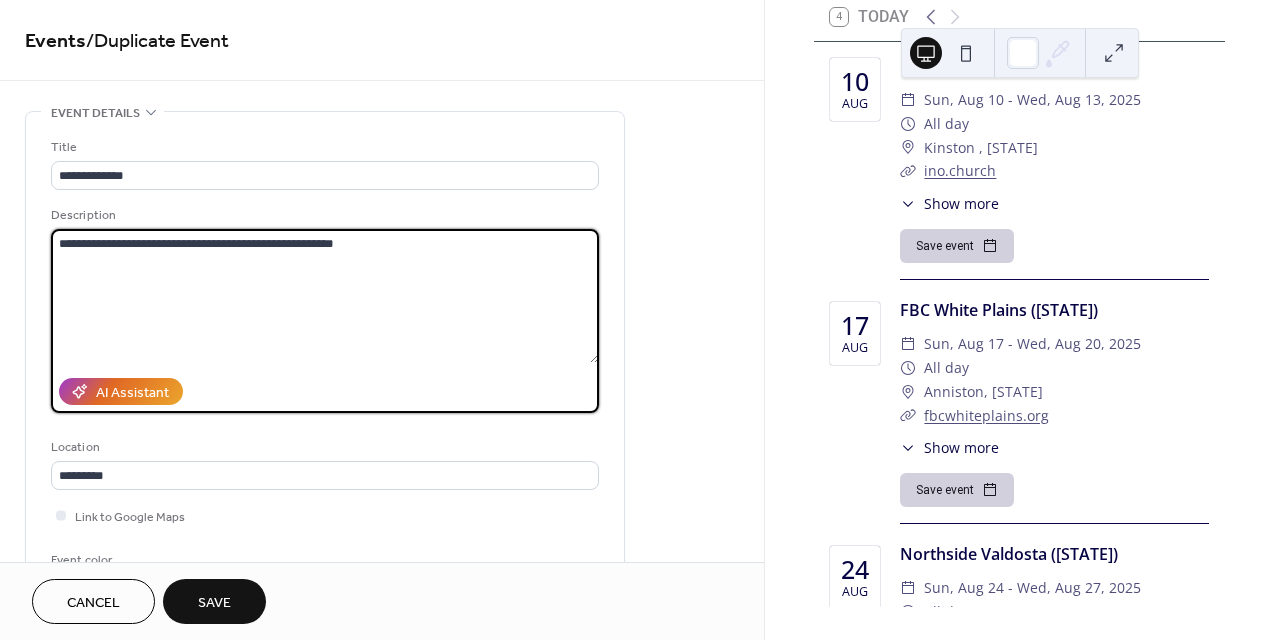 drag, startPoint x: 232, startPoint y: 240, endPoint x: 382, endPoint y: 251, distance: 150.40279 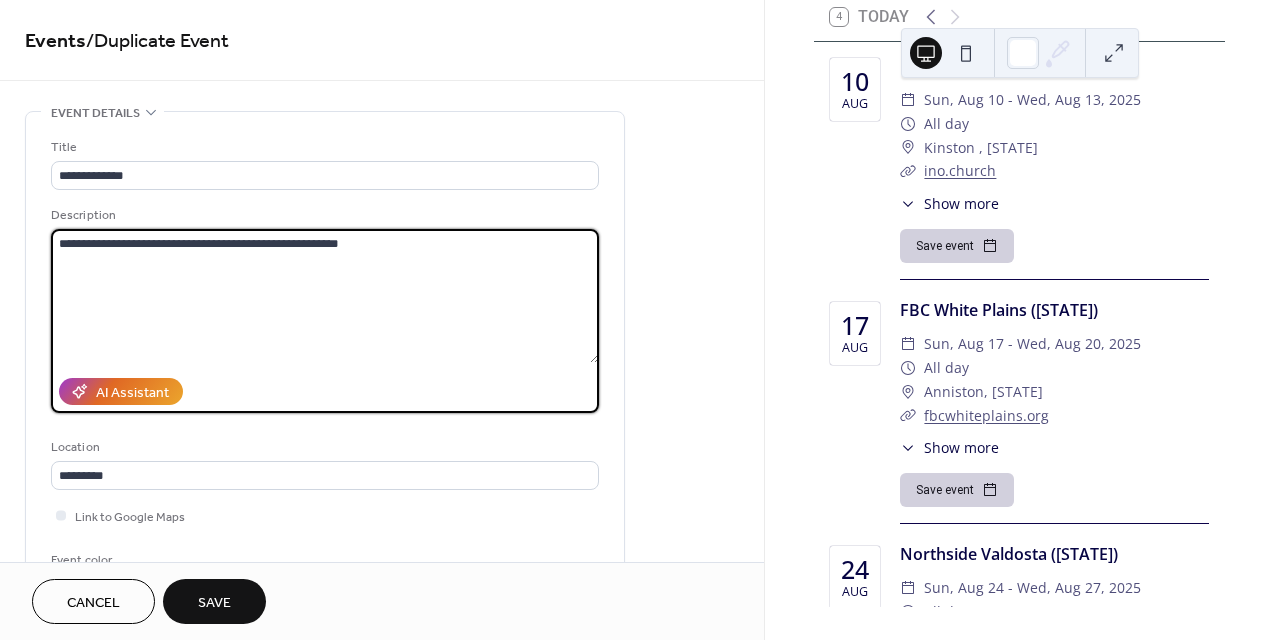scroll, scrollTop: 179, scrollLeft: 0, axis: vertical 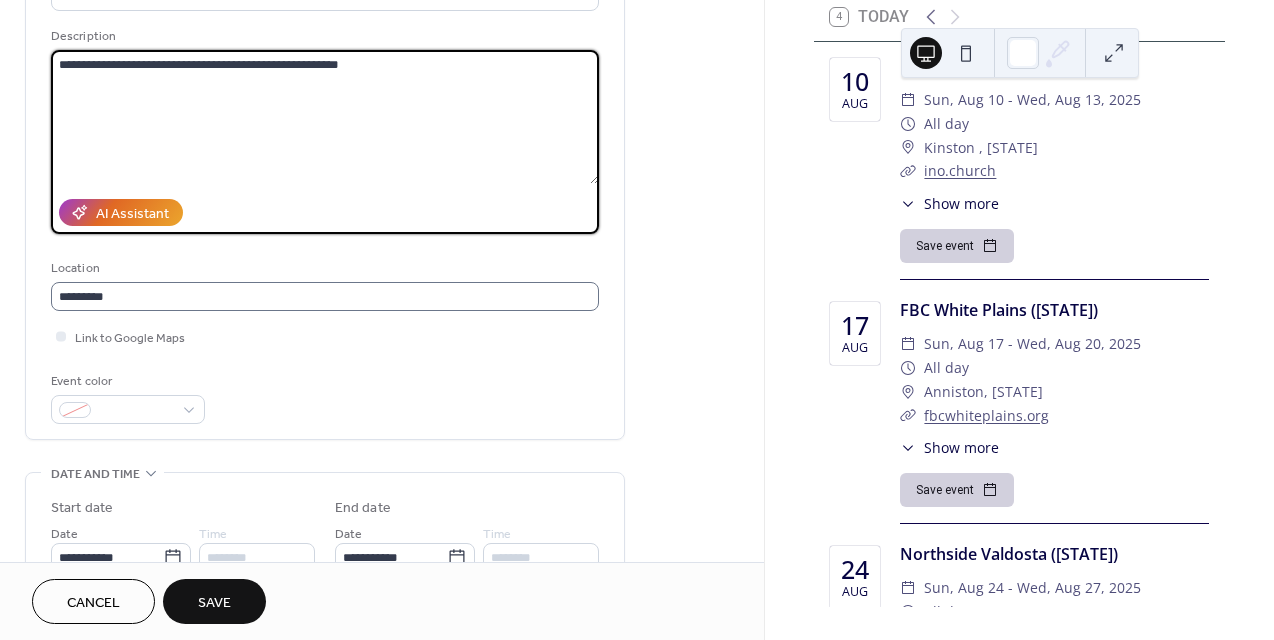 type on "**********" 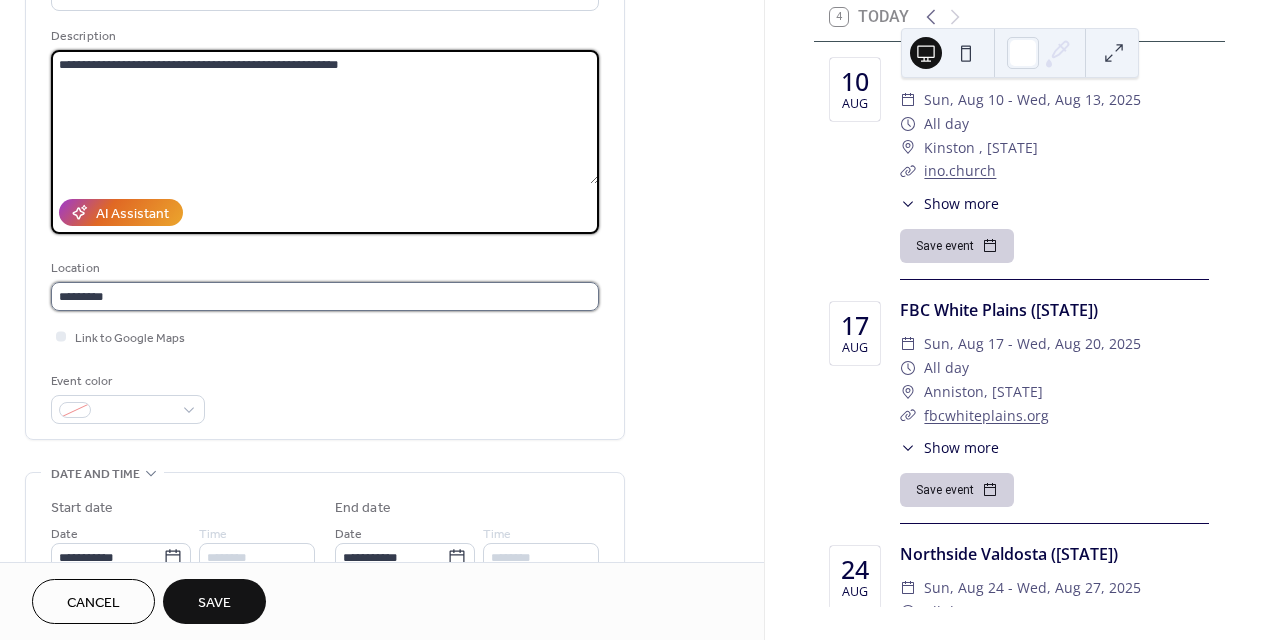 click on "*********" at bounding box center (325, 296) 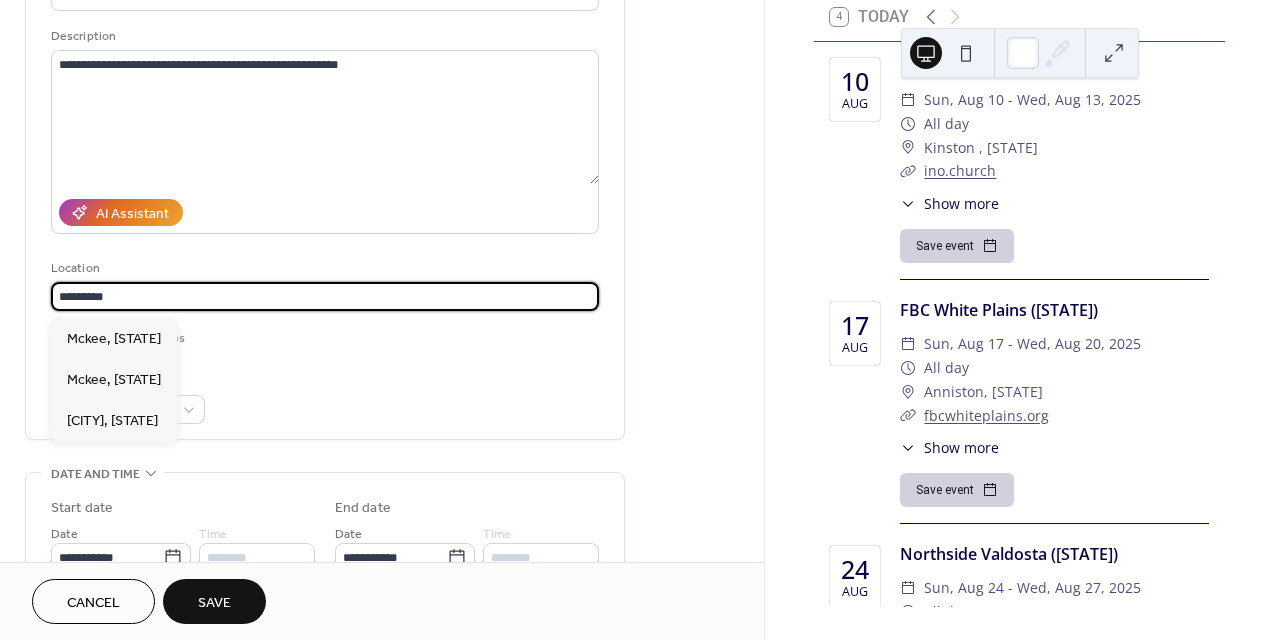 click on "*********" at bounding box center [325, 296] 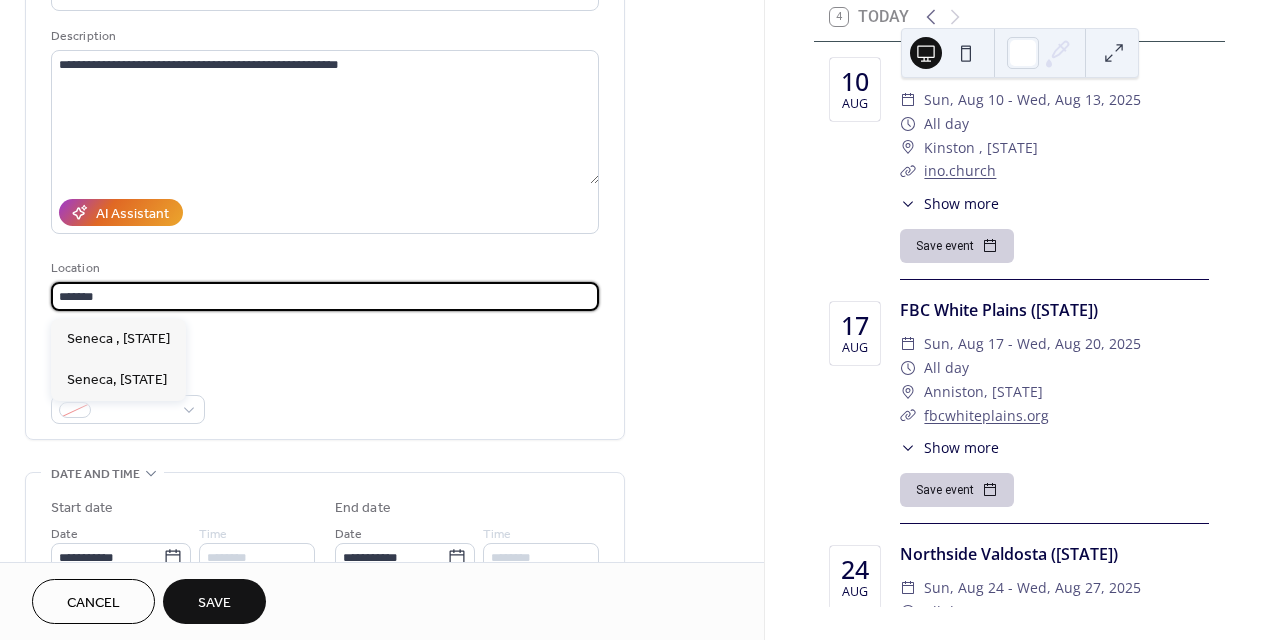 drag, startPoint x: 293, startPoint y: 299, endPoint x: 113, endPoint y: 379, distance: 196.97716 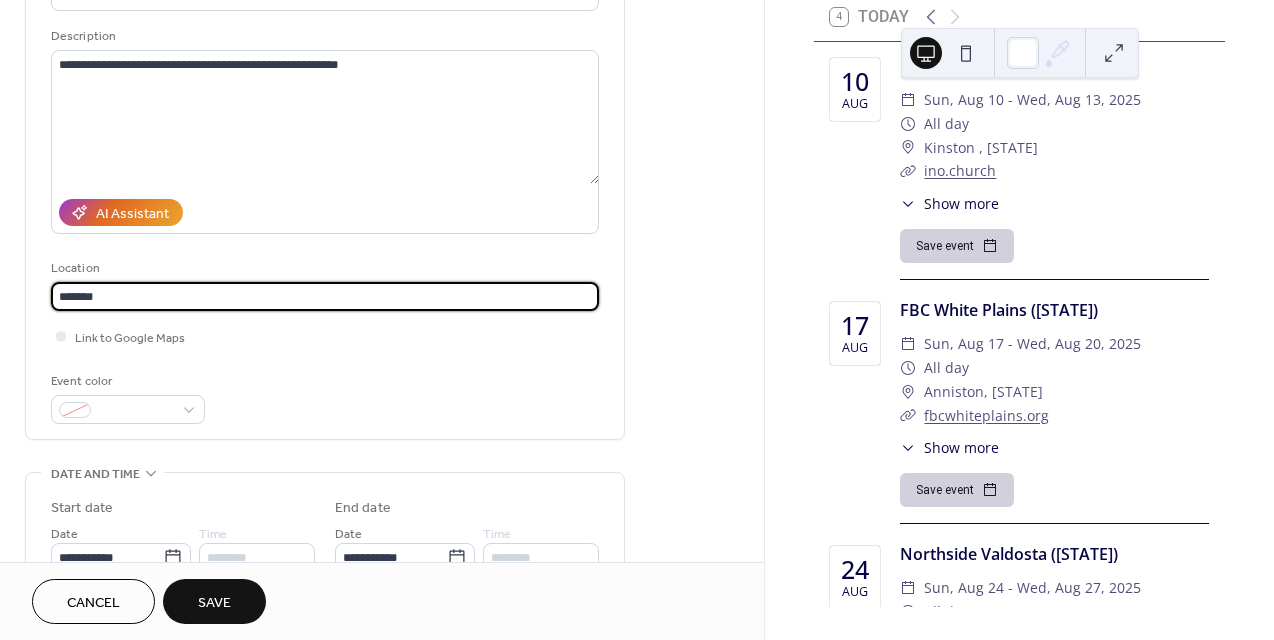 click on "*******" at bounding box center [325, 296] 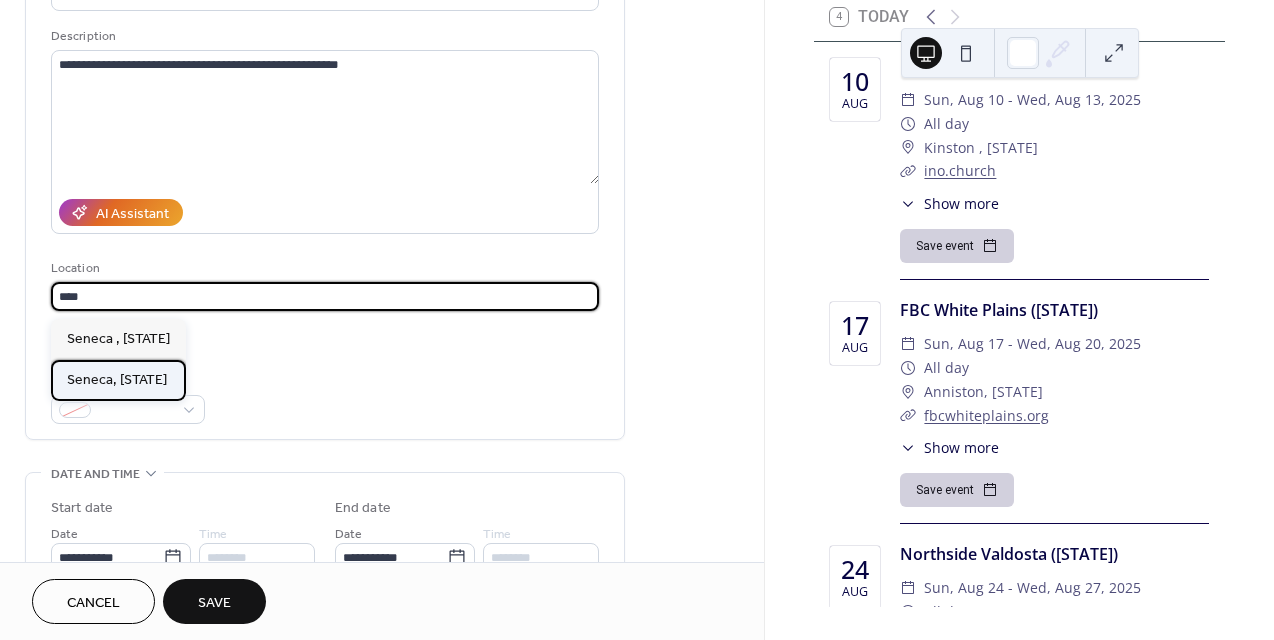 click on "Seneca, [STATE]" at bounding box center (117, 380) 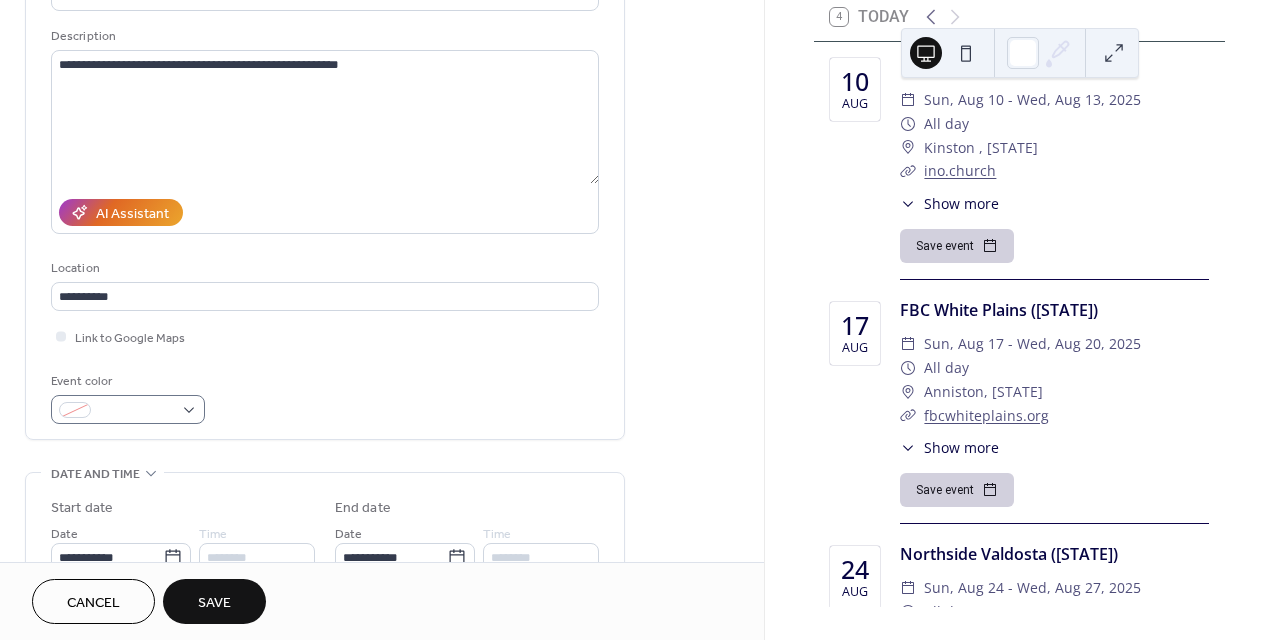 scroll, scrollTop: 359, scrollLeft: 0, axis: vertical 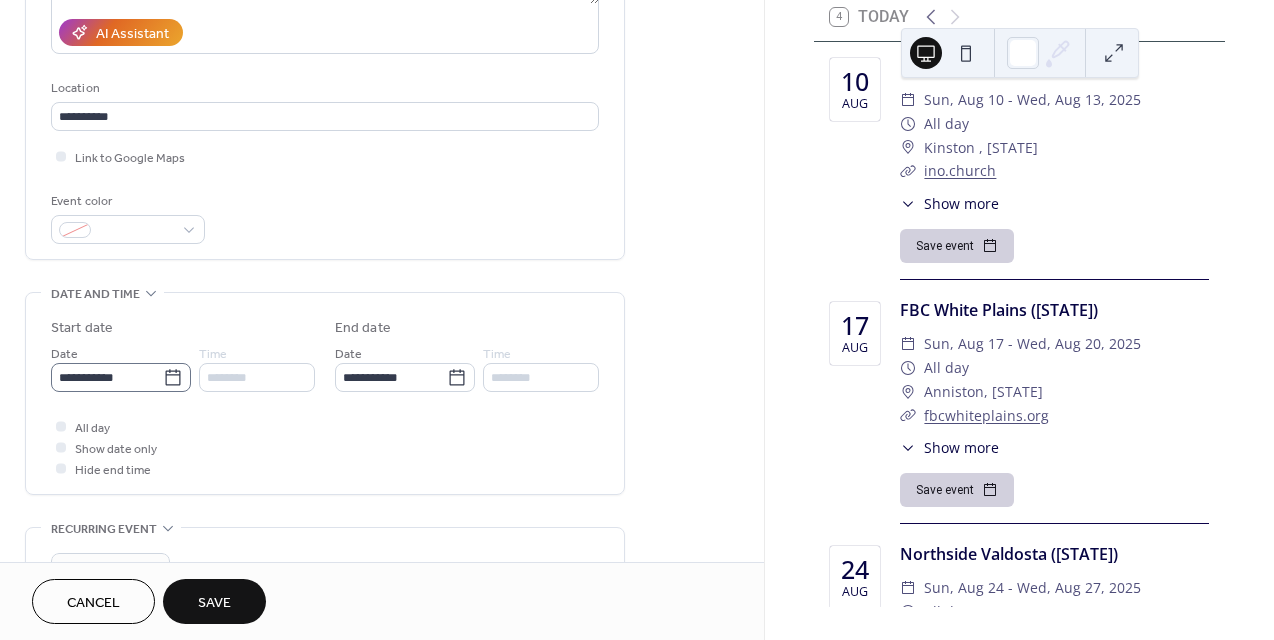 click 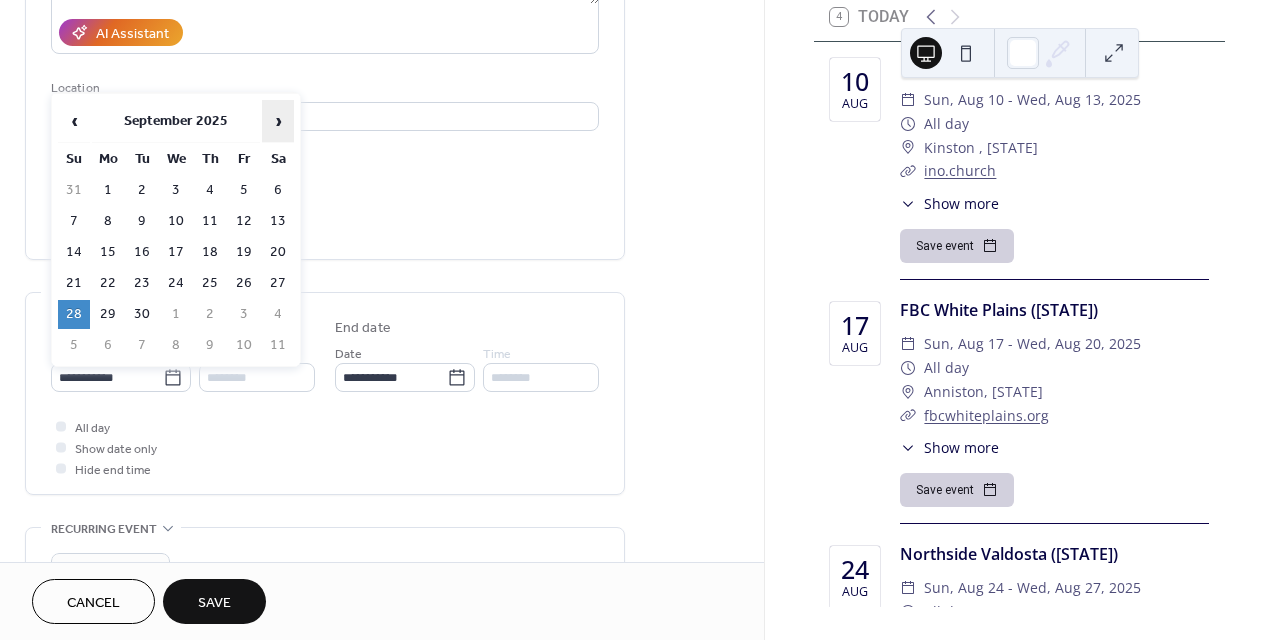 click on "›" at bounding box center [278, 121] 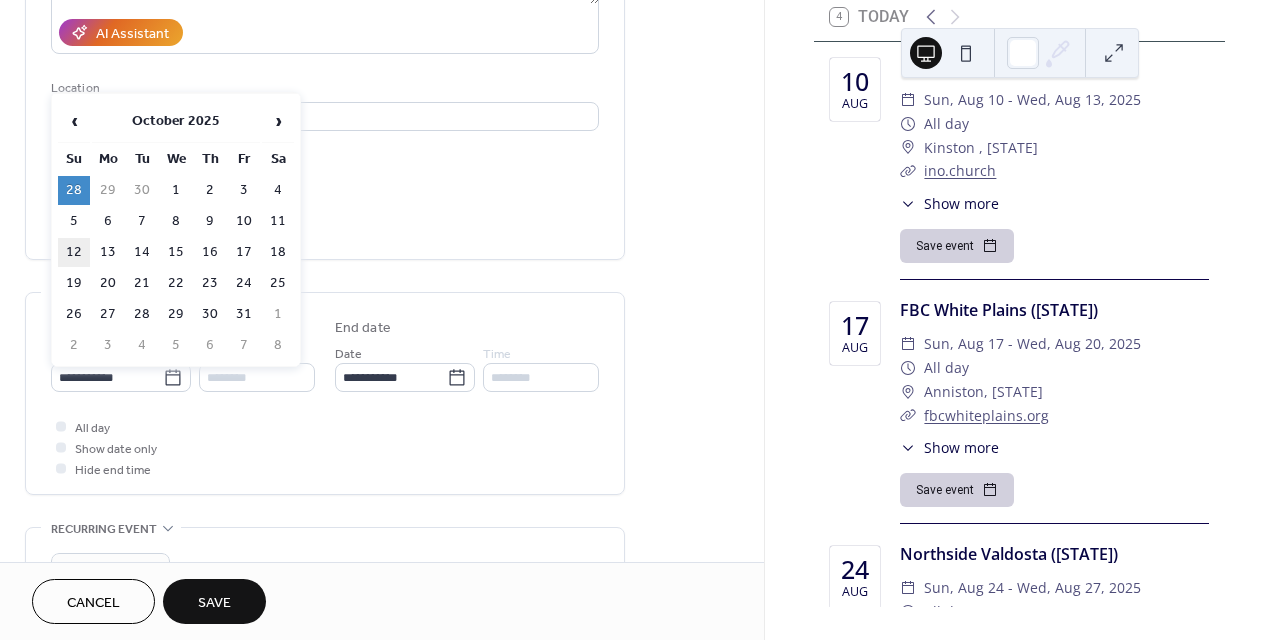 click on "12" at bounding box center (74, 252) 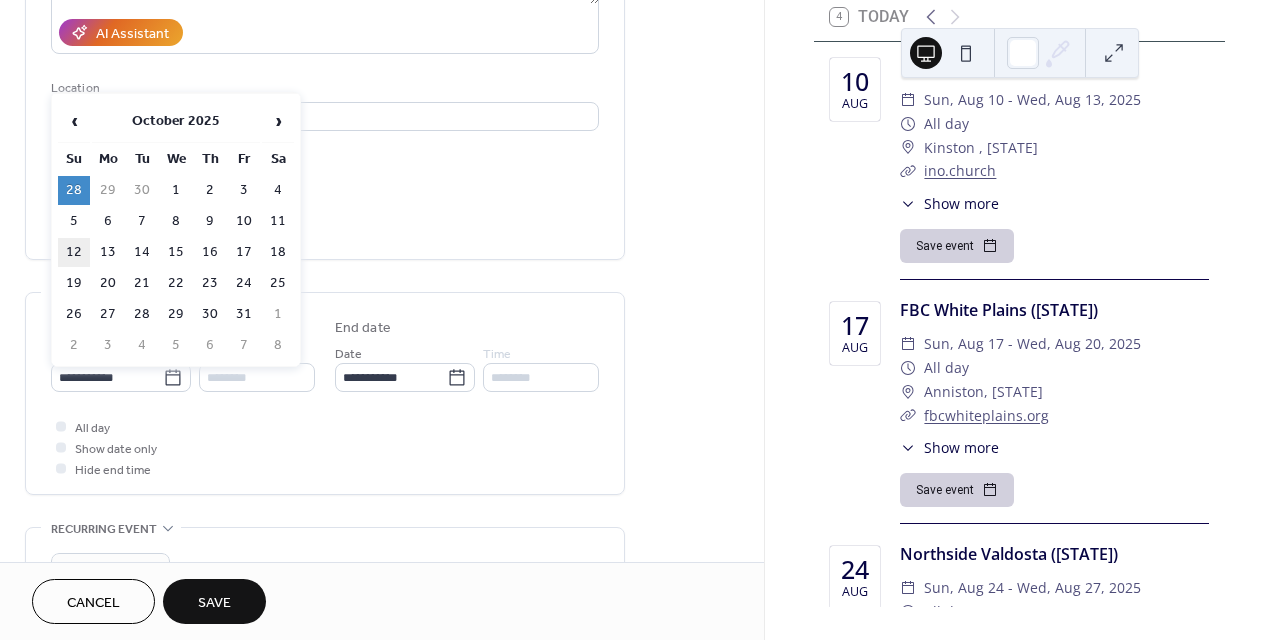 type on "**********" 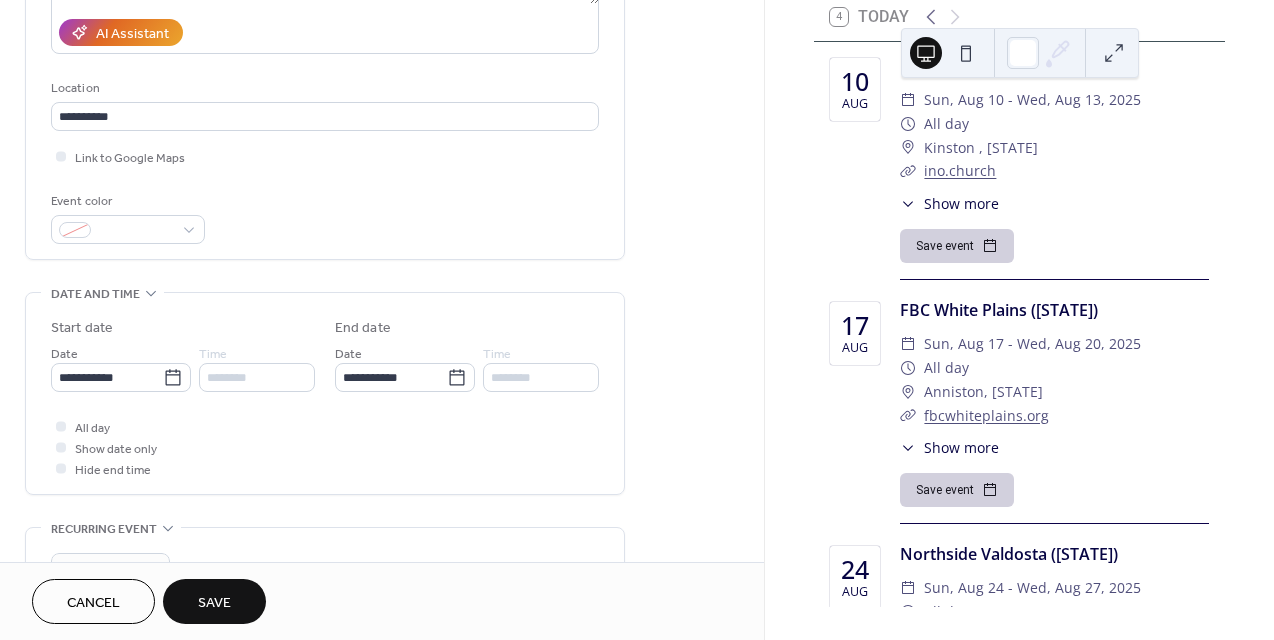 click on "All day Show date only Hide end time" at bounding box center (325, 447) 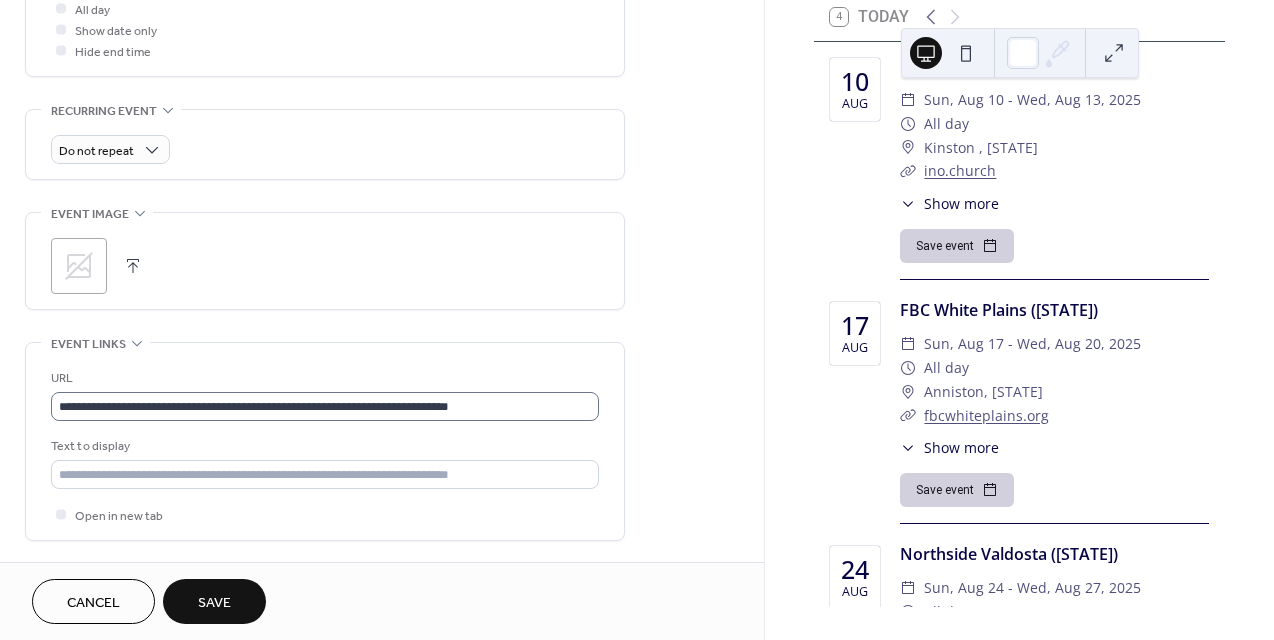 scroll, scrollTop: 864, scrollLeft: 0, axis: vertical 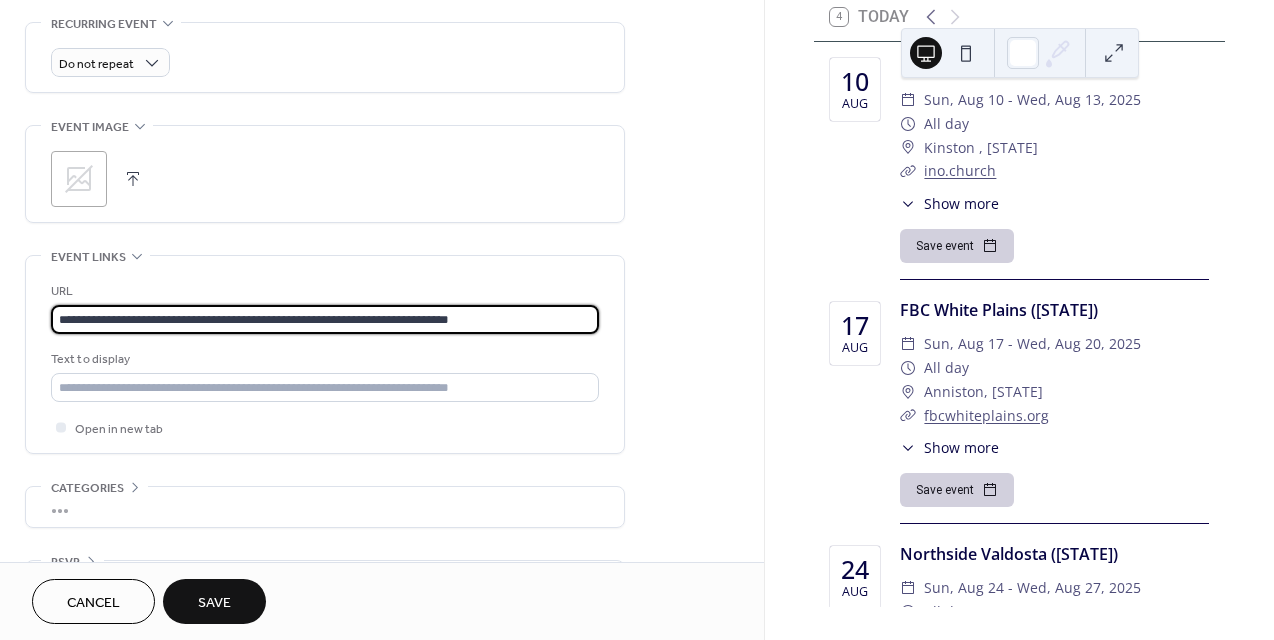 click on "**********" at bounding box center (325, 319) 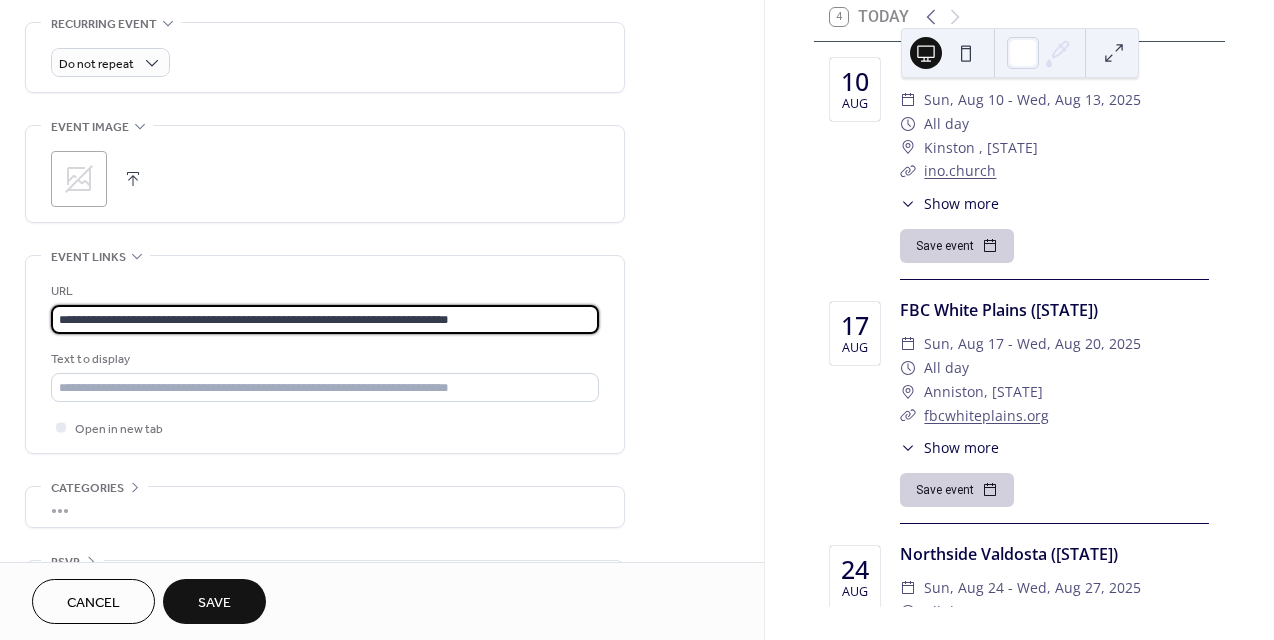 click on "**********" at bounding box center [325, 319] 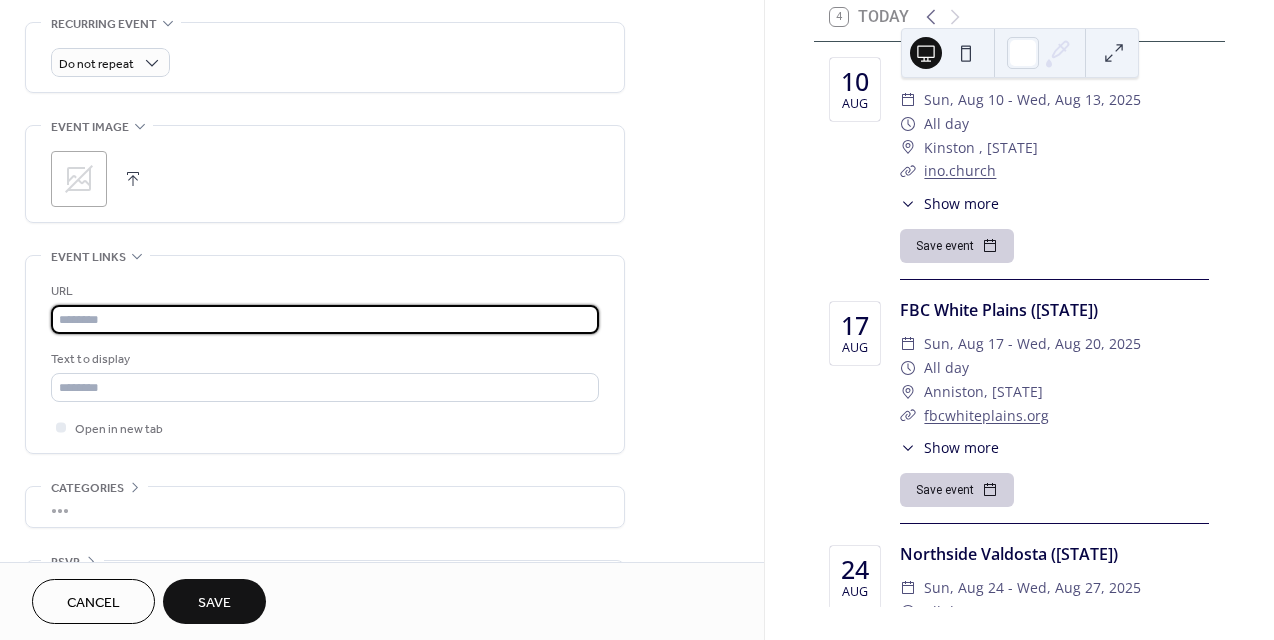 paste on "**********" 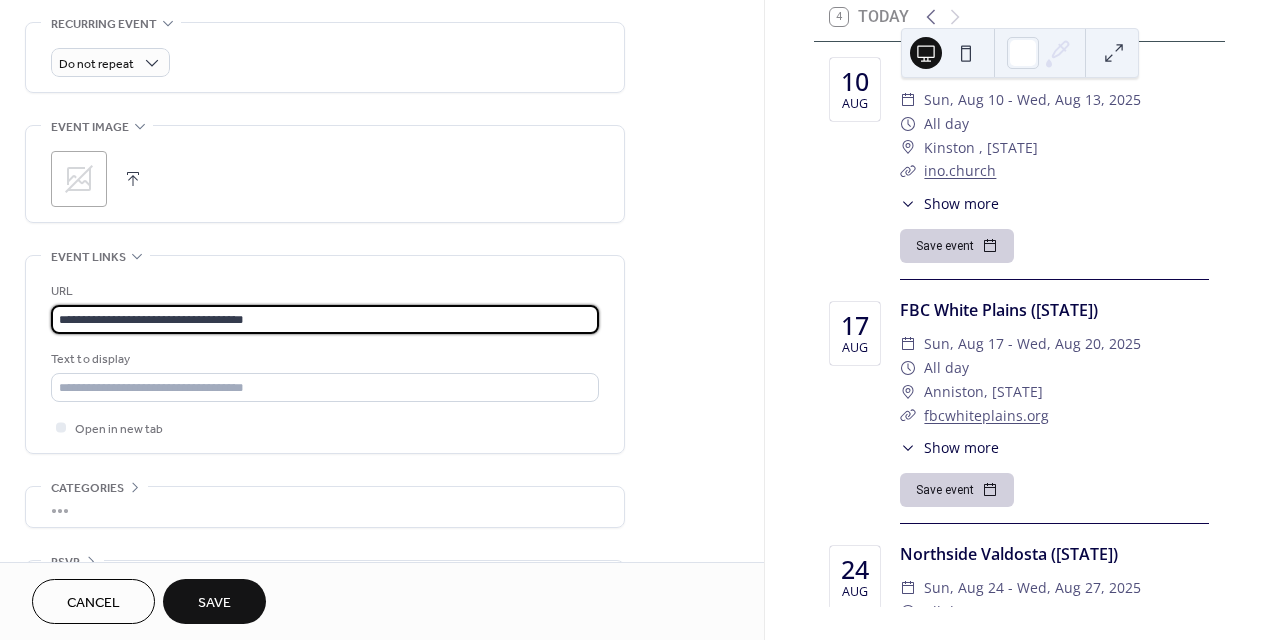 type on "**********" 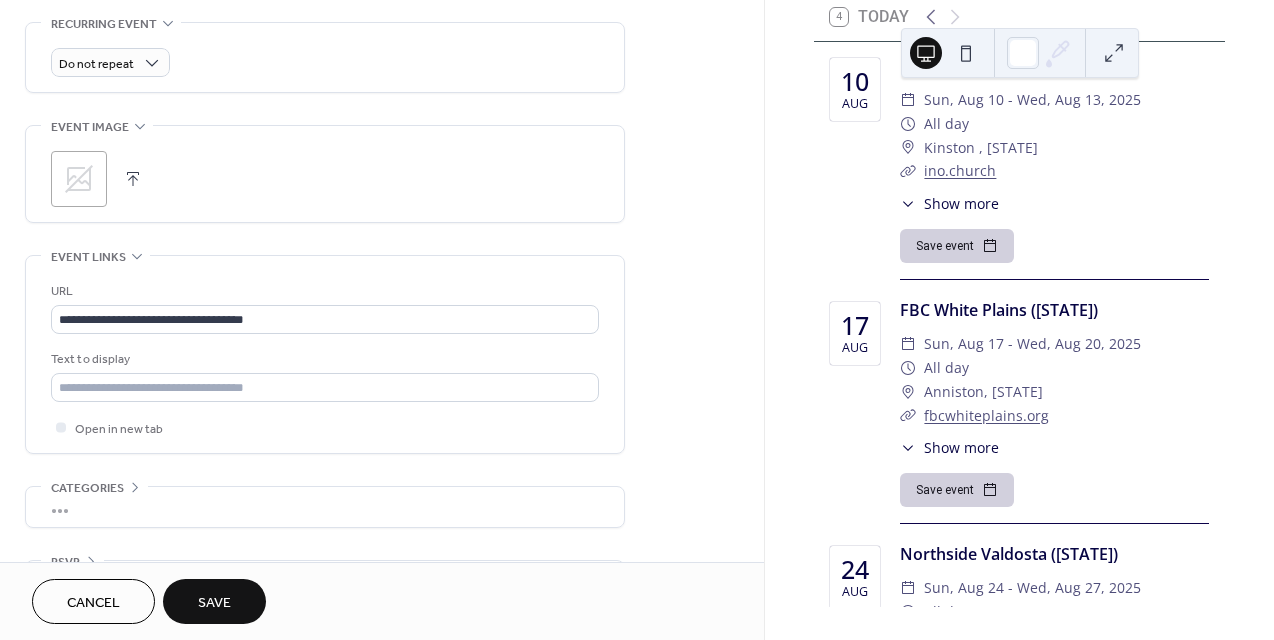 click on "Save" at bounding box center [214, 603] 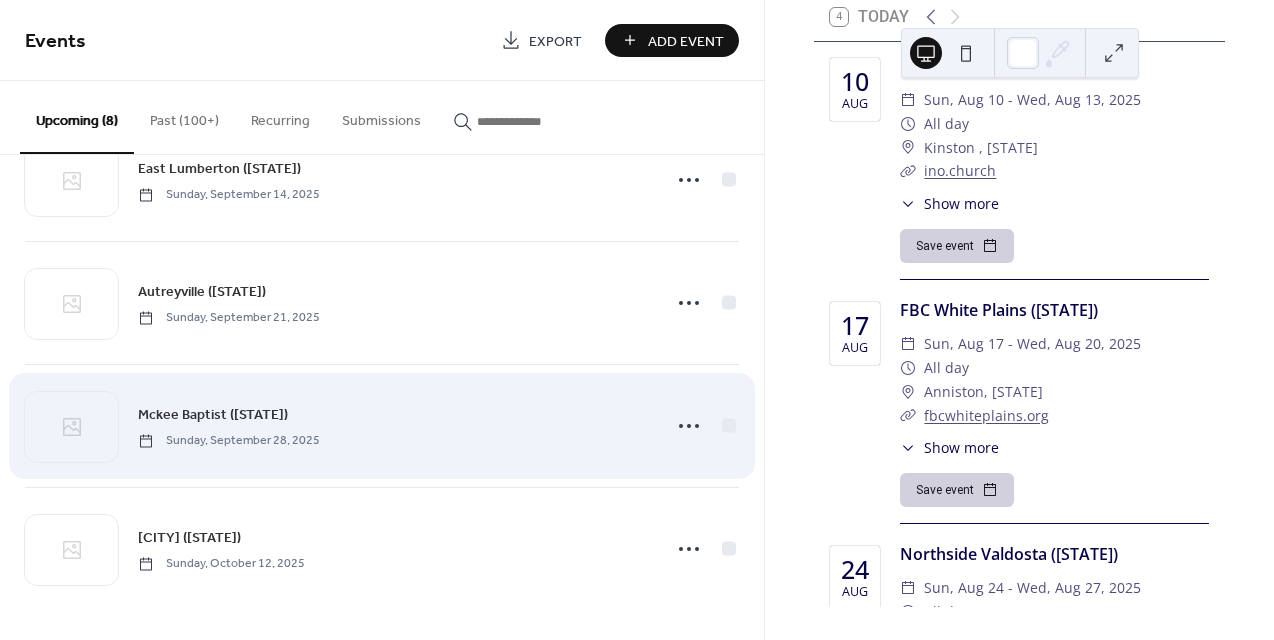 scroll, scrollTop: 558, scrollLeft: 0, axis: vertical 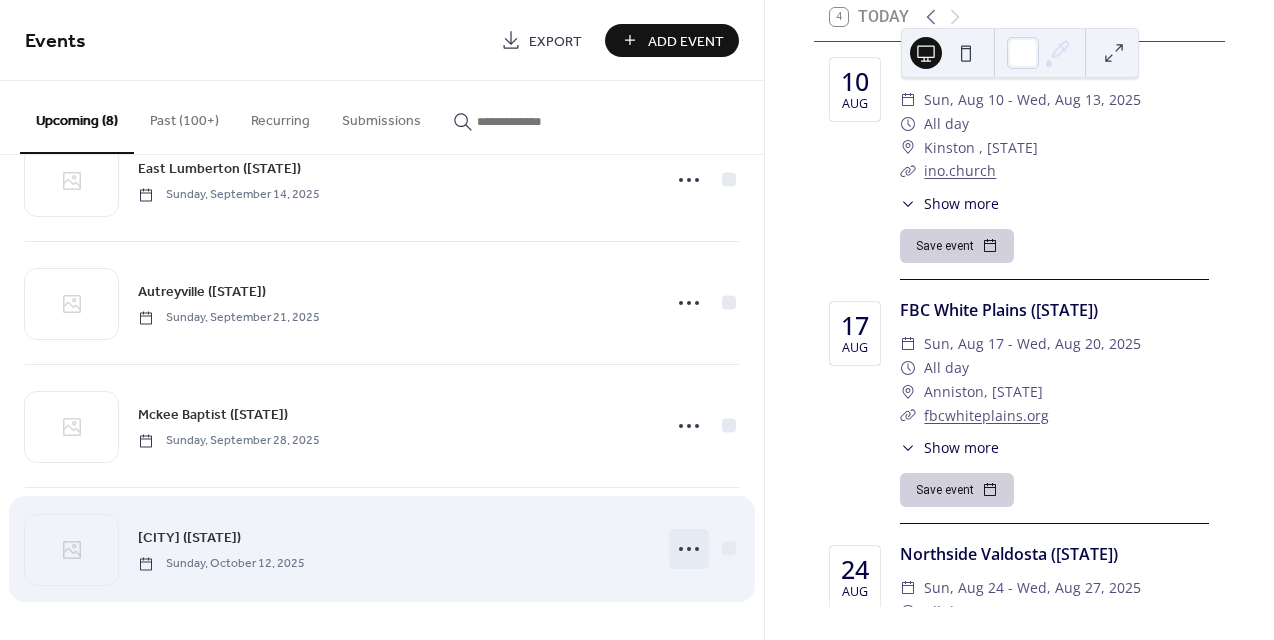 click 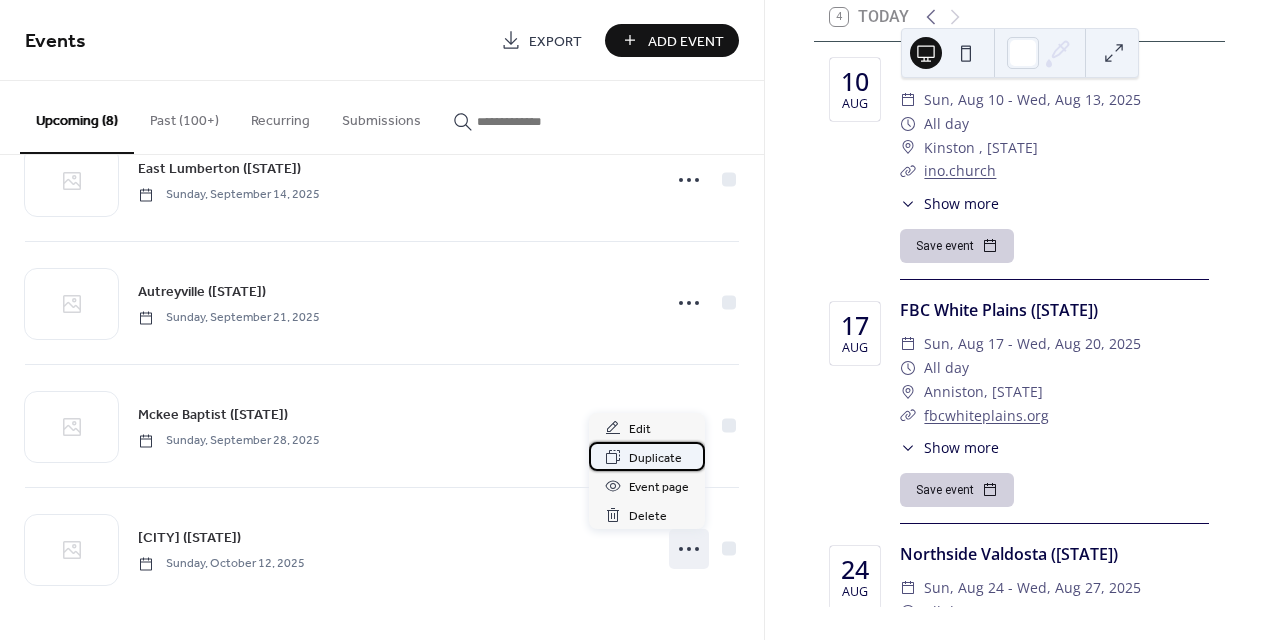 click on "Duplicate" at bounding box center (655, 458) 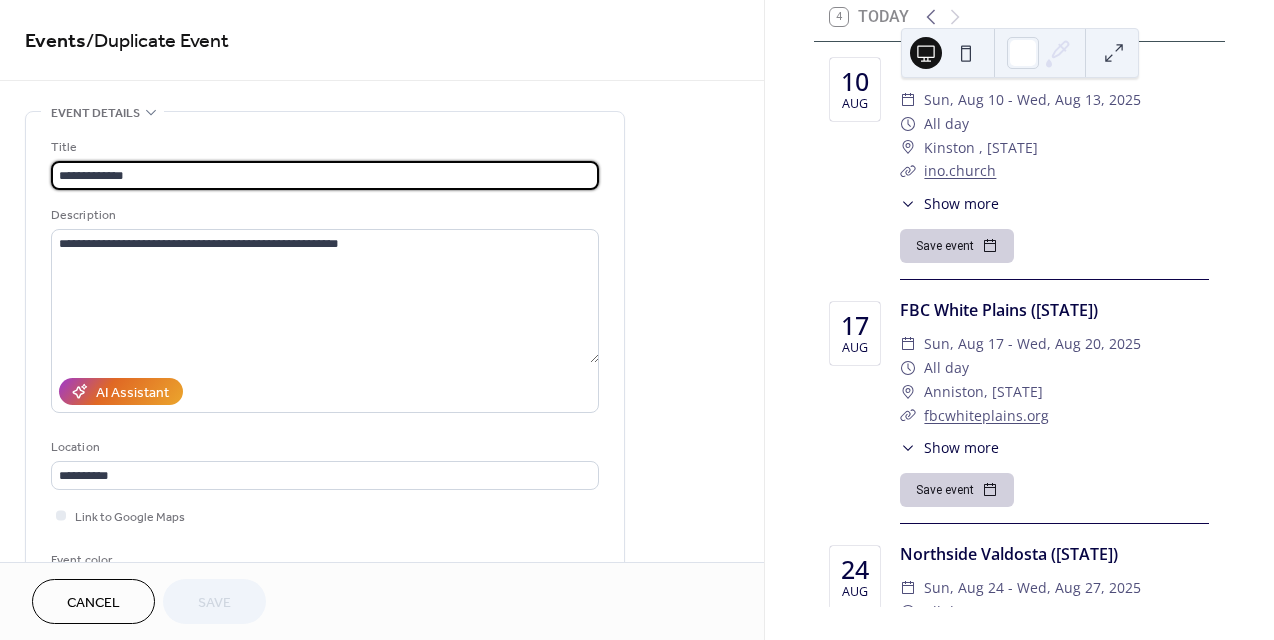 click on "**********" at bounding box center (325, 175) 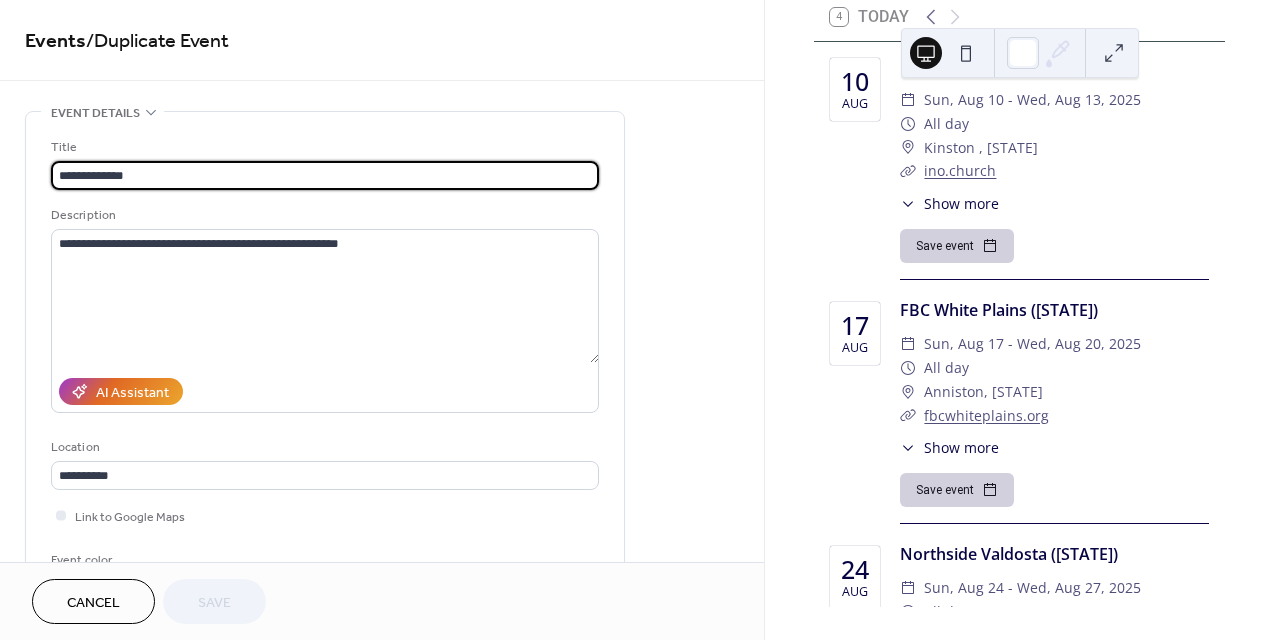 click on "**********" at bounding box center [325, 175] 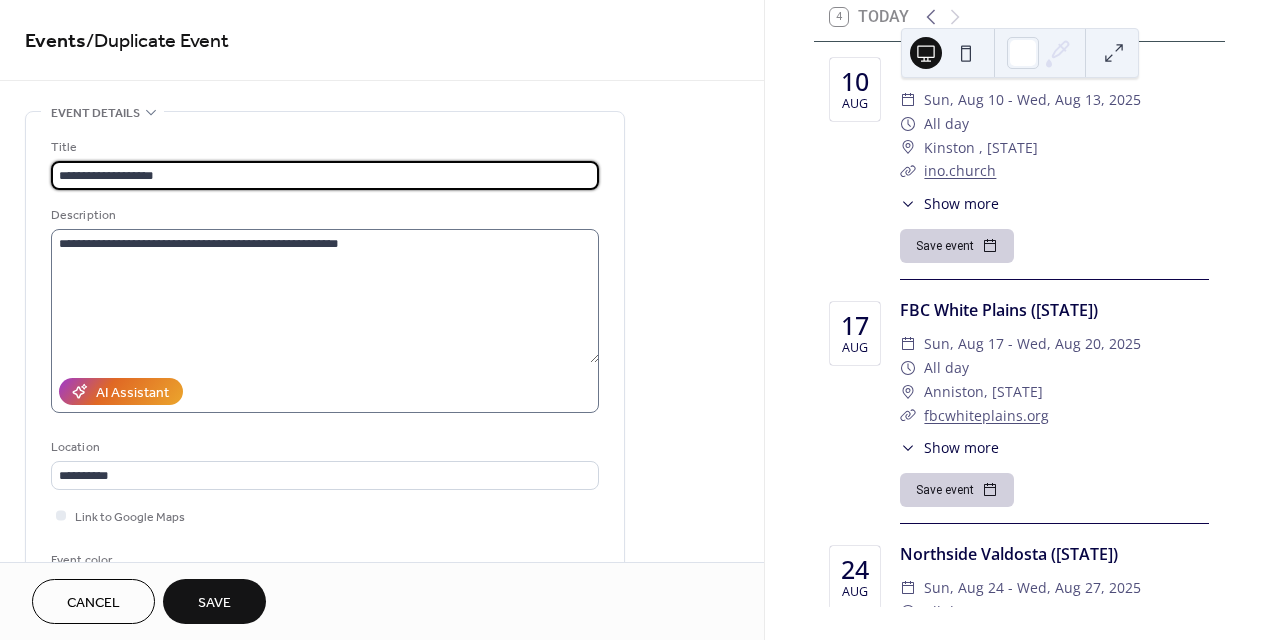 type on "**********" 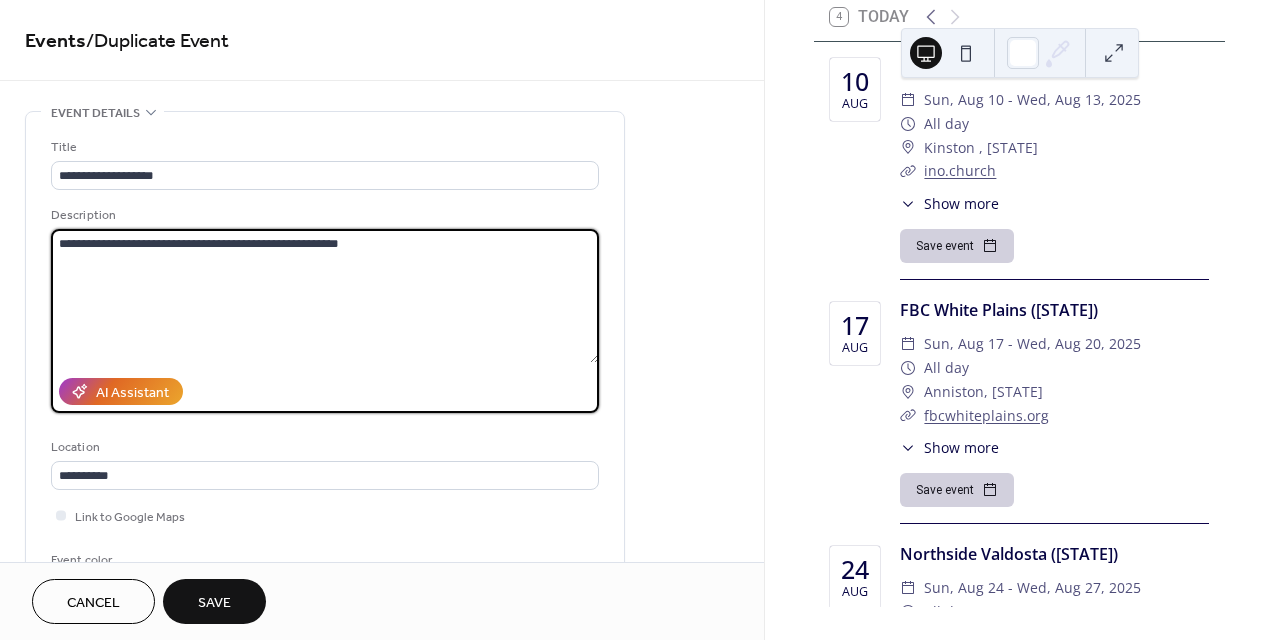 drag, startPoint x: 233, startPoint y: 238, endPoint x: 394, endPoint y: 242, distance: 161.04968 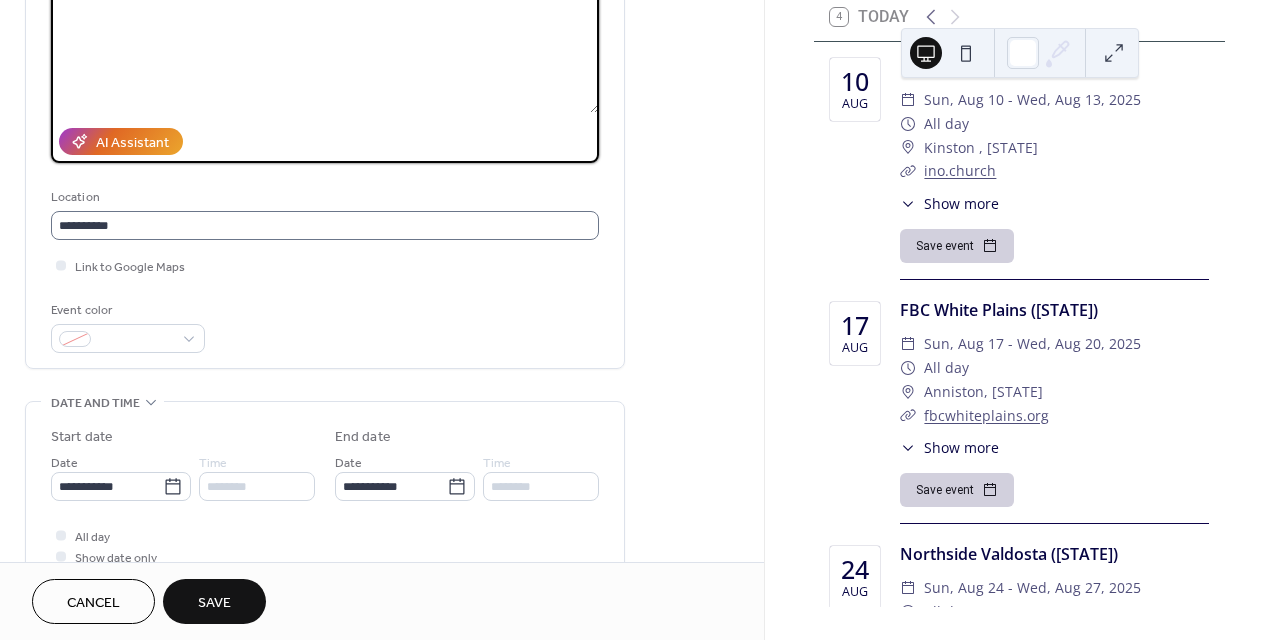 scroll, scrollTop: 286, scrollLeft: 0, axis: vertical 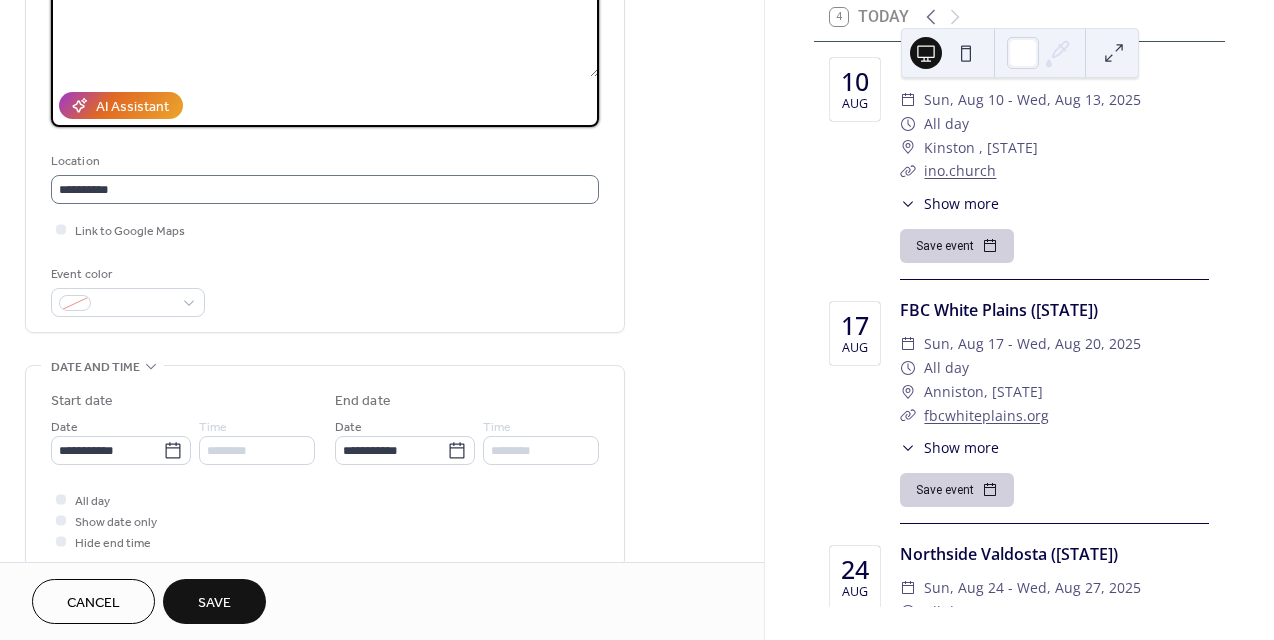type on "**********" 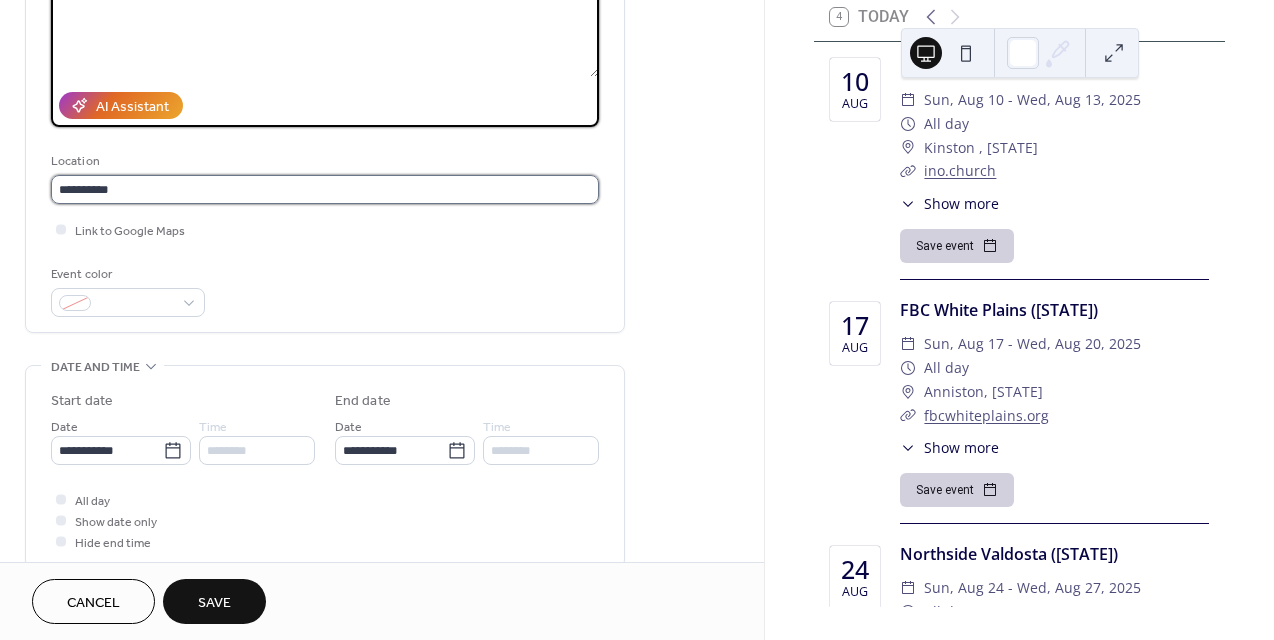 click on "**********" at bounding box center (325, 189) 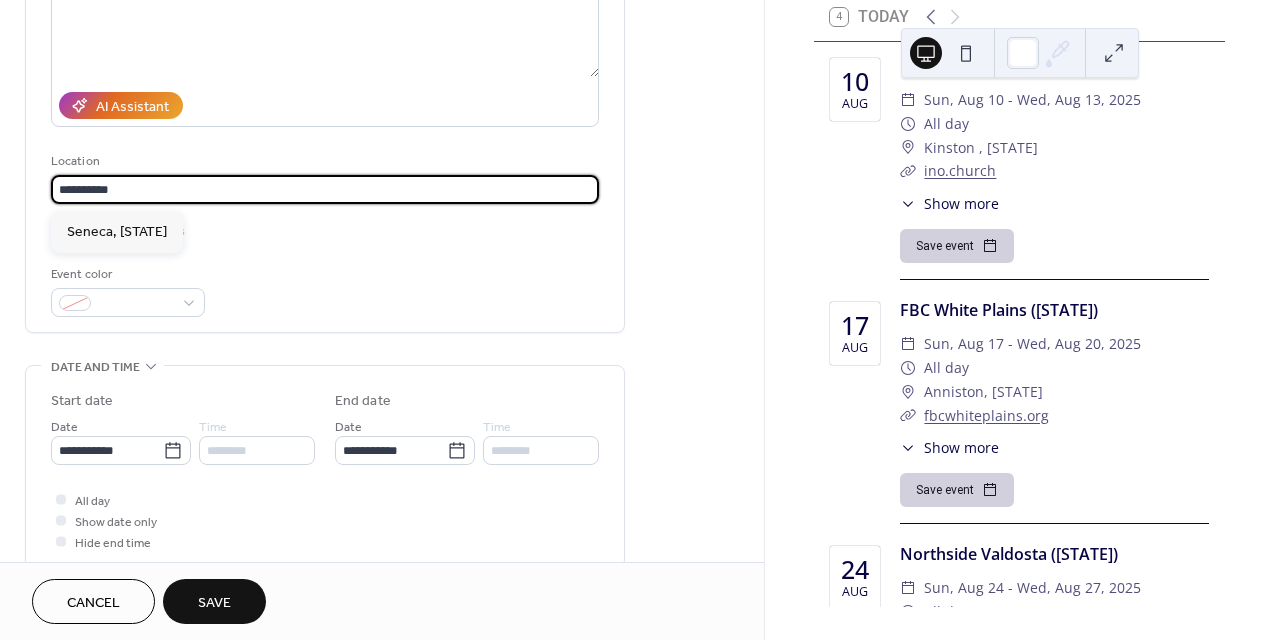 click on "**********" at bounding box center [325, 189] 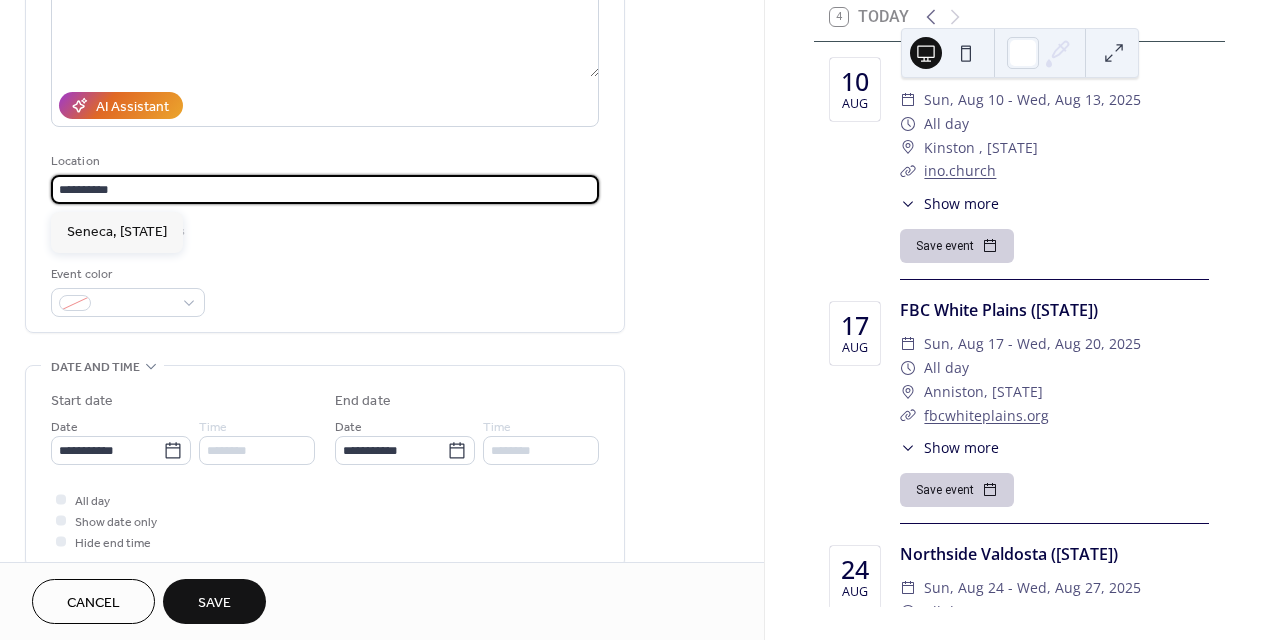 click on "**********" at bounding box center (325, 189) 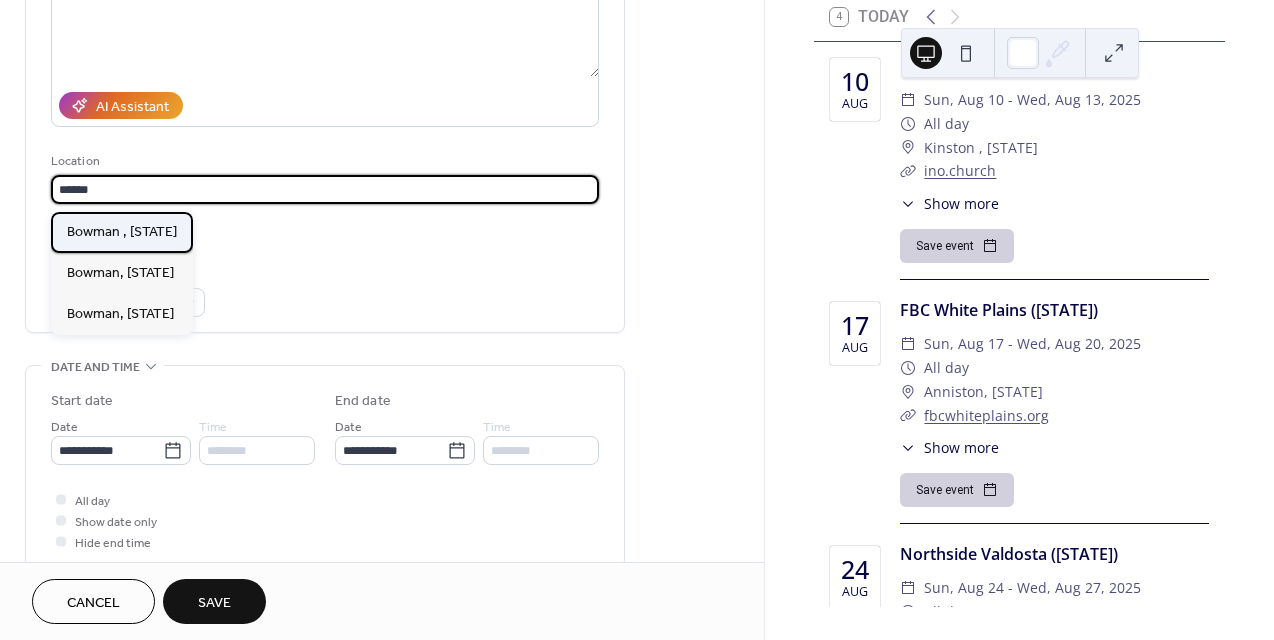 click on "Bowman , [STATE]" at bounding box center (122, 232) 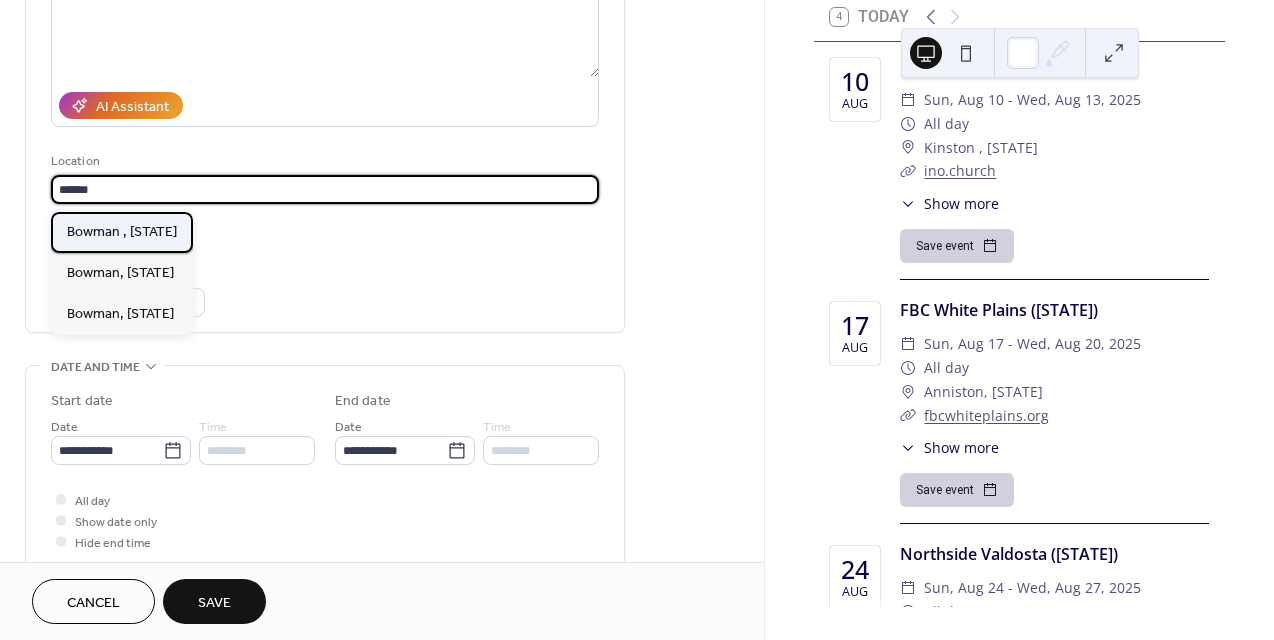 type on "**********" 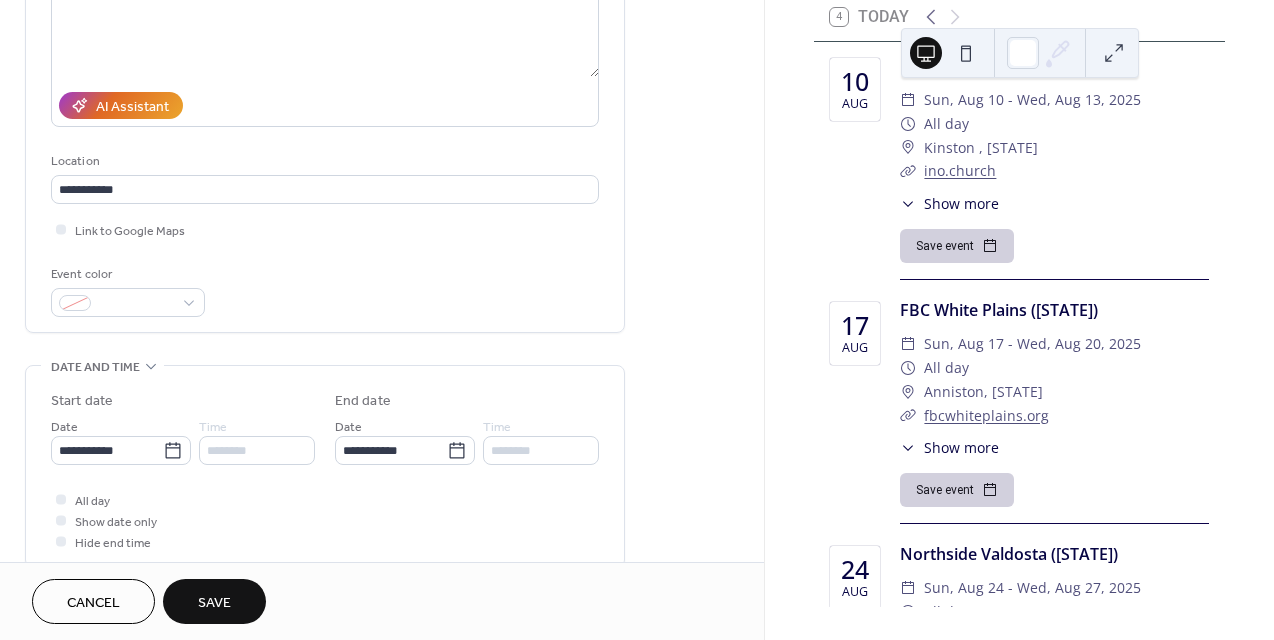 scroll, scrollTop: 403, scrollLeft: 0, axis: vertical 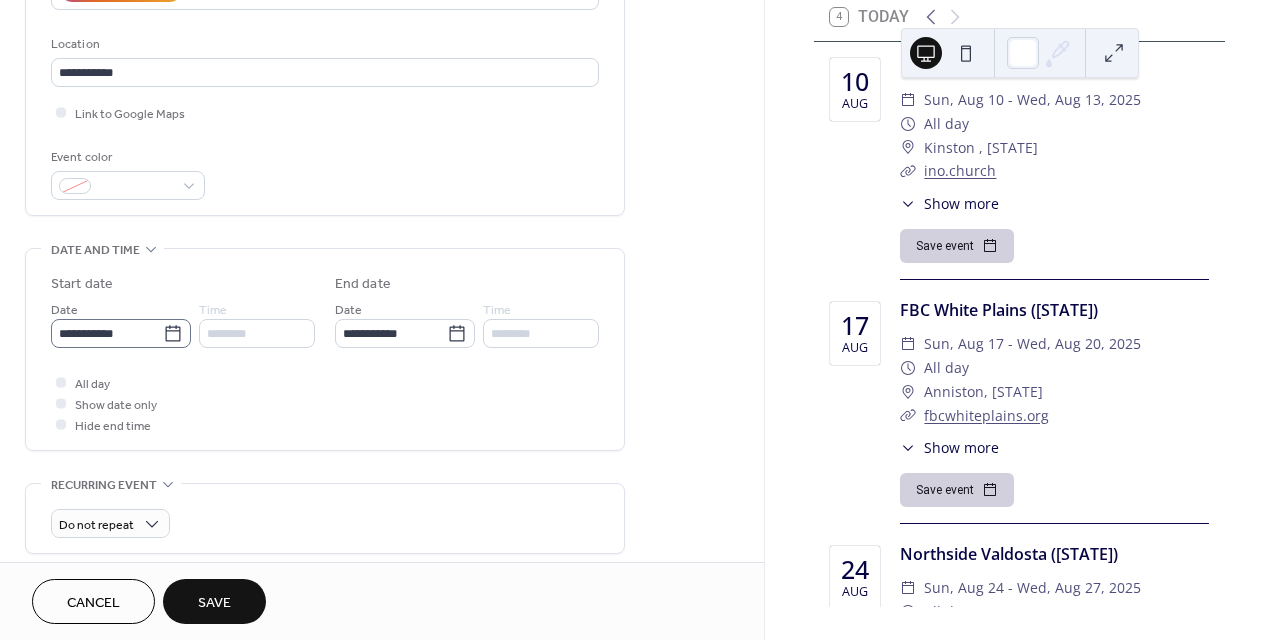 click 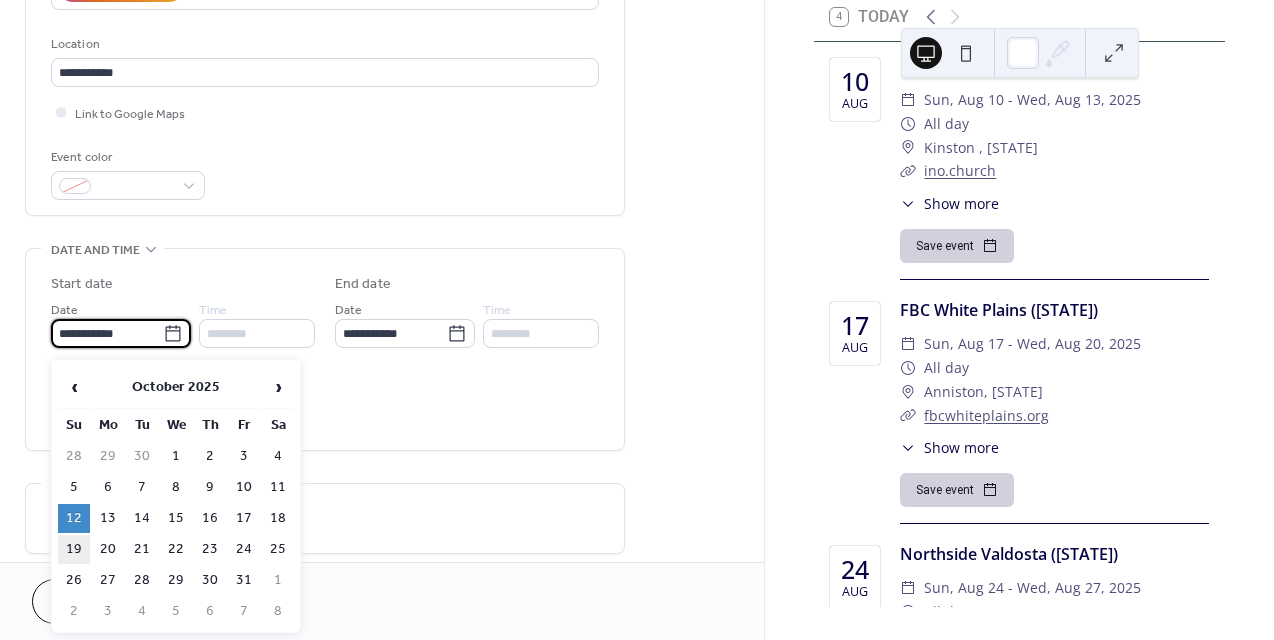 click on "19" at bounding box center [74, 549] 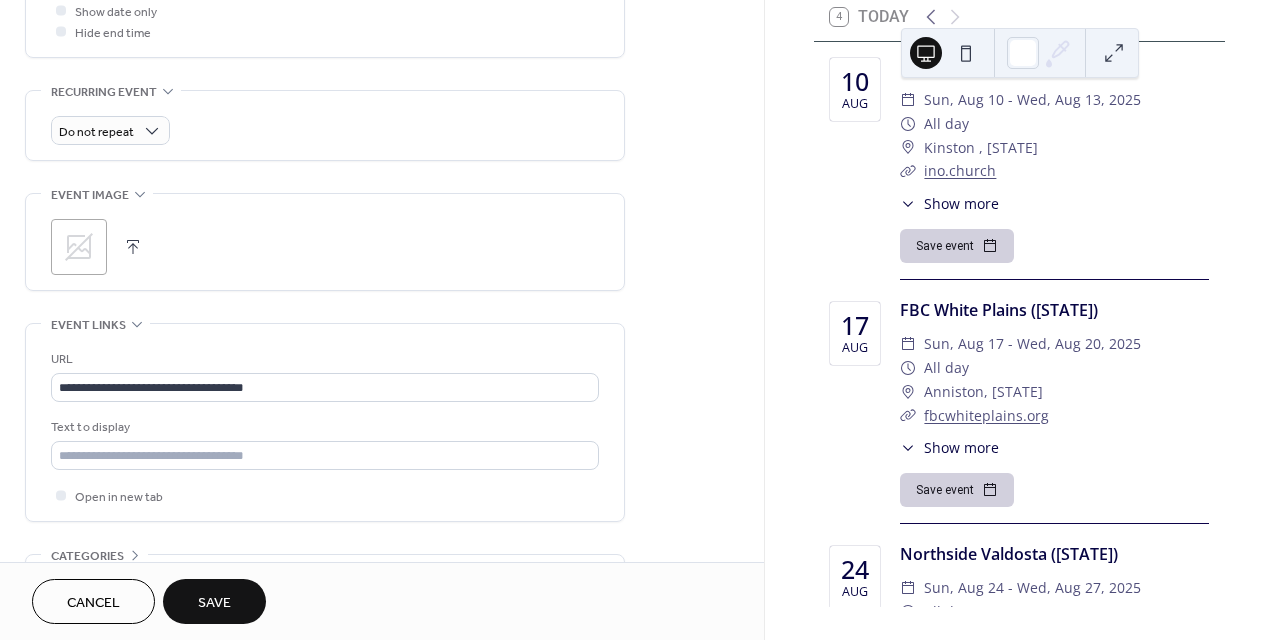 scroll, scrollTop: 803, scrollLeft: 0, axis: vertical 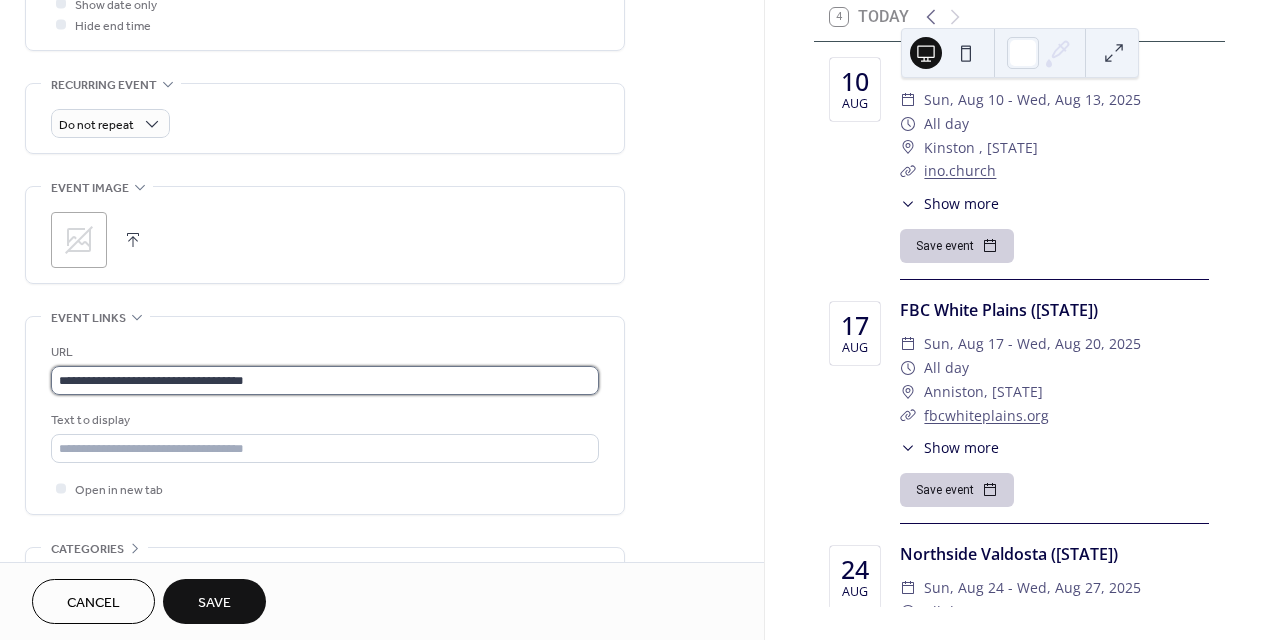click on "**********" at bounding box center [325, 380] 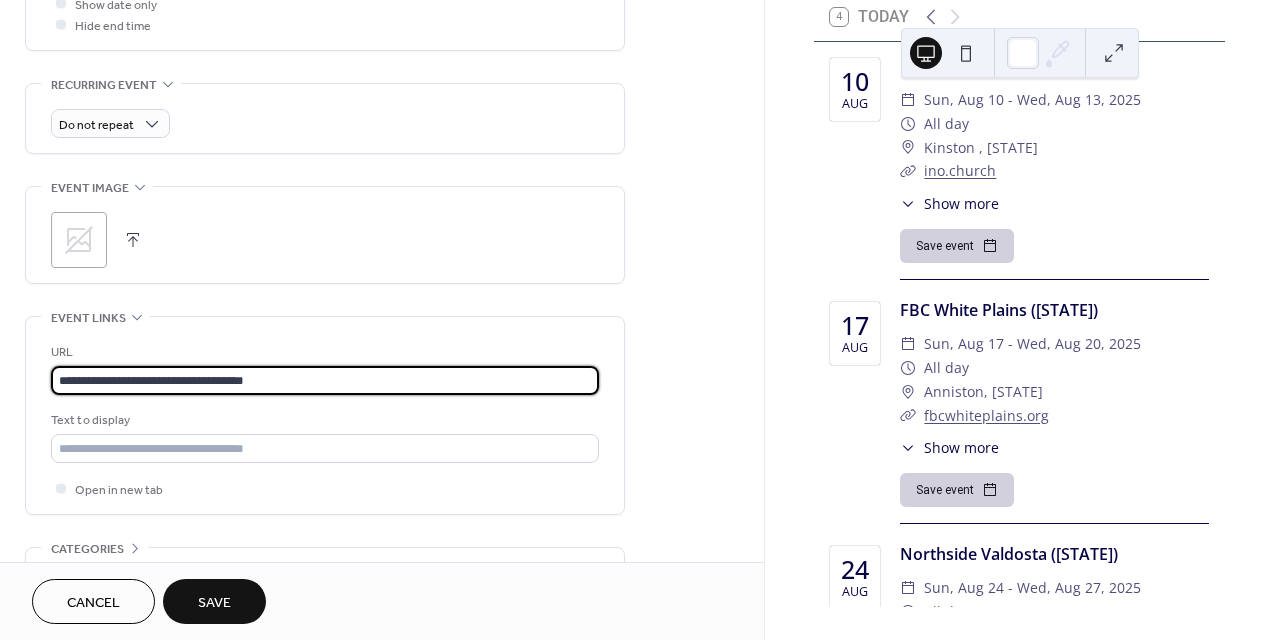 click on "**********" at bounding box center (325, 380) 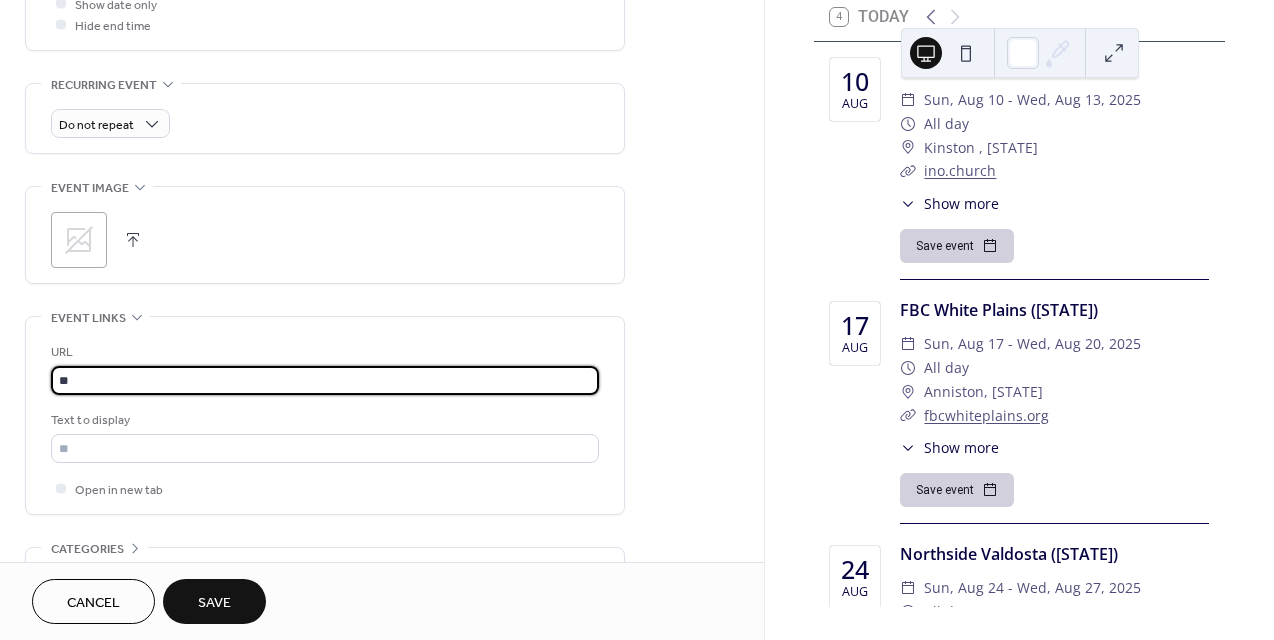 type on "*" 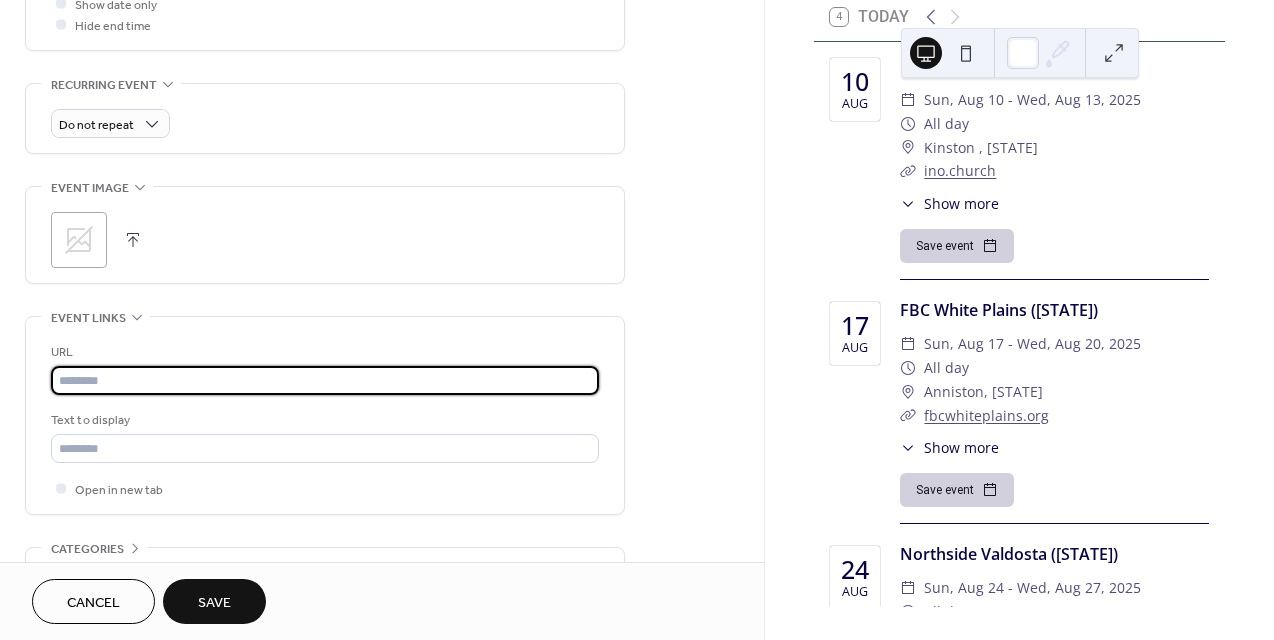 paste on "**********" 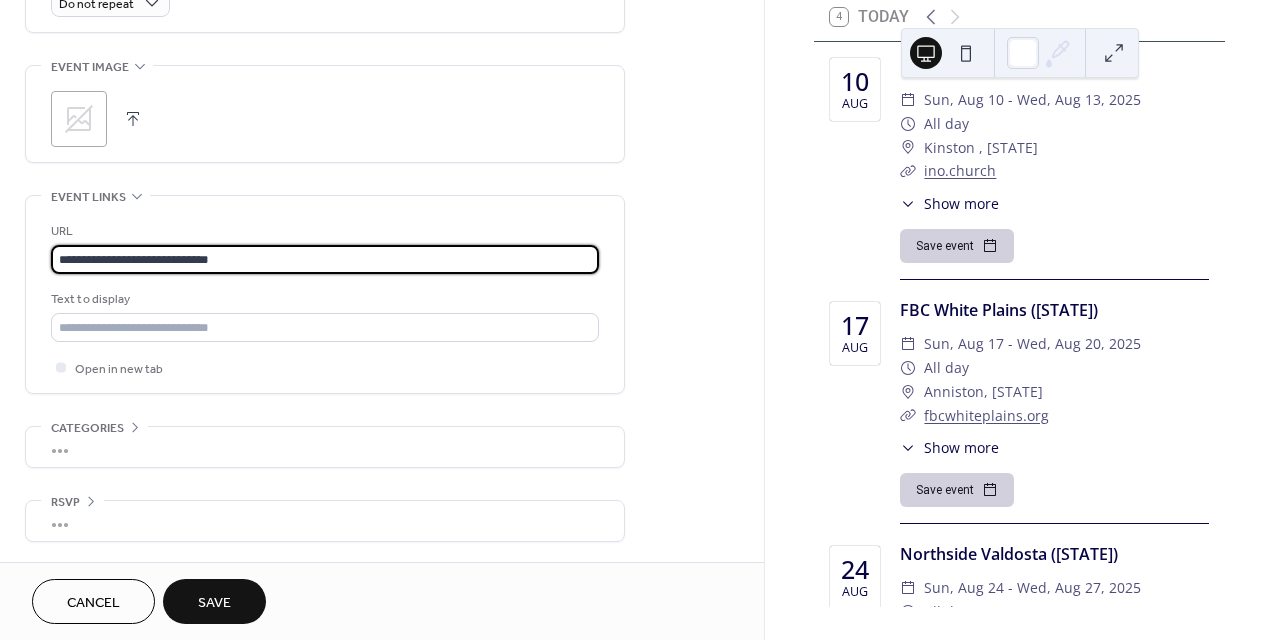 scroll, scrollTop: 934, scrollLeft: 0, axis: vertical 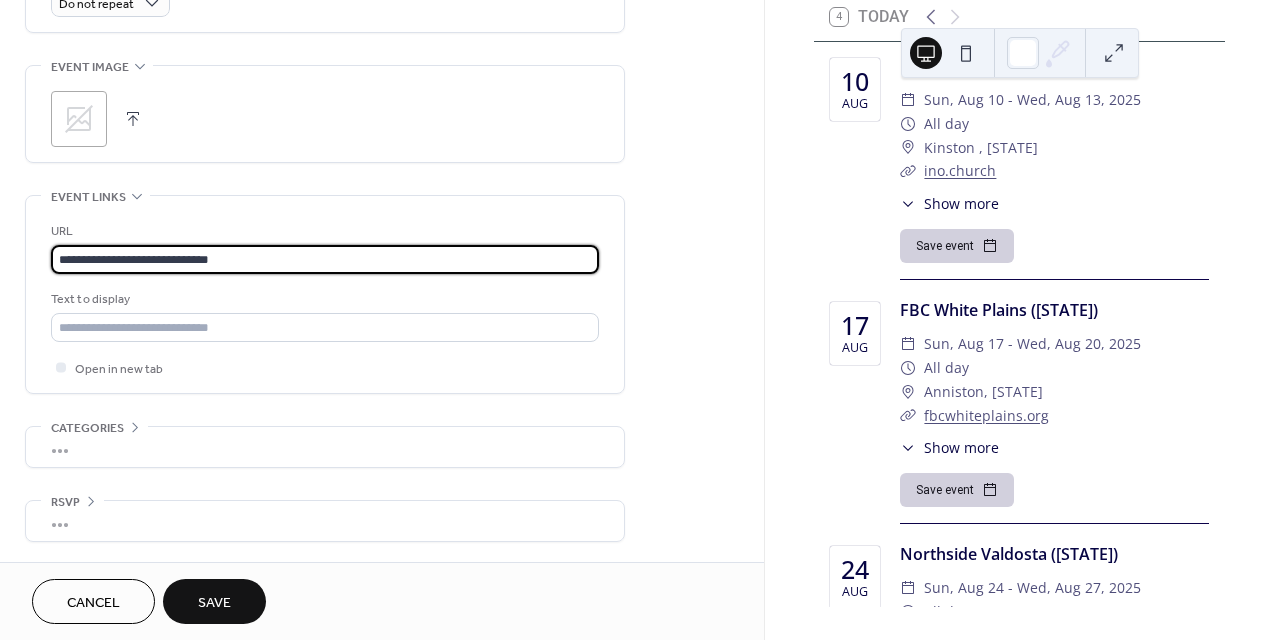 type on "**********" 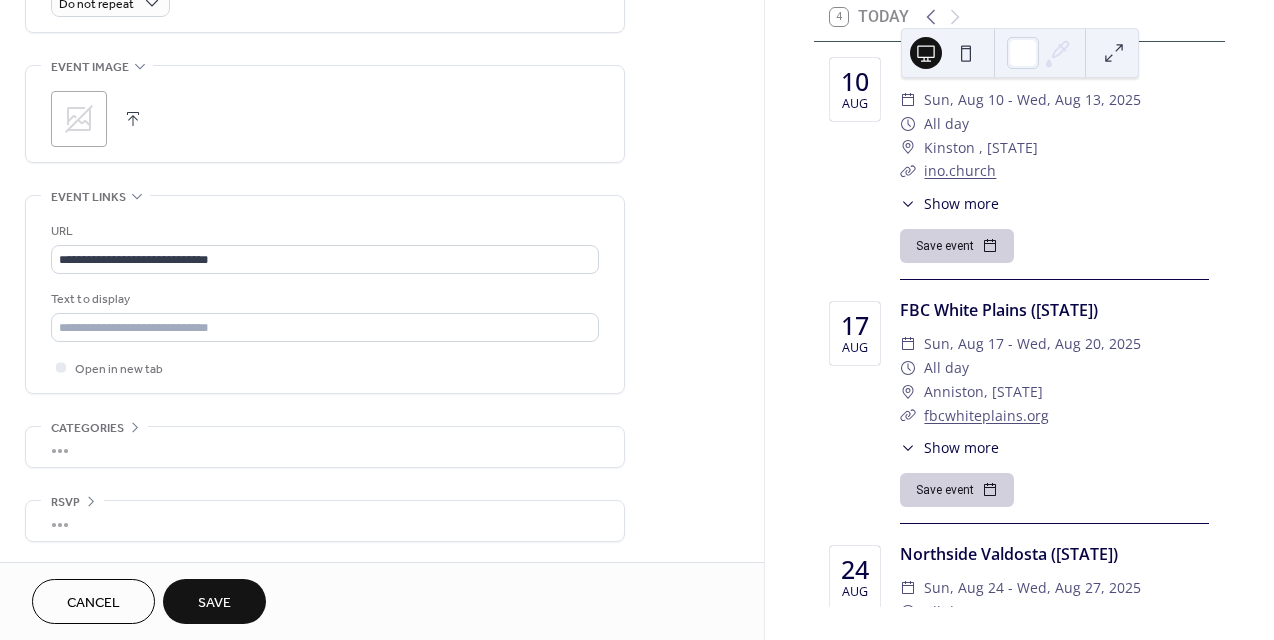 click on "Save" at bounding box center (214, 603) 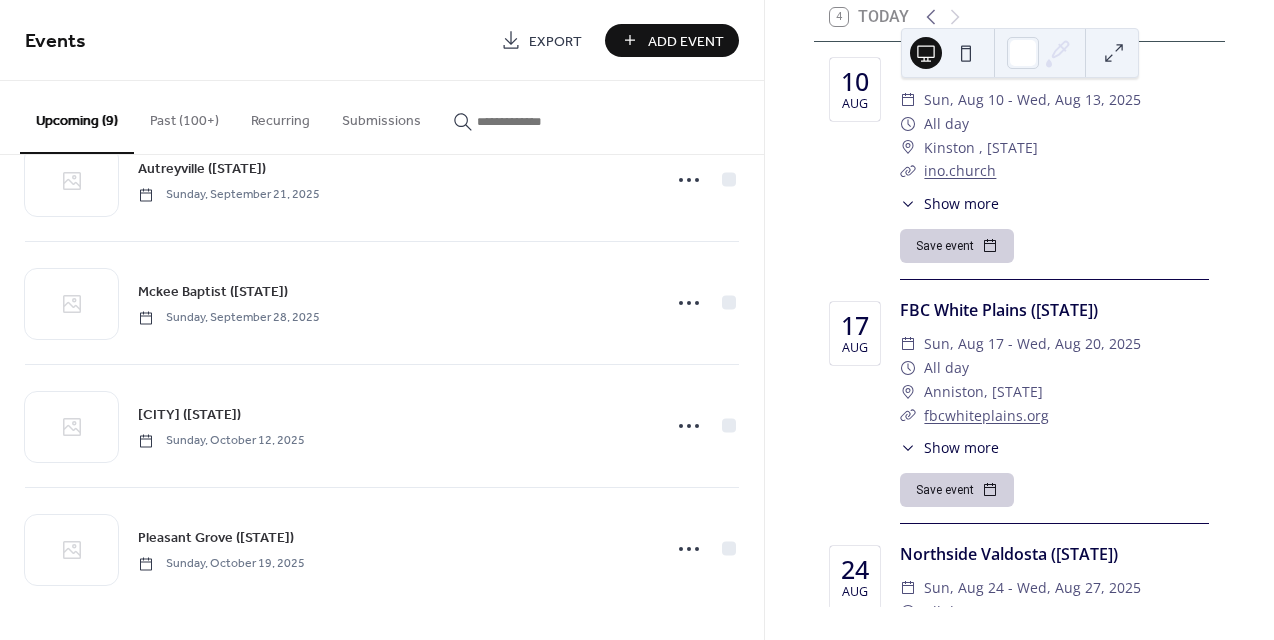 scroll, scrollTop: 681, scrollLeft: 0, axis: vertical 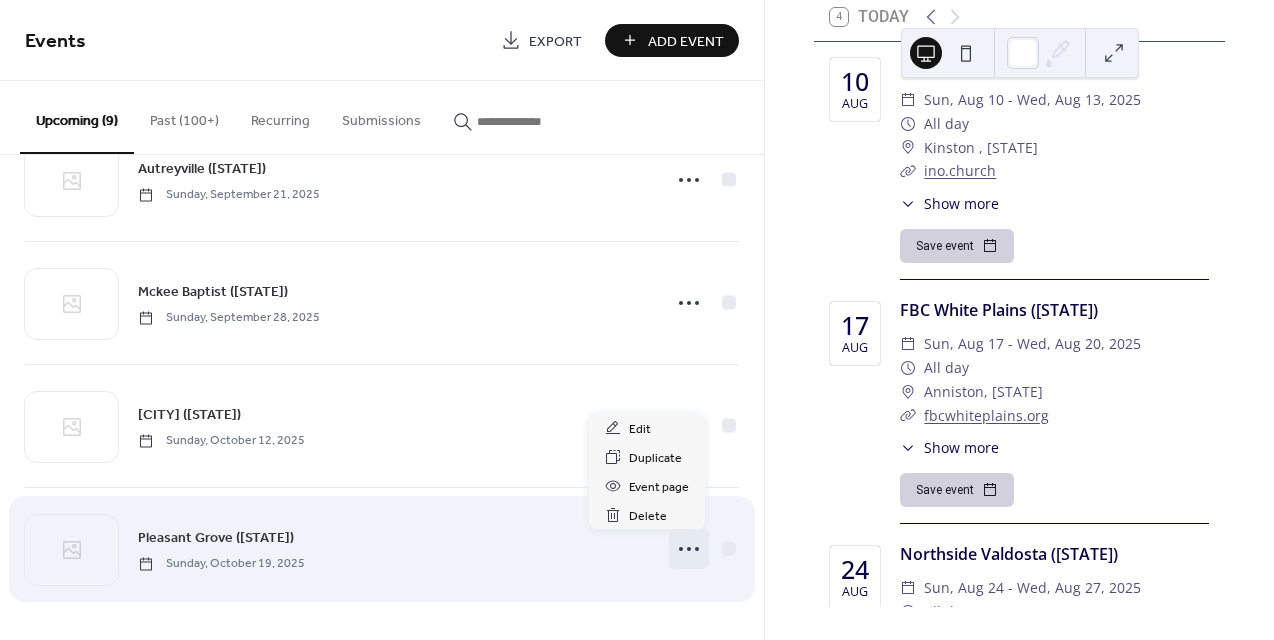 click 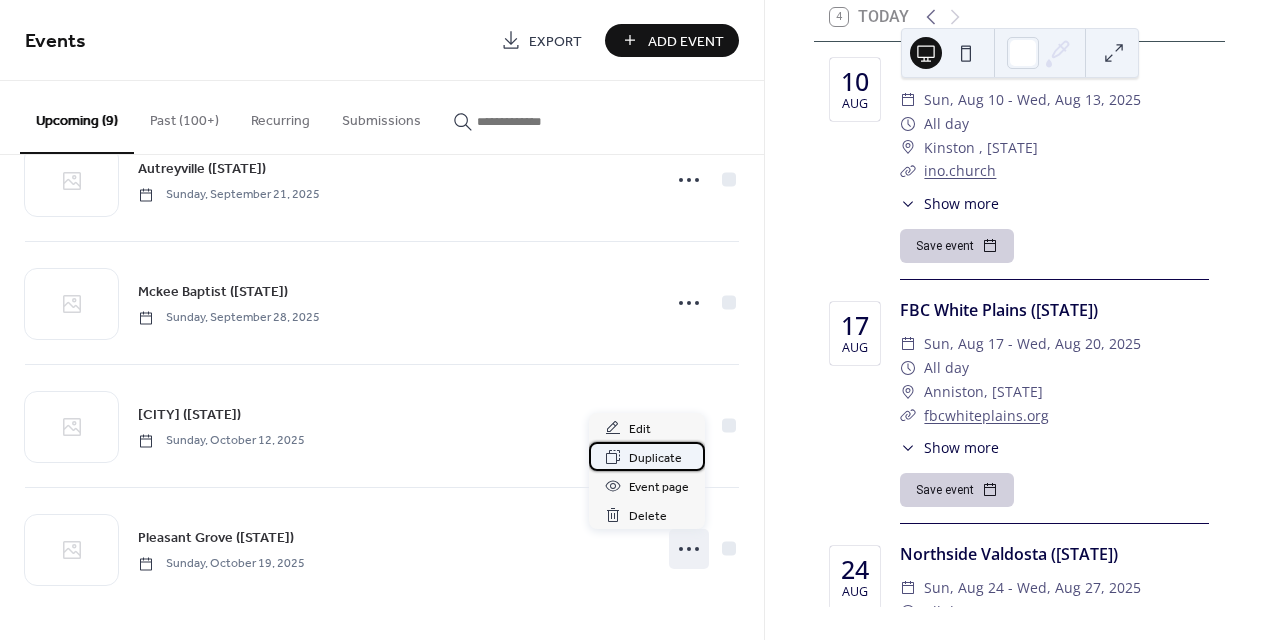 click on "Duplicate" at bounding box center [655, 458] 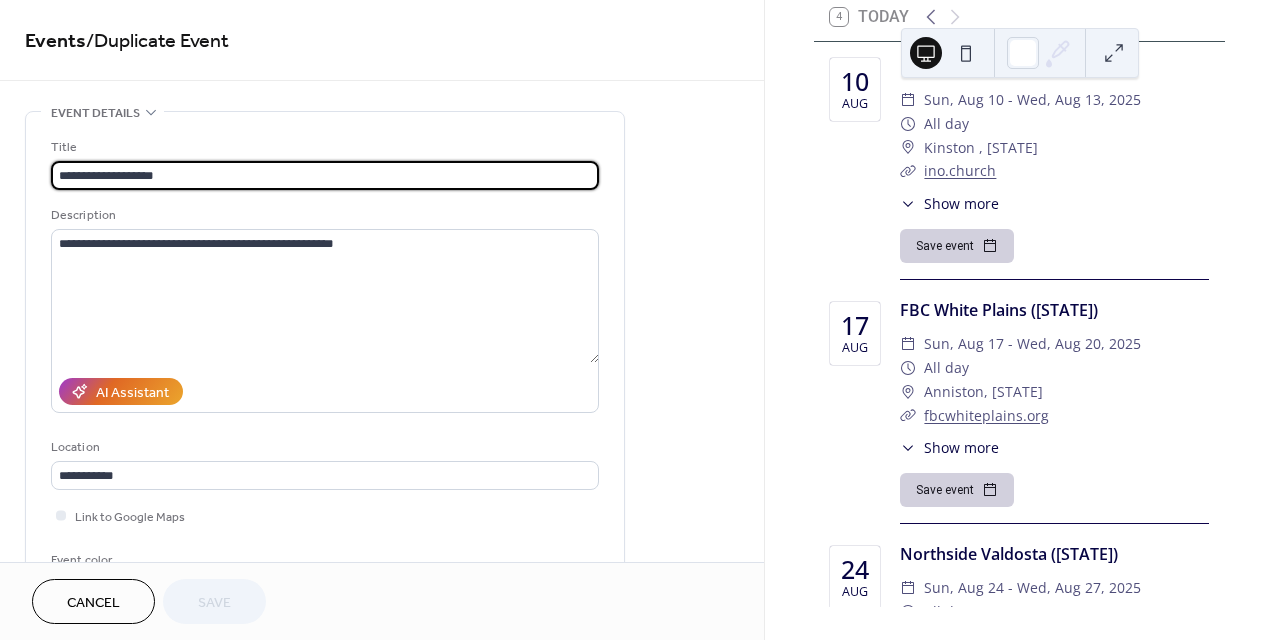 click on "**********" at bounding box center (325, 175) 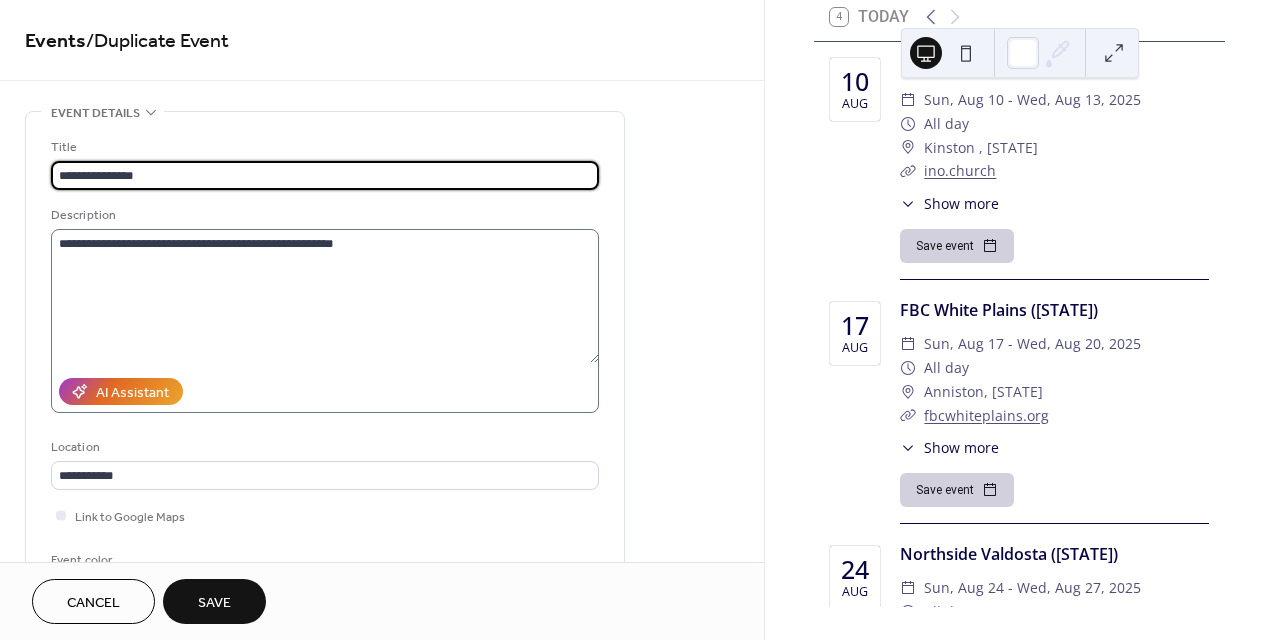 type on "**********" 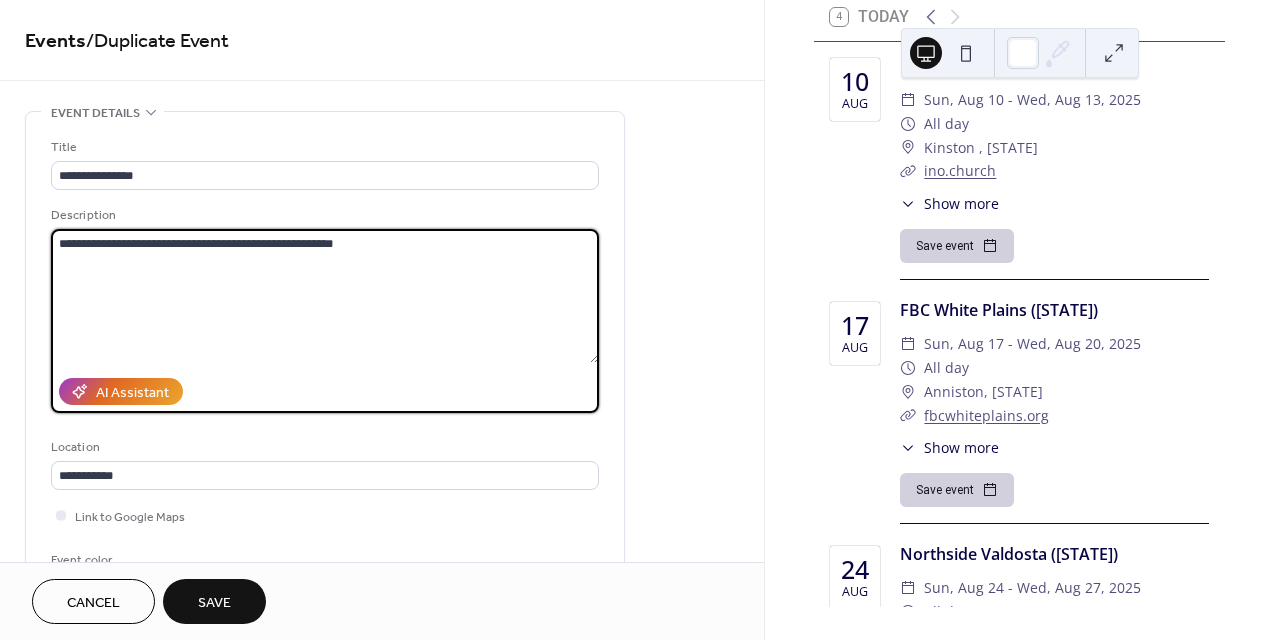 drag, startPoint x: 230, startPoint y: 242, endPoint x: 386, endPoint y: 255, distance: 156.54073 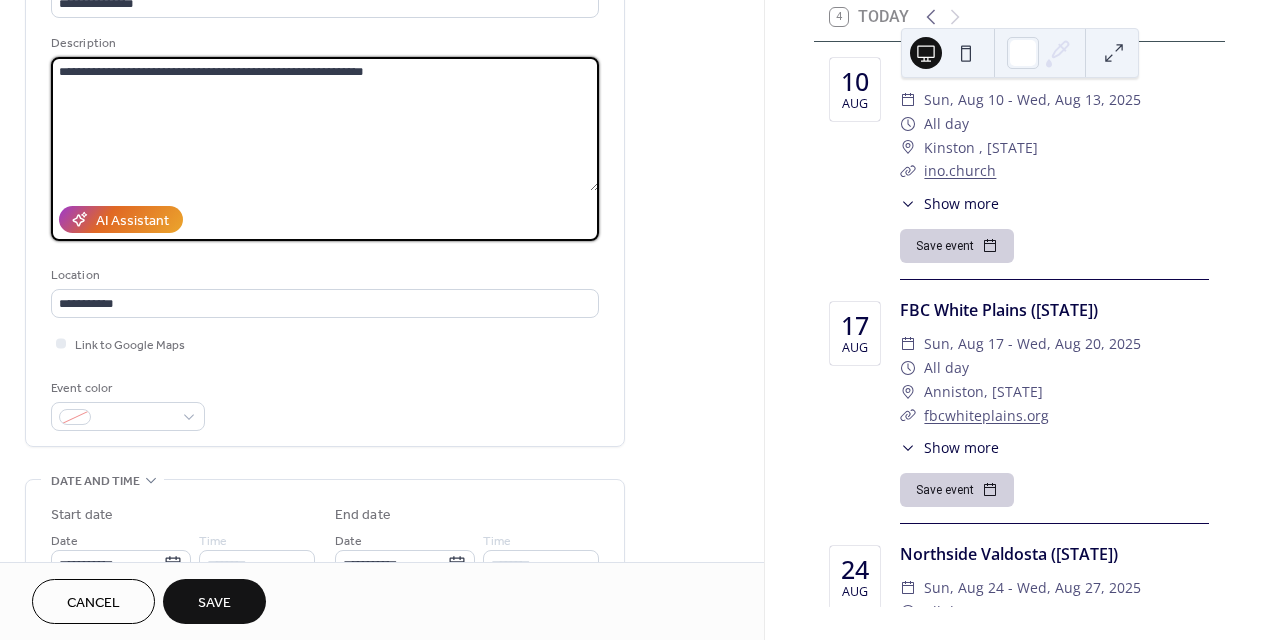 scroll, scrollTop: 173, scrollLeft: 0, axis: vertical 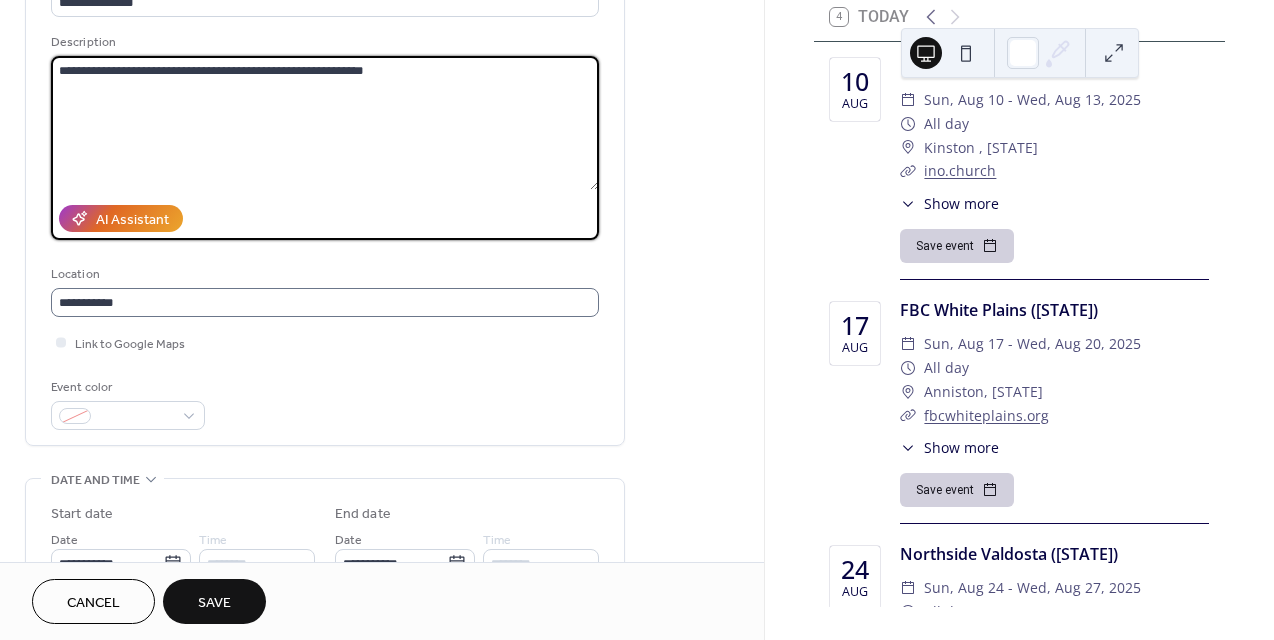 type on "**********" 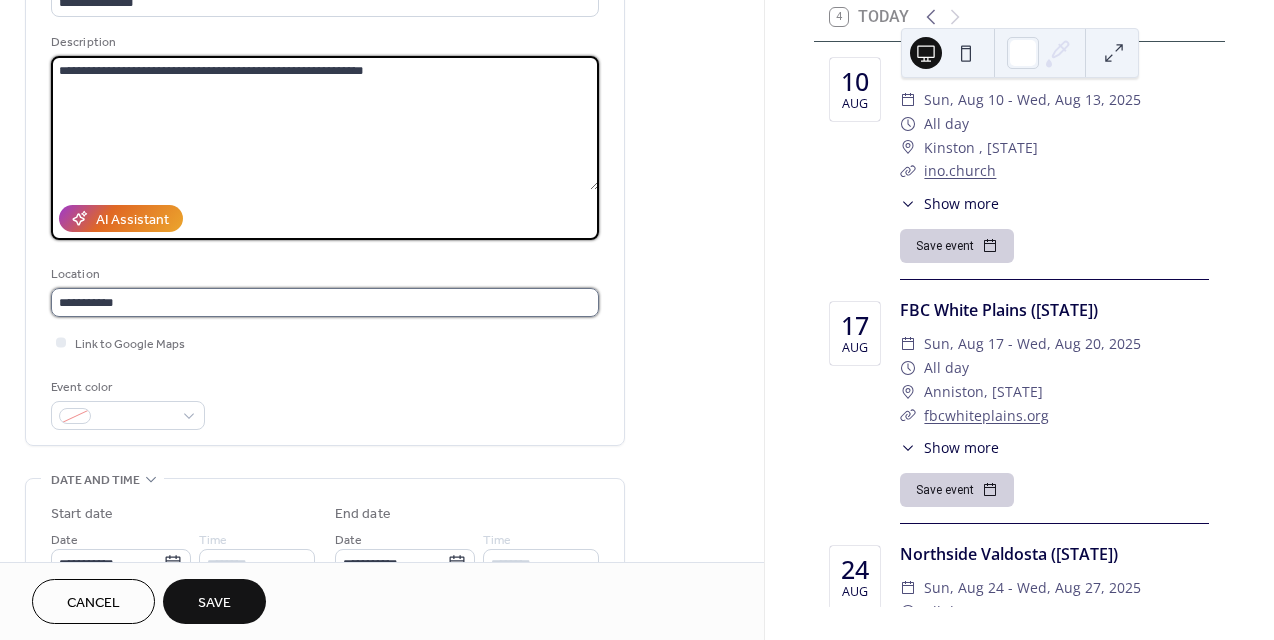 click on "**********" at bounding box center (325, 302) 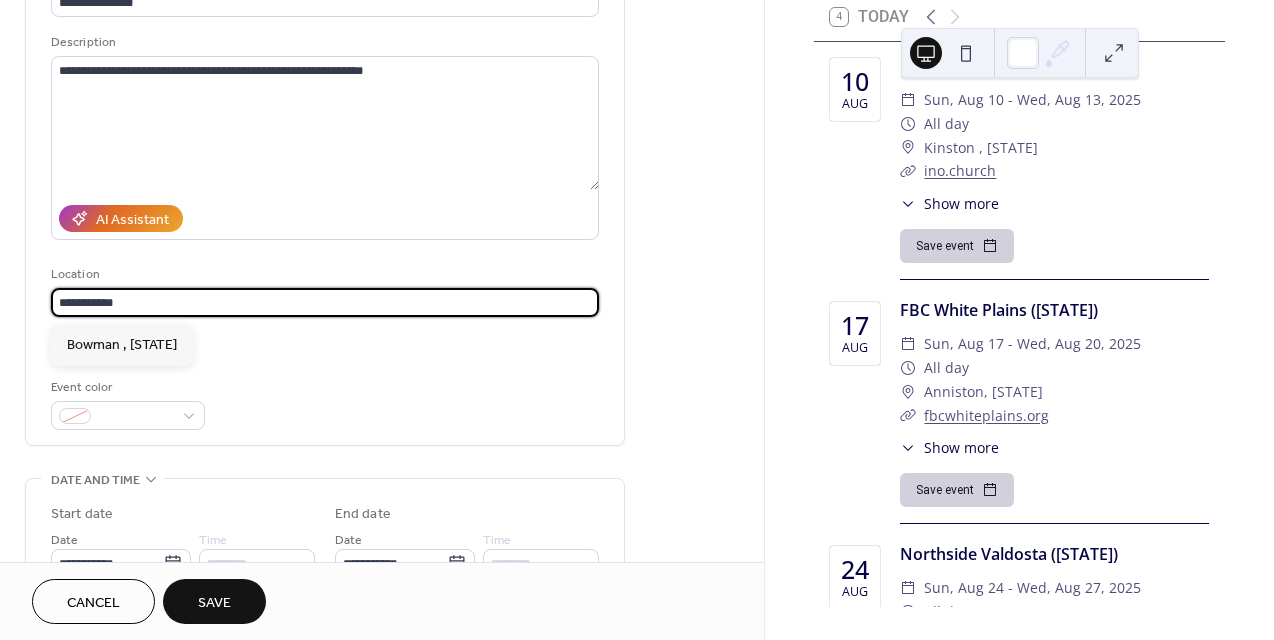 click on "**********" at bounding box center [325, 302] 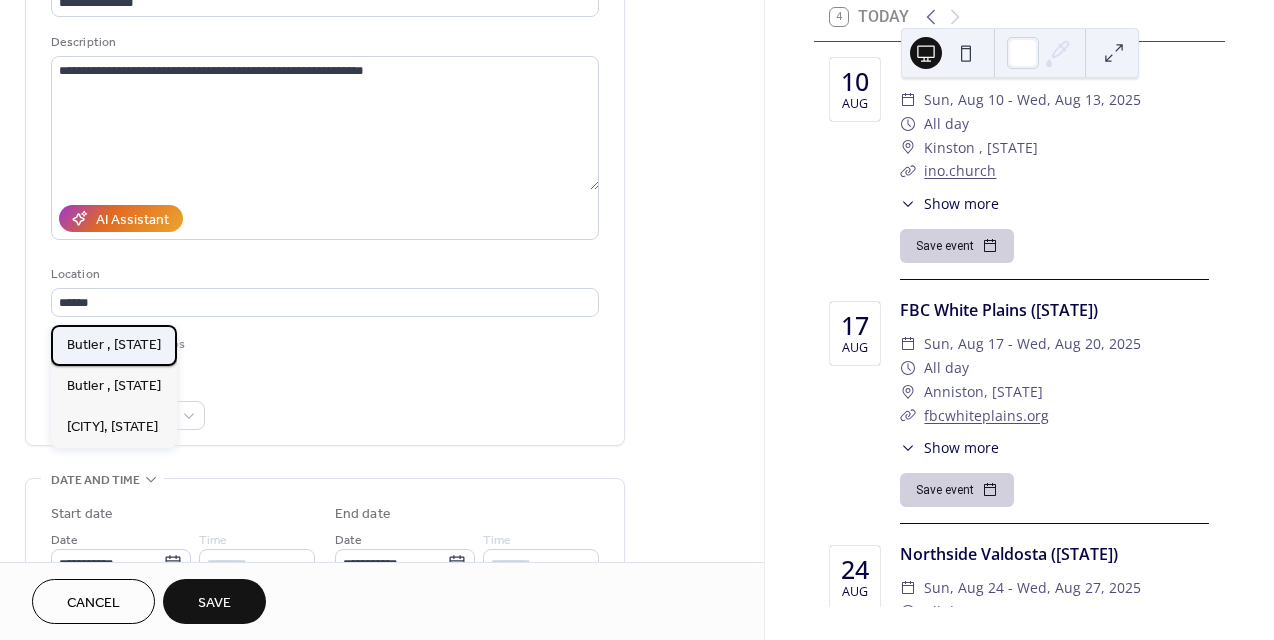 click on "Butler , [STATE]" at bounding box center (114, 345) 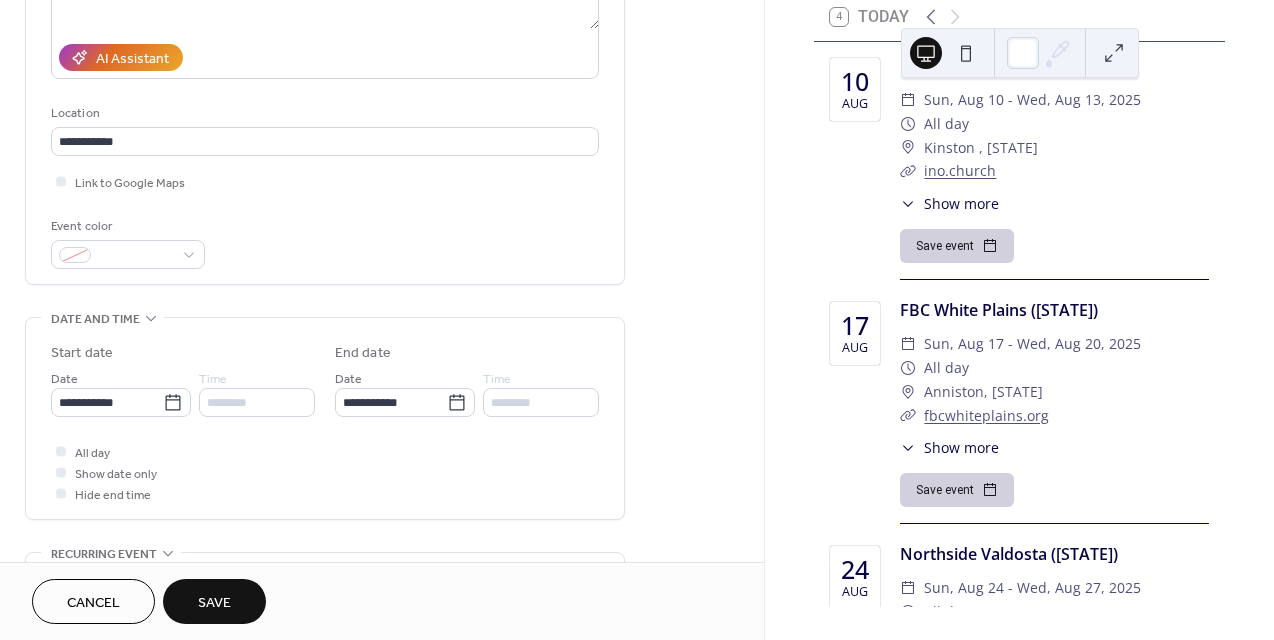 scroll, scrollTop: 342, scrollLeft: 0, axis: vertical 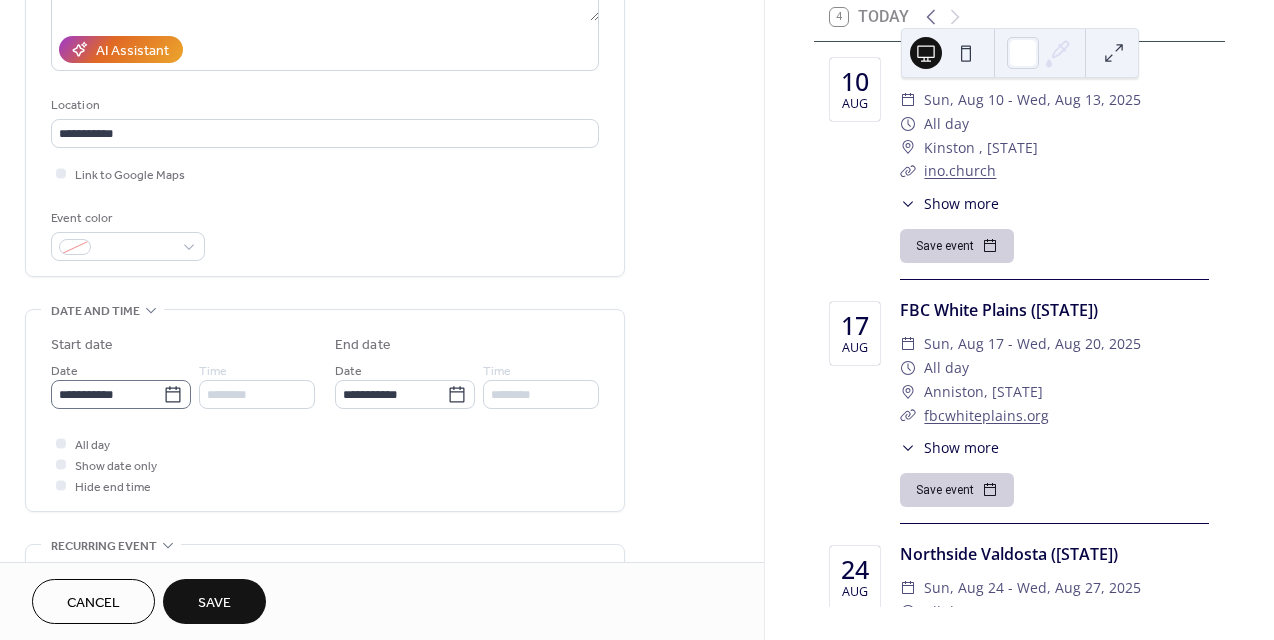 click 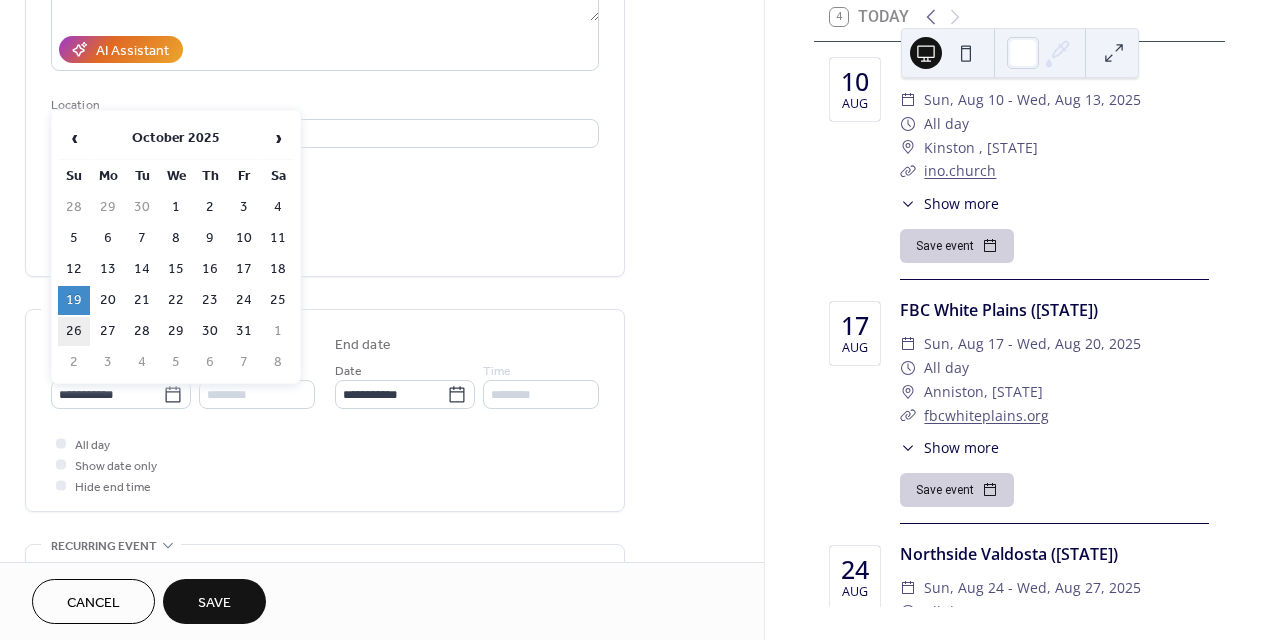 click on "26" at bounding box center [74, 331] 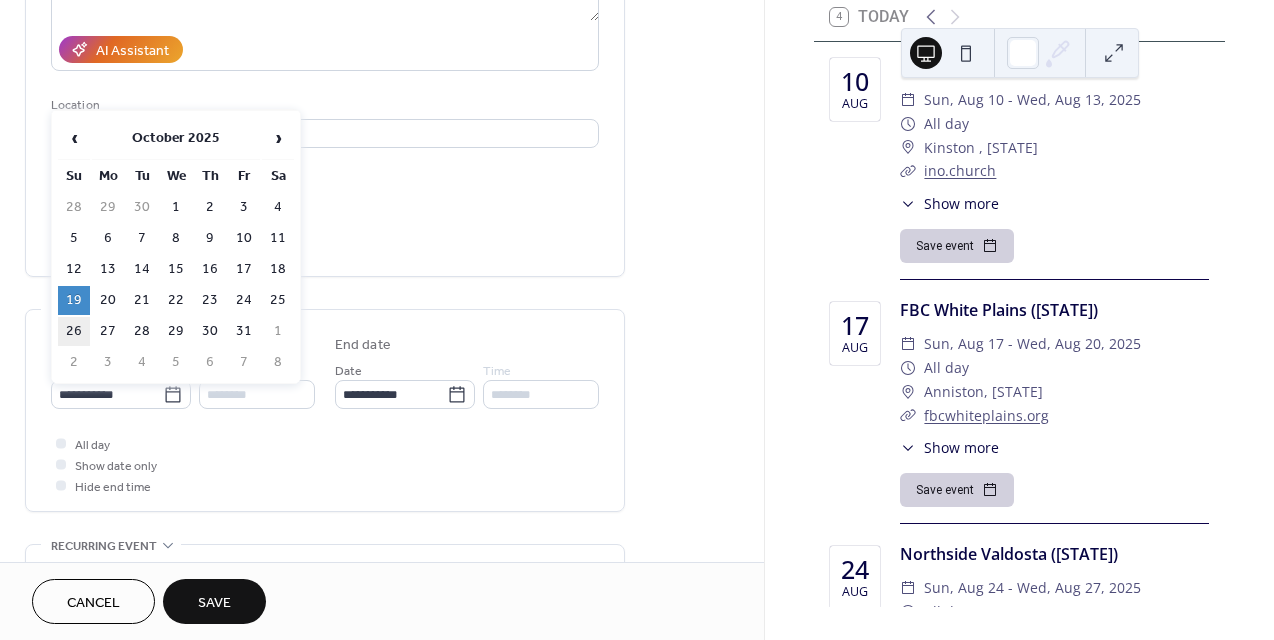 type on "**********" 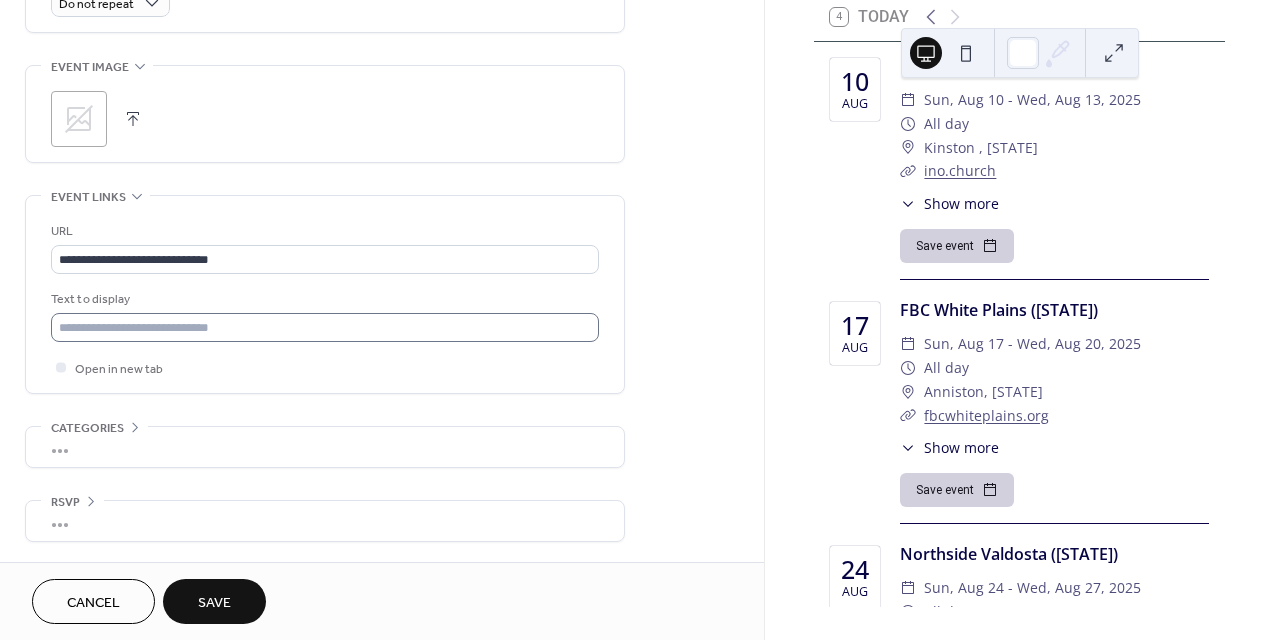 scroll, scrollTop: 934, scrollLeft: 0, axis: vertical 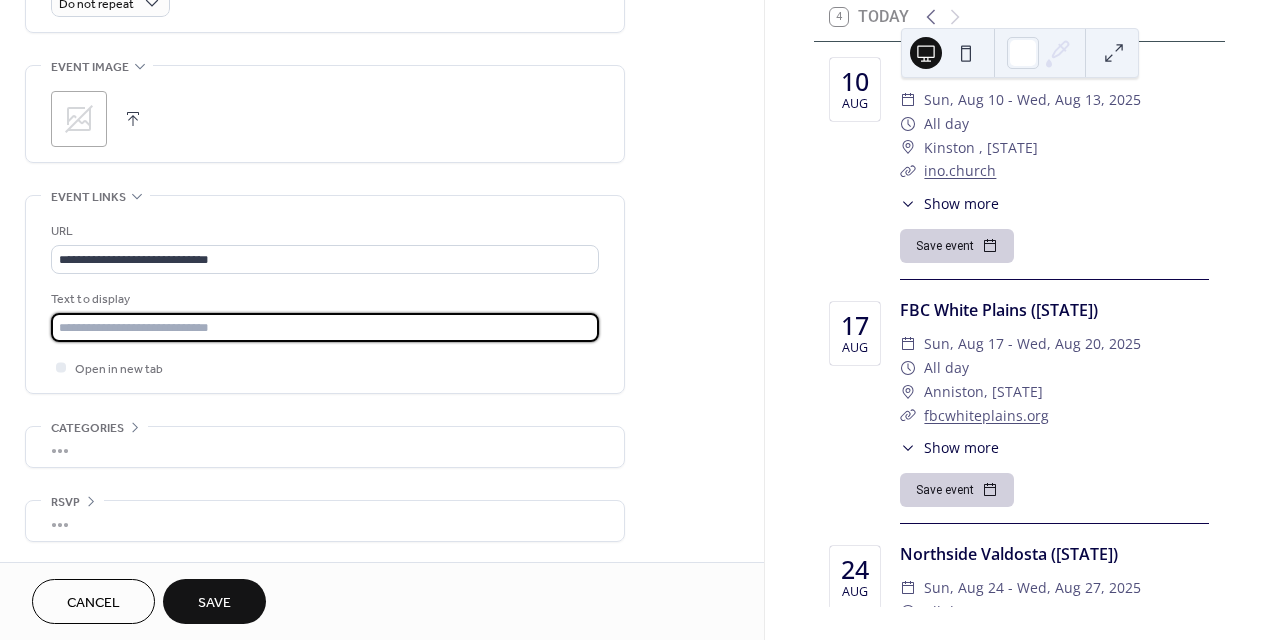 click at bounding box center [325, 327] 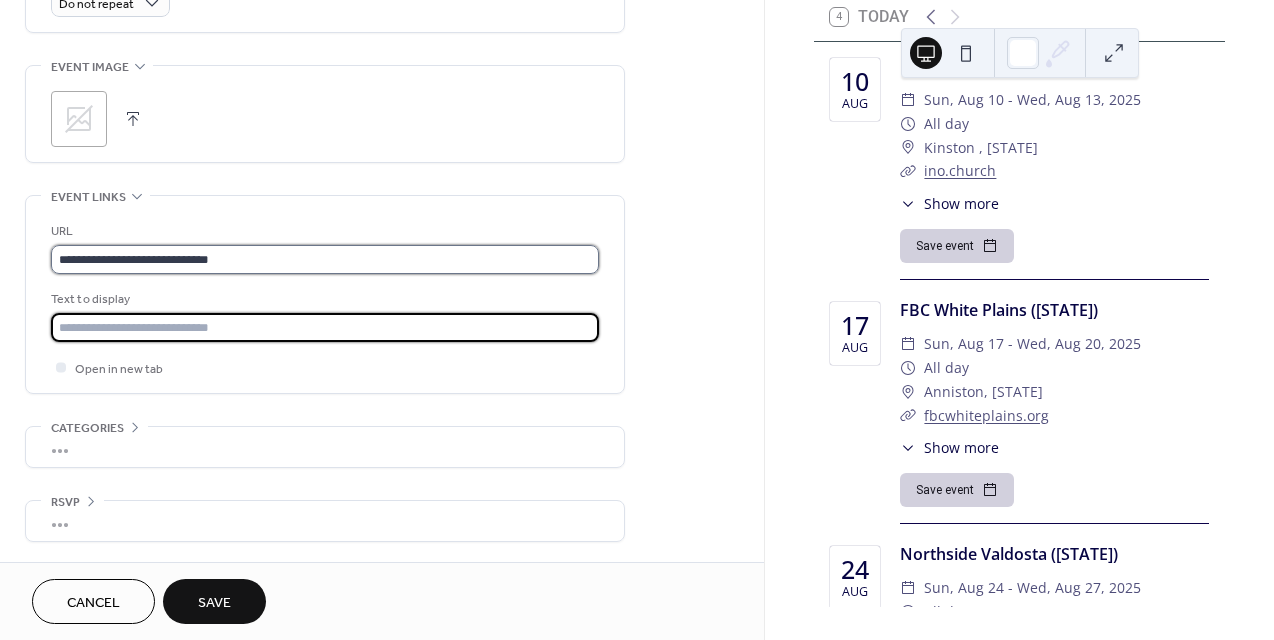 click on "**********" at bounding box center [325, 259] 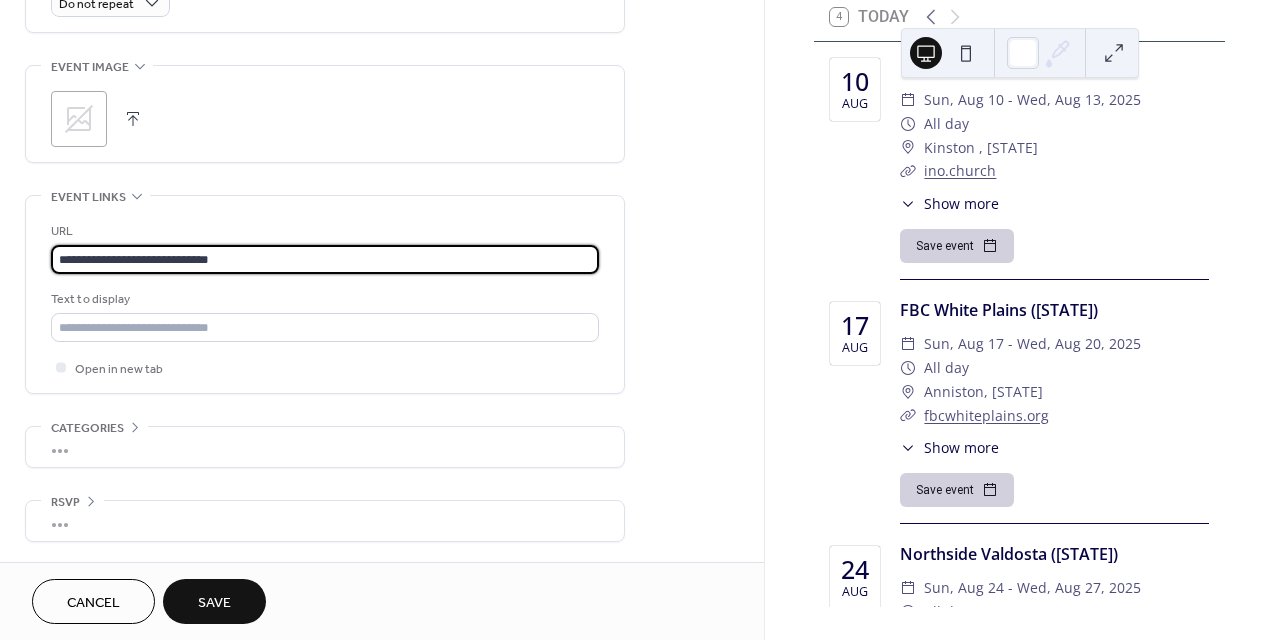 click on "**********" at bounding box center [325, 259] 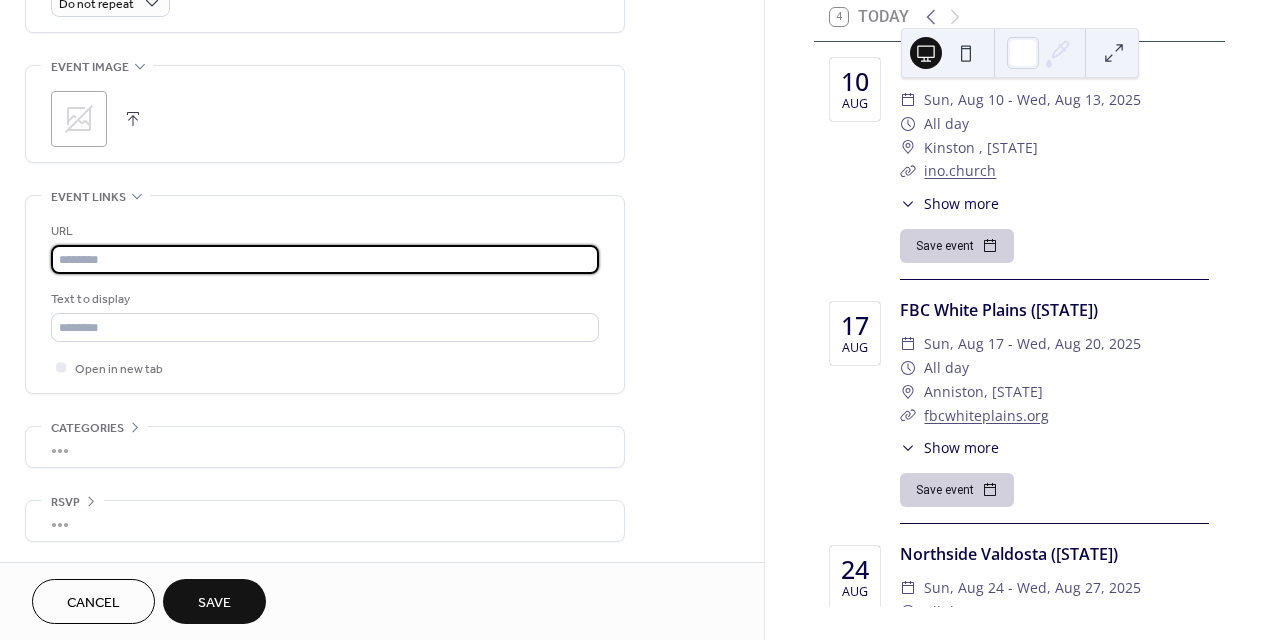 paste on "**********" 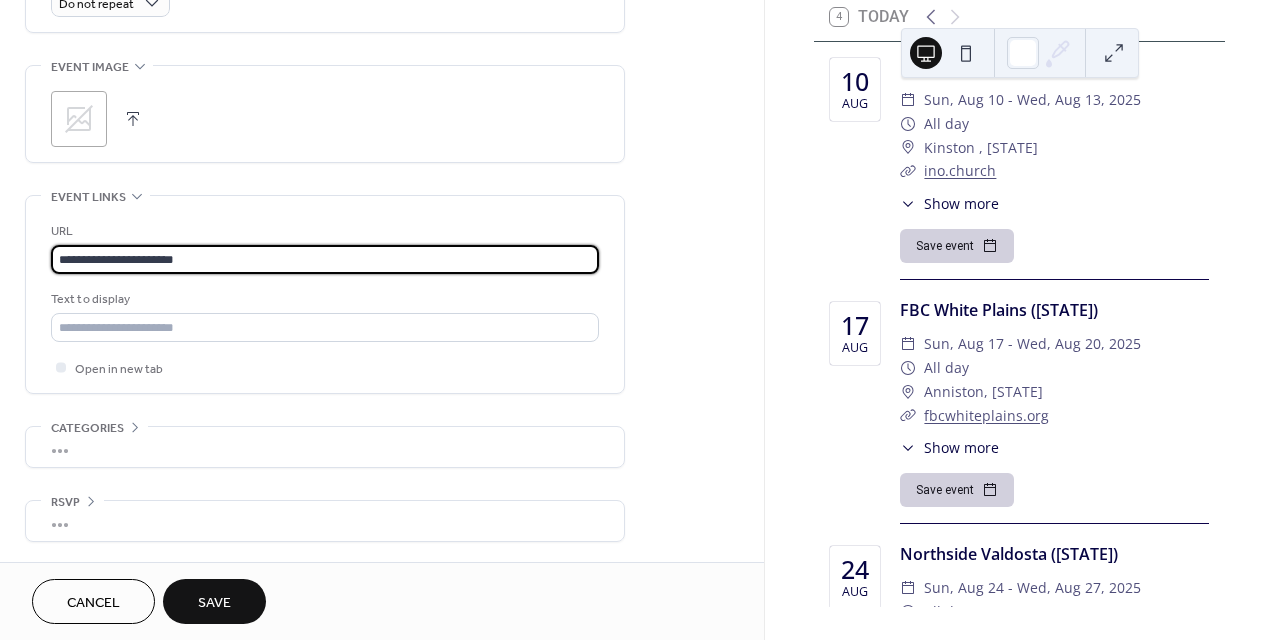 type on "**********" 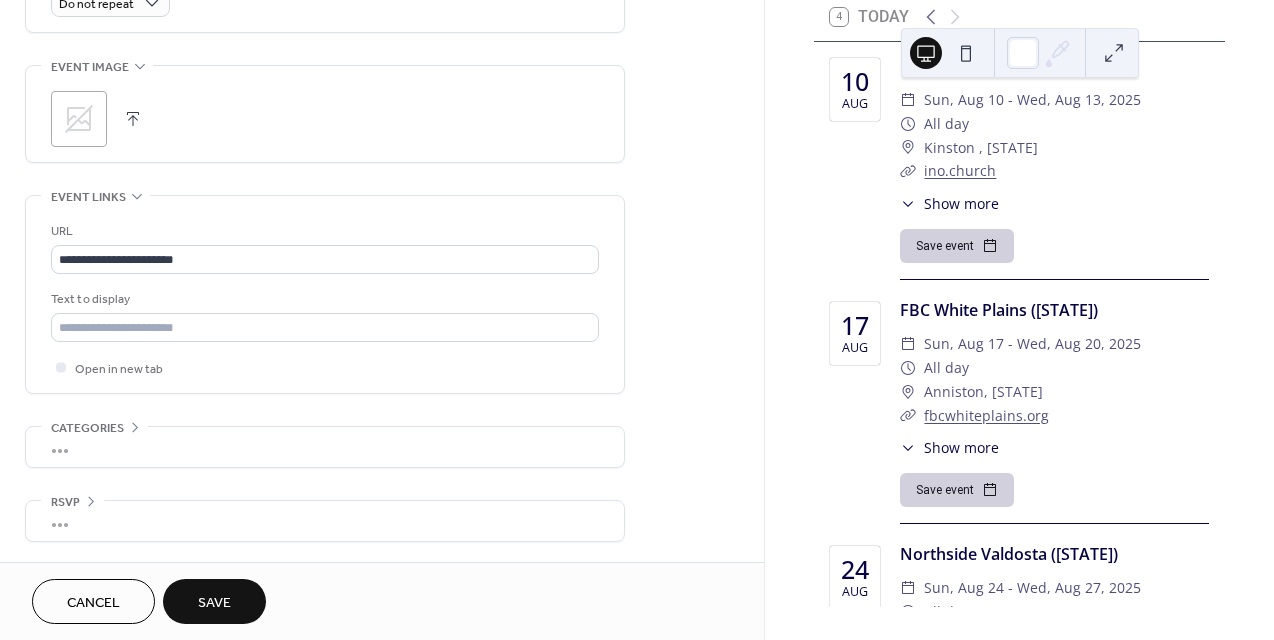 click on "Save" at bounding box center (214, 603) 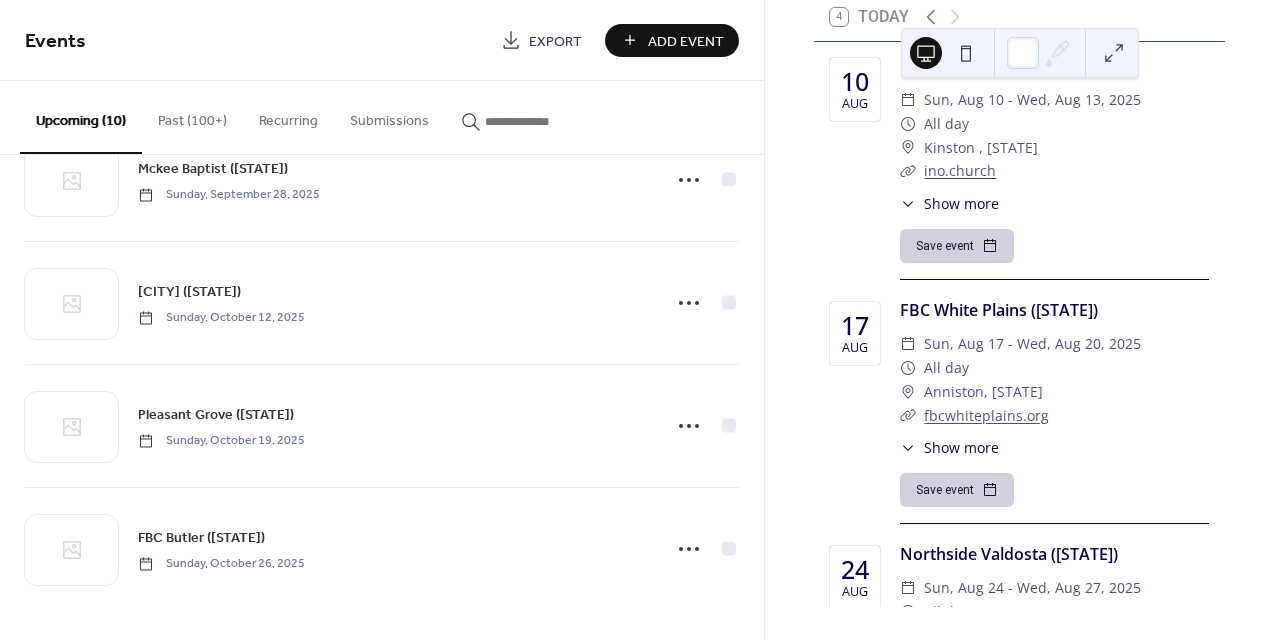 scroll, scrollTop: 804, scrollLeft: 0, axis: vertical 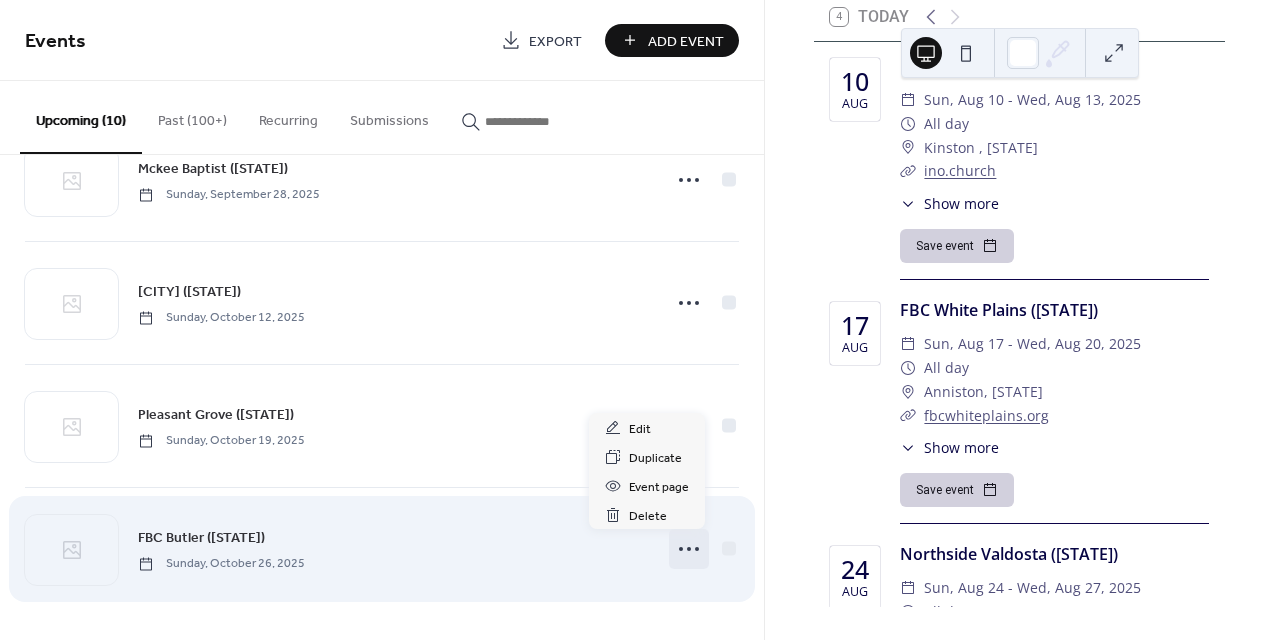 click 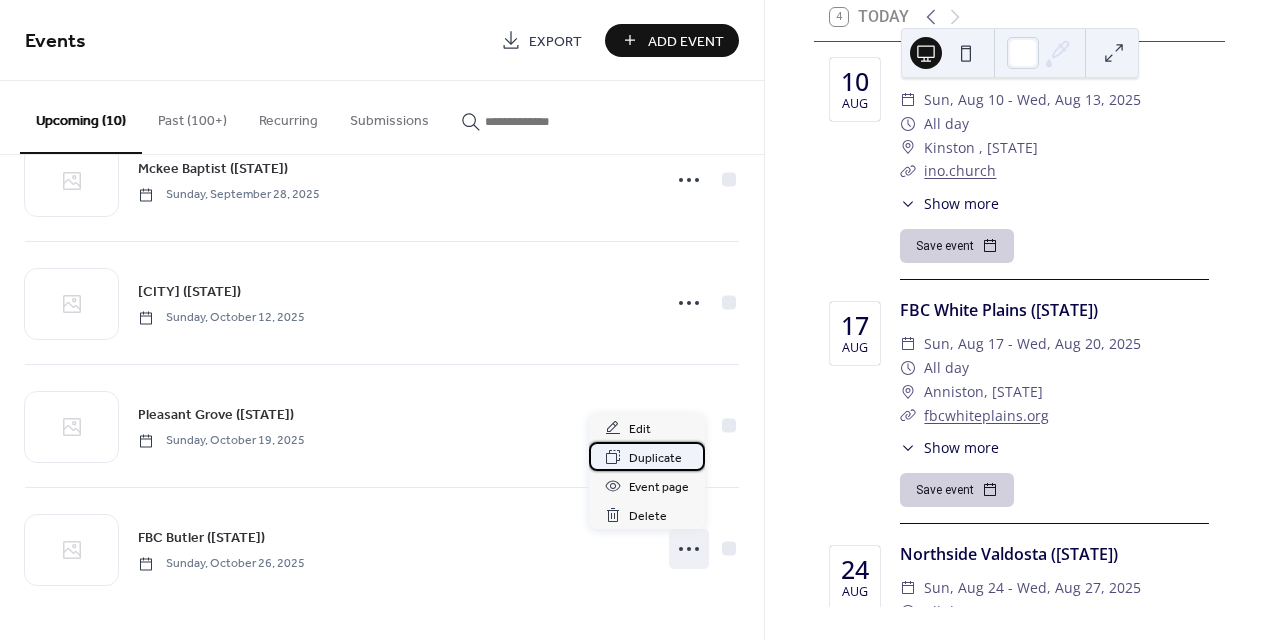 click on "Duplicate" at bounding box center (655, 458) 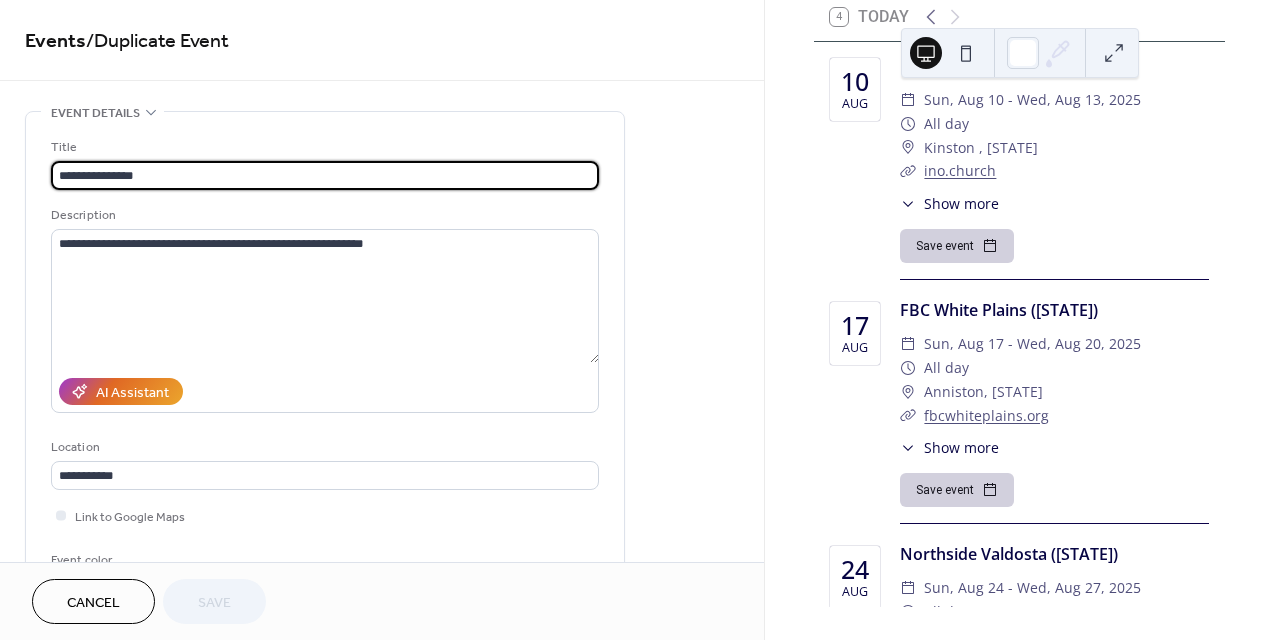 click on "**********" at bounding box center (325, 175) 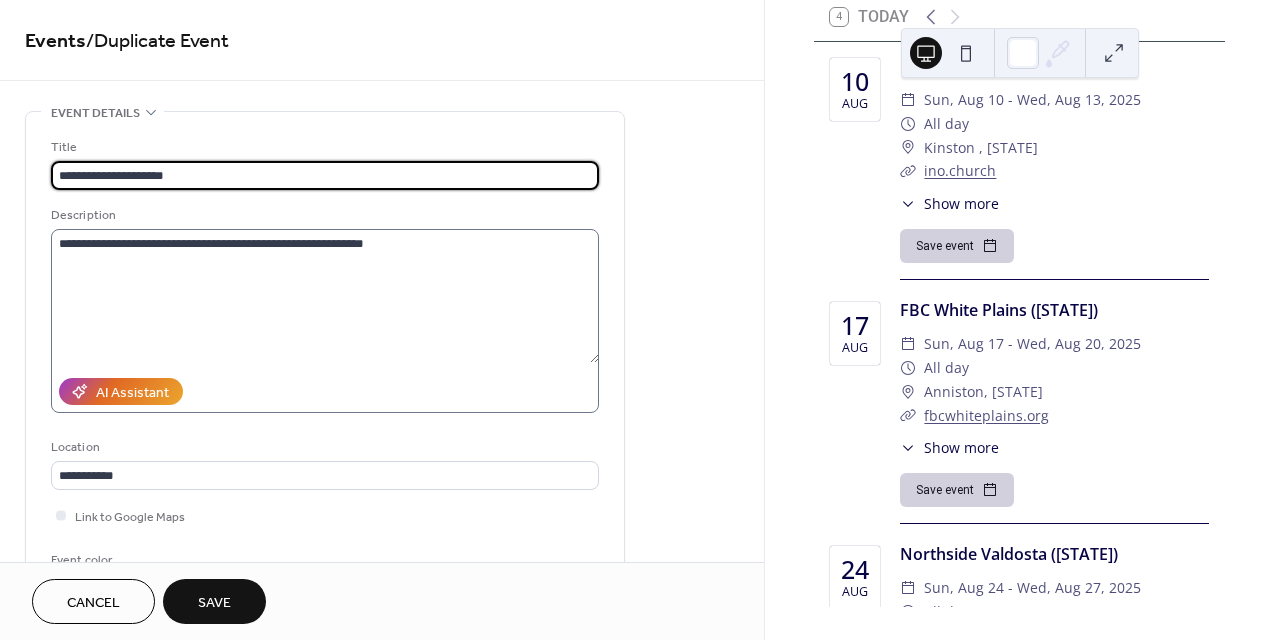 type on "**********" 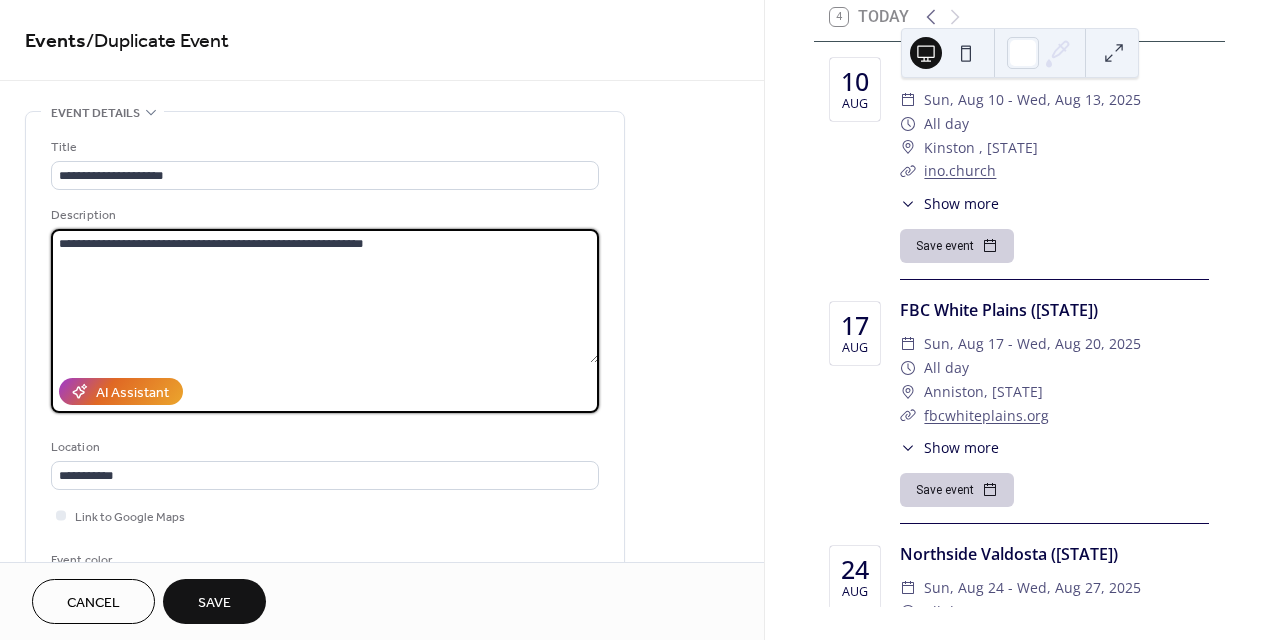 drag, startPoint x: 231, startPoint y: 241, endPoint x: 405, endPoint y: 255, distance: 174.56232 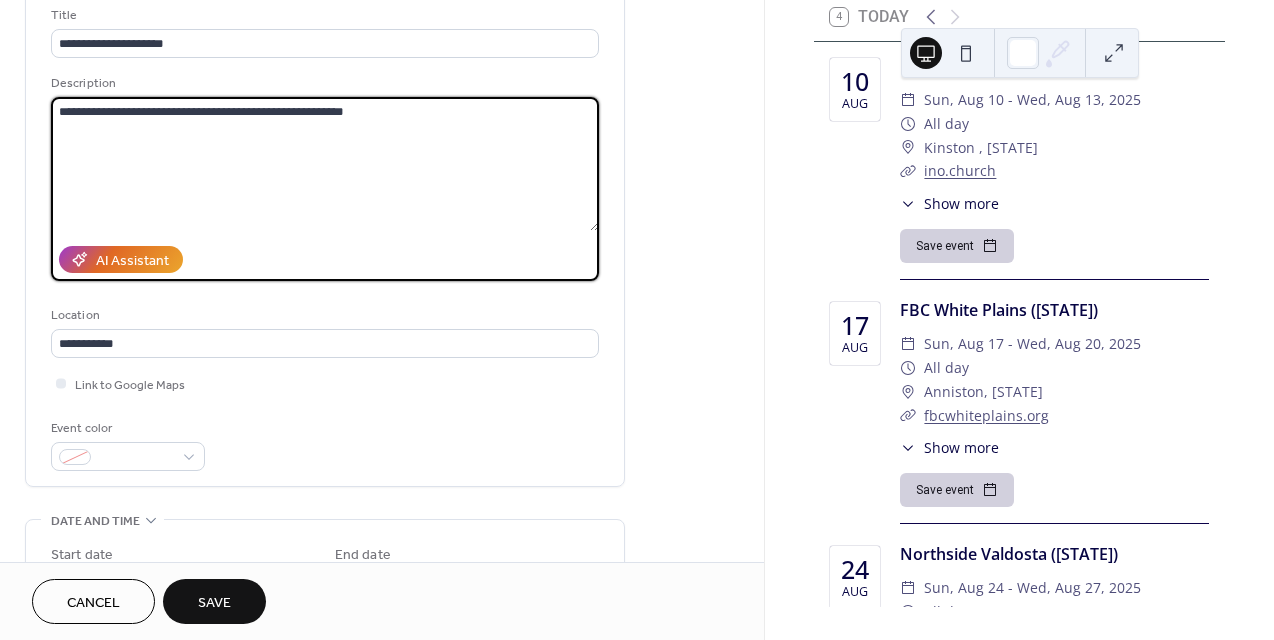 scroll, scrollTop: 144, scrollLeft: 0, axis: vertical 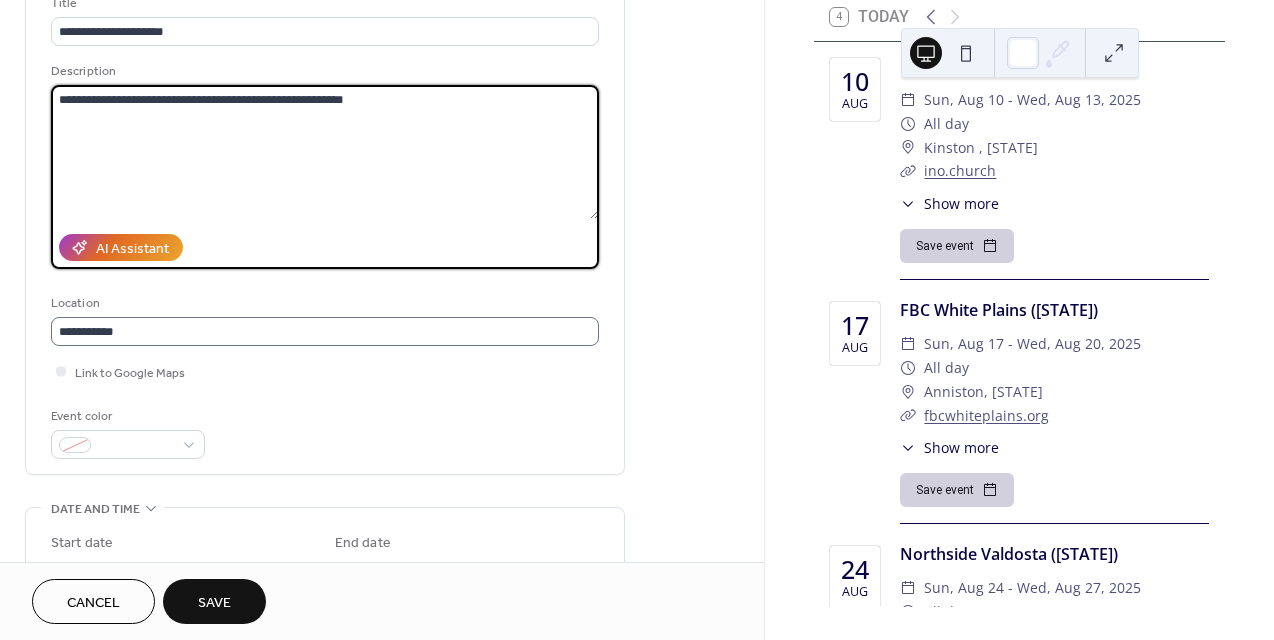 type on "**********" 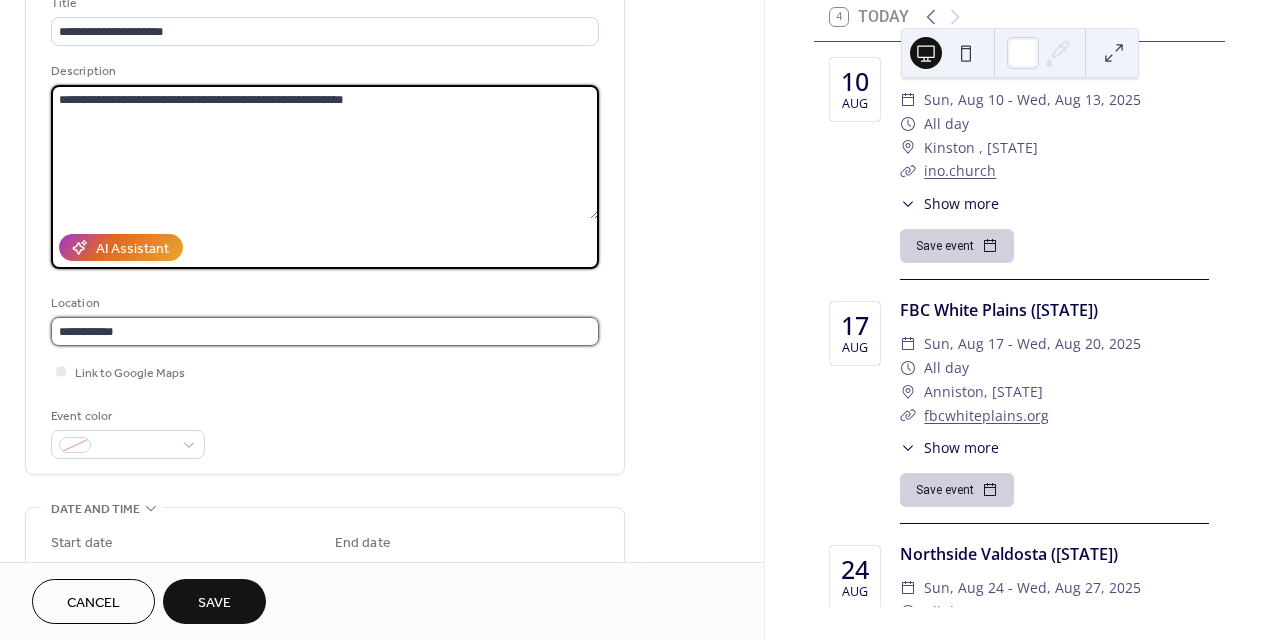 click on "**********" at bounding box center (325, 331) 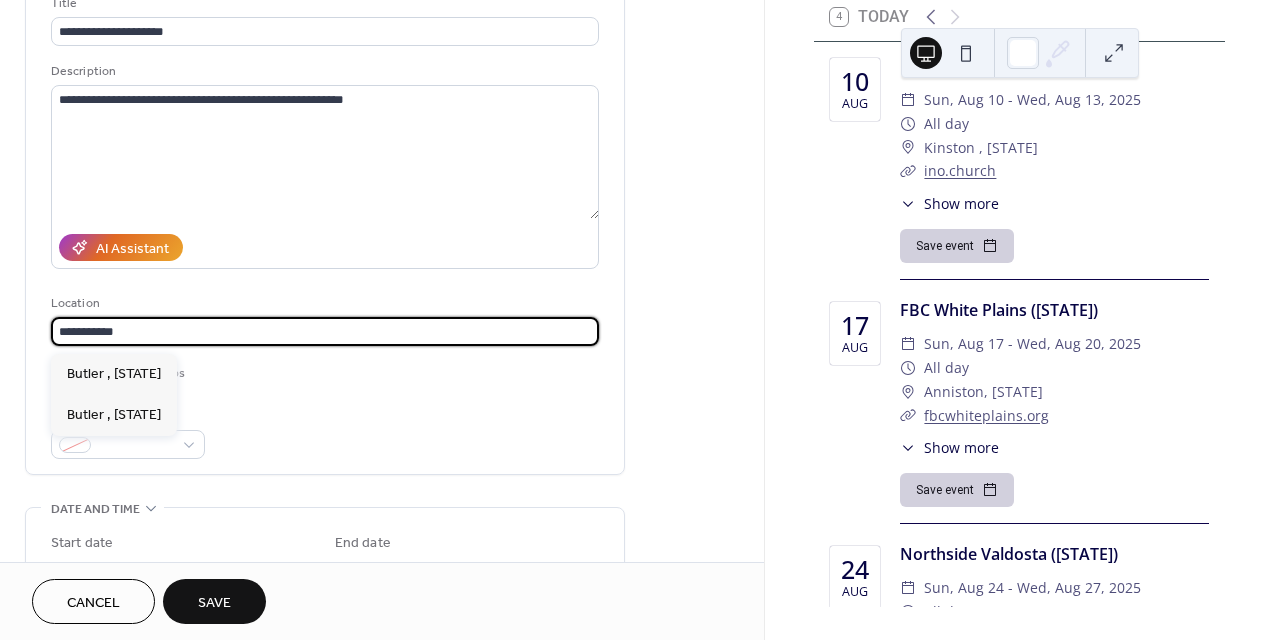 click on "**********" at bounding box center (325, 331) 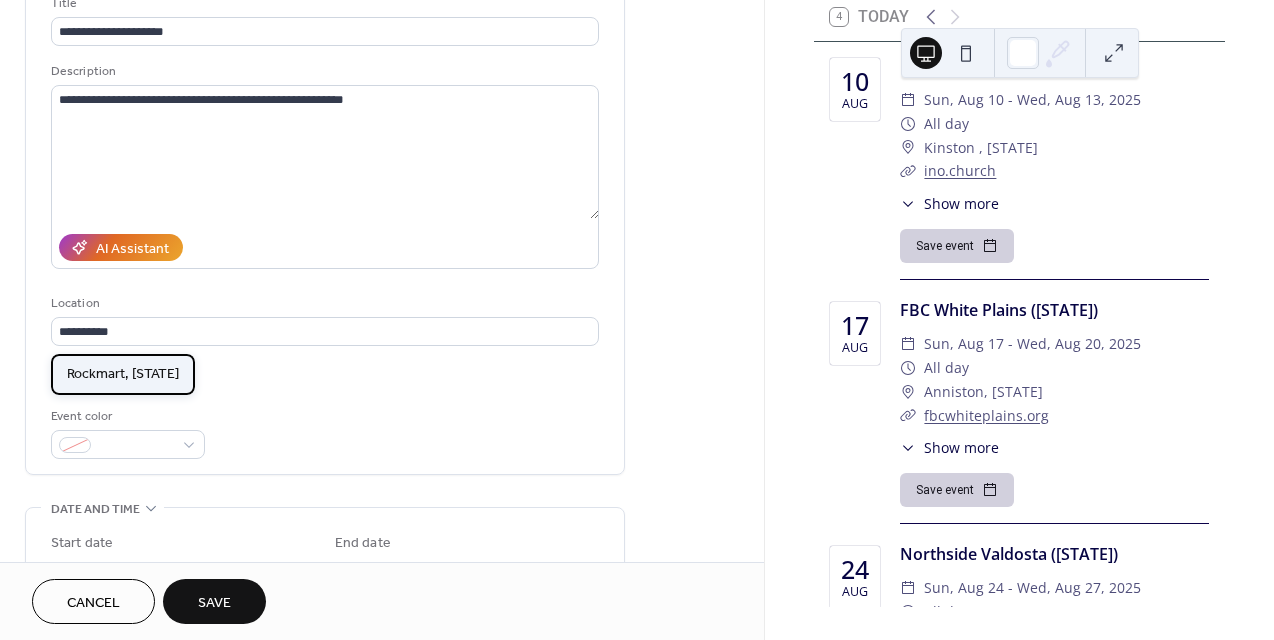 click on "Rockmart, [STATE]" at bounding box center (123, 374) 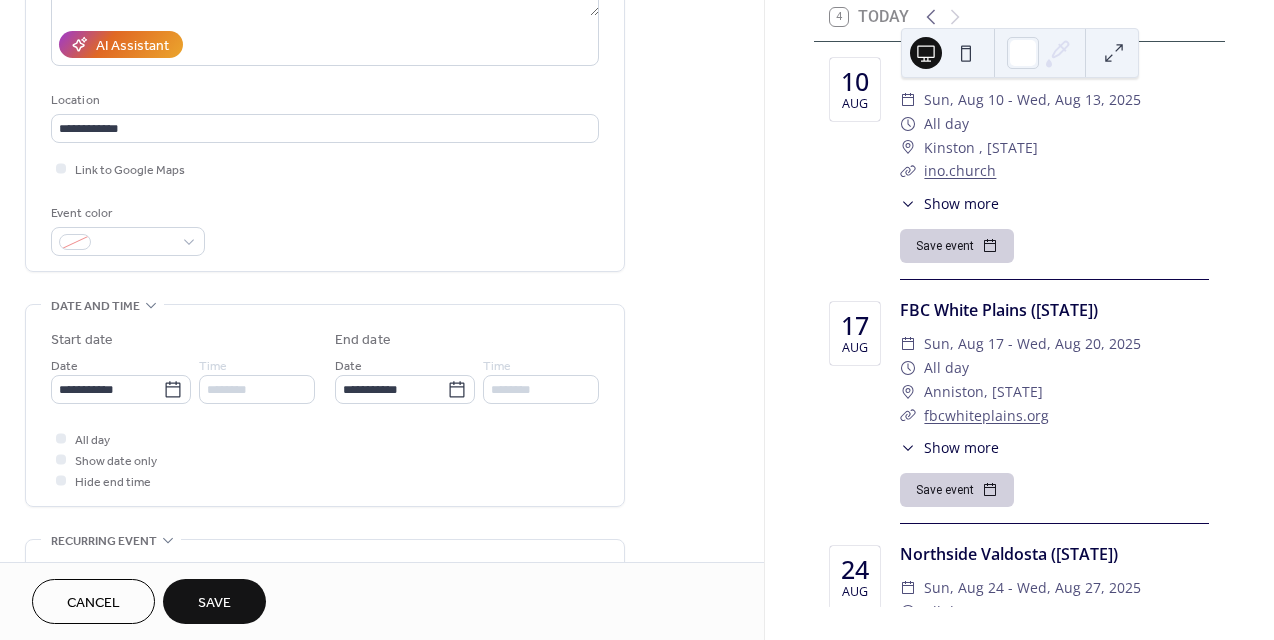 scroll, scrollTop: 370, scrollLeft: 0, axis: vertical 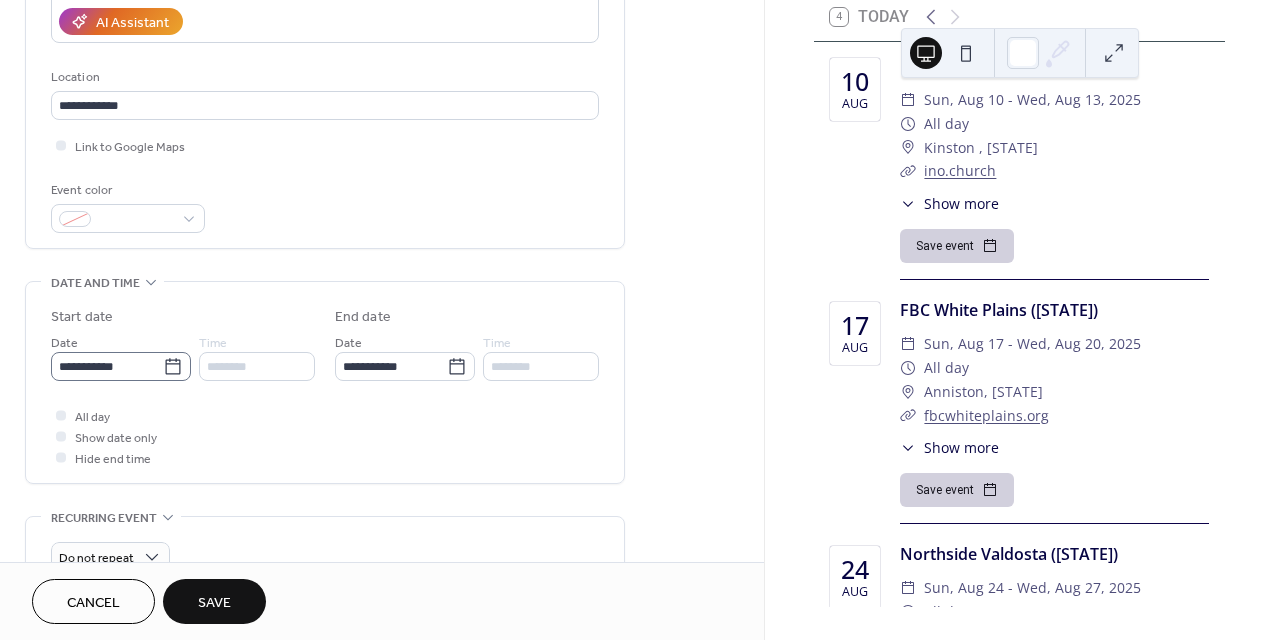 click 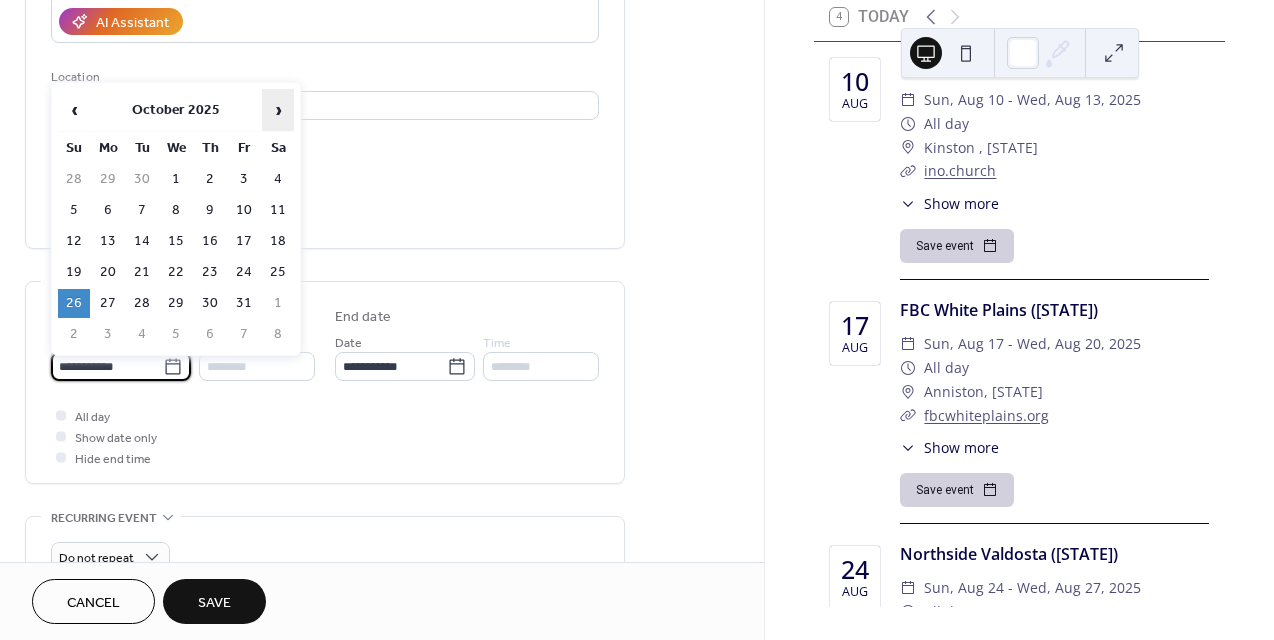 click on "›" at bounding box center (278, 110) 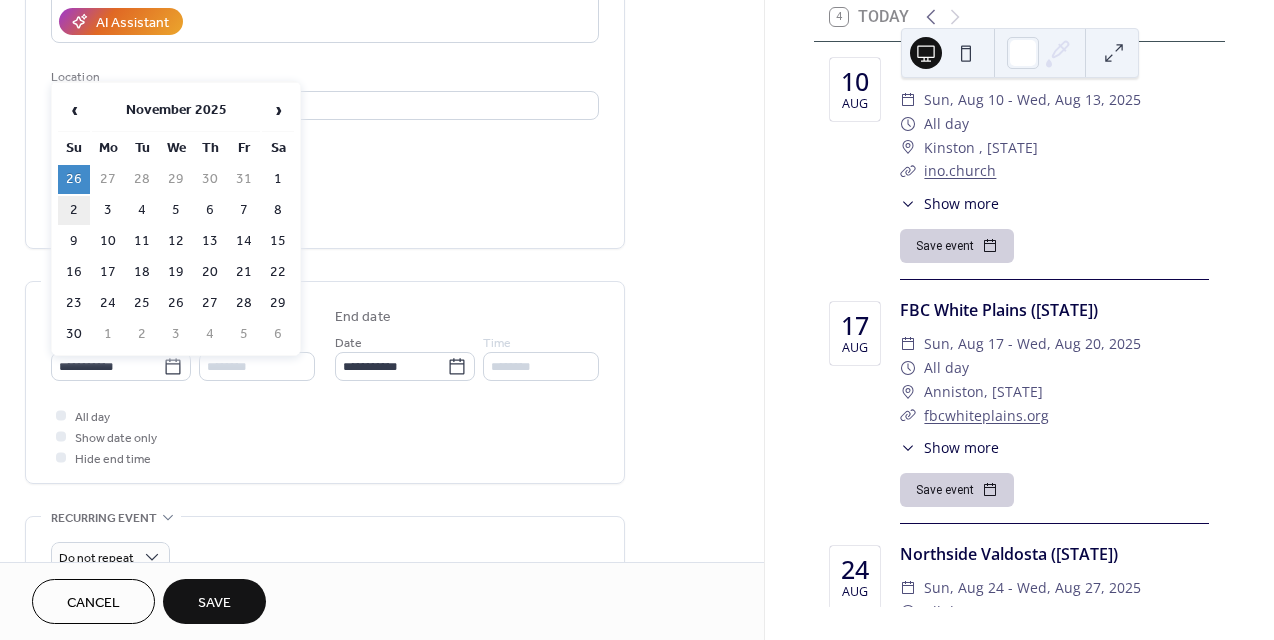 click on "2" at bounding box center (74, 210) 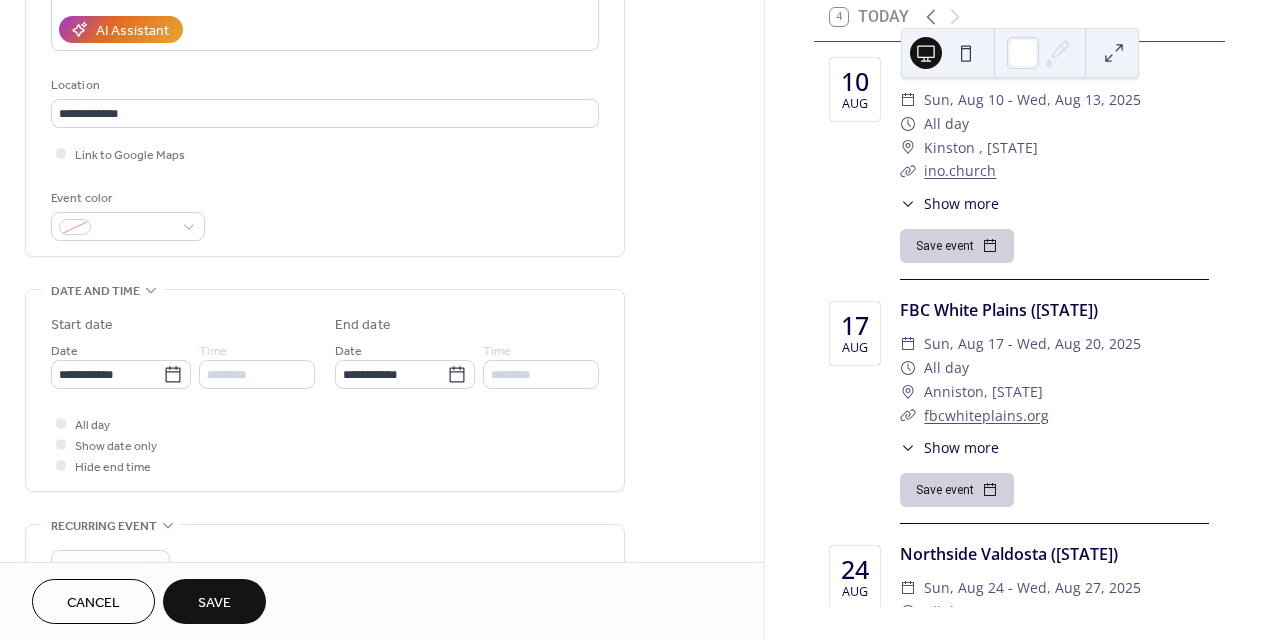 scroll, scrollTop: 390, scrollLeft: 0, axis: vertical 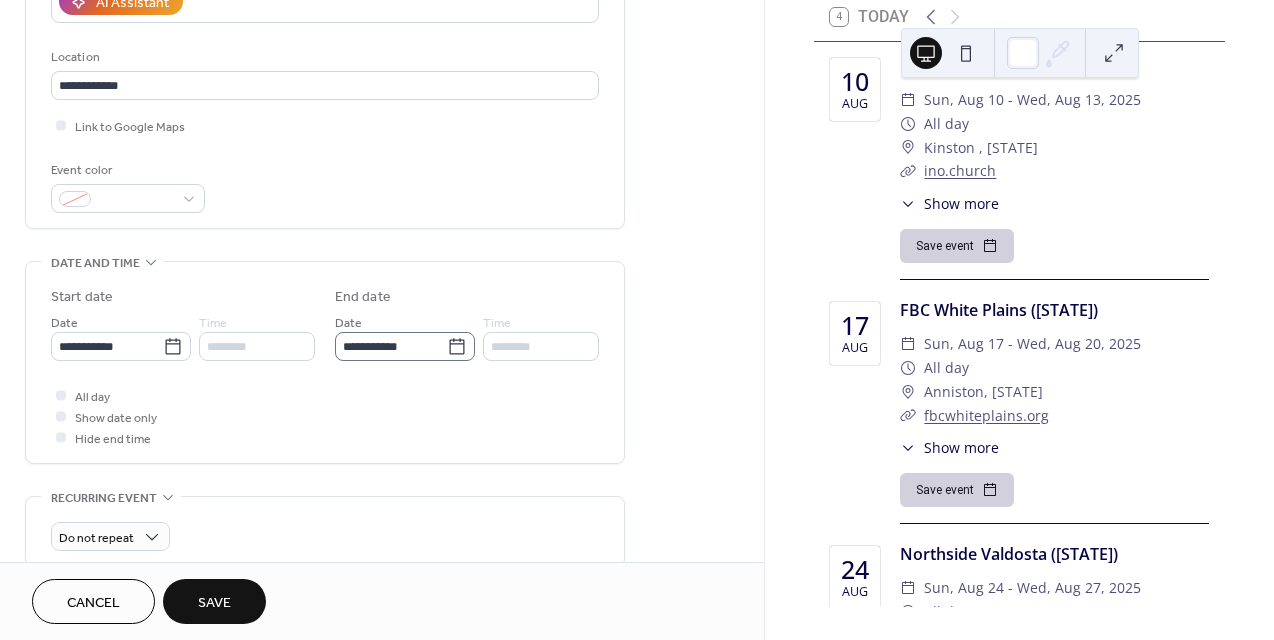 click 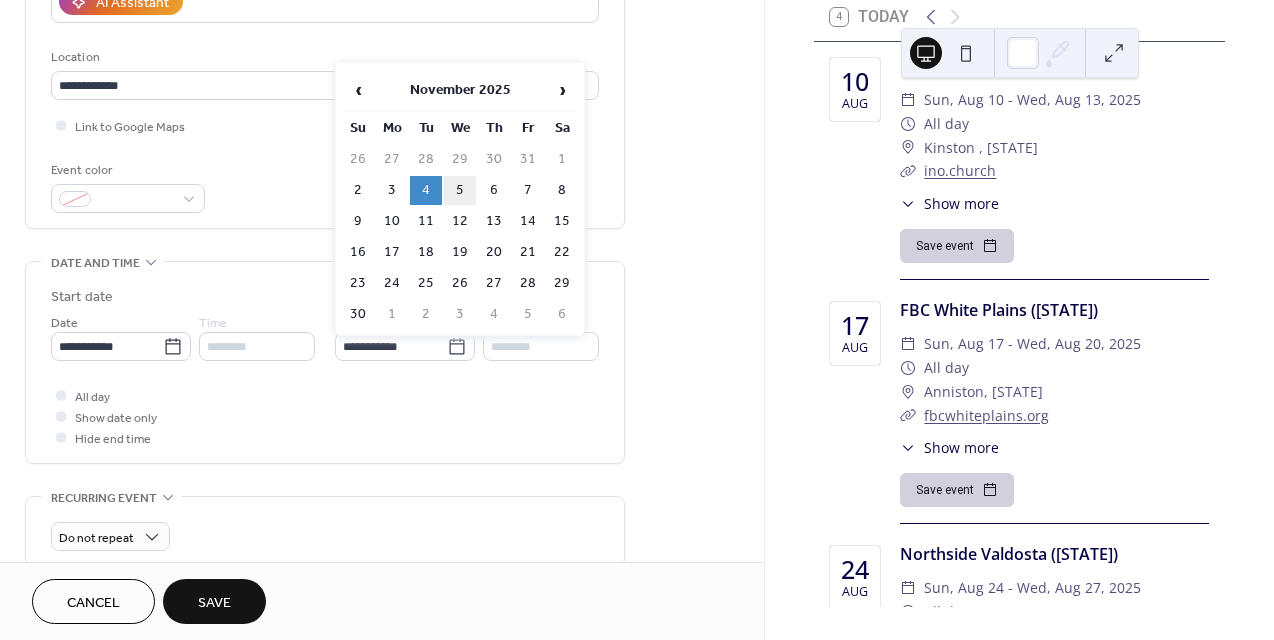 click on "5" at bounding box center [460, 190] 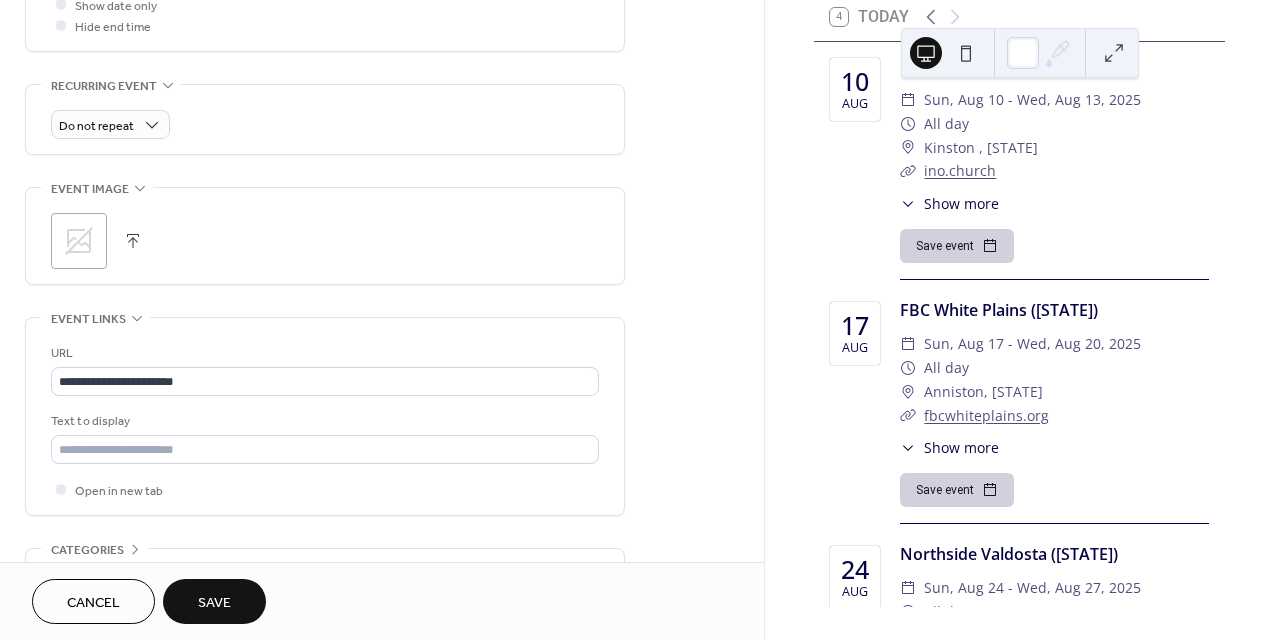 scroll, scrollTop: 819, scrollLeft: 0, axis: vertical 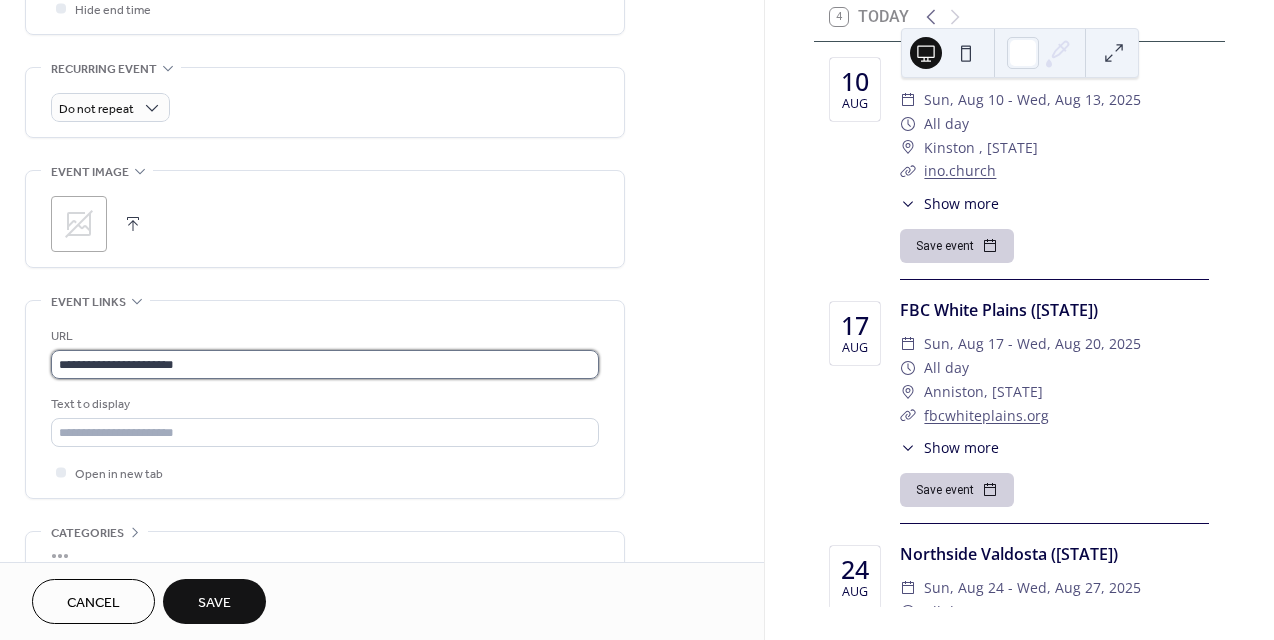 click on "**********" at bounding box center [325, 364] 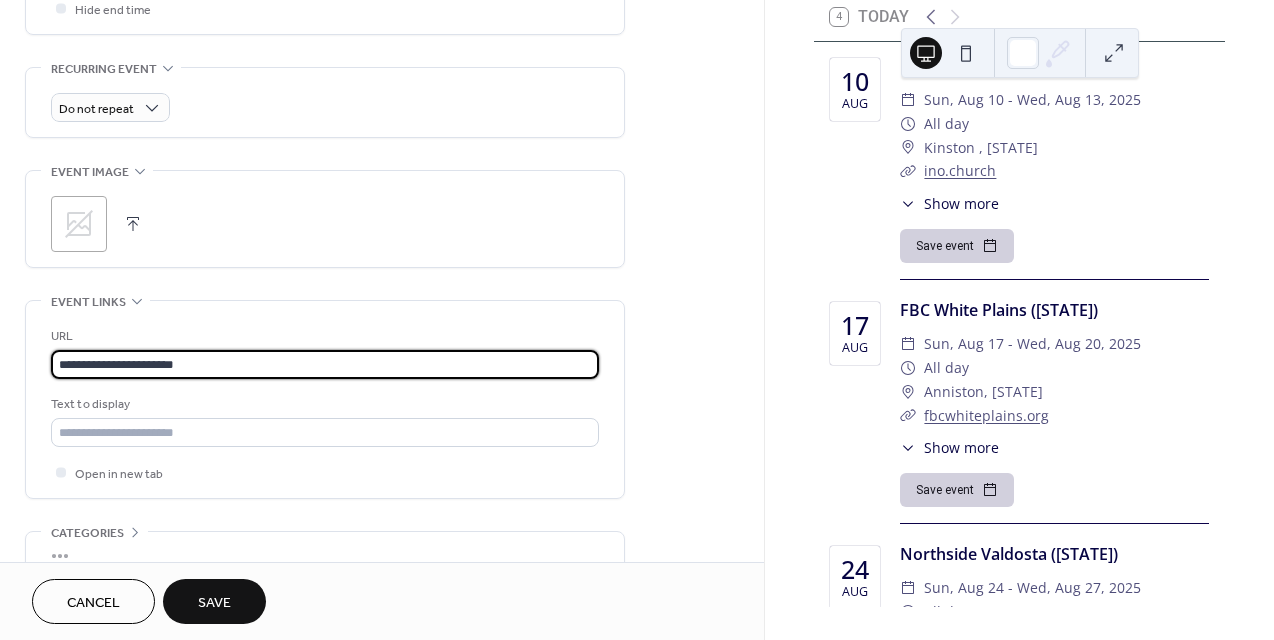 click on "**********" at bounding box center (325, 364) 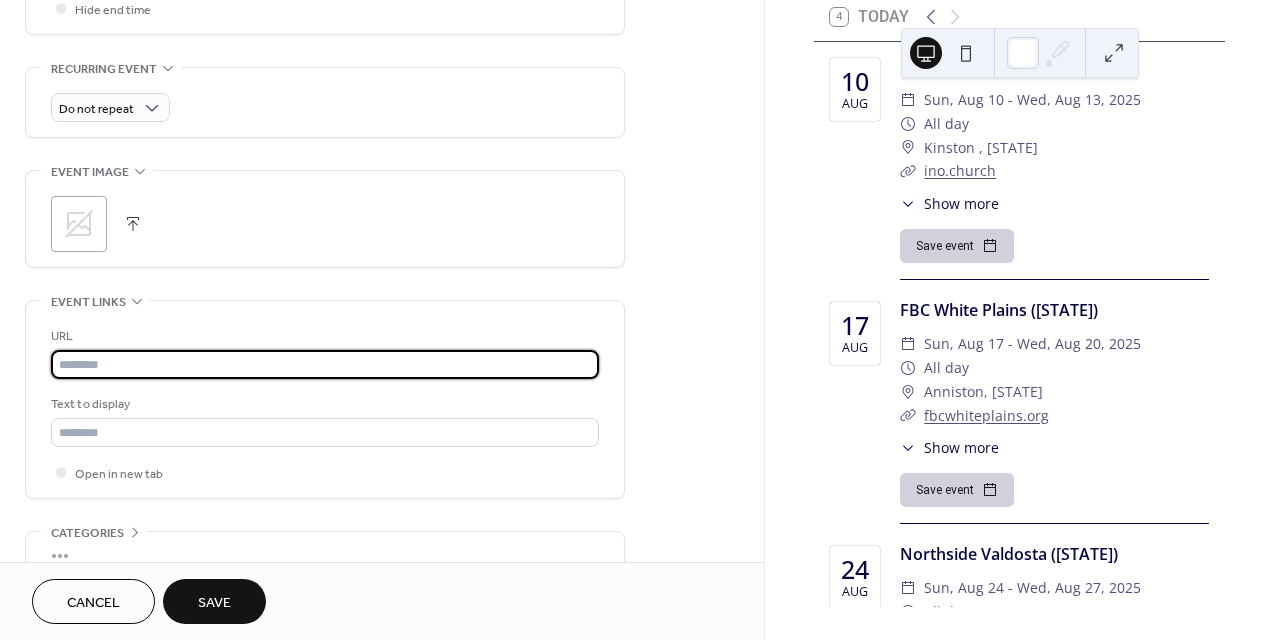 paste on "**********" 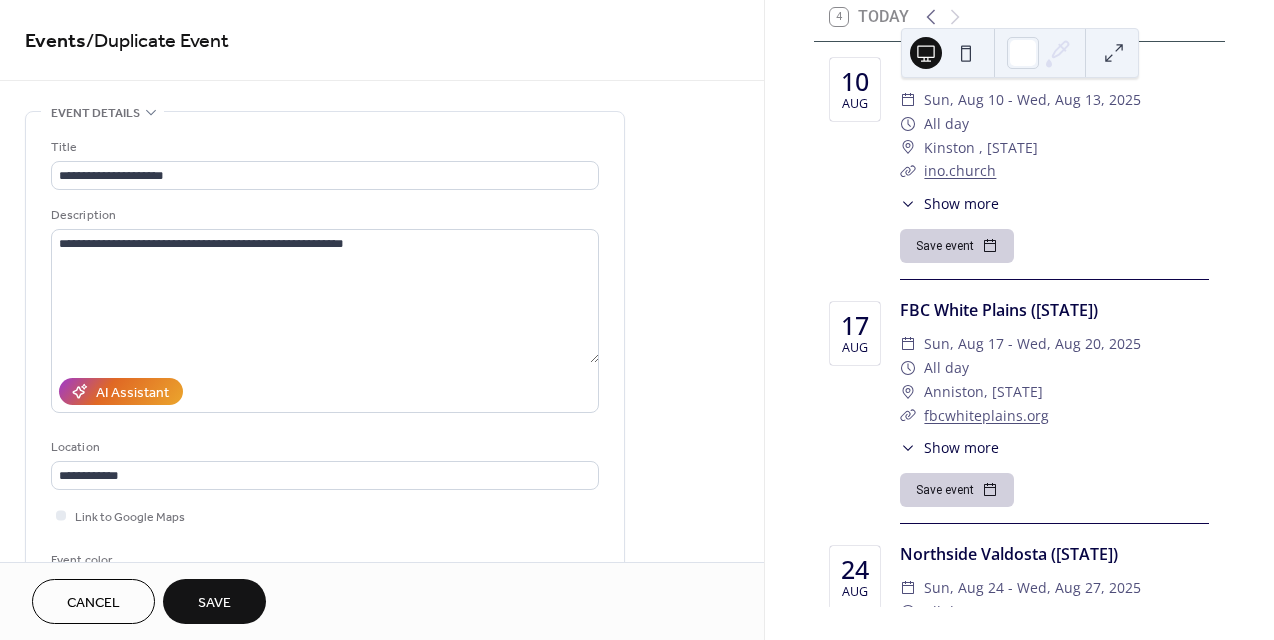 scroll, scrollTop: 0, scrollLeft: 0, axis: both 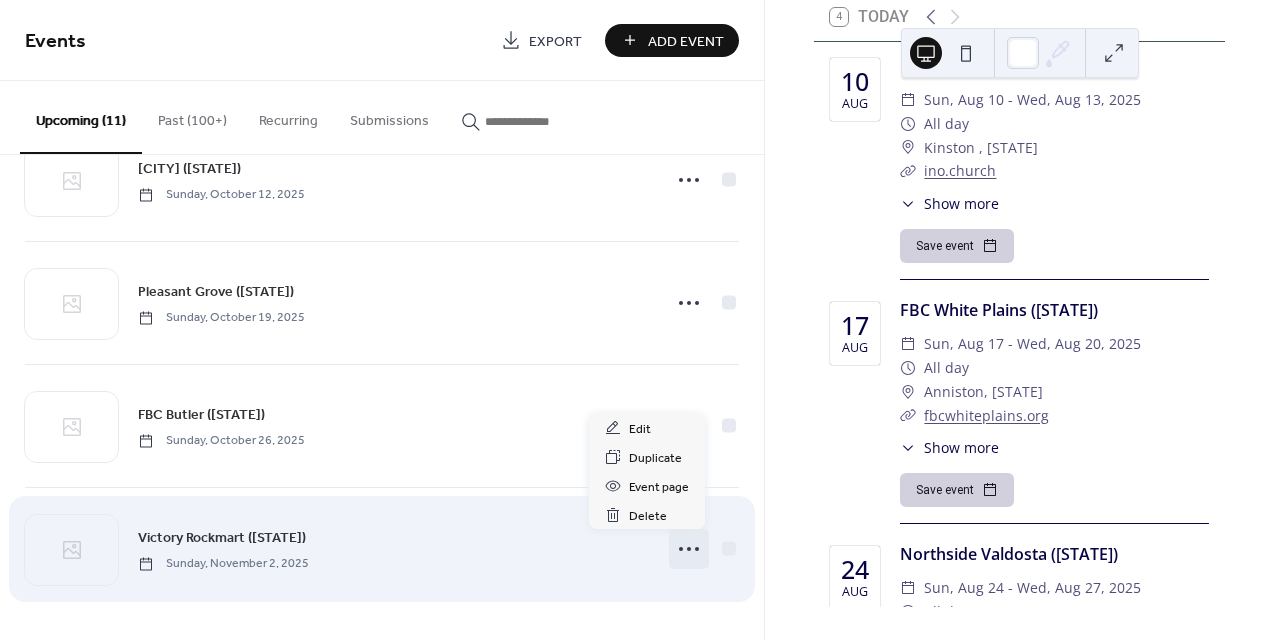 click 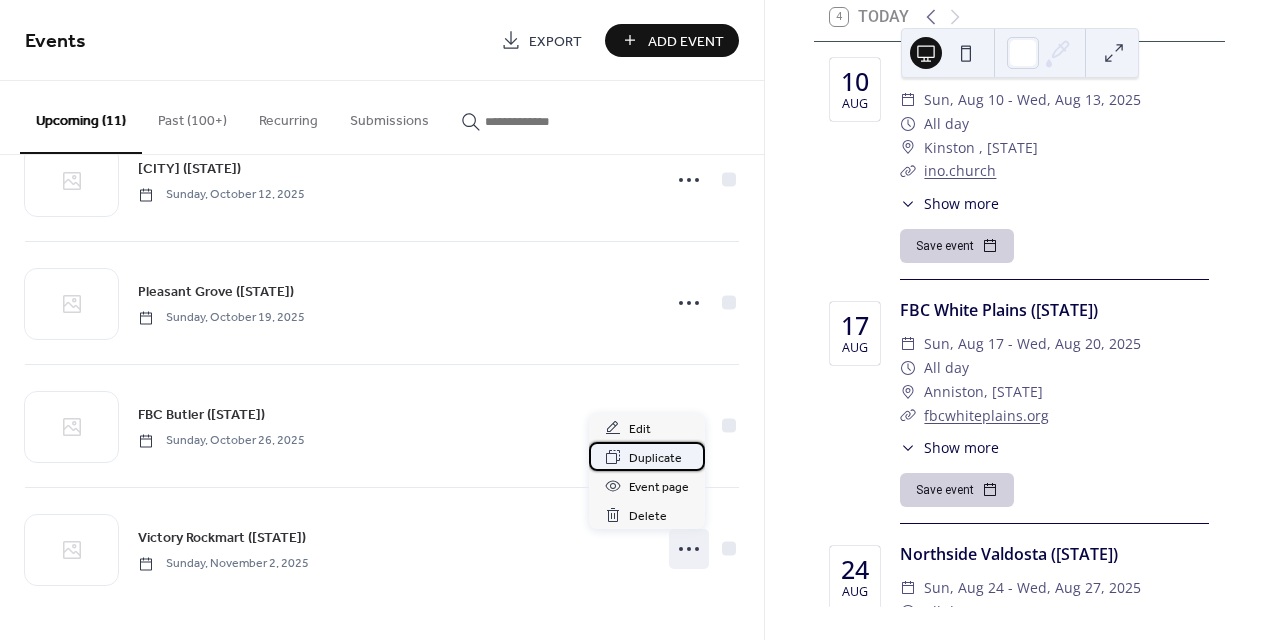 click on "Duplicate" at bounding box center [655, 458] 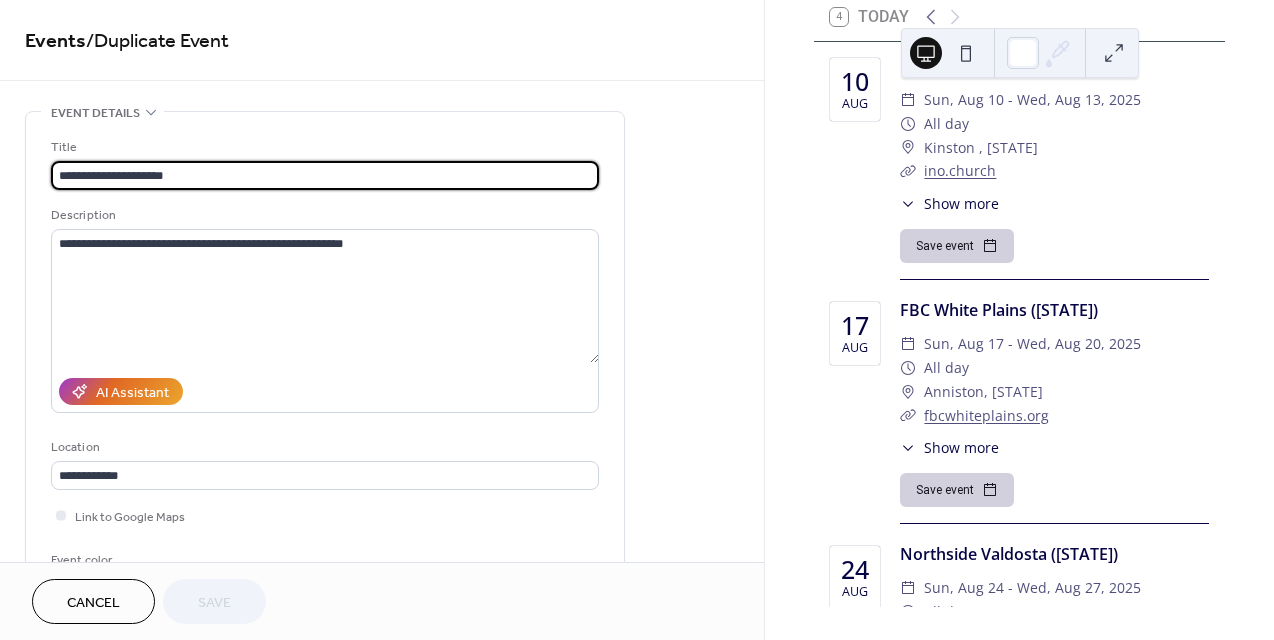 click on "**********" at bounding box center (325, 175) 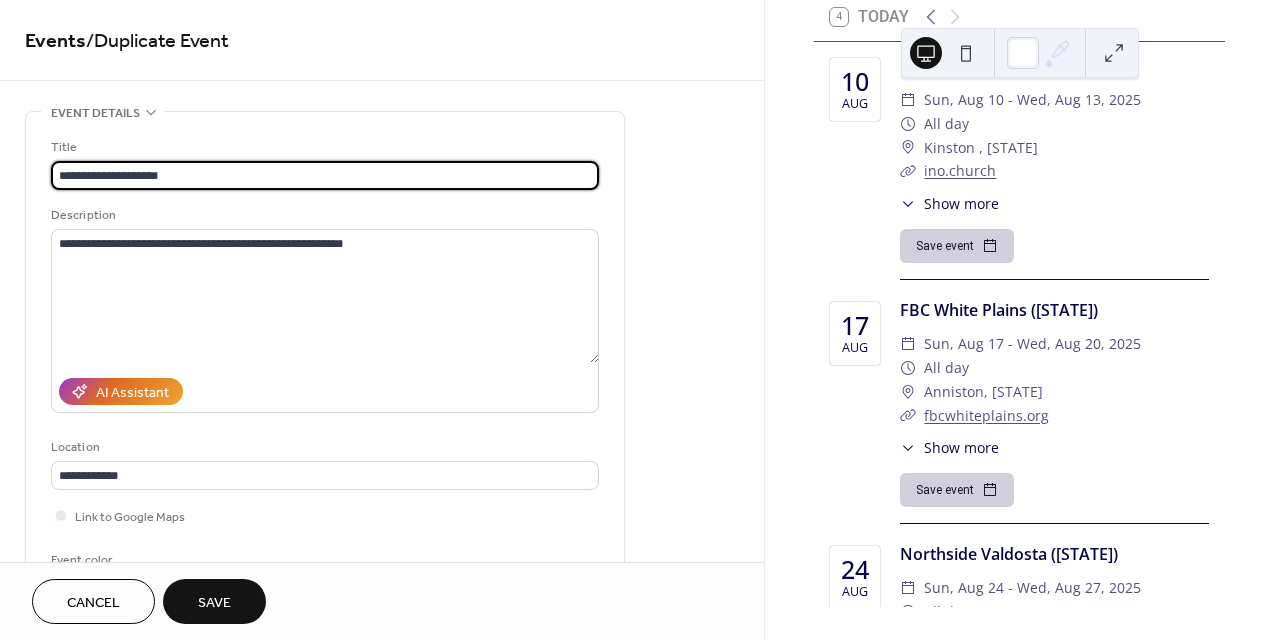 type on "**********" 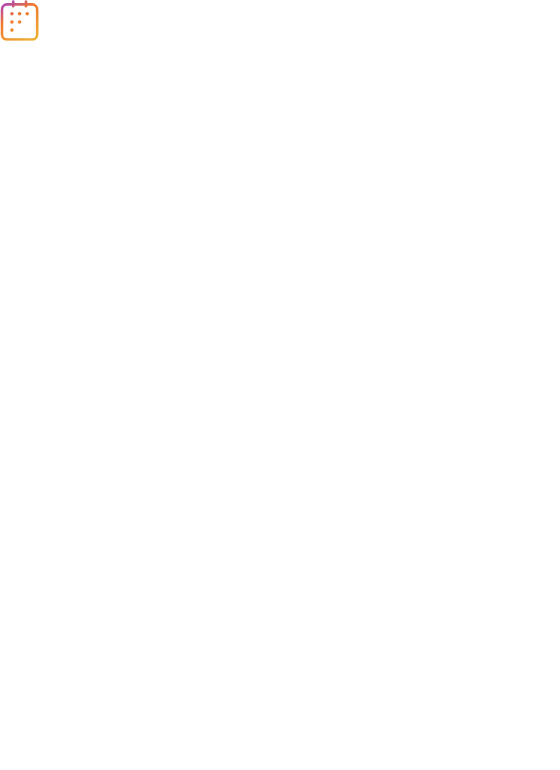 scroll, scrollTop: 0, scrollLeft: 0, axis: both 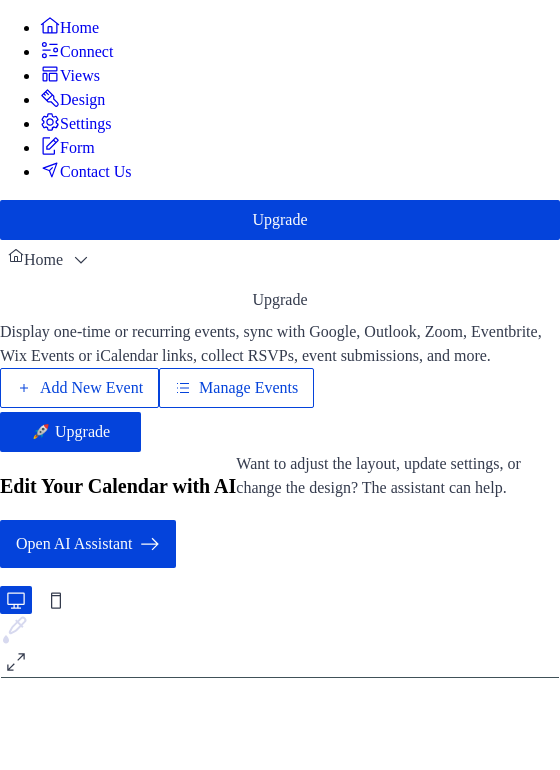 click on "Manage Events" at bounding box center [248, 388] 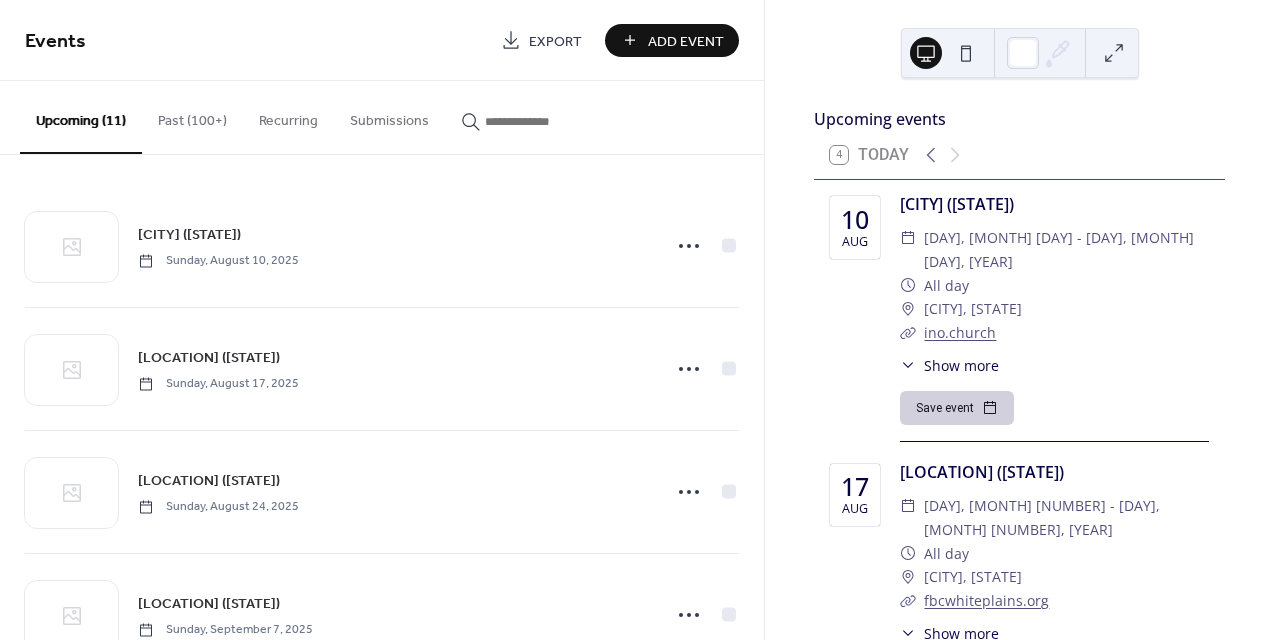 scroll, scrollTop: 0, scrollLeft: 0, axis: both 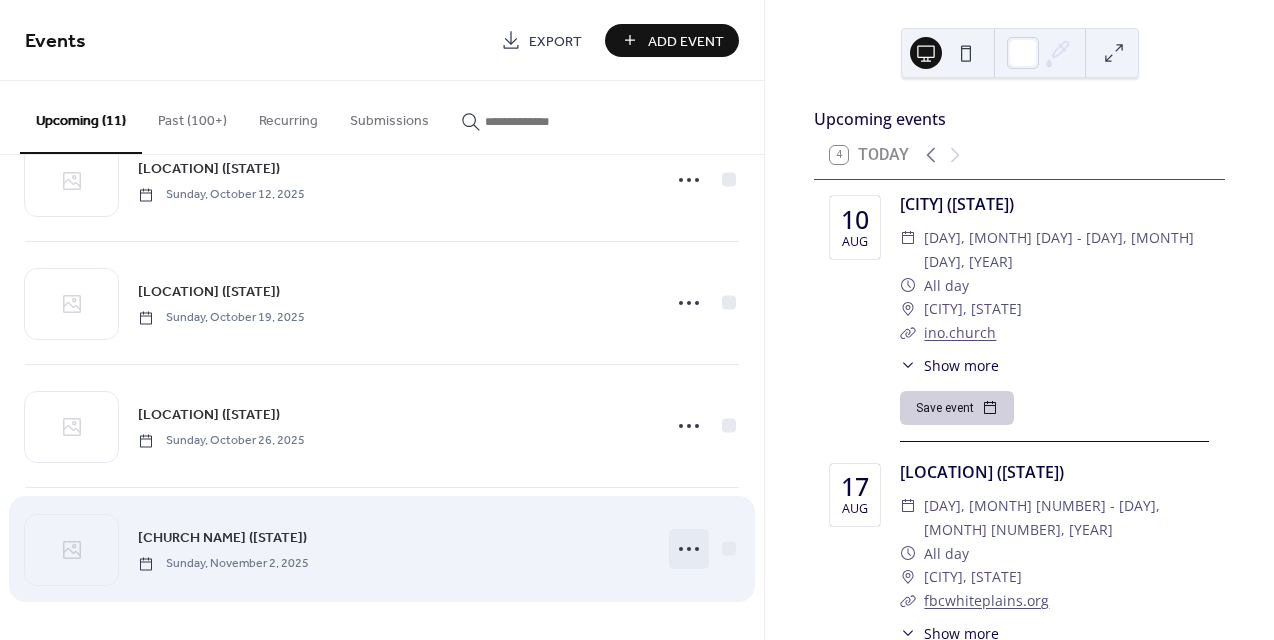 click 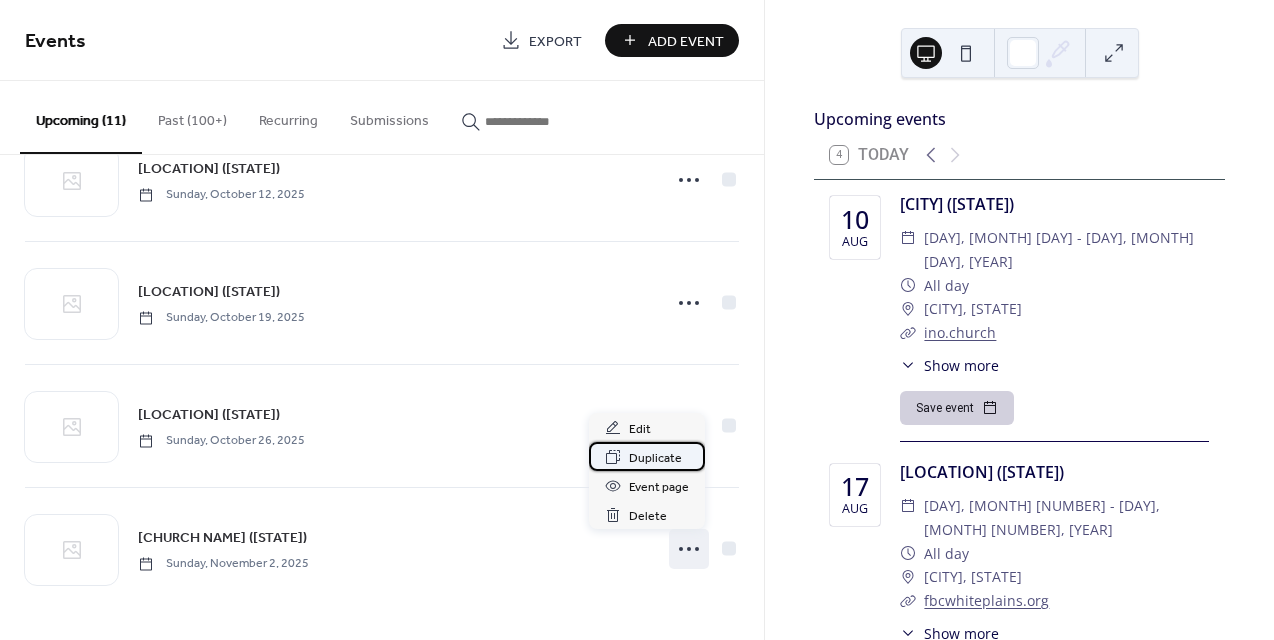 click on "Duplicate" at bounding box center (655, 458) 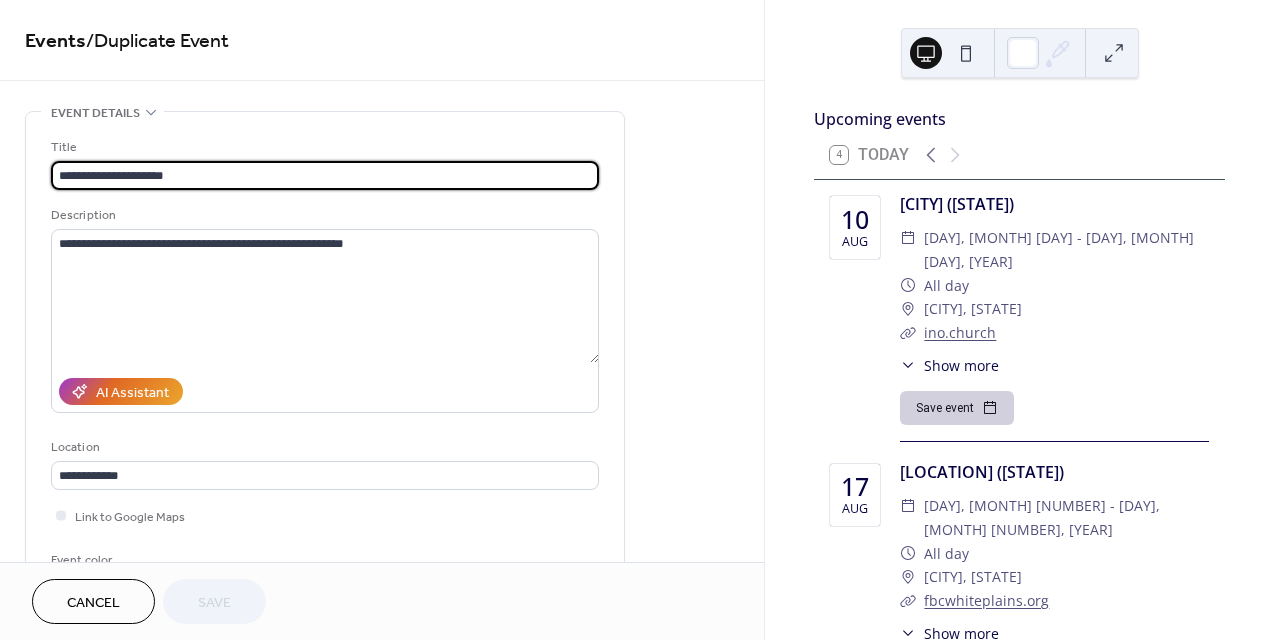 click on "**********" at bounding box center [325, 175] 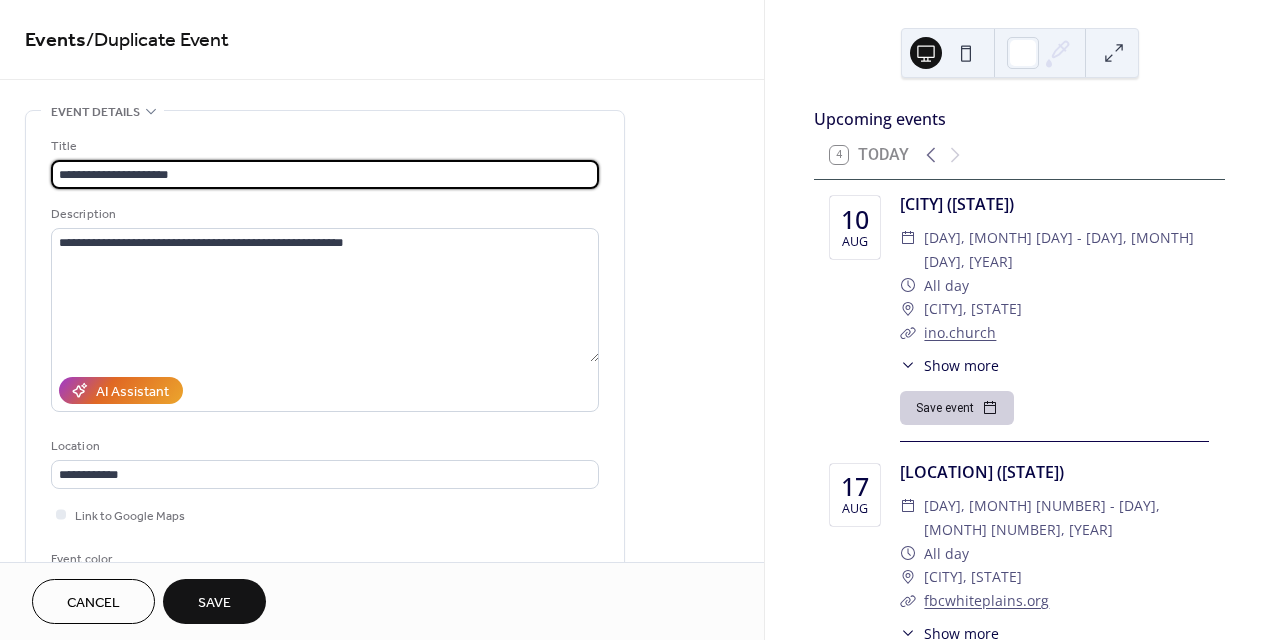 scroll, scrollTop: 2, scrollLeft: 0, axis: vertical 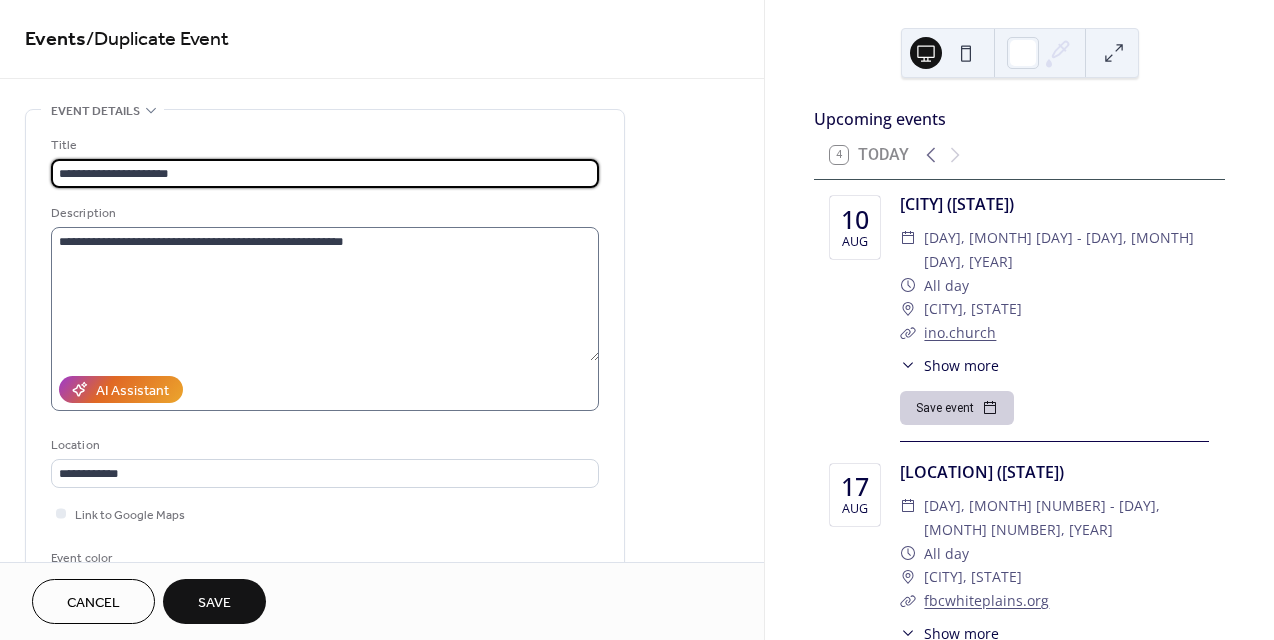 type on "**********" 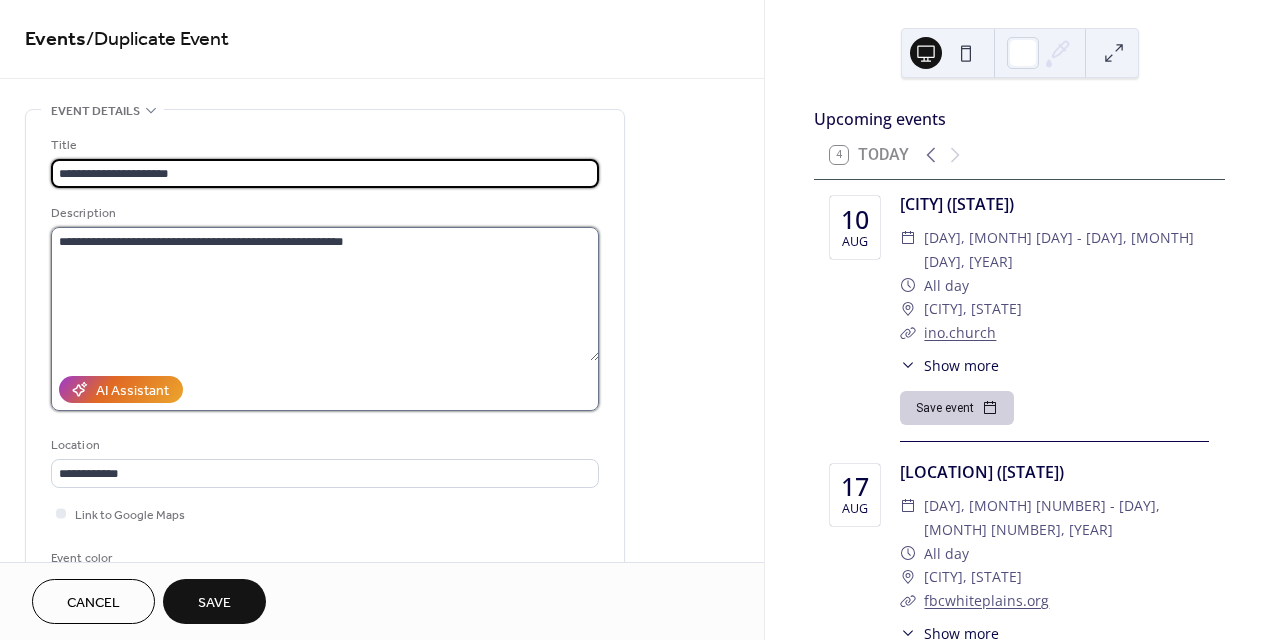 click on "**********" at bounding box center (325, 294) 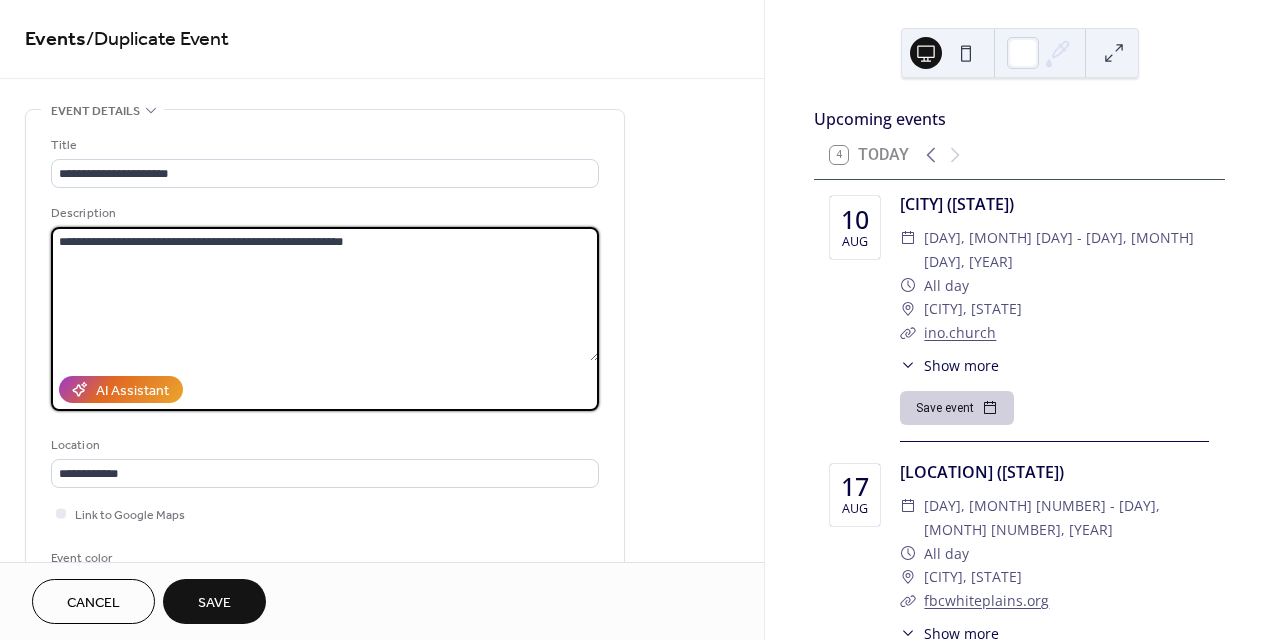 click on "**********" at bounding box center [325, 294] 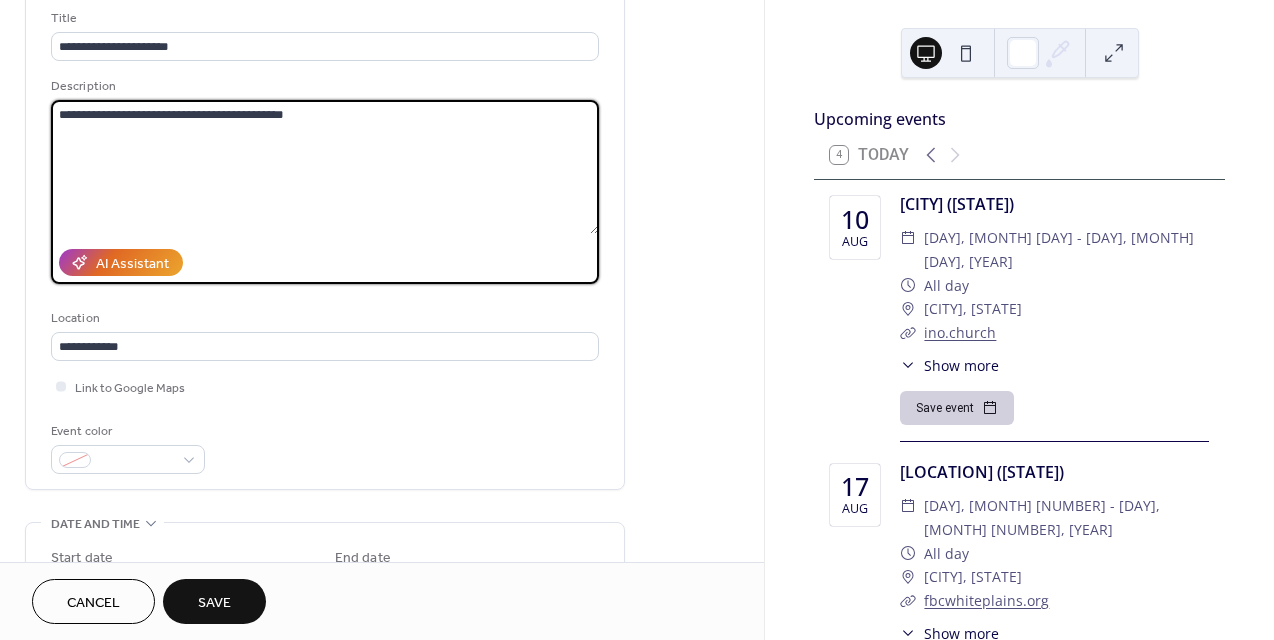 scroll, scrollTop: 131, scrollLeft: 0, axis: vertical 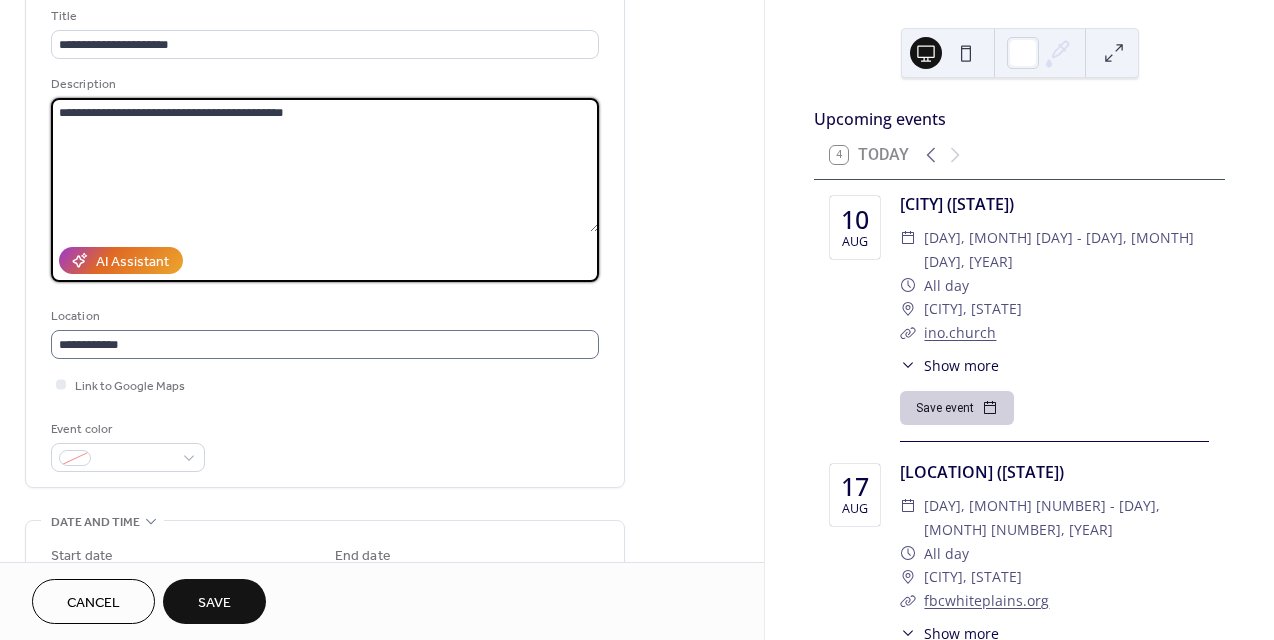 type on "**********" 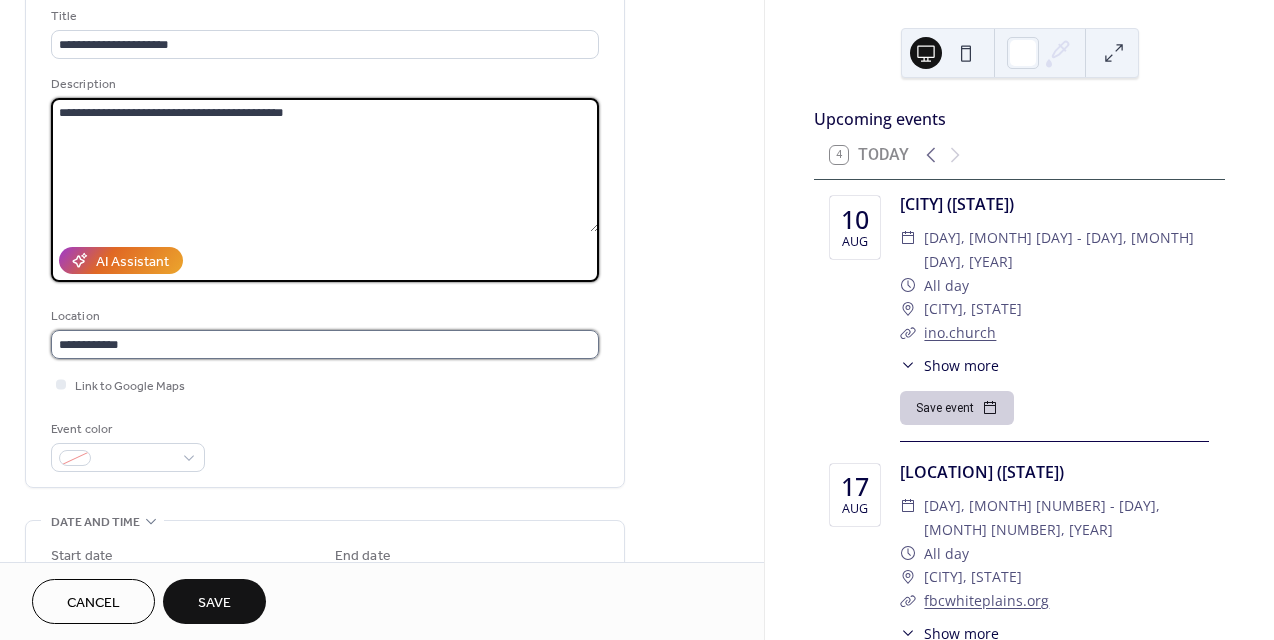 click on "**********" at bounding box center (325, 344) 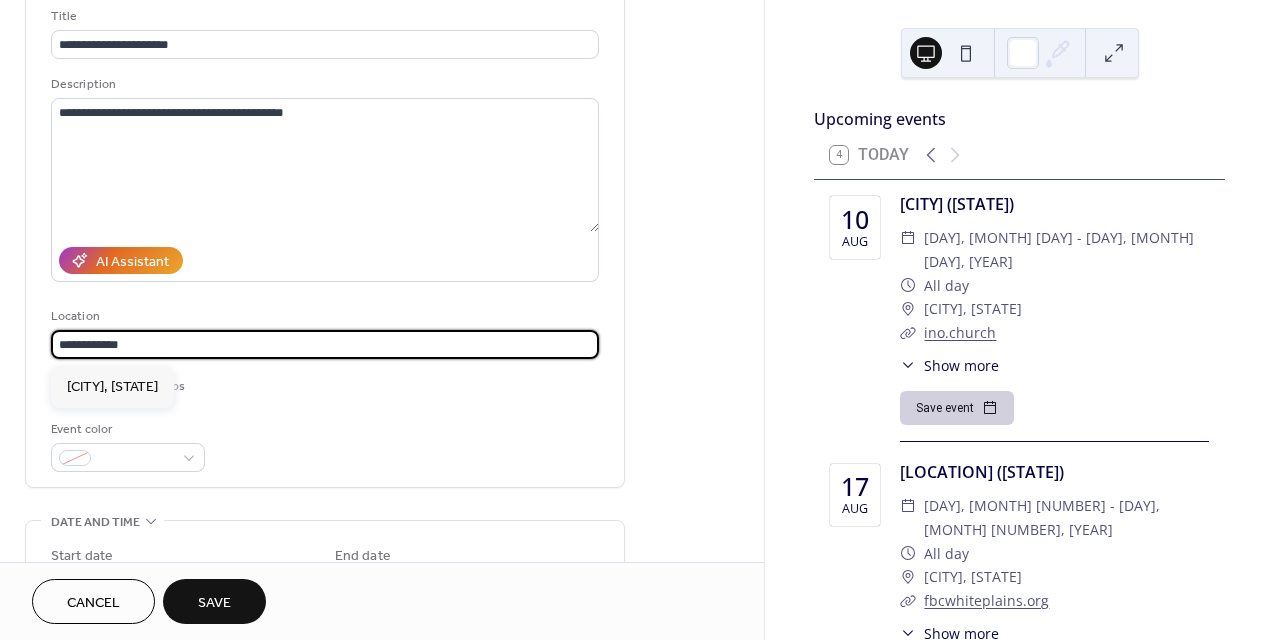 click on "**********" at bounding box center (325, 344) 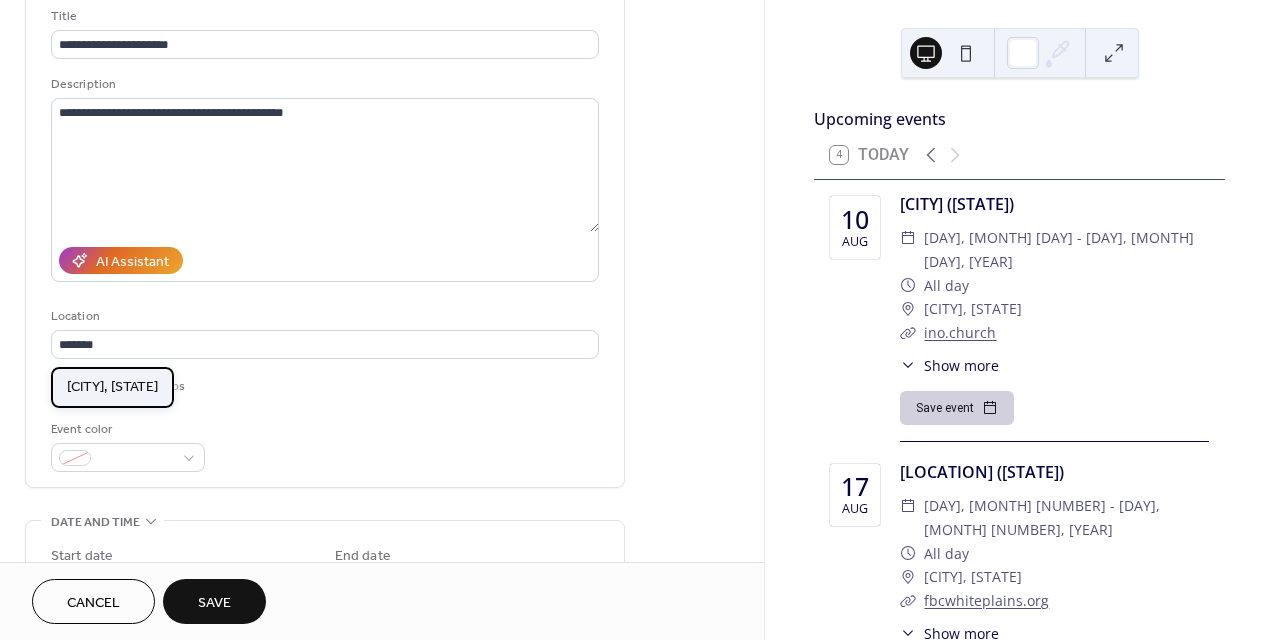 click on "Barbourville, [STATE]" at bounding box center (112, 387) 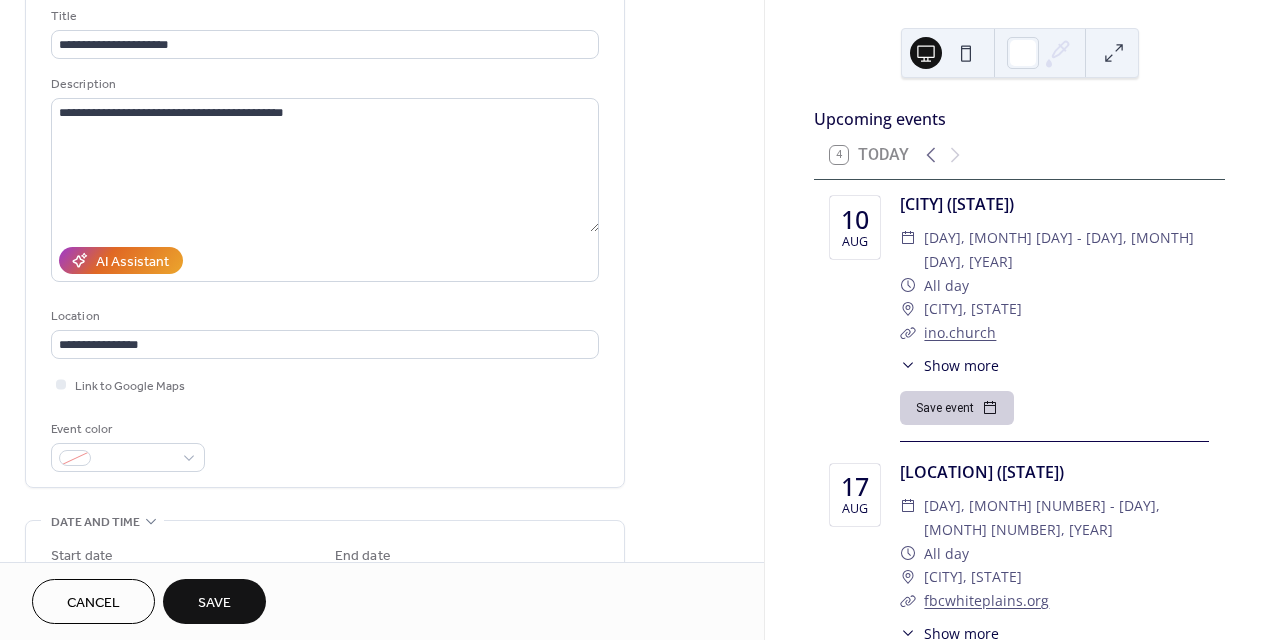 scroll, scrollTop: 526, scrollLeft: 0, axis: vertical 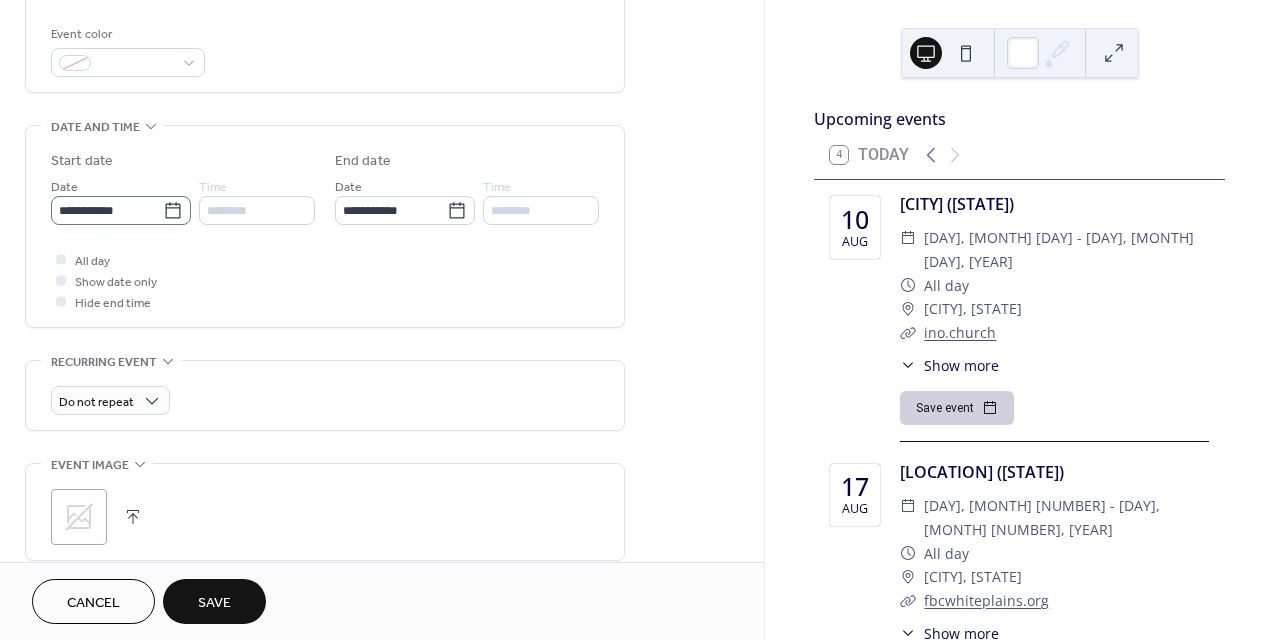 click 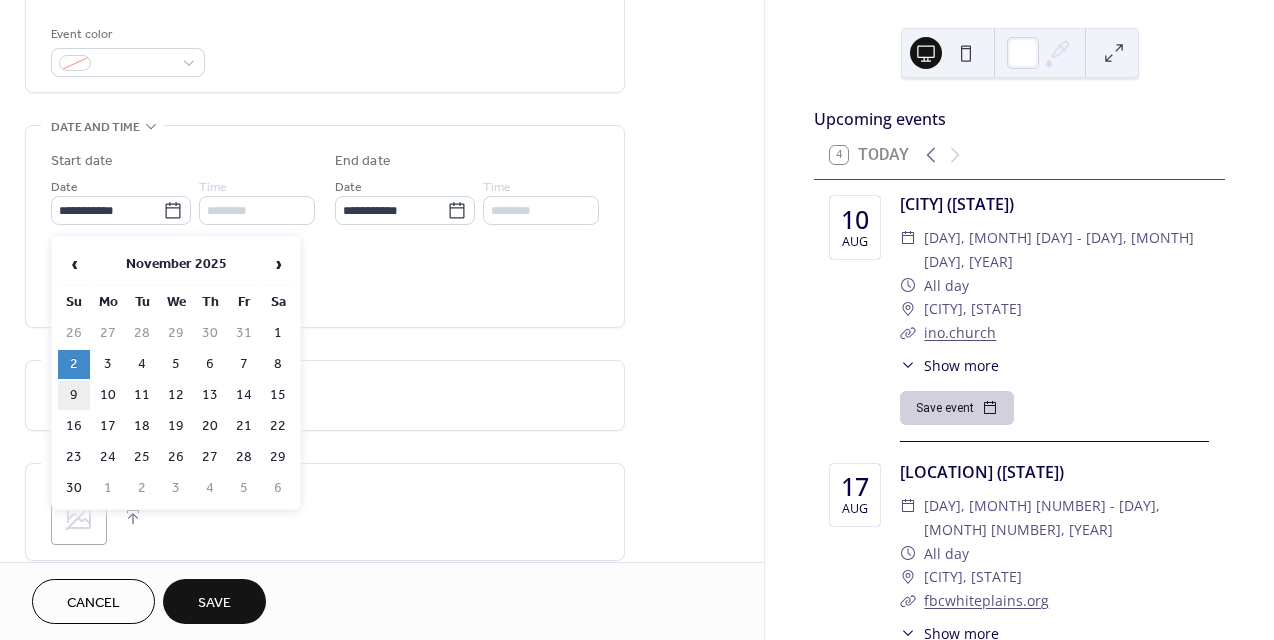 click on "9" at bounding box center [74, 395] 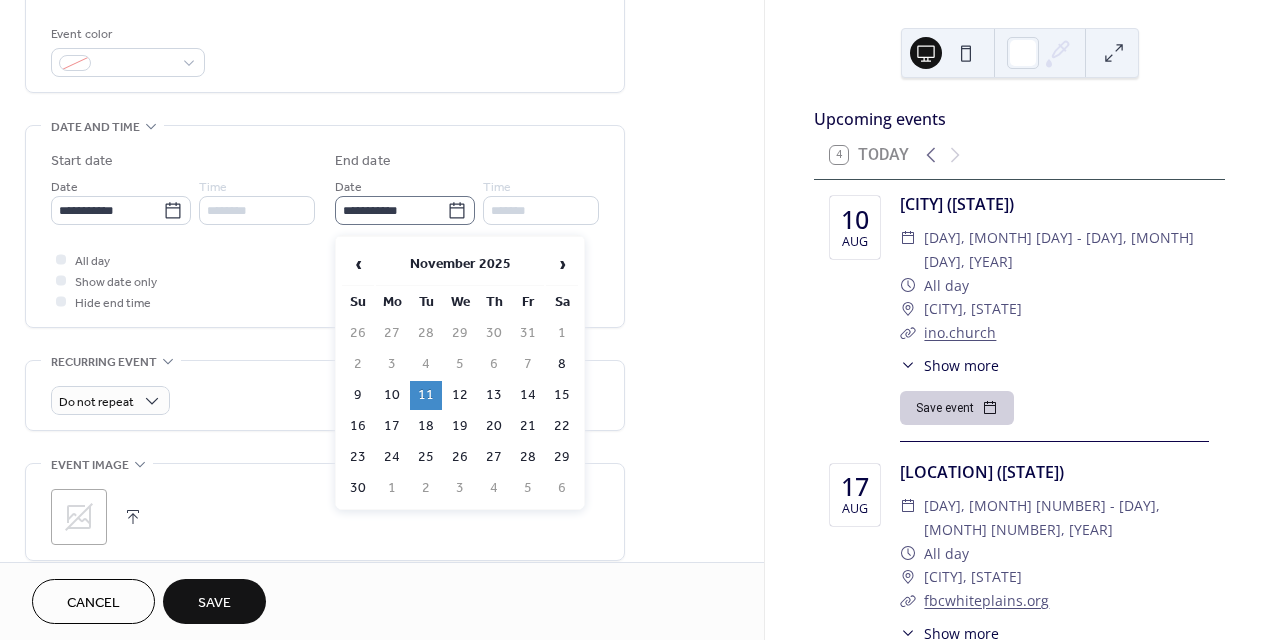 click 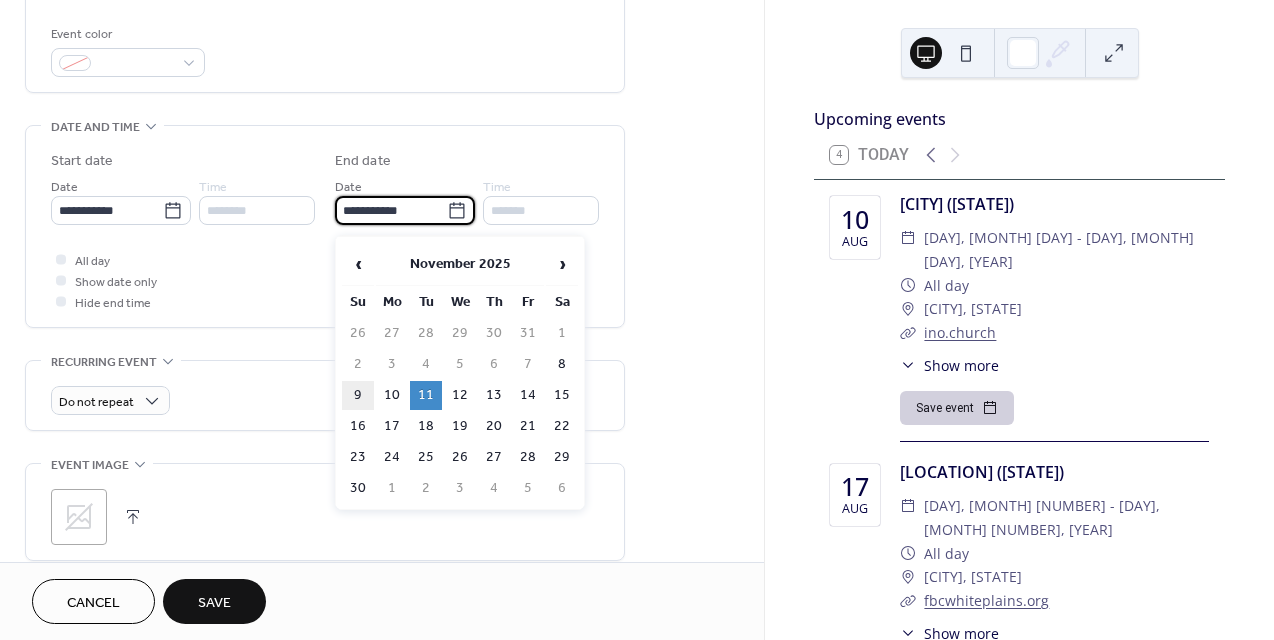 click on "9" at bounding box center [358, 395] 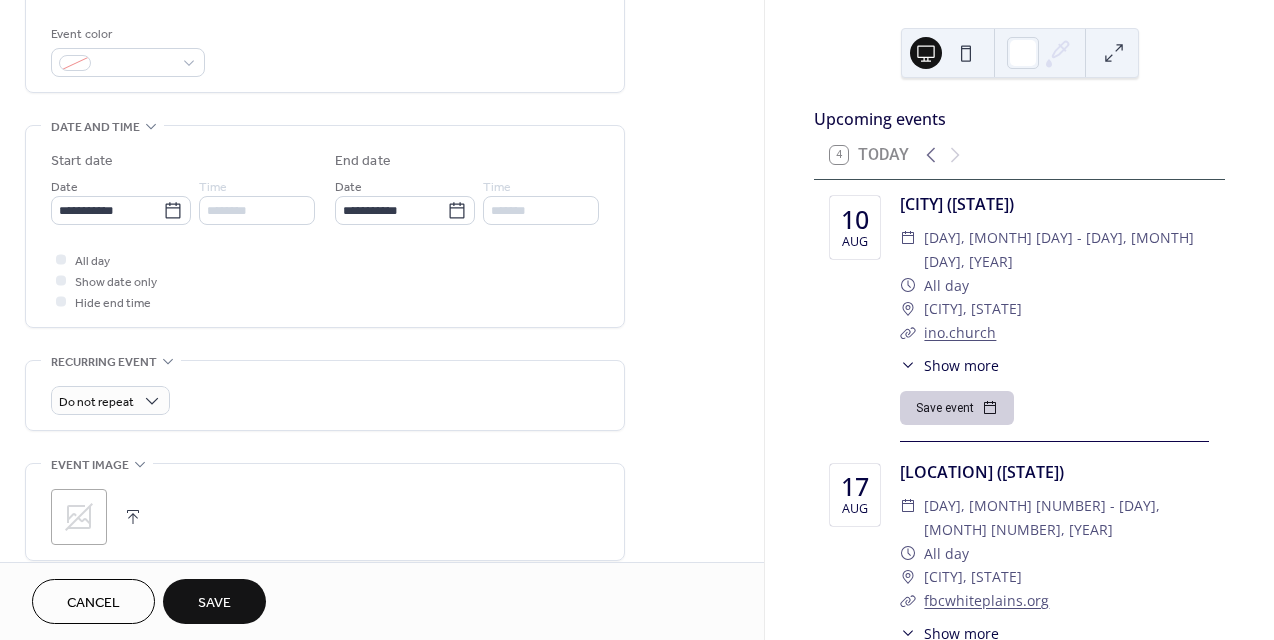 type on "**********" 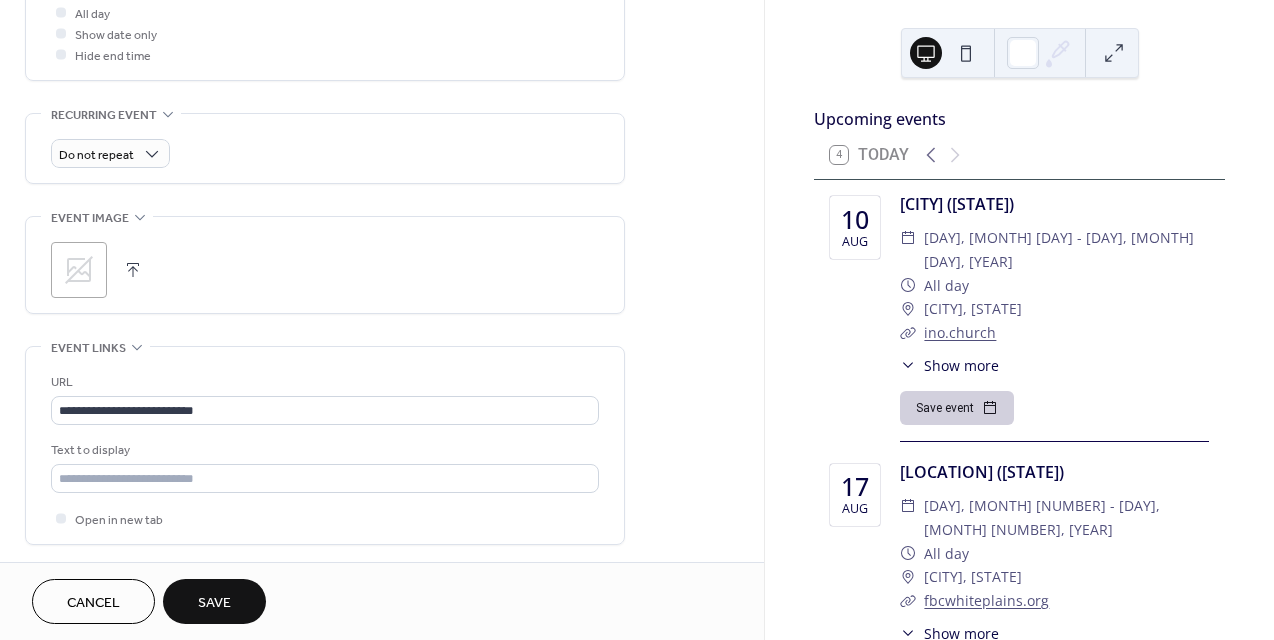 scroll, scrollTop: 837, scrollLeft: 0, axis: vertical 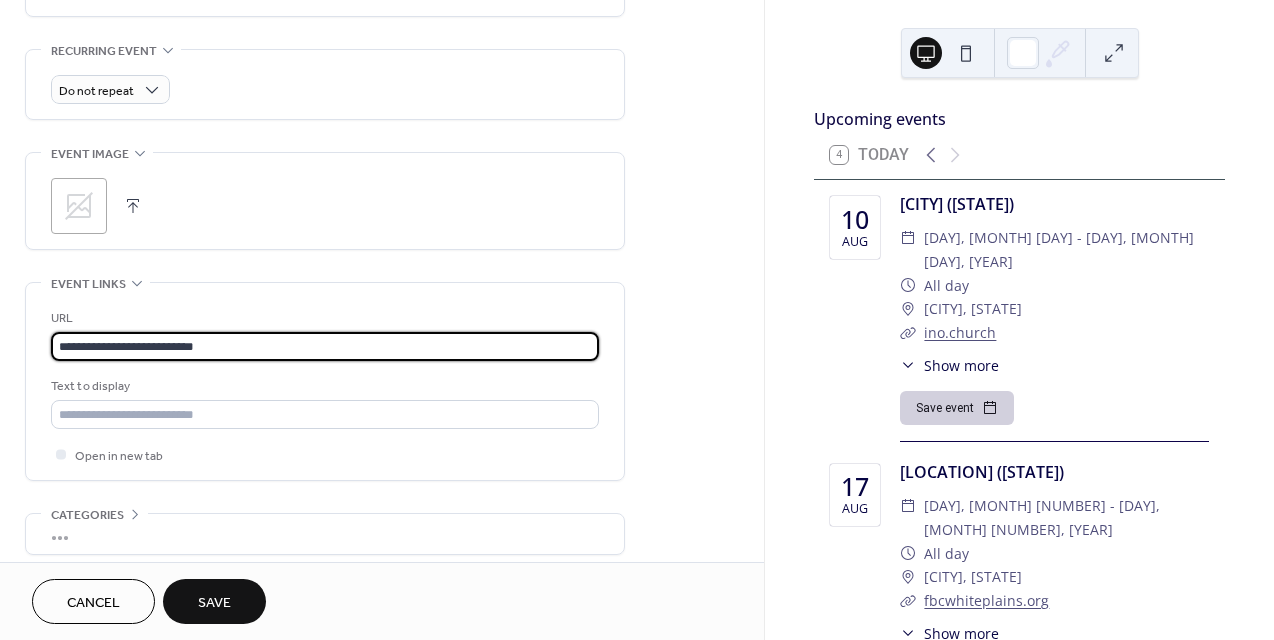 click on "**********" at bounding box center (325, 346) 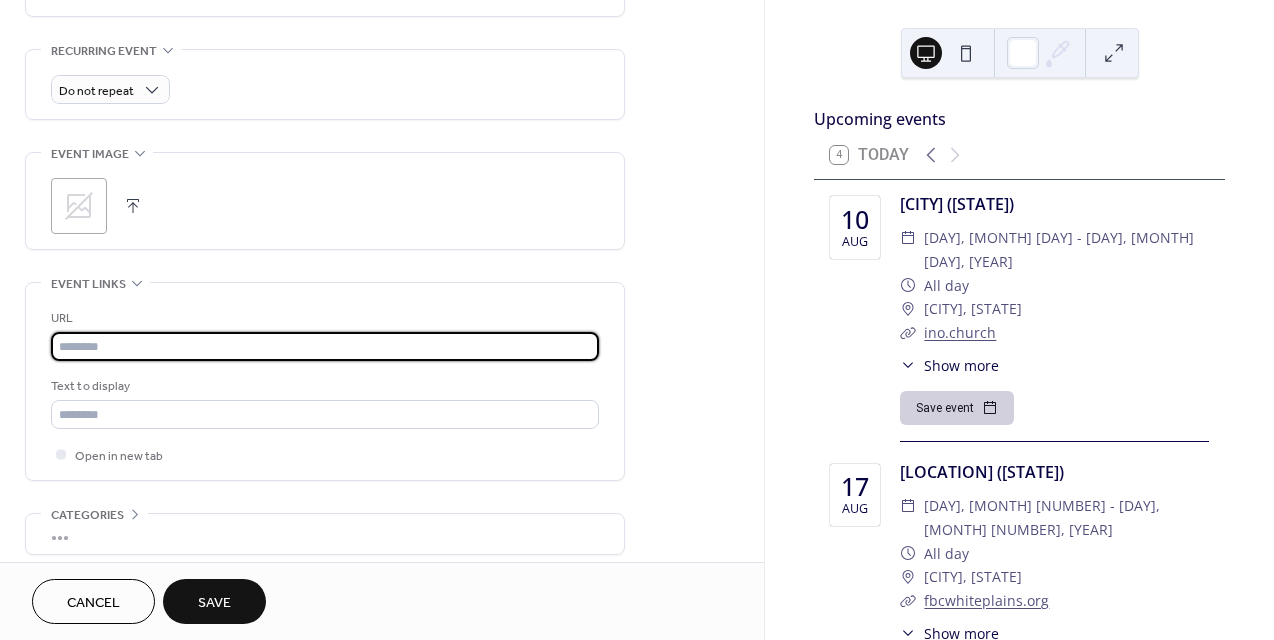 paste on "**********" 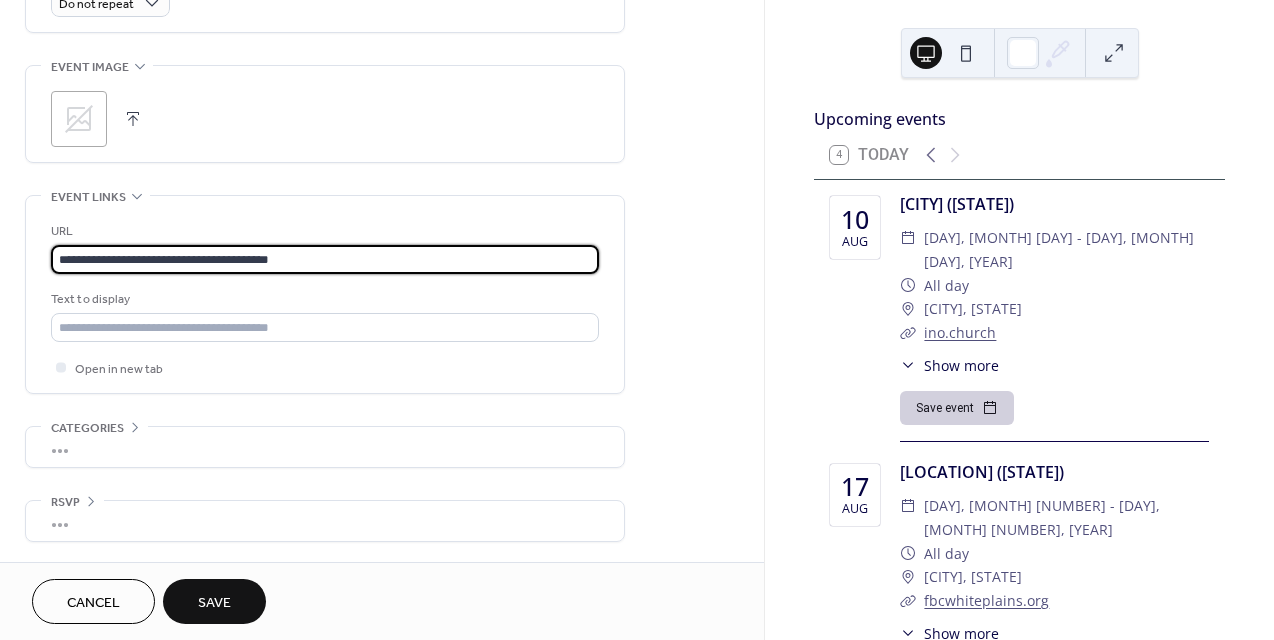 scroll, scrollTop: 934, scrollLeft: 0, axis: vertical 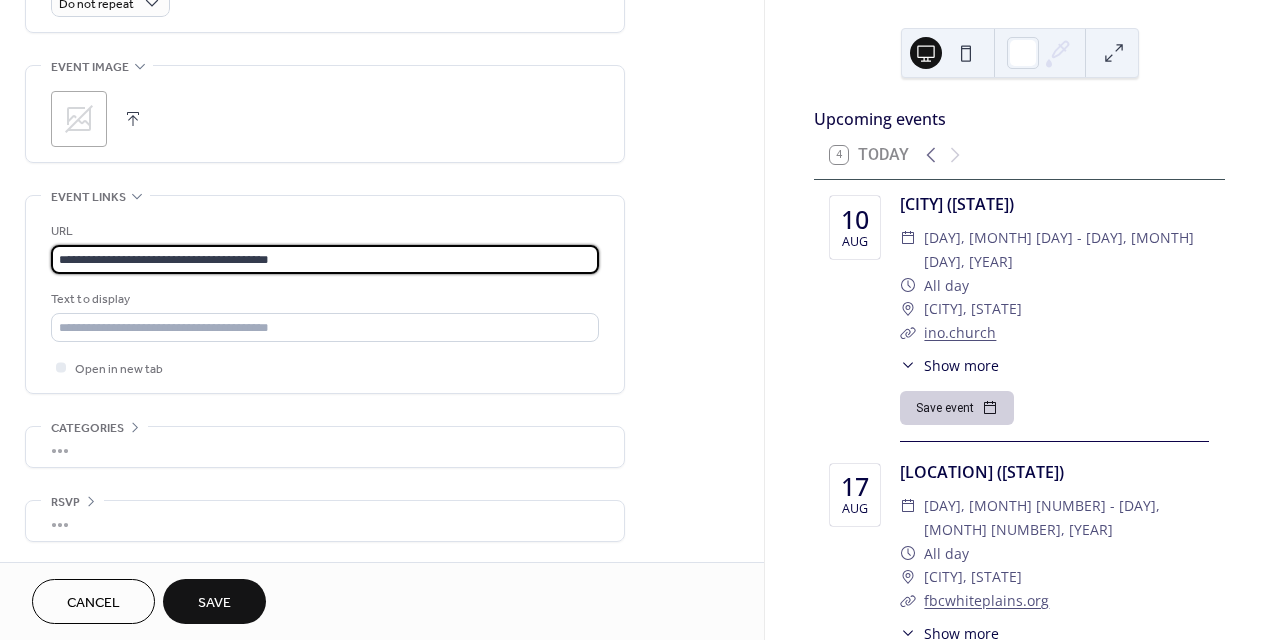 type on "**********" 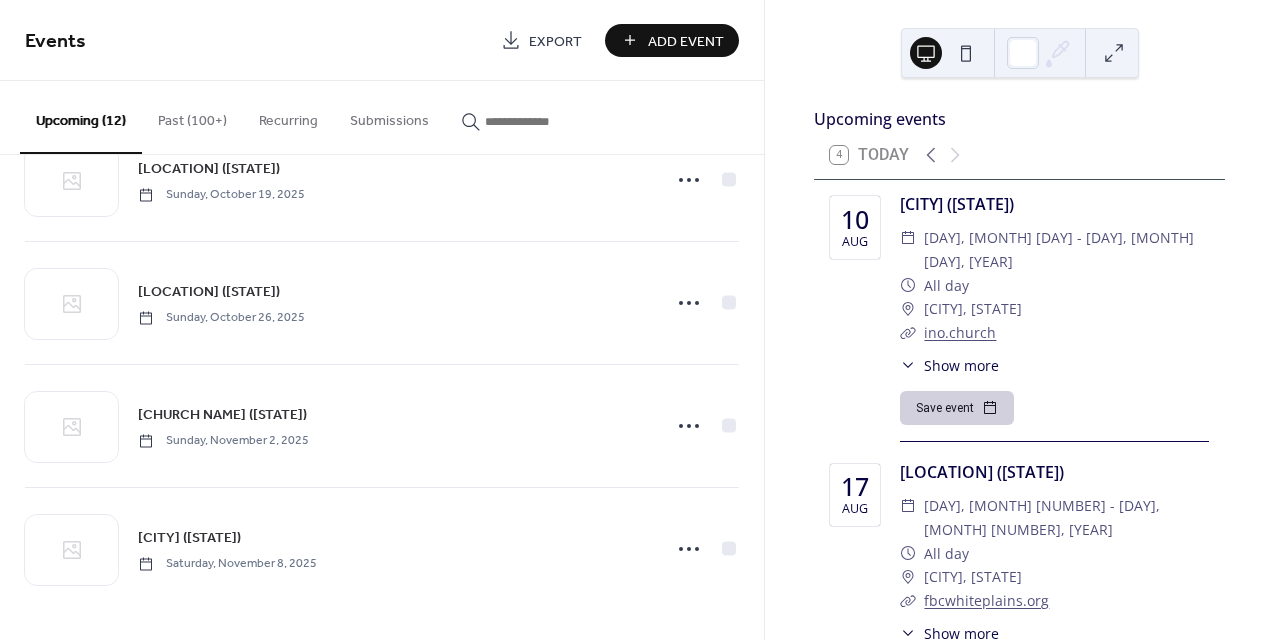 scroll, scrollTop: 1050, scrollLeft: 0, axis: vertical 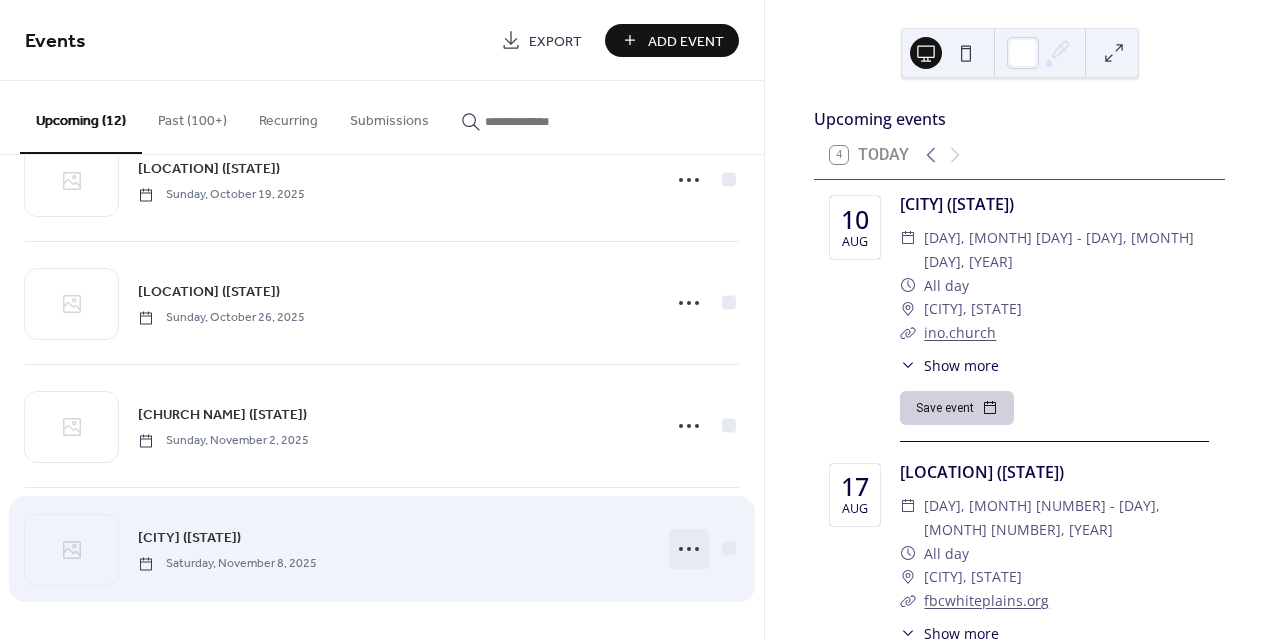 click 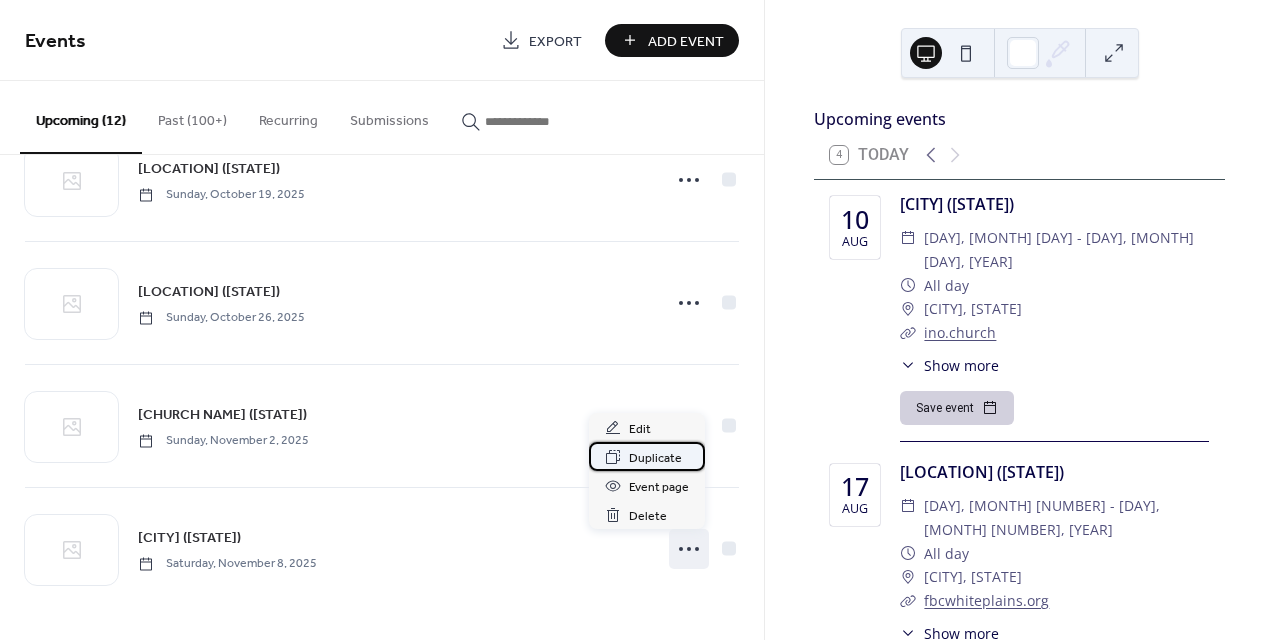 click on "Duplicate" at bounding box center (655, 458) 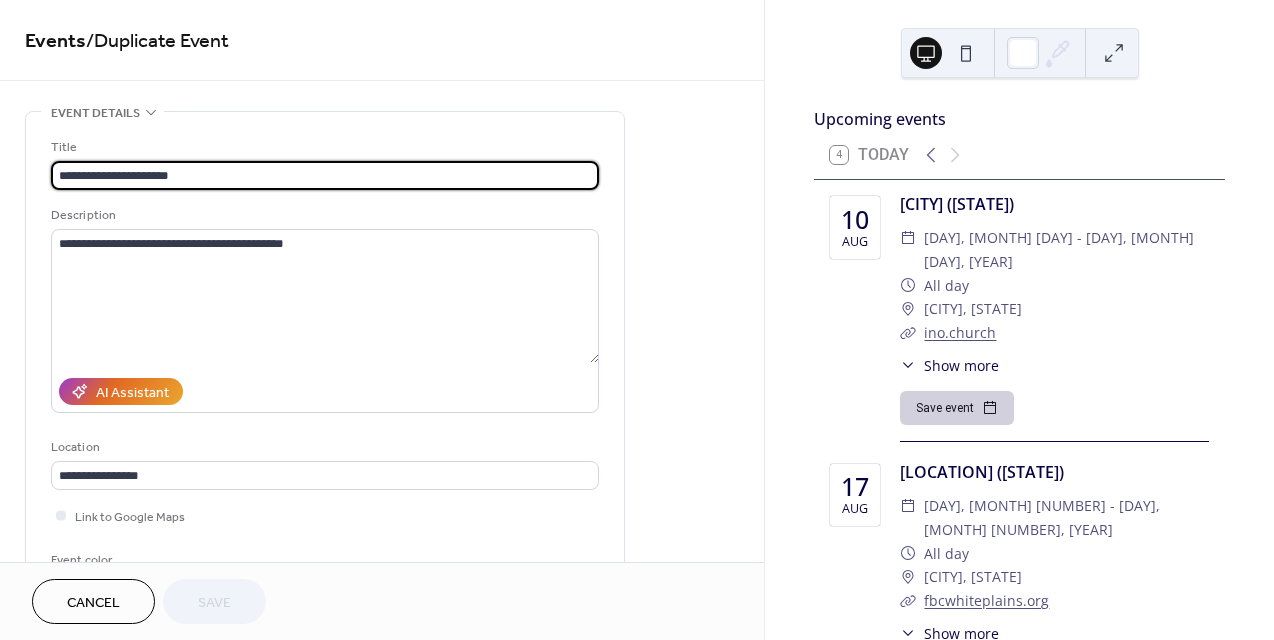 click on "**********" at bounding box center (325, 175) 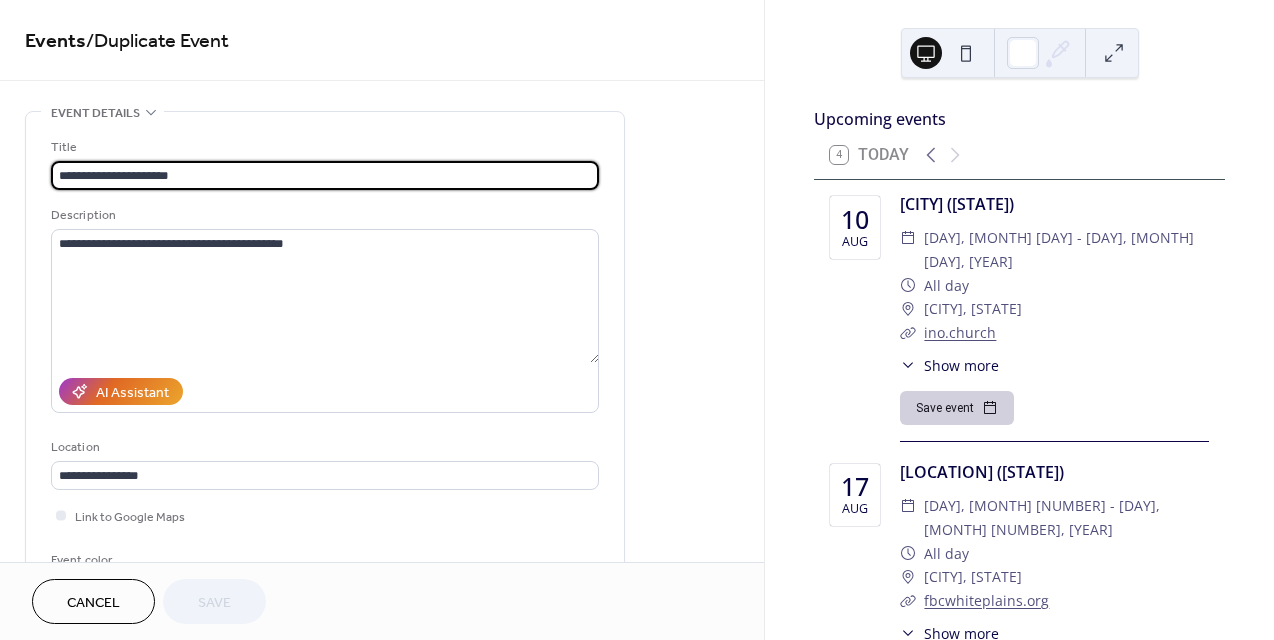 click on "**********" at bounding box center [325, 175] 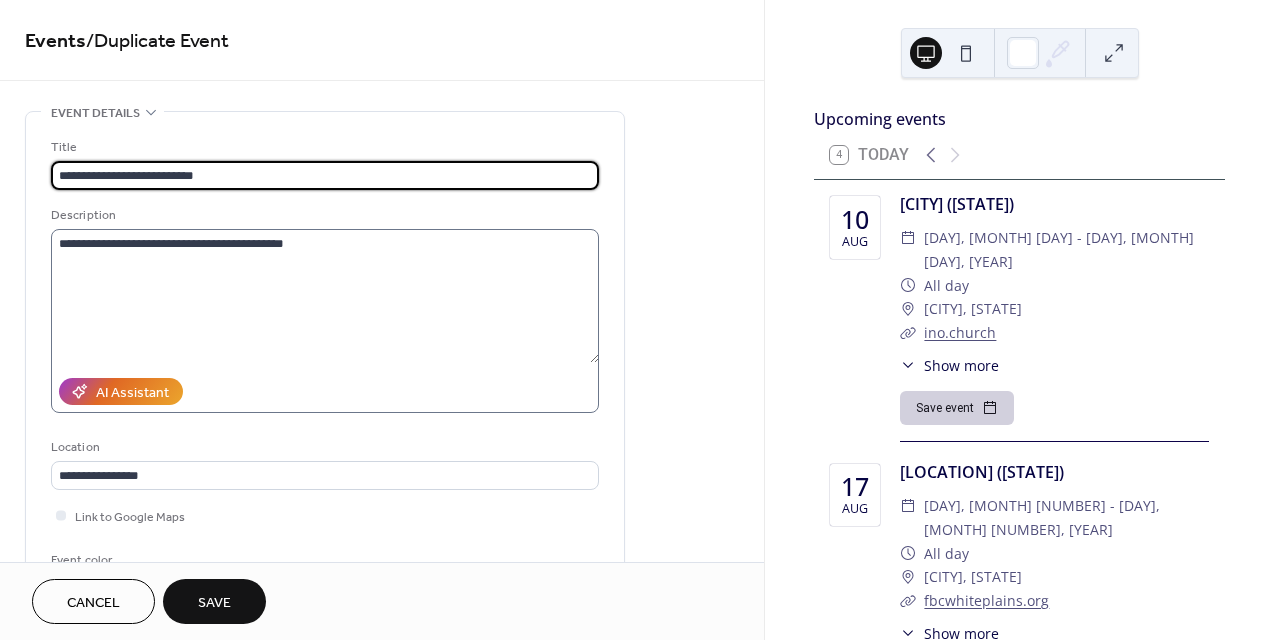 type on "**********" 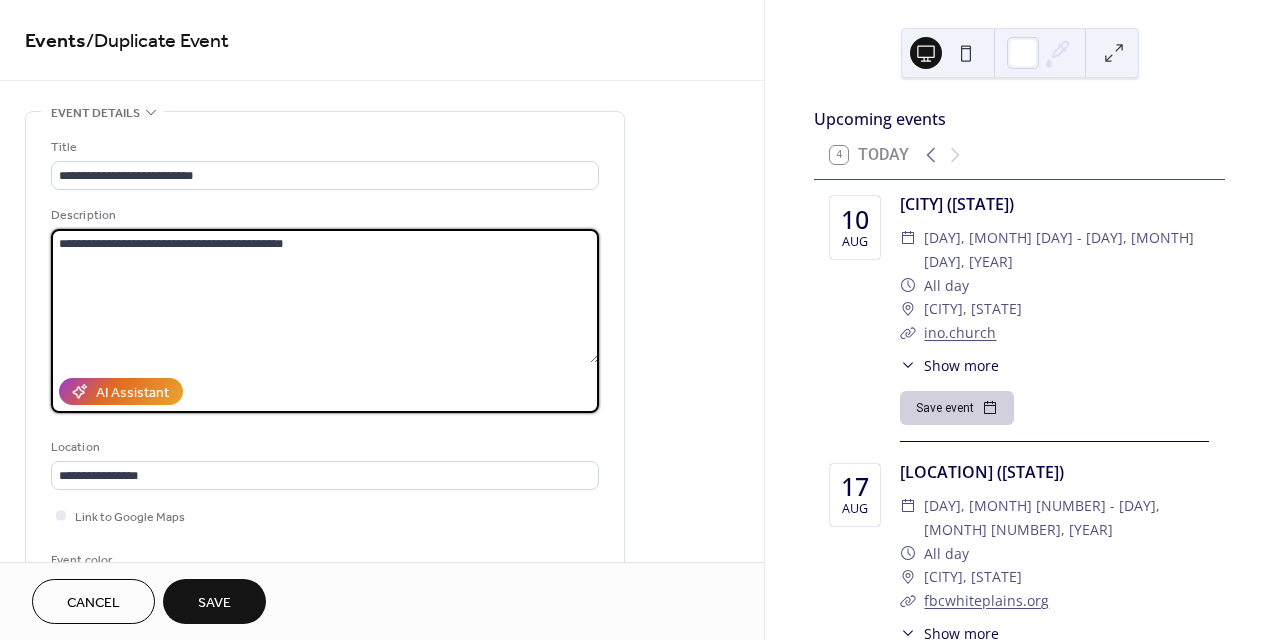 click on "**********" at bounding box center (325, 296) 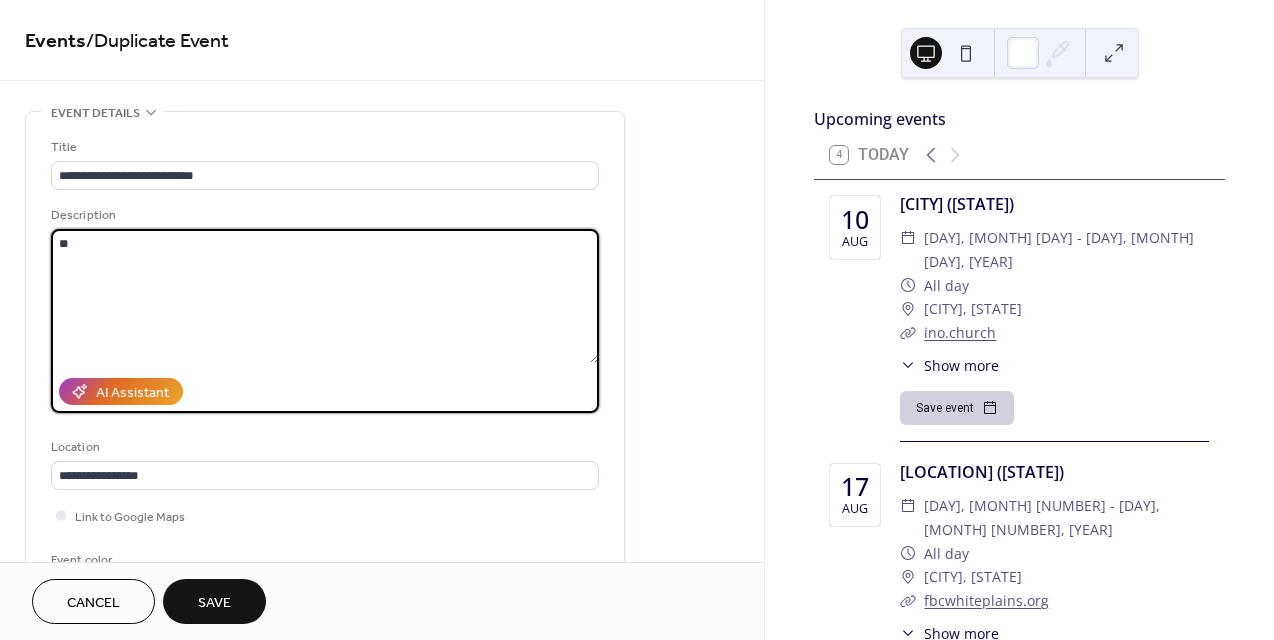 type on "*" 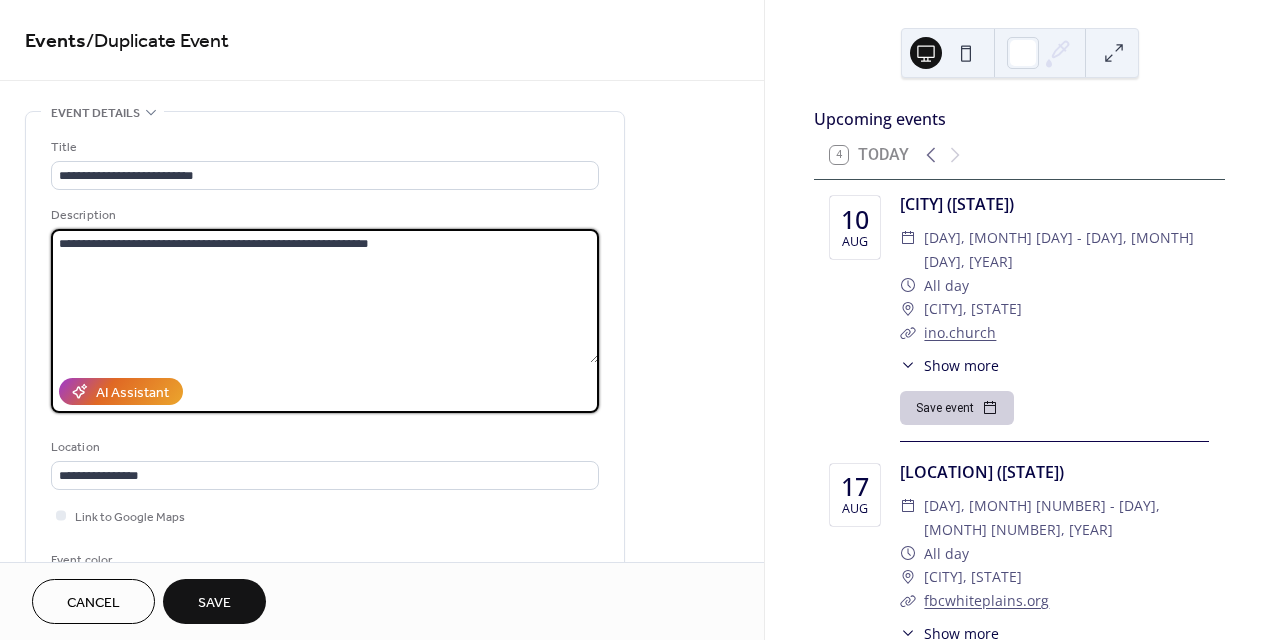 drag, startPoint x: 102, startPoint y: 241, endPoint x: 46, endPoint y: 241, distance: 56 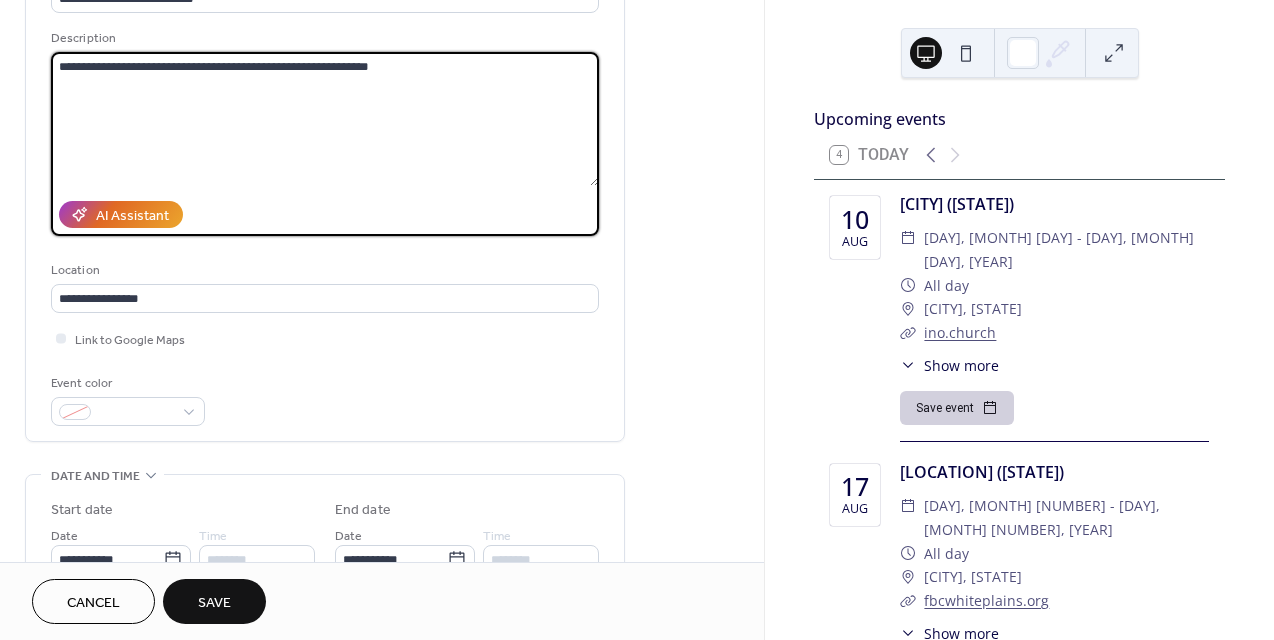 scroll, scrollTop: 185, scrollLeft: 0, axis: vertical 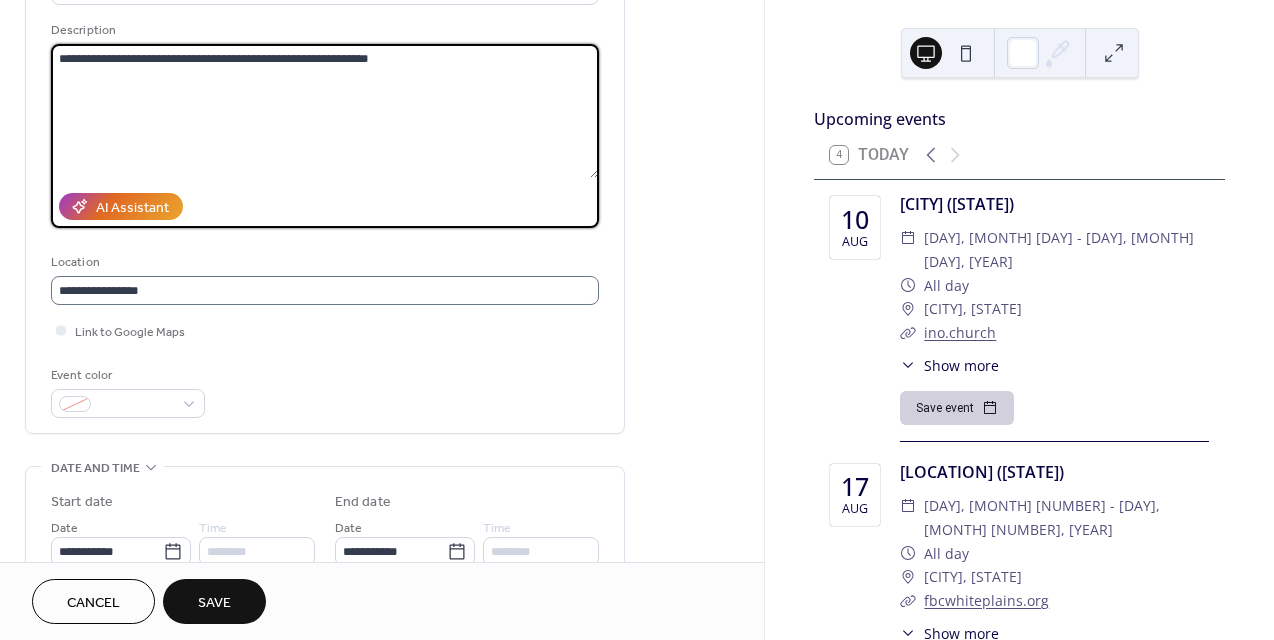 type on "**********" 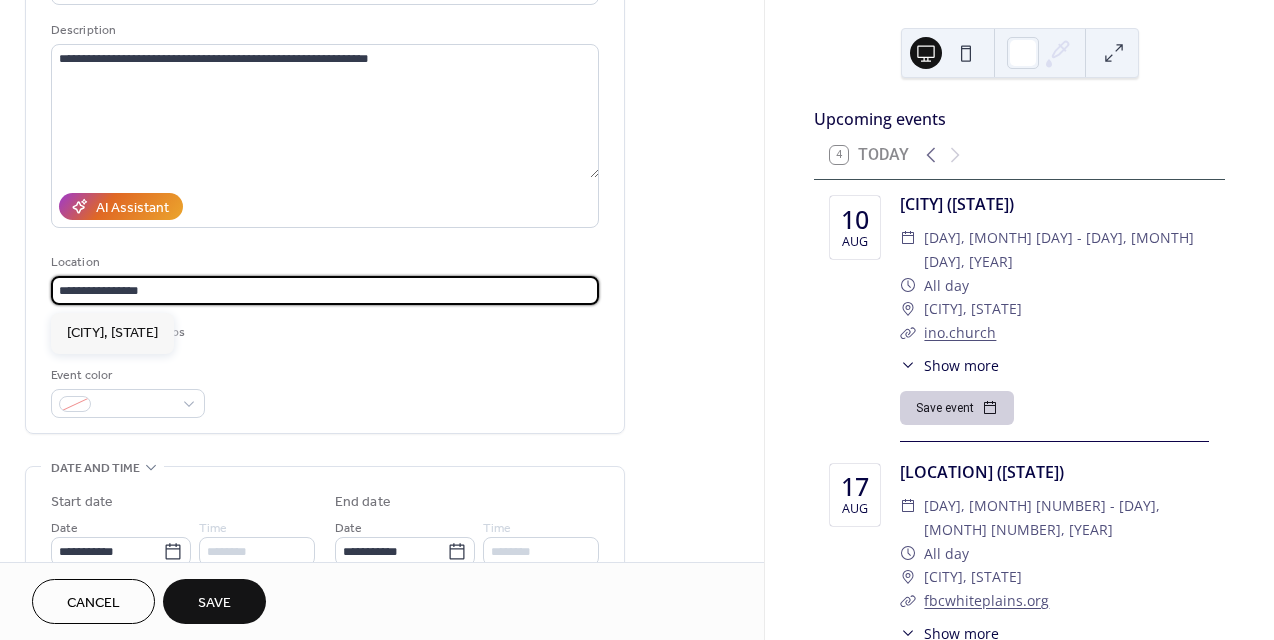 click on "**********" at bounding box center (325, 290) 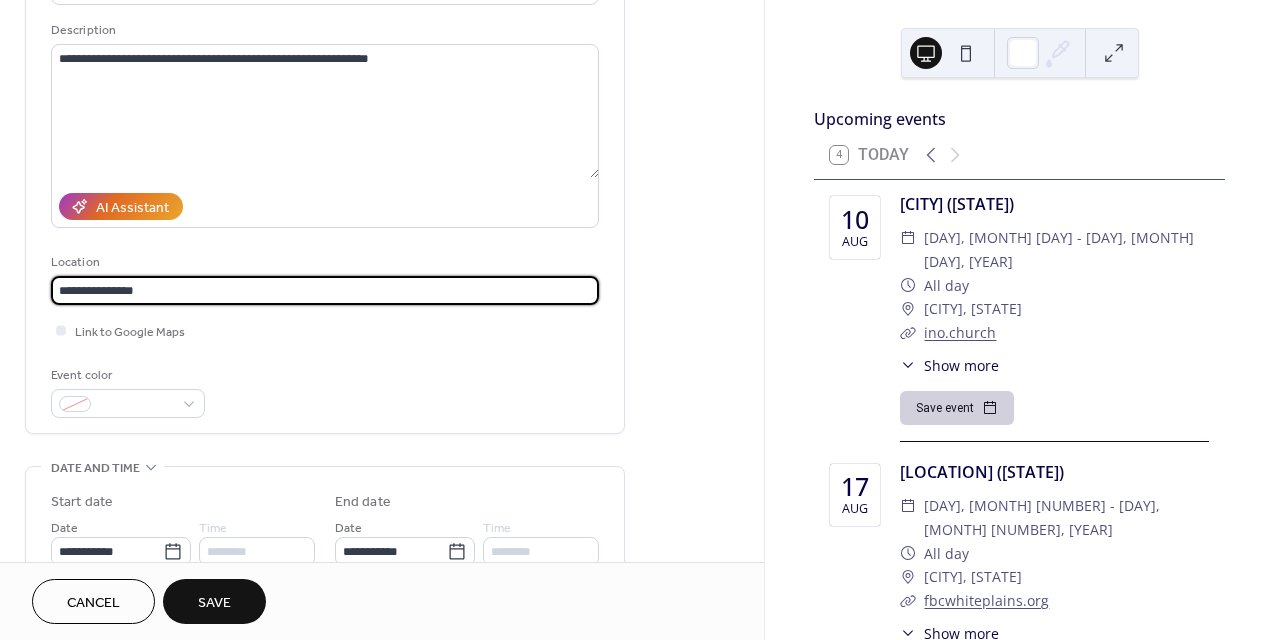 type on "**********" 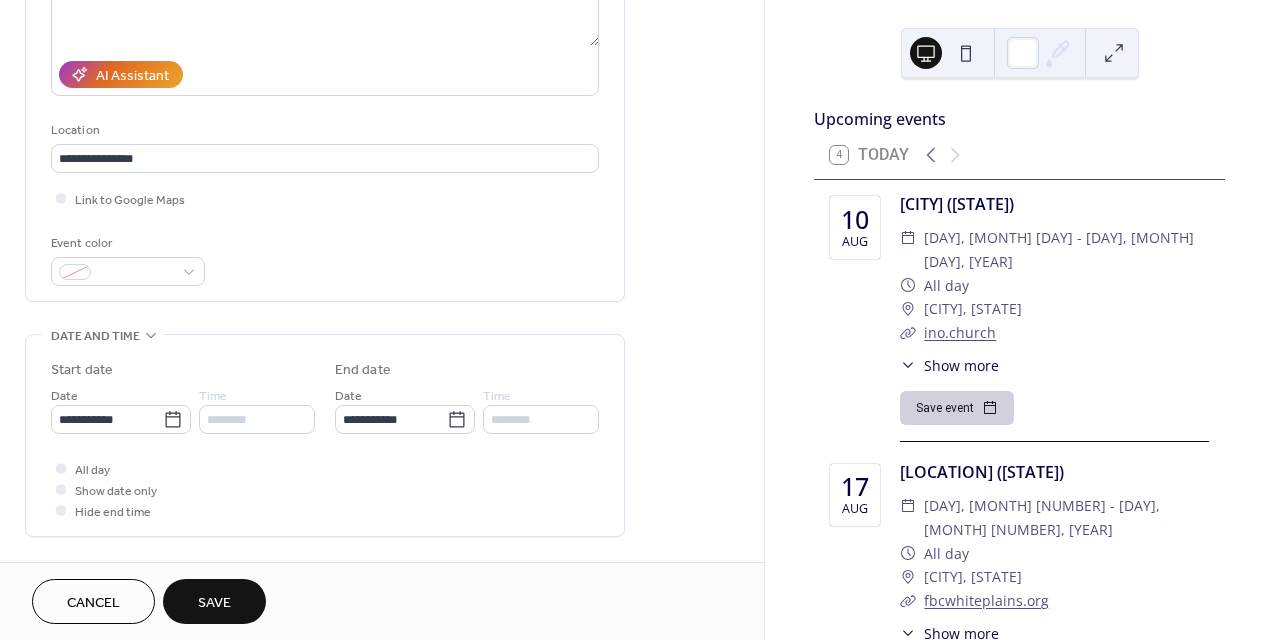 scroll, scrollTop: 321, scrollLeft: 0, axis: vertical 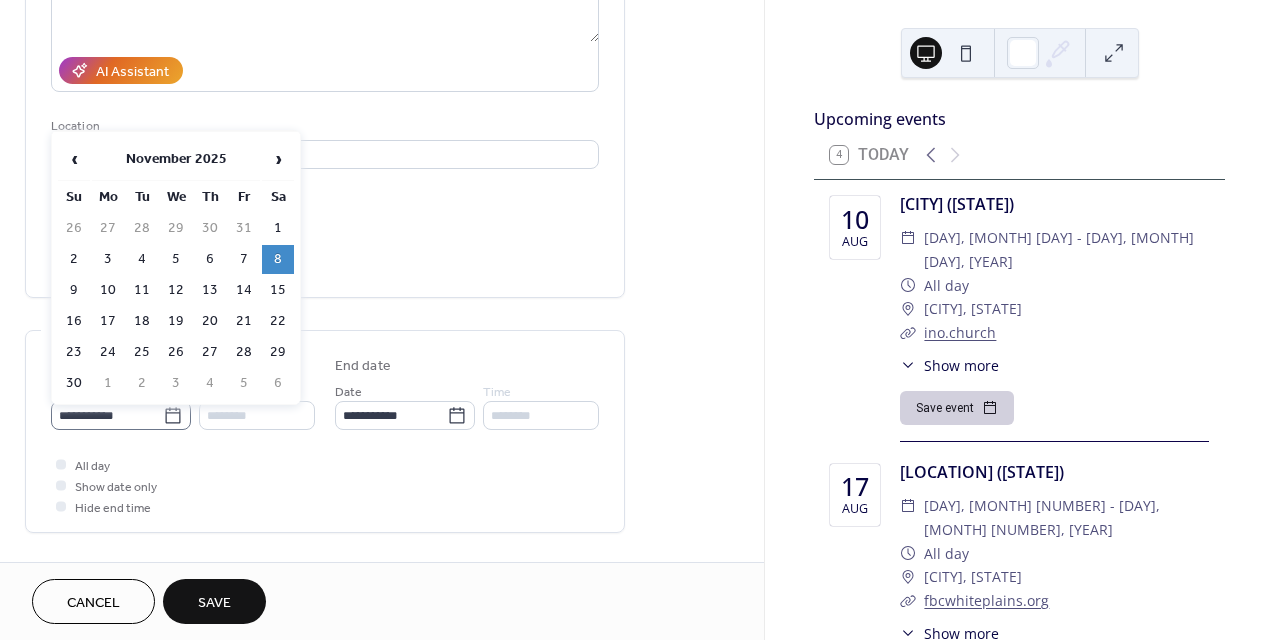 click 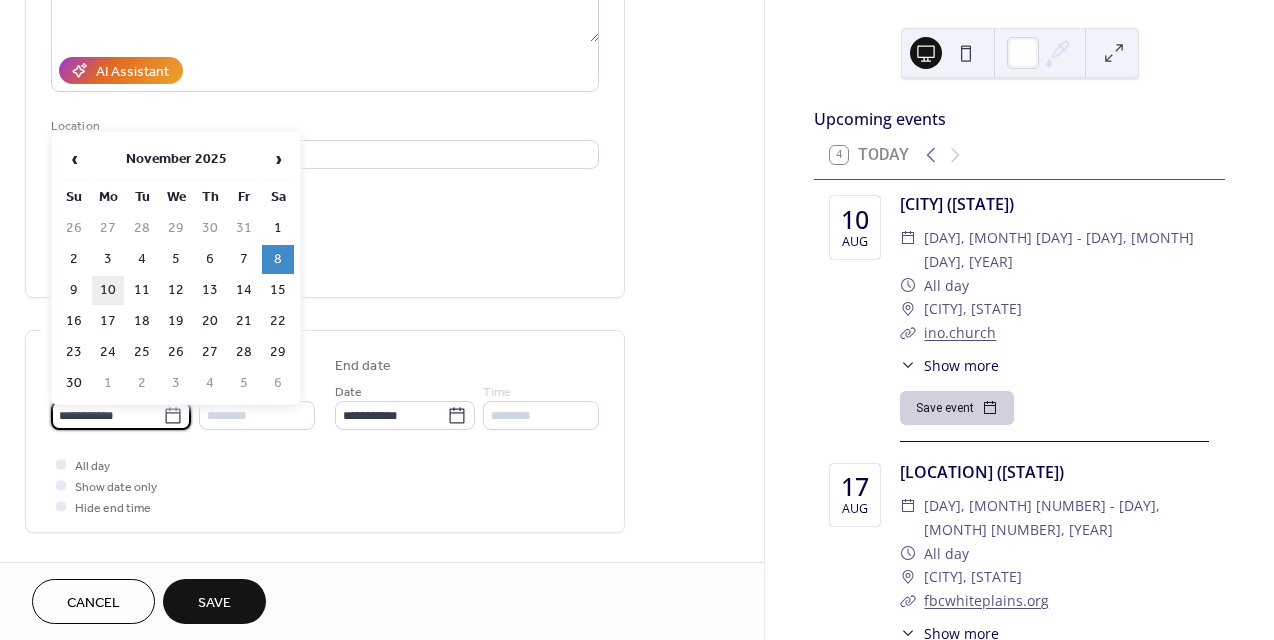 click on "10" at bounding box center (108, 290) 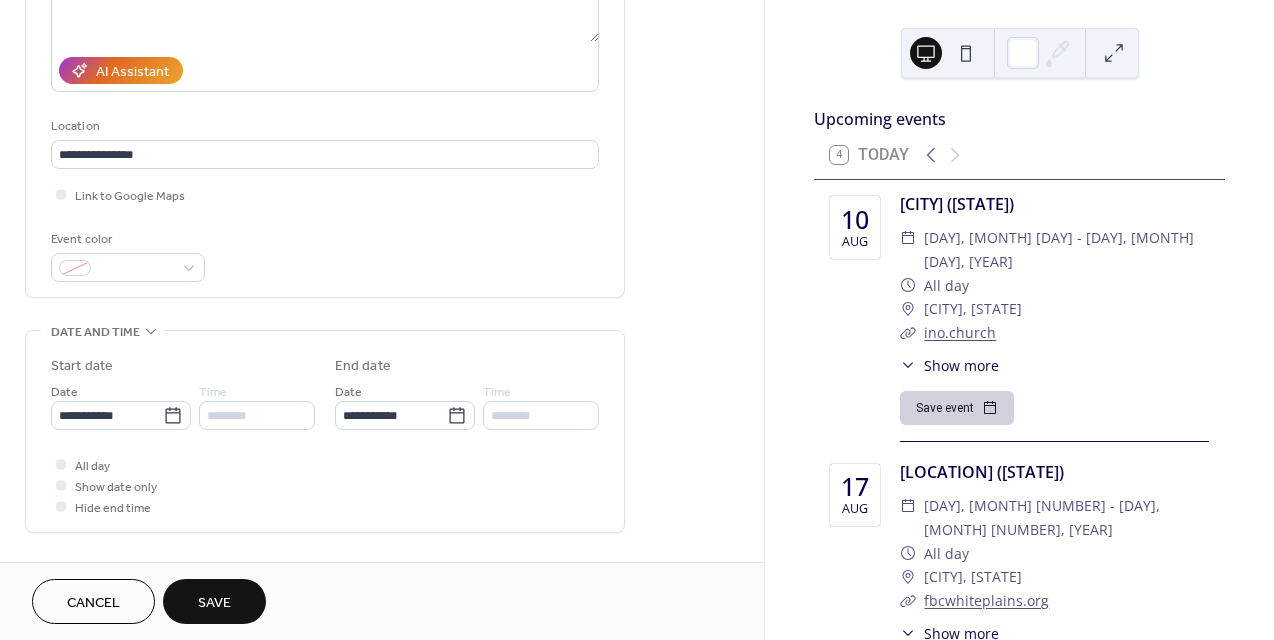type on "**********" 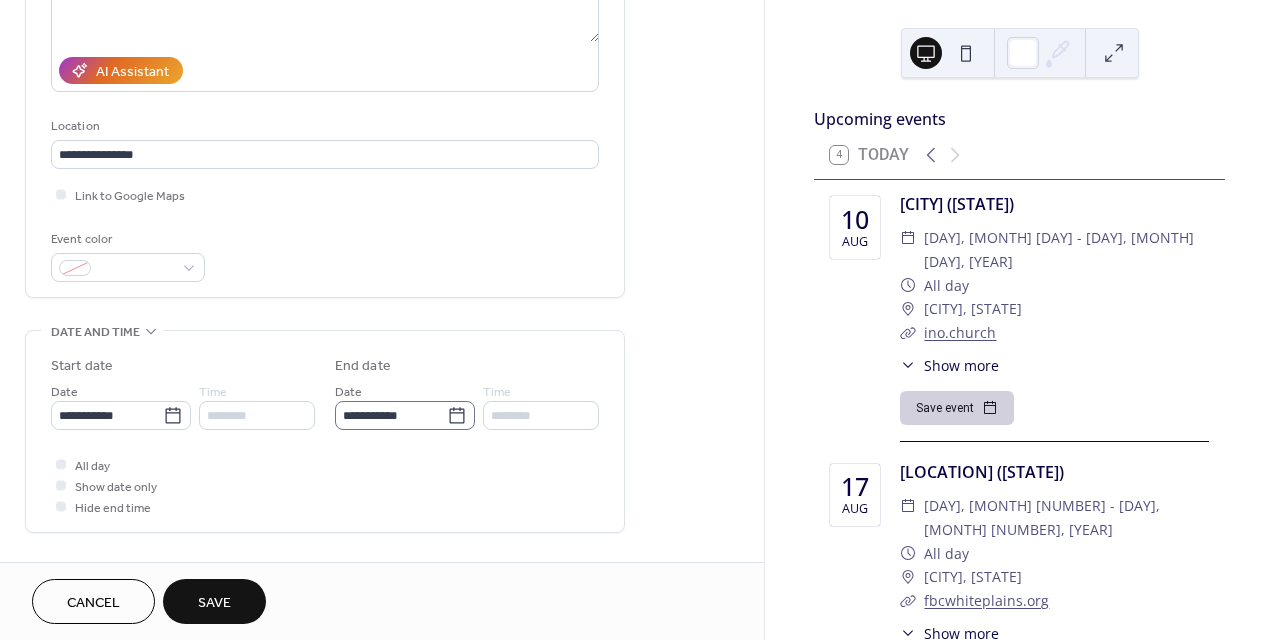 click 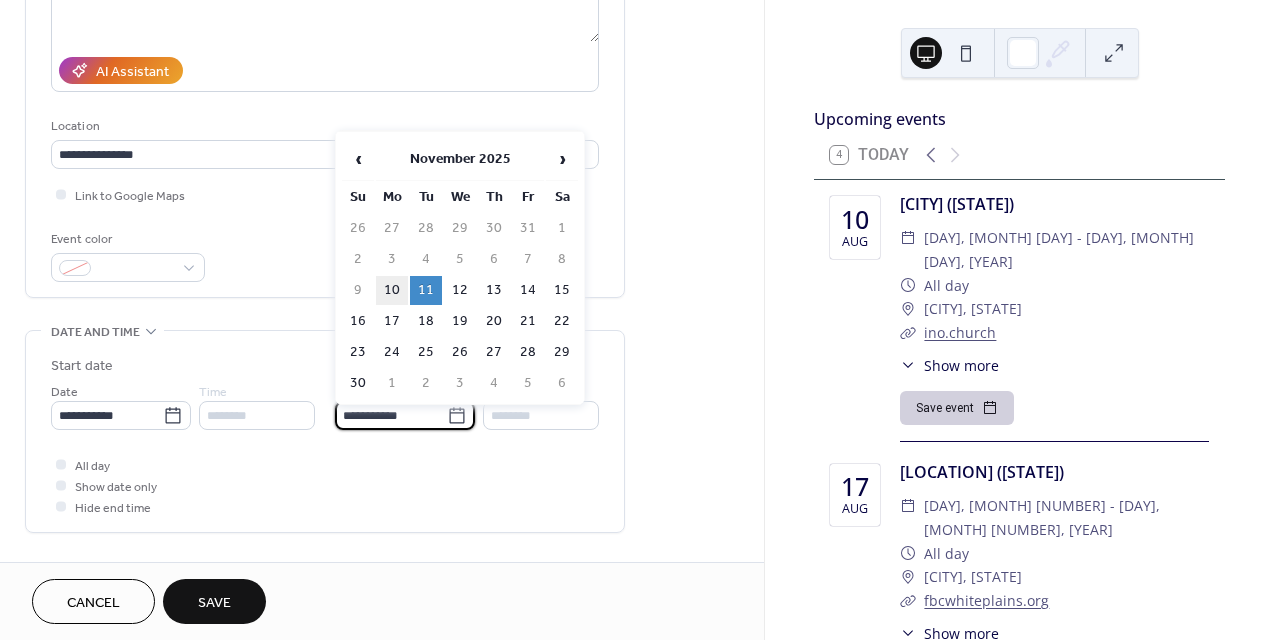 click on "10" at bounding box center [392, 290] 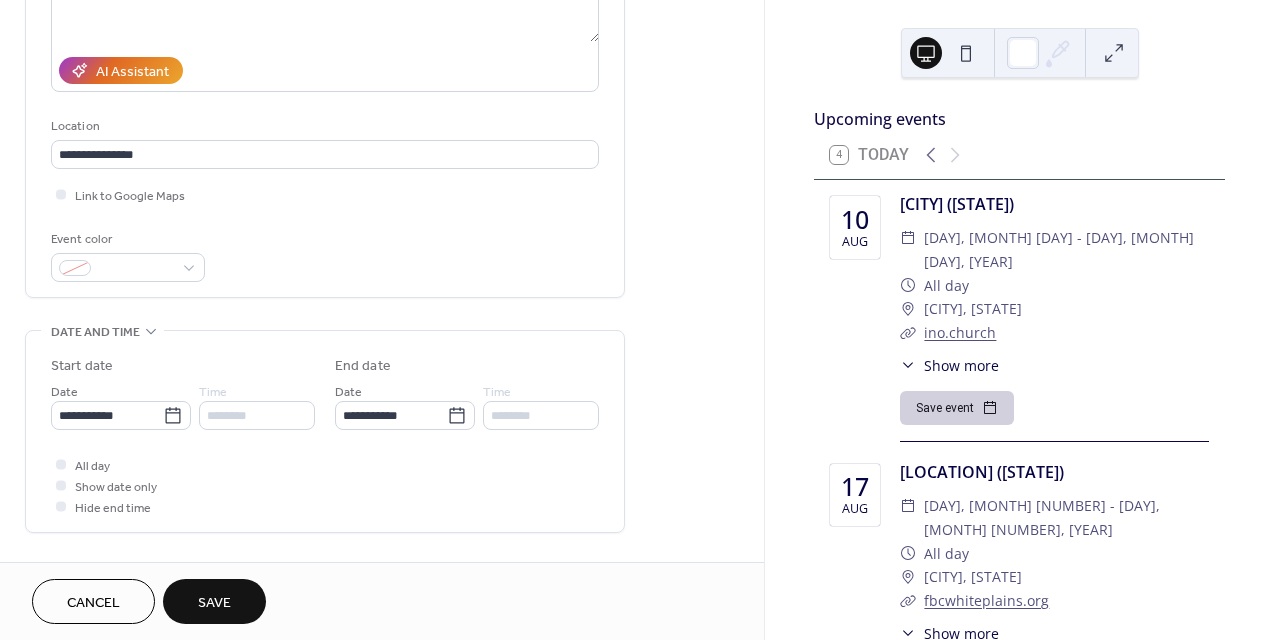 type on "**********" 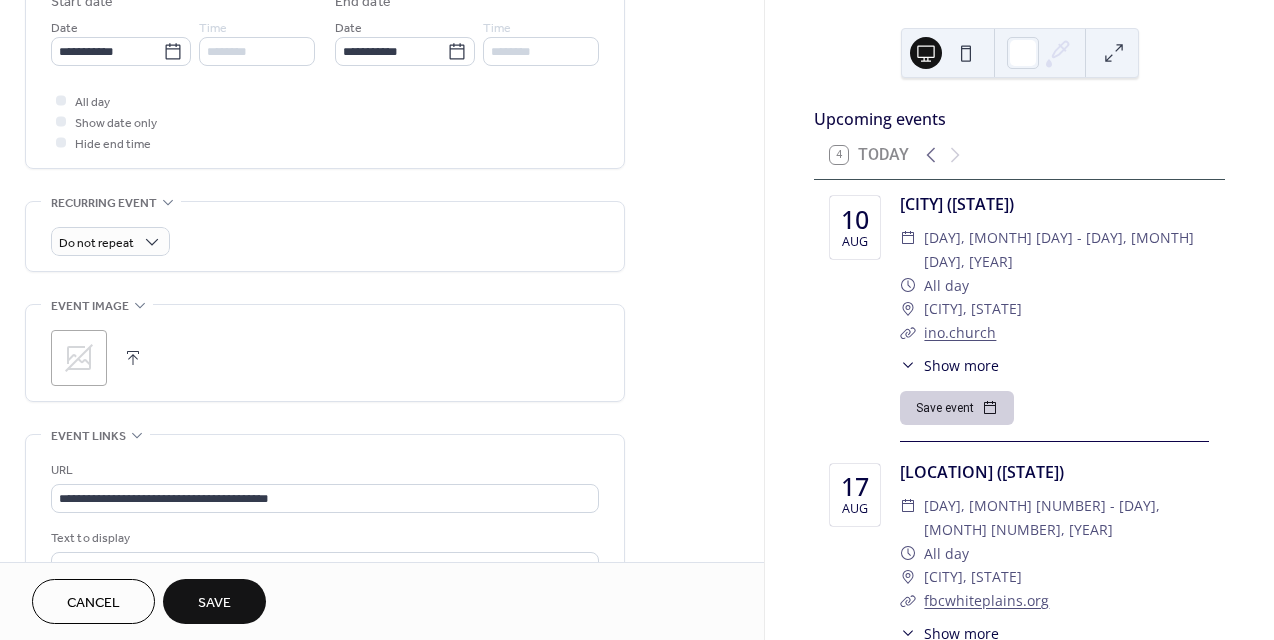 scroll, scrollTop: 686, scrollLeft: 0, axis: vertical 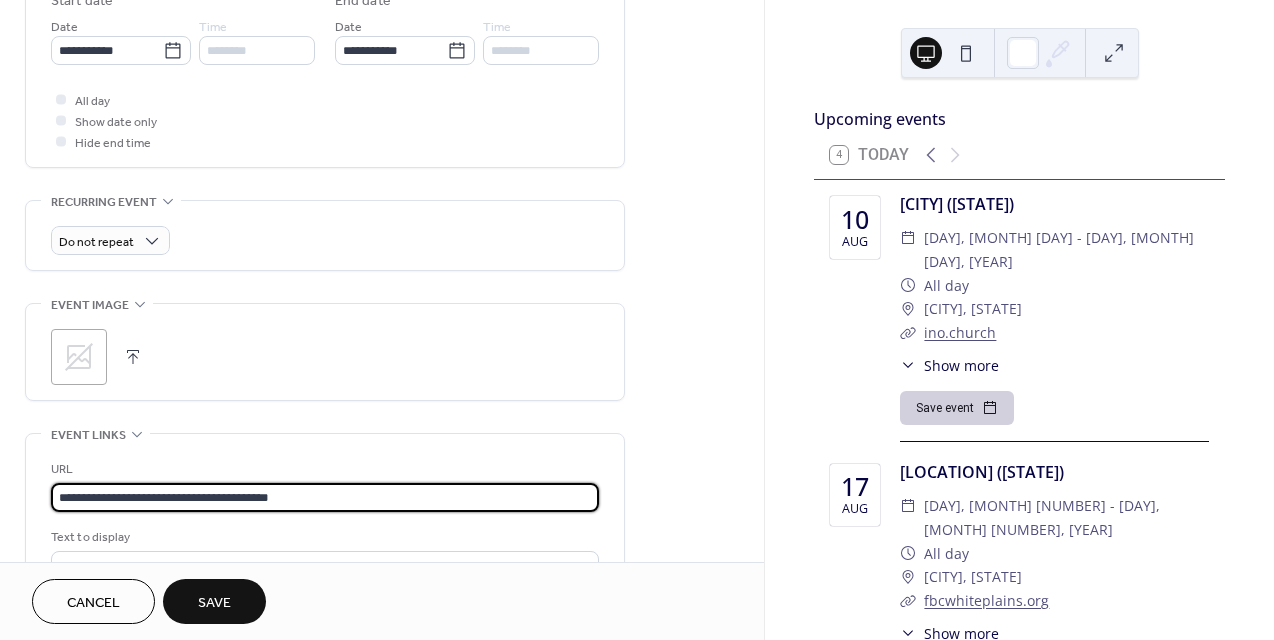 click on "**********" at bounding box center (325, 497) 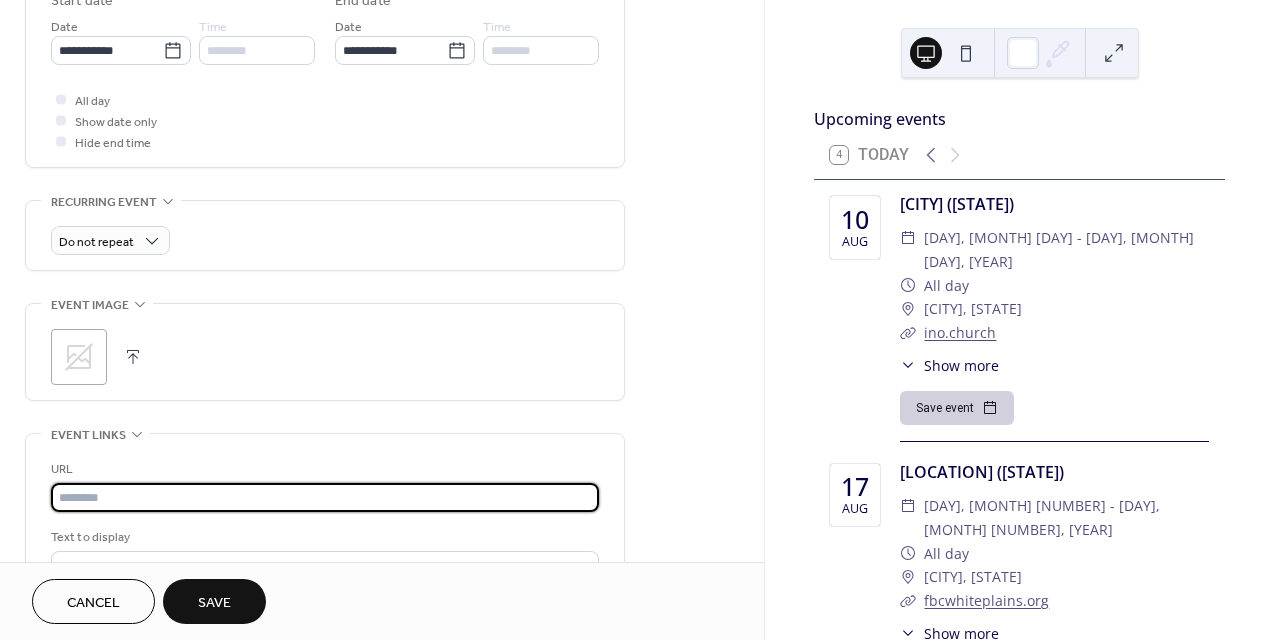 paste on "**********" 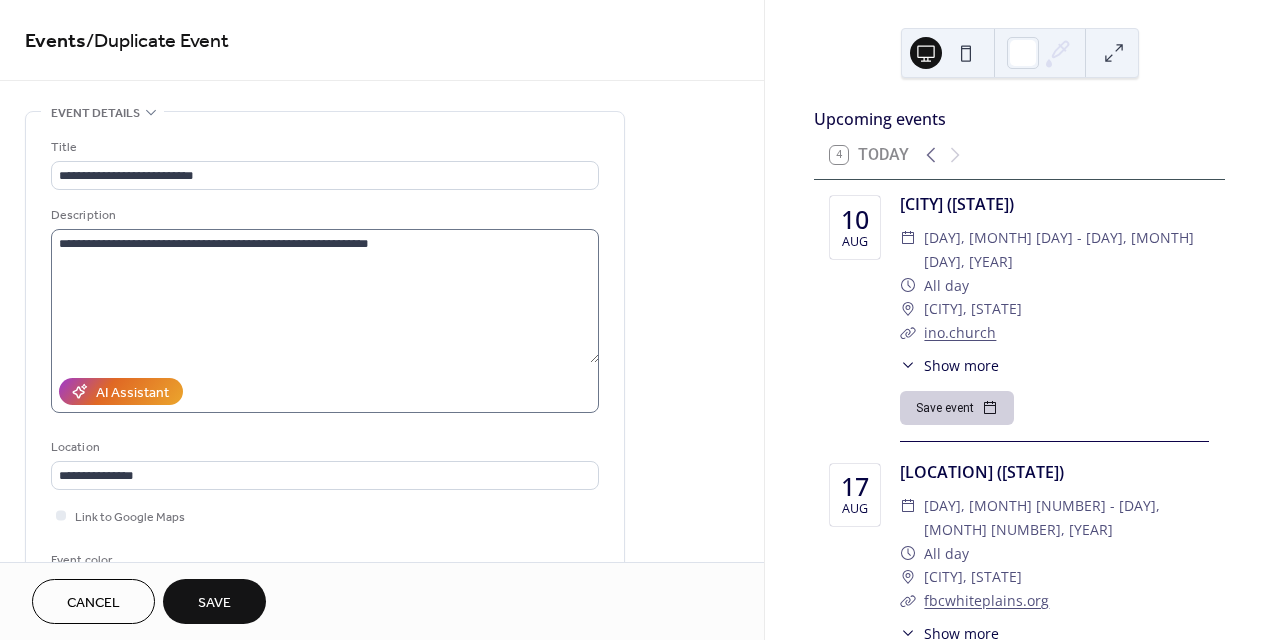 scroll, scrollTop: 0, scrollLeft: 0, axis: both 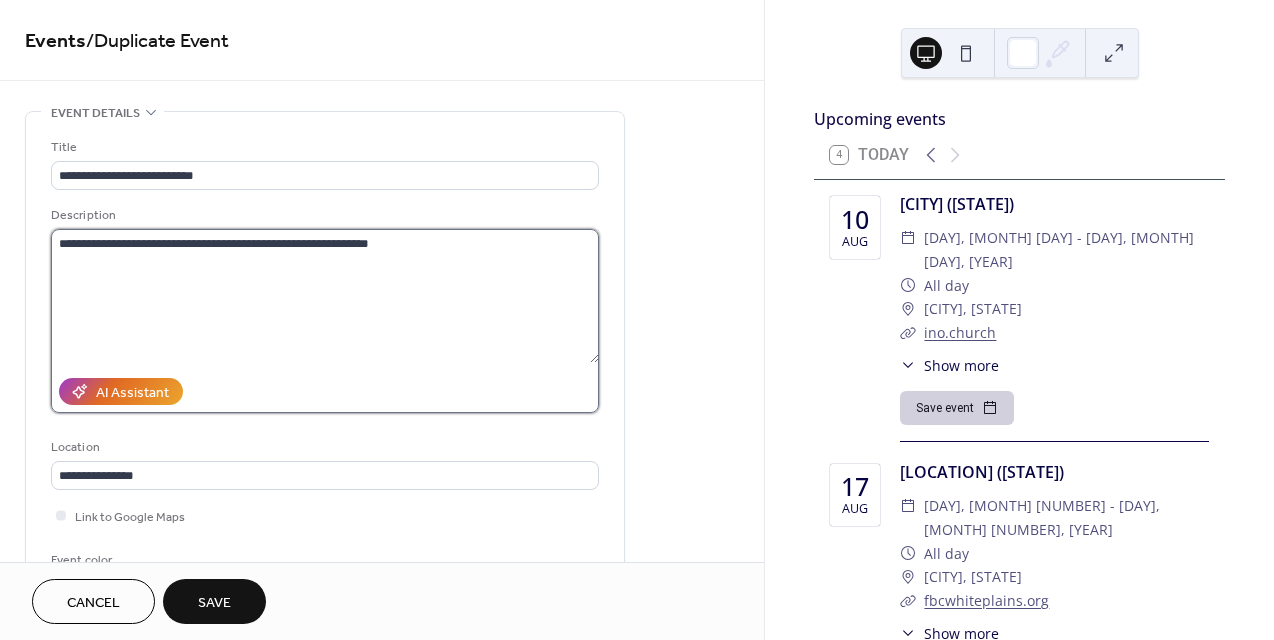 click on "**********" at bounding box center (325, 296) 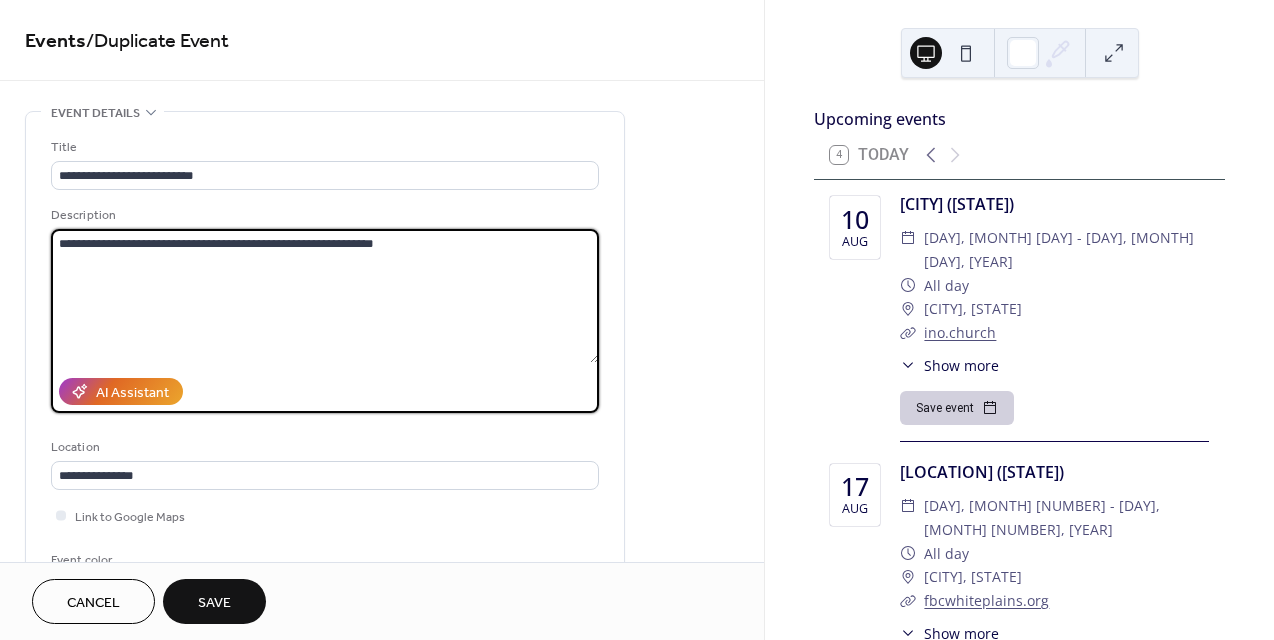 type on "**********" 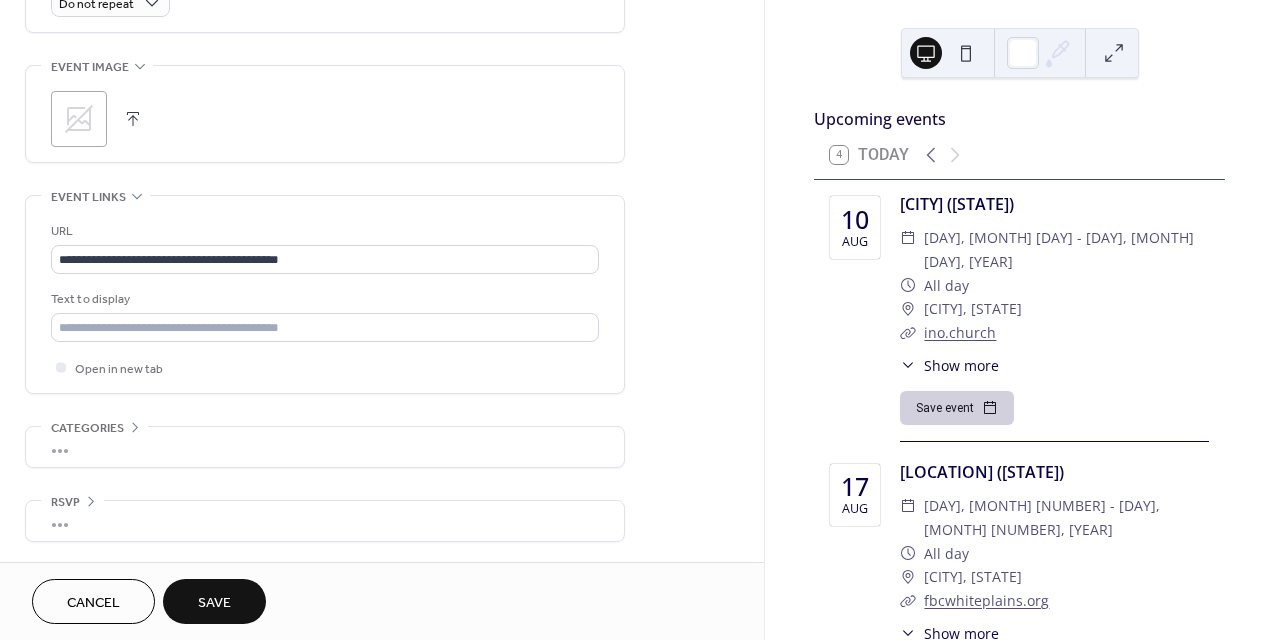 scroll, scrollTop: 934, scrollLeft: 0, axis: vertical 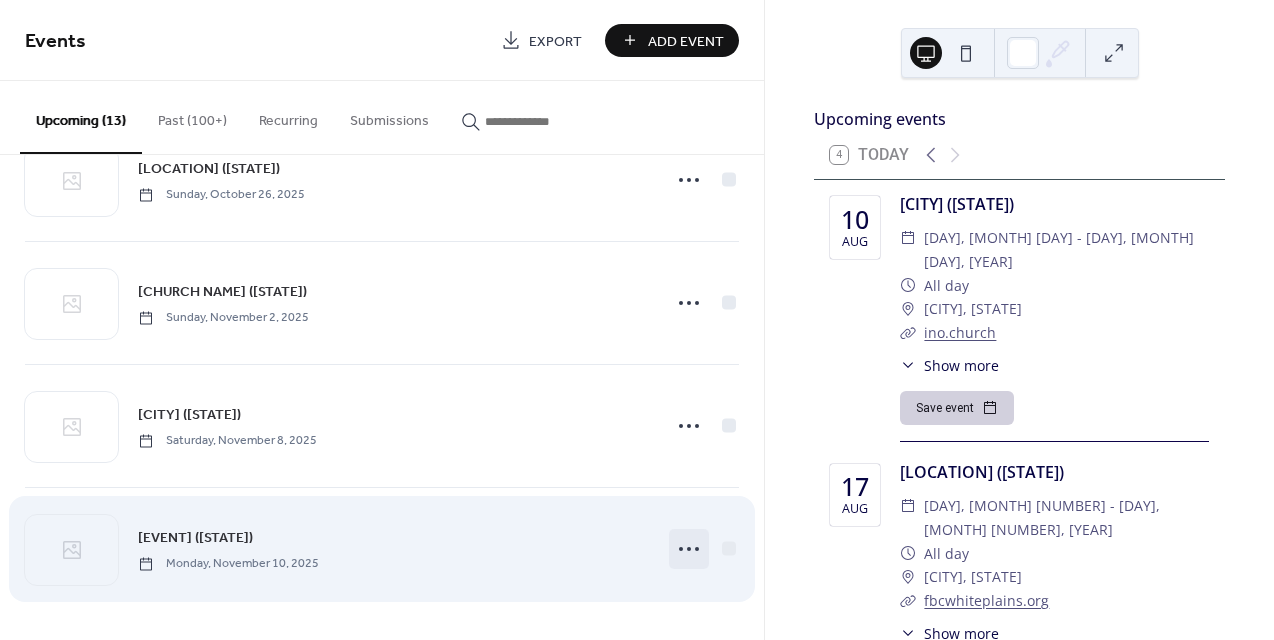 click 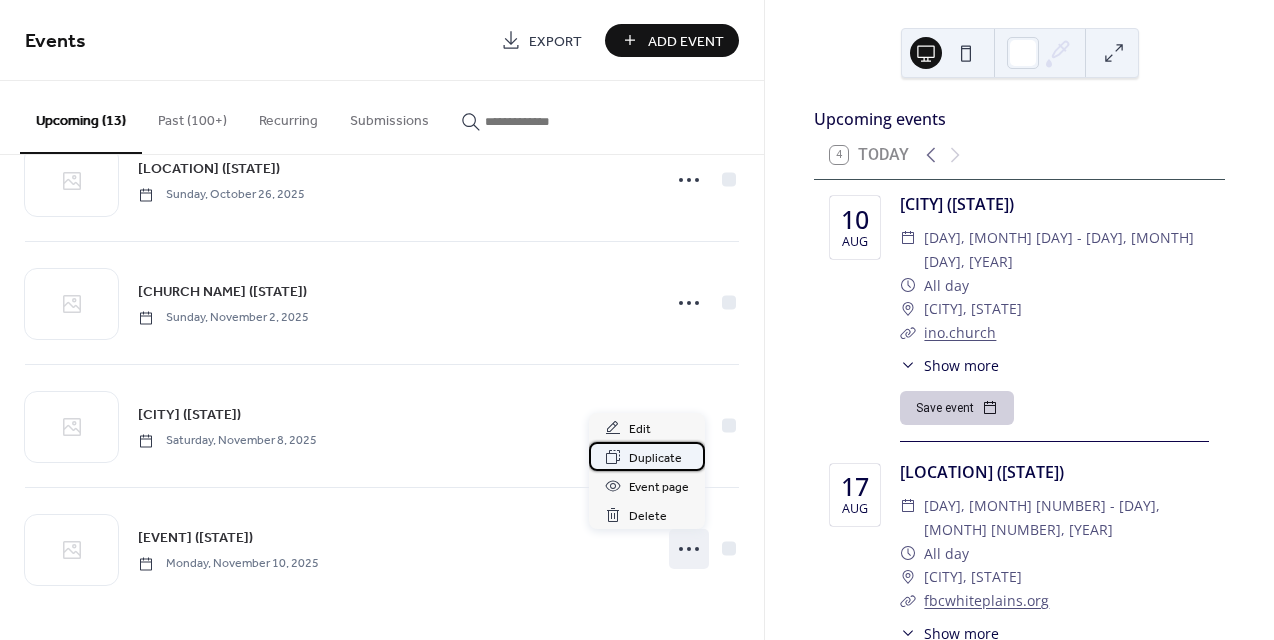 click on "Duplicate" at bounding box center [655, 458] 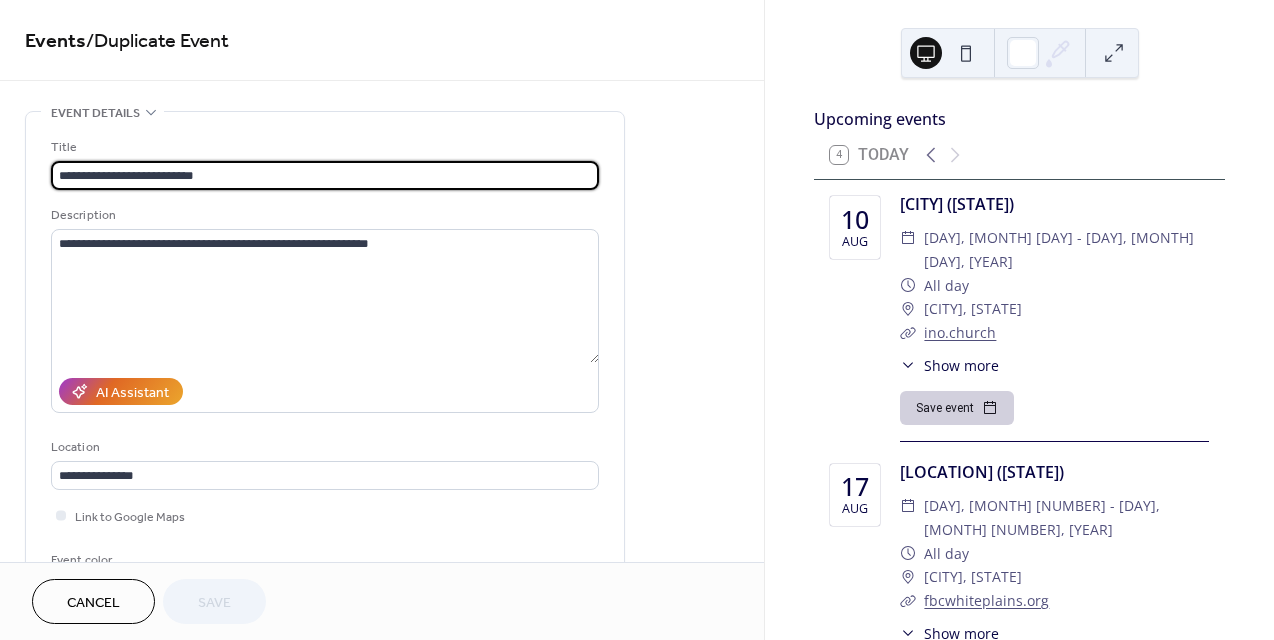 click on "**********" at bounding box center [325, 175] 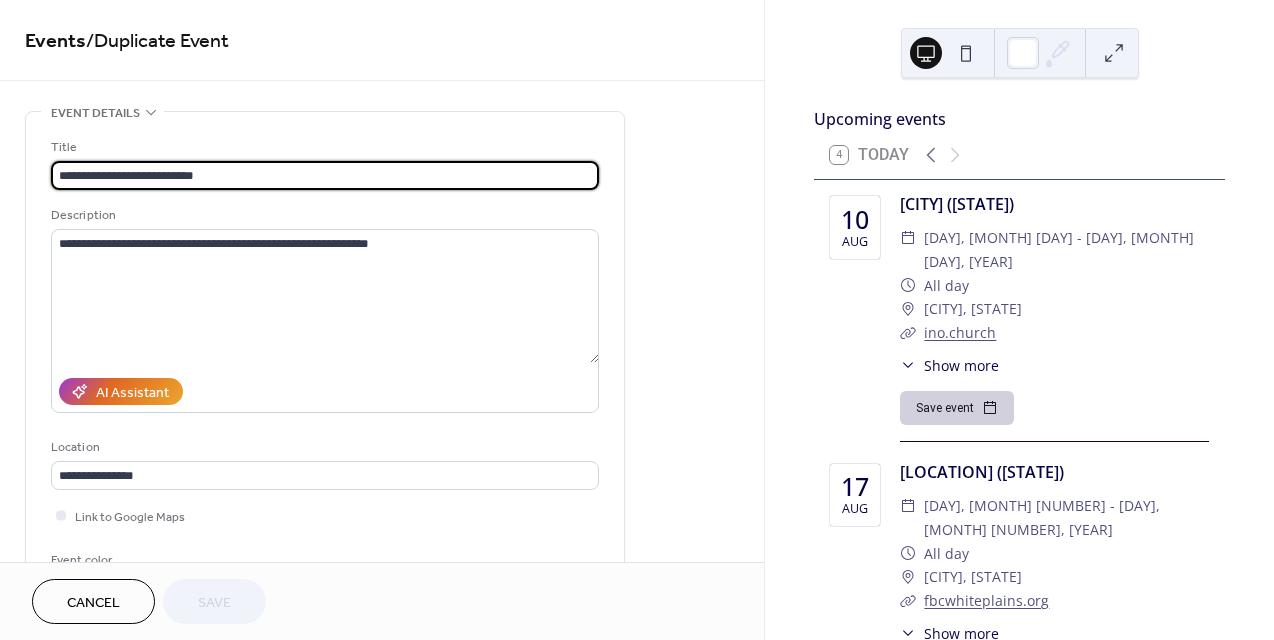 click on "**********" at bounding box center [325, 175] 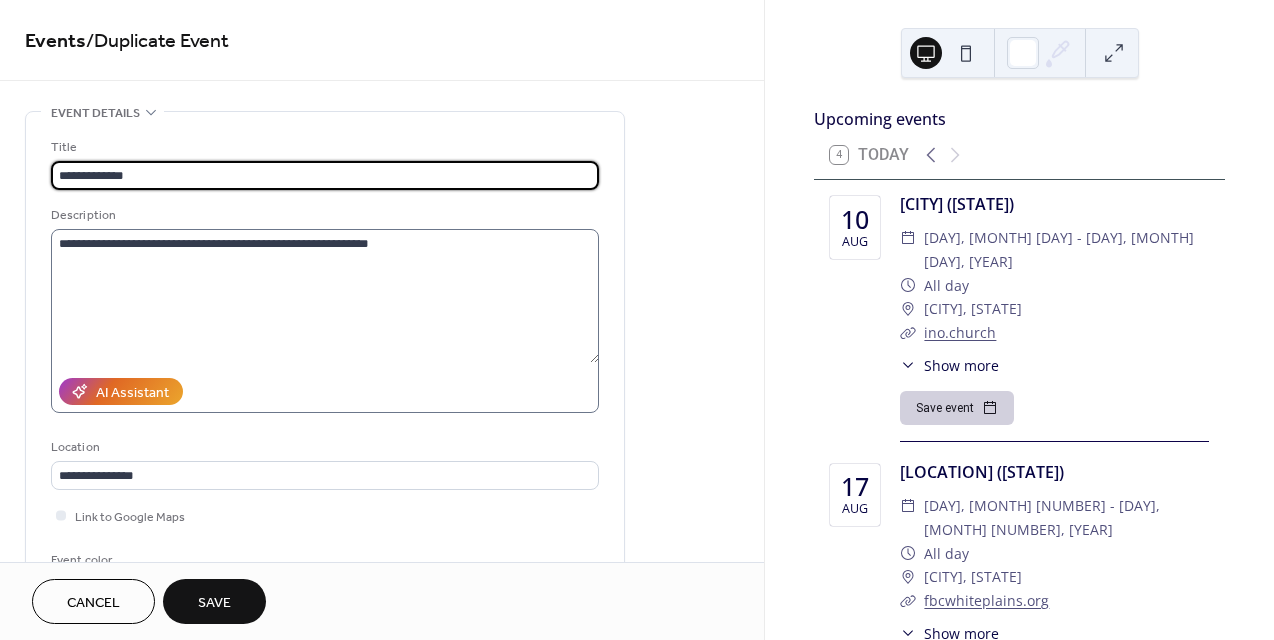 type on "**********" 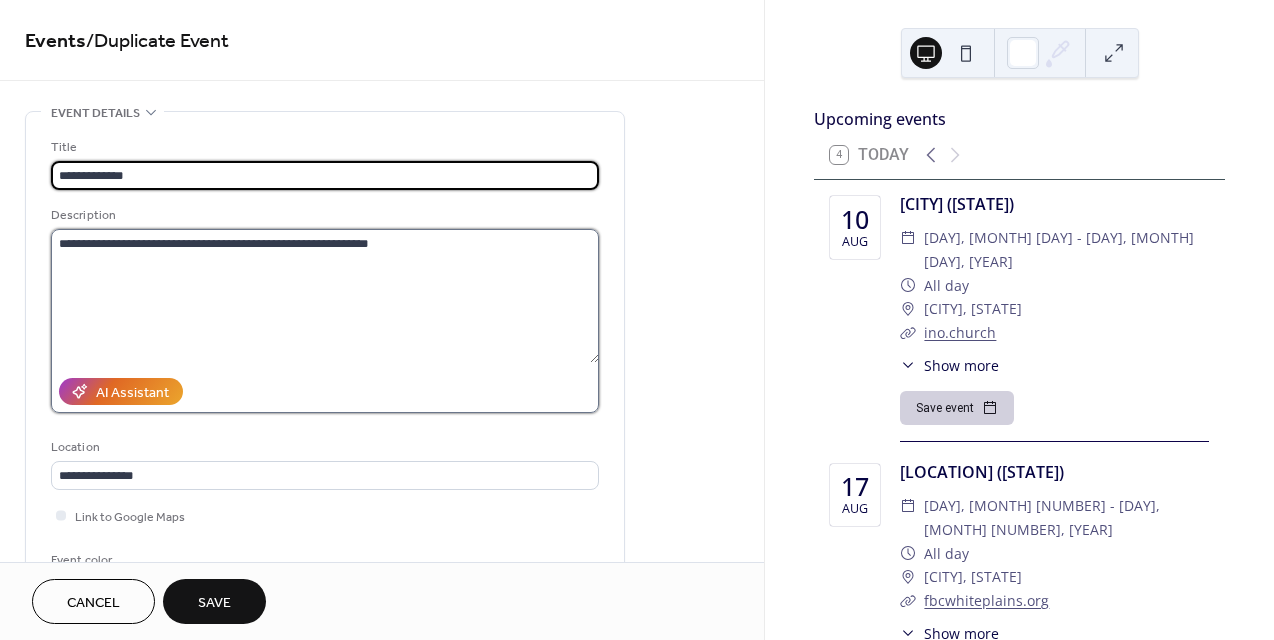 click on "**********" at bounding box center [325, 296] 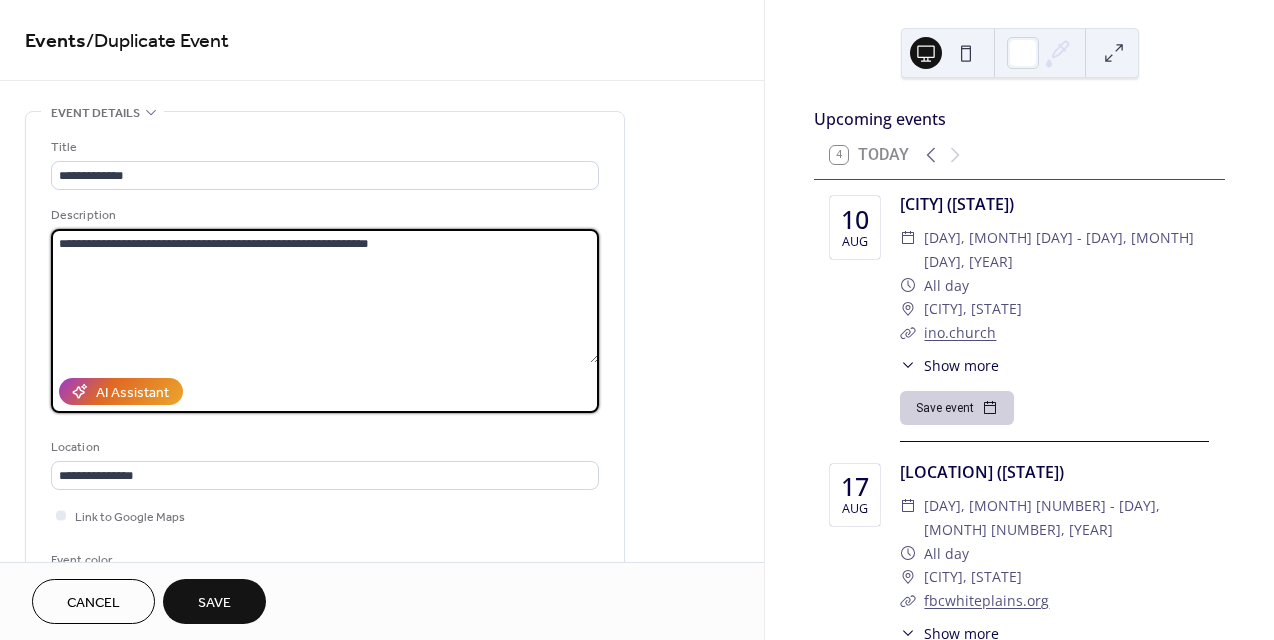 click on "**********" at bounding box center (325, 296) 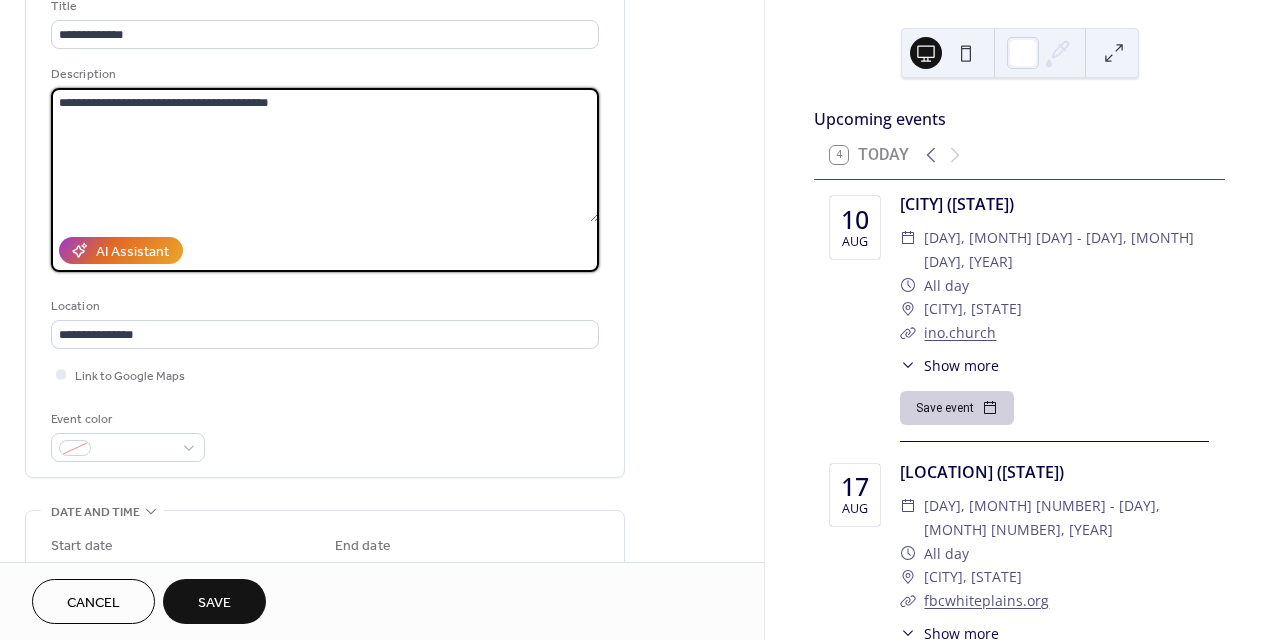 scroll, scrollTop: 143, scrollLeft: 0, axis: vertical 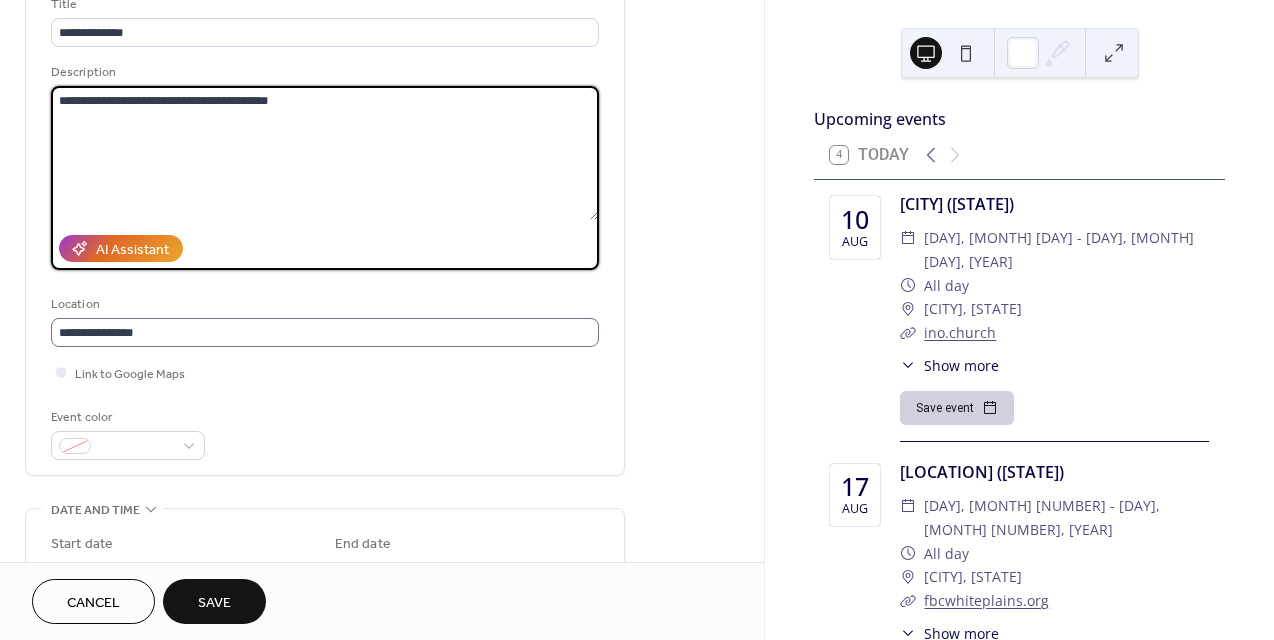 type on "**********" 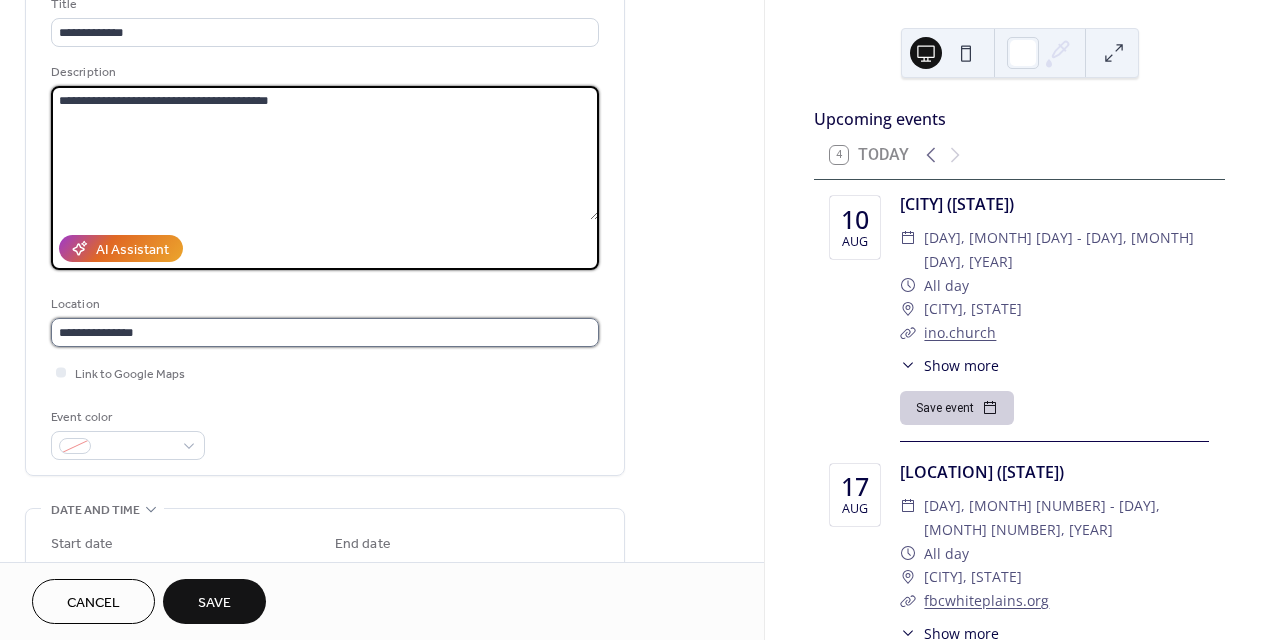 click on "**********" at bounding box center (325, 332) 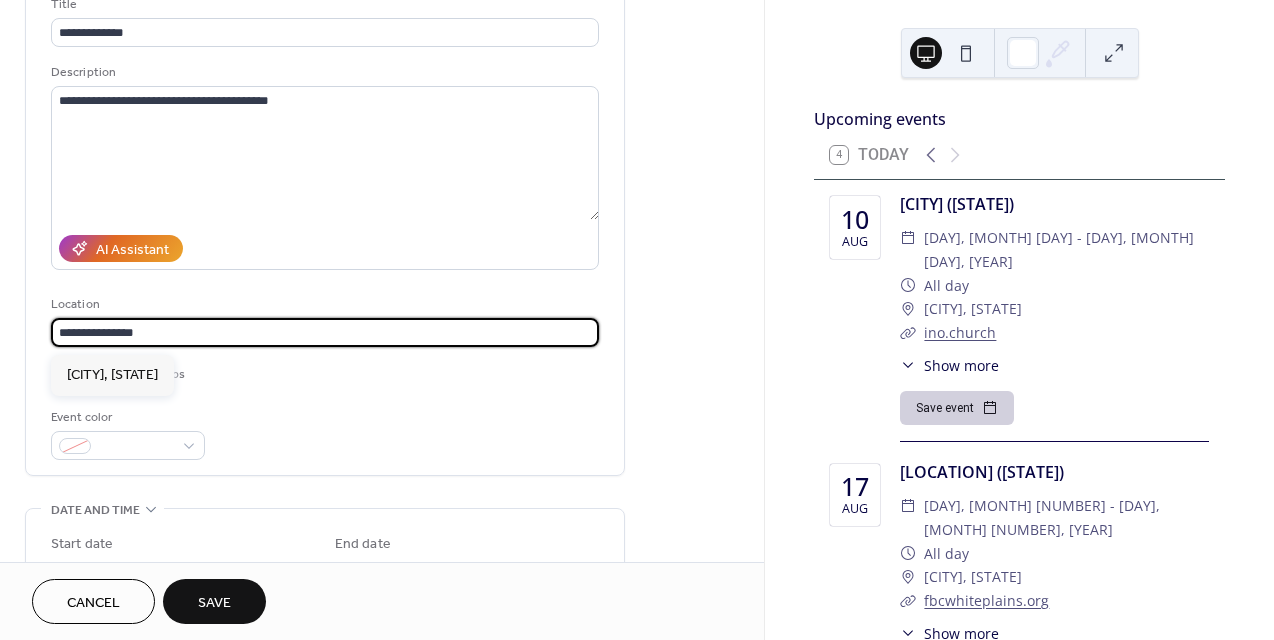 click on "**********" at bounding box center [325, 332] 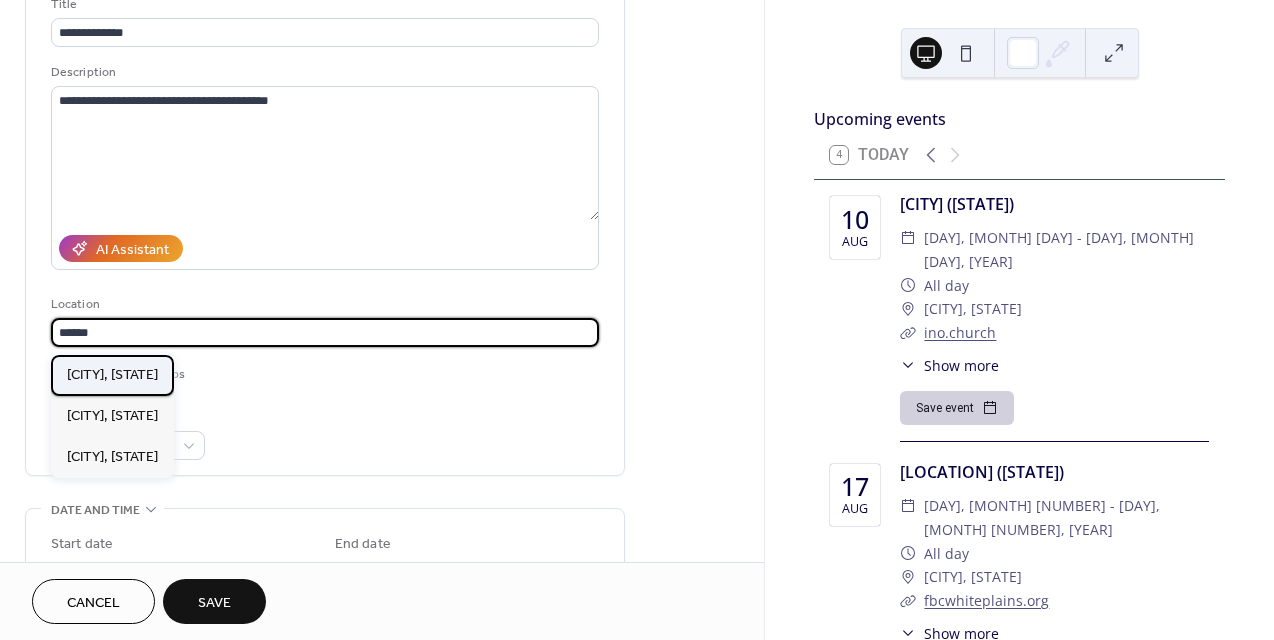 click on "Live Oak , [STATE]" at bounding box center [112, 375] 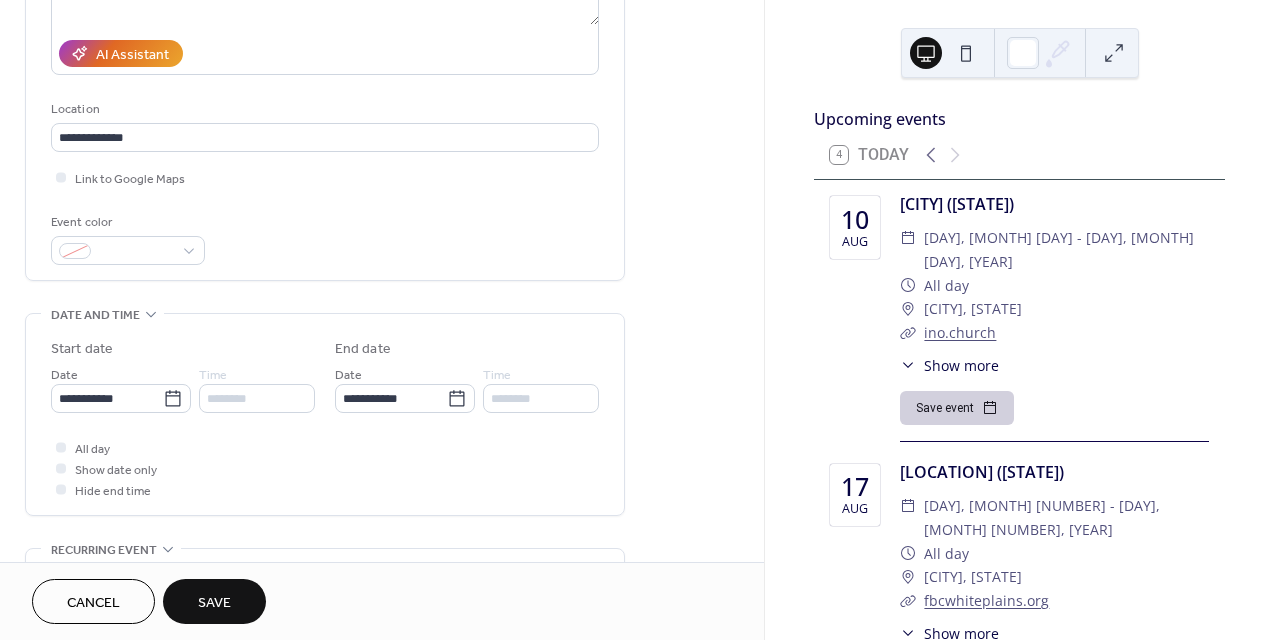 scroll, scrollTop: 339, scrollLeft: 0, axis: vertical 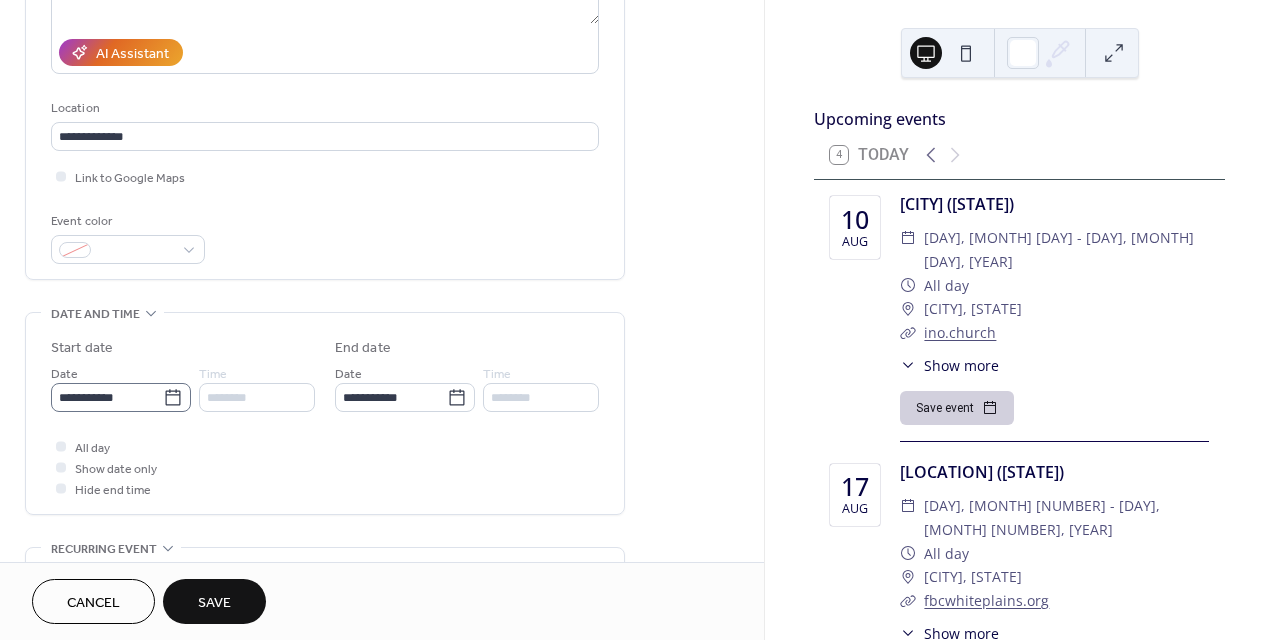 click 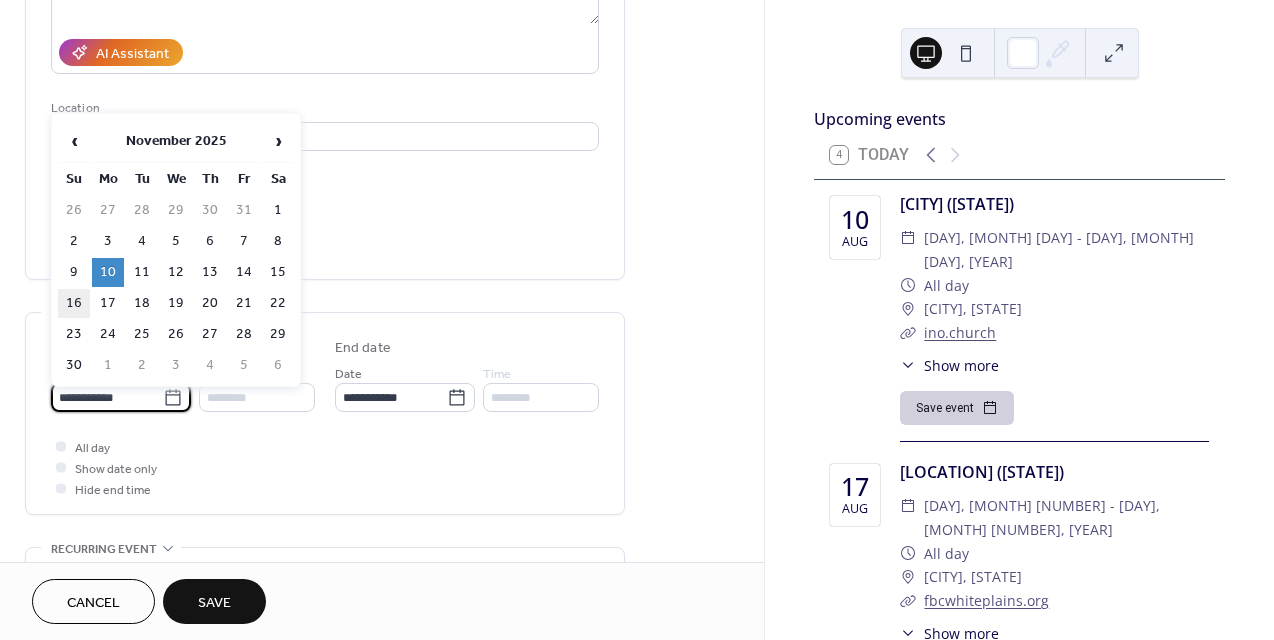 click on "16" at bounding box center [74, 303] 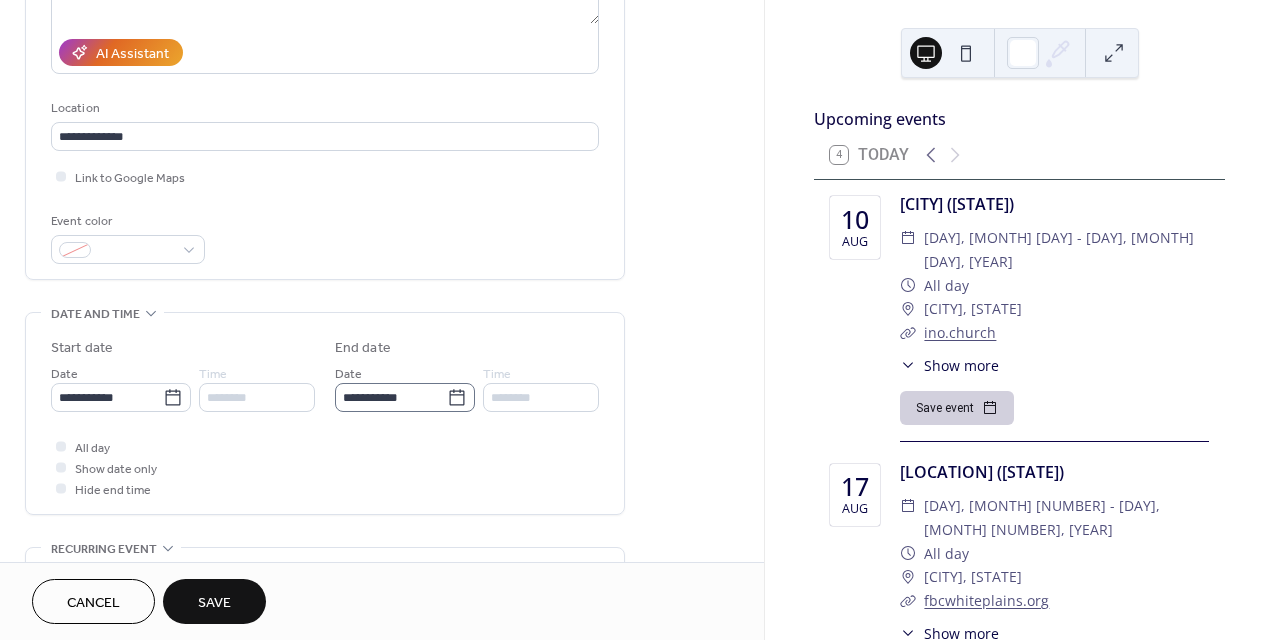 click 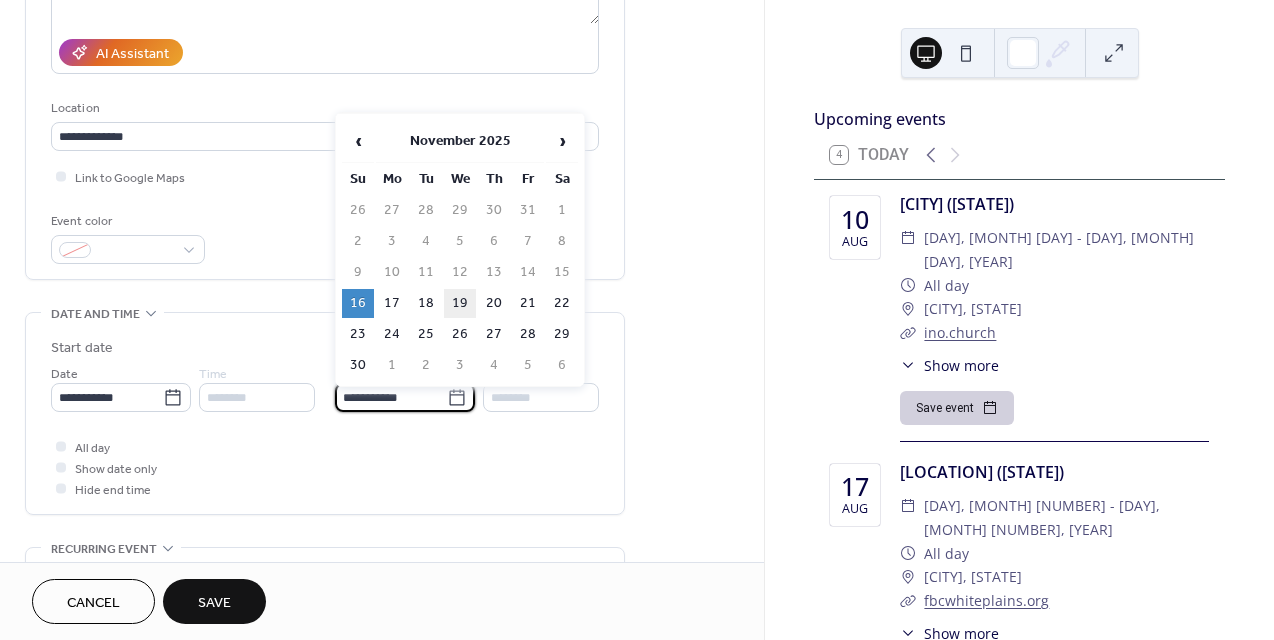 click on "19" at bounding box center (460, 303) 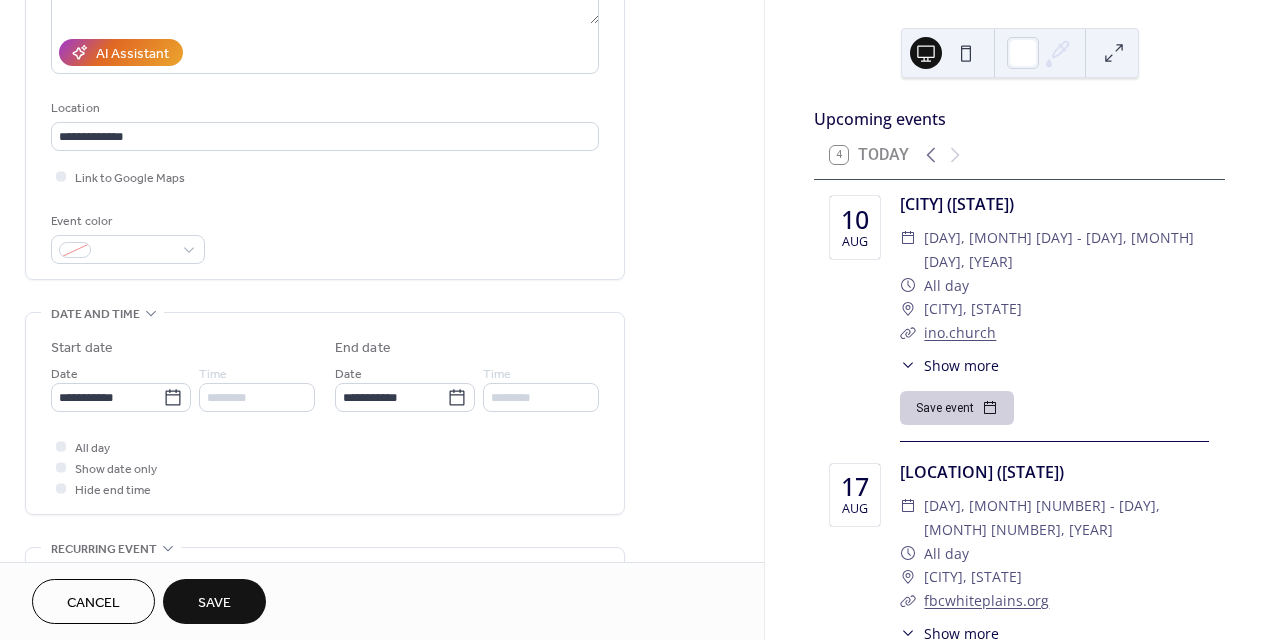 type on "**********" 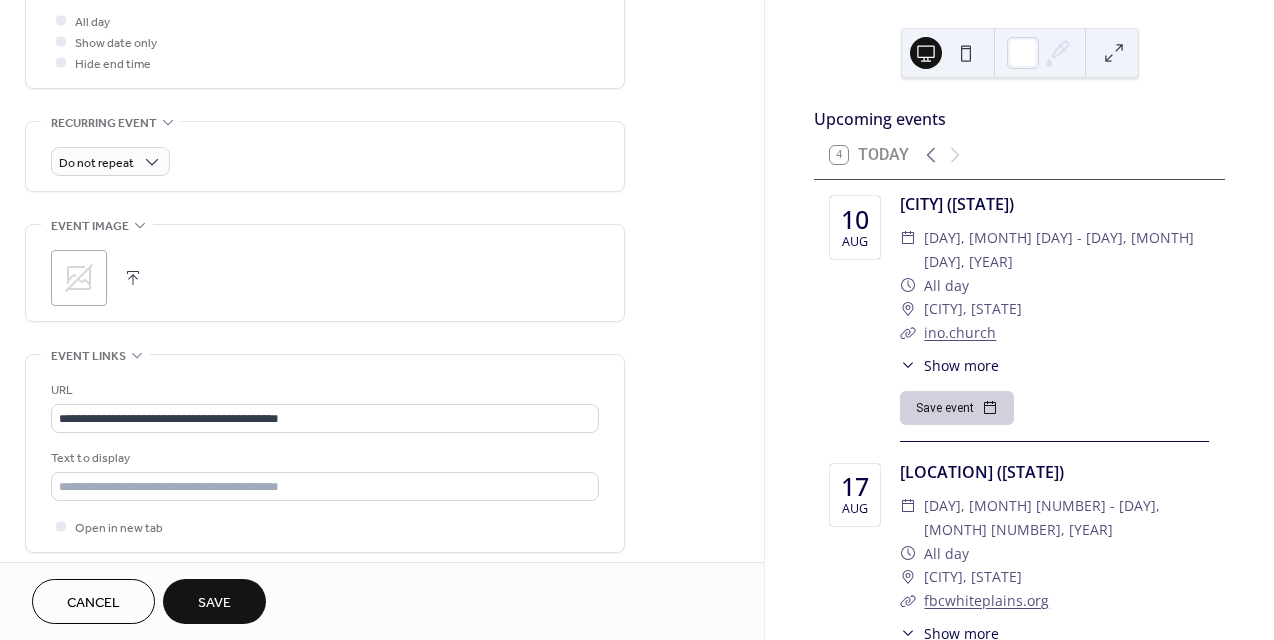 scroll, scrollTop: 766, scrollLeft: 0, axis: vertical 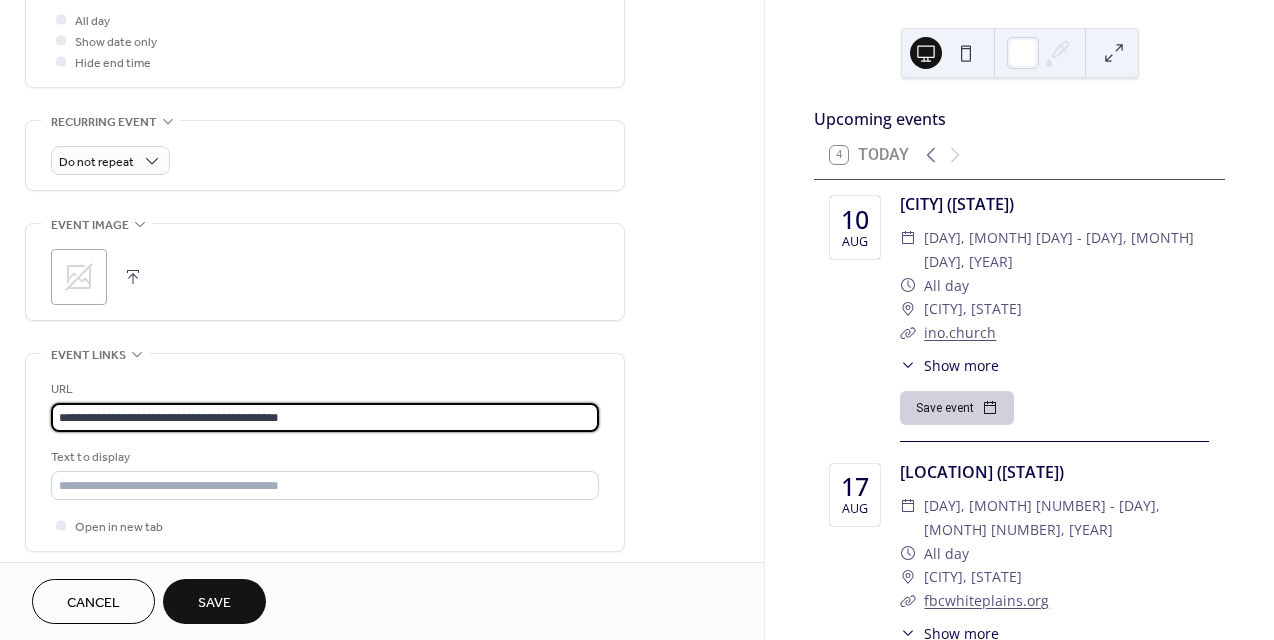 click on "**********" at bounding box center [325, 417] 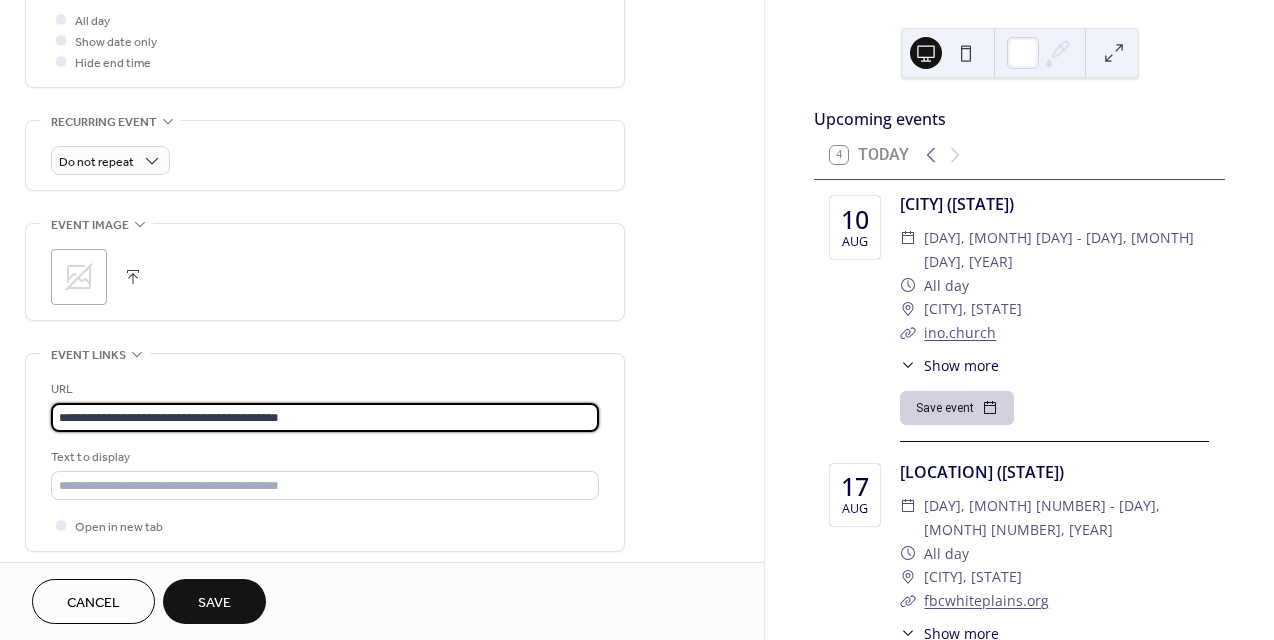 click on "**********" at bounding box center [325, 417] 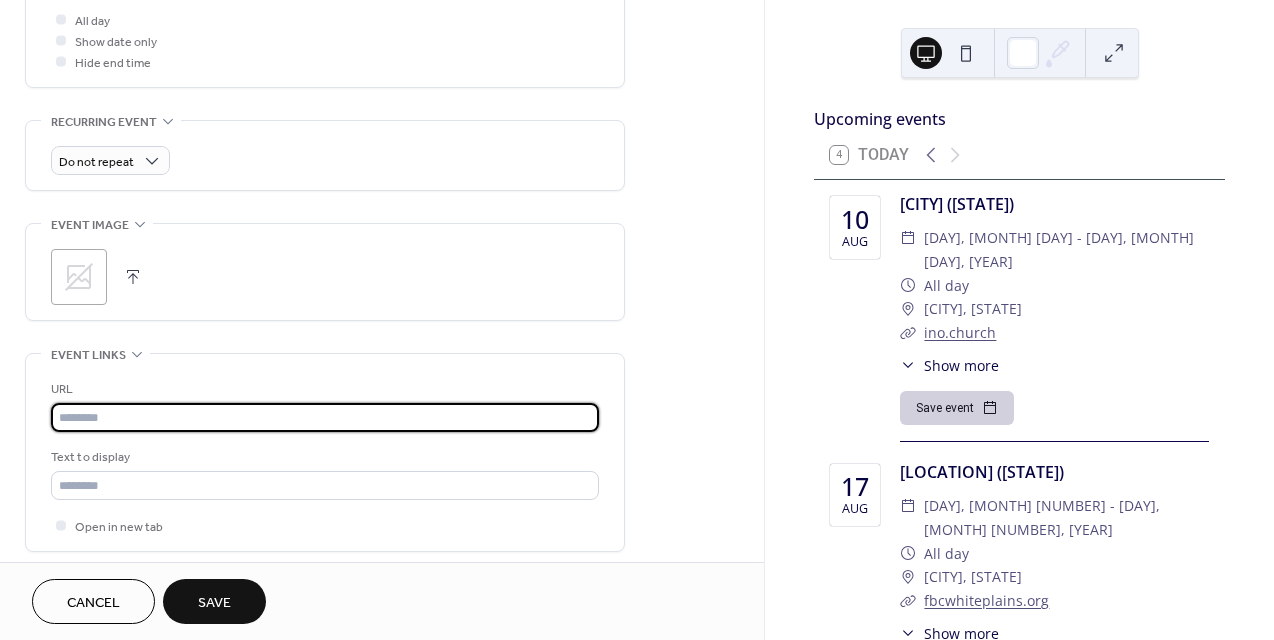 paste on "**********" 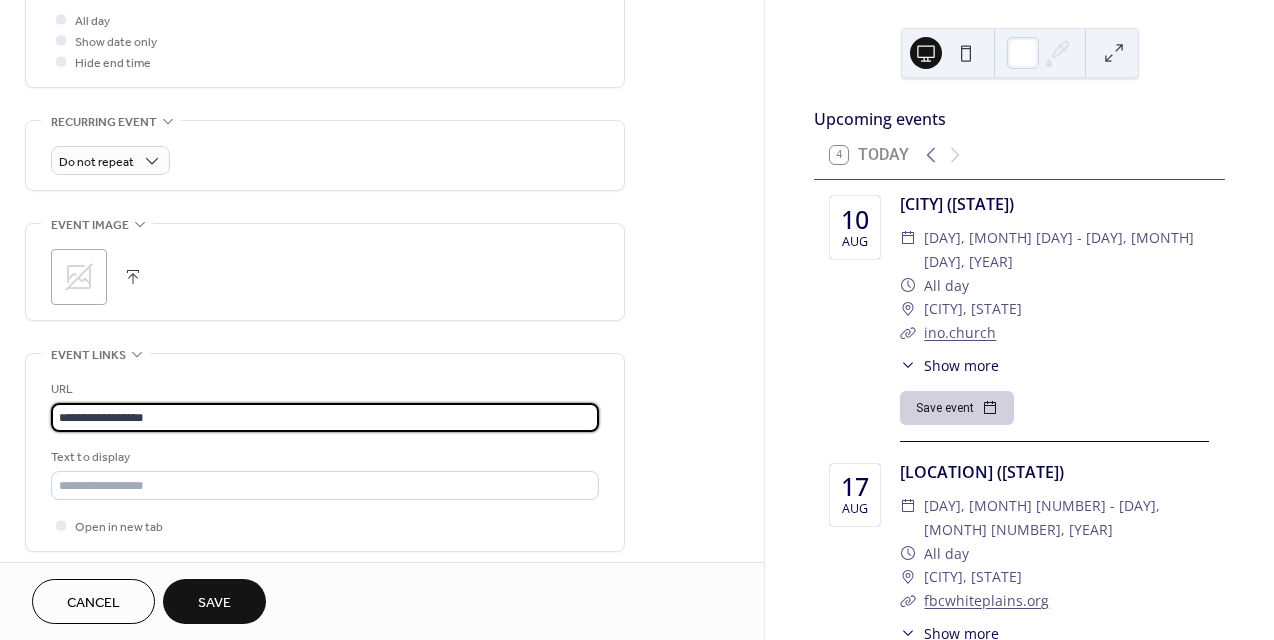 type on "**********" 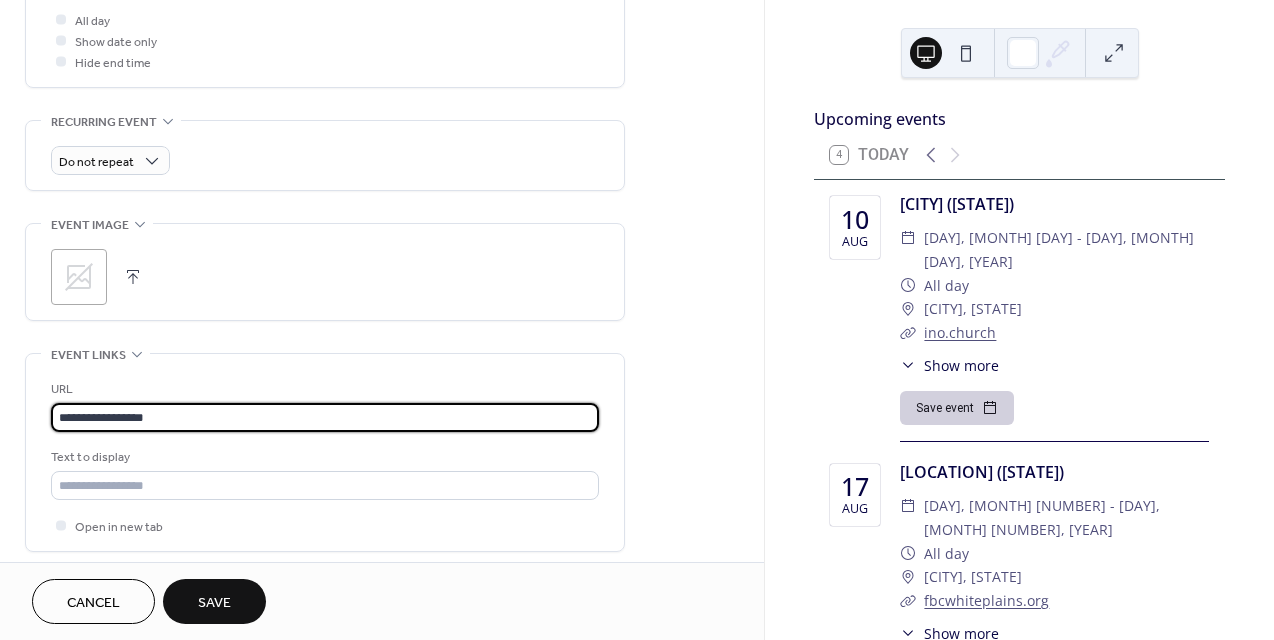 click on "Save" at bounding box center [214, 603] 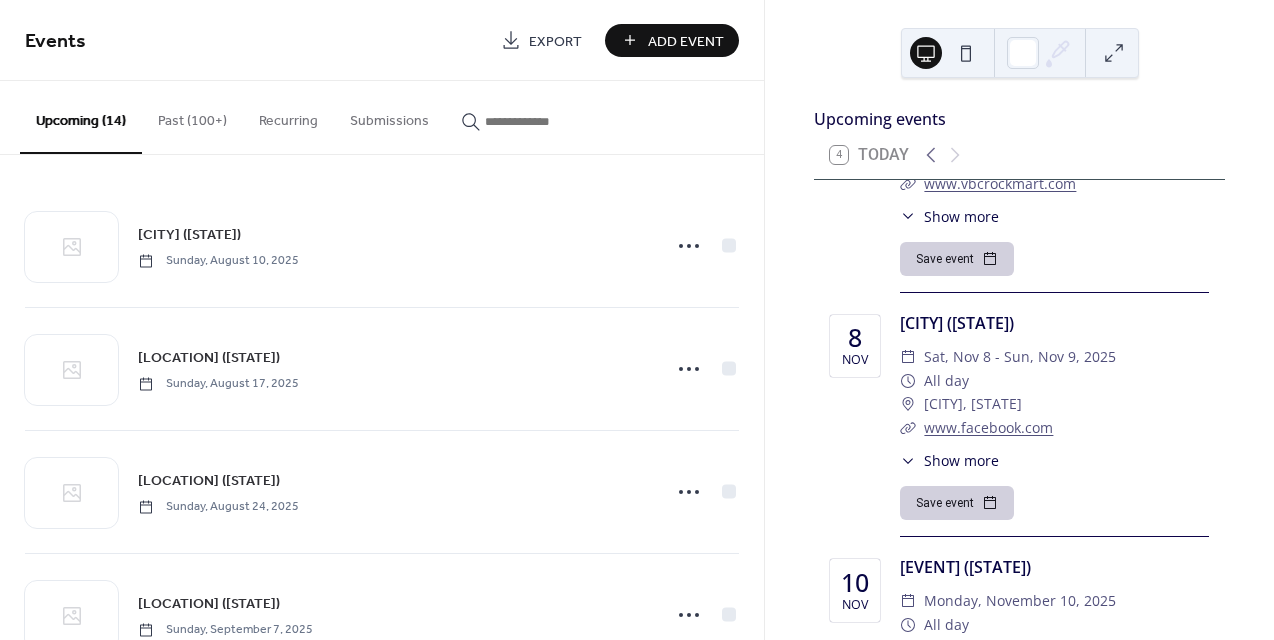 scroll, scrollTop: 2828, scrollLeft: 0, axis: vertical 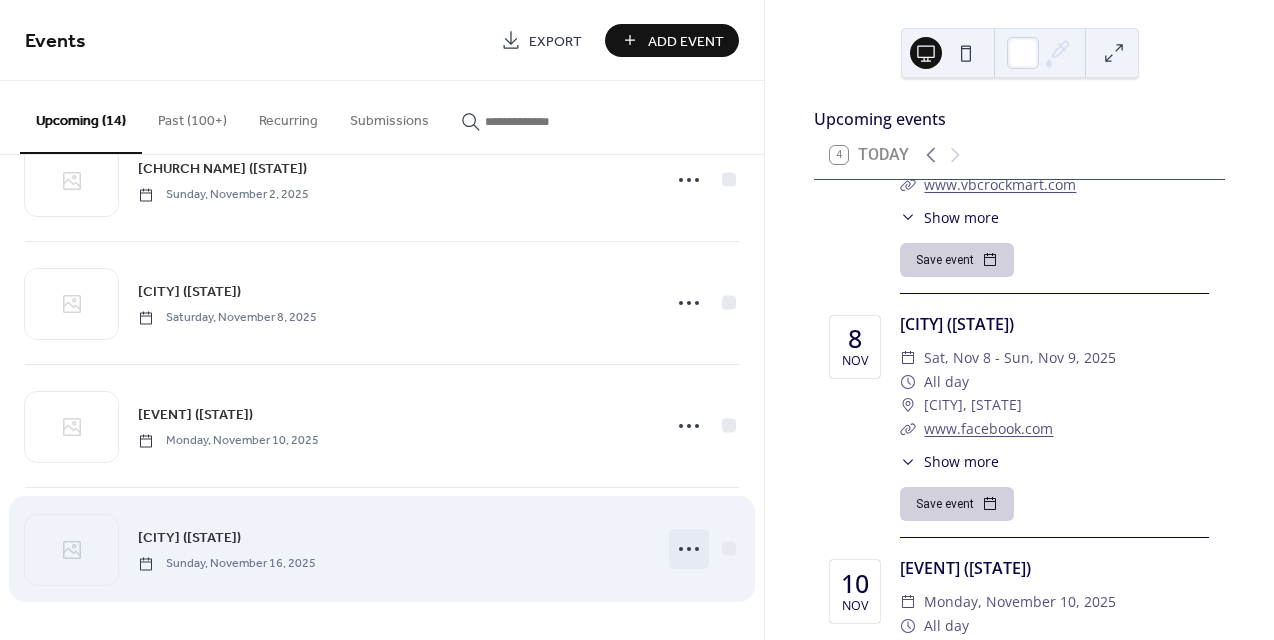 click 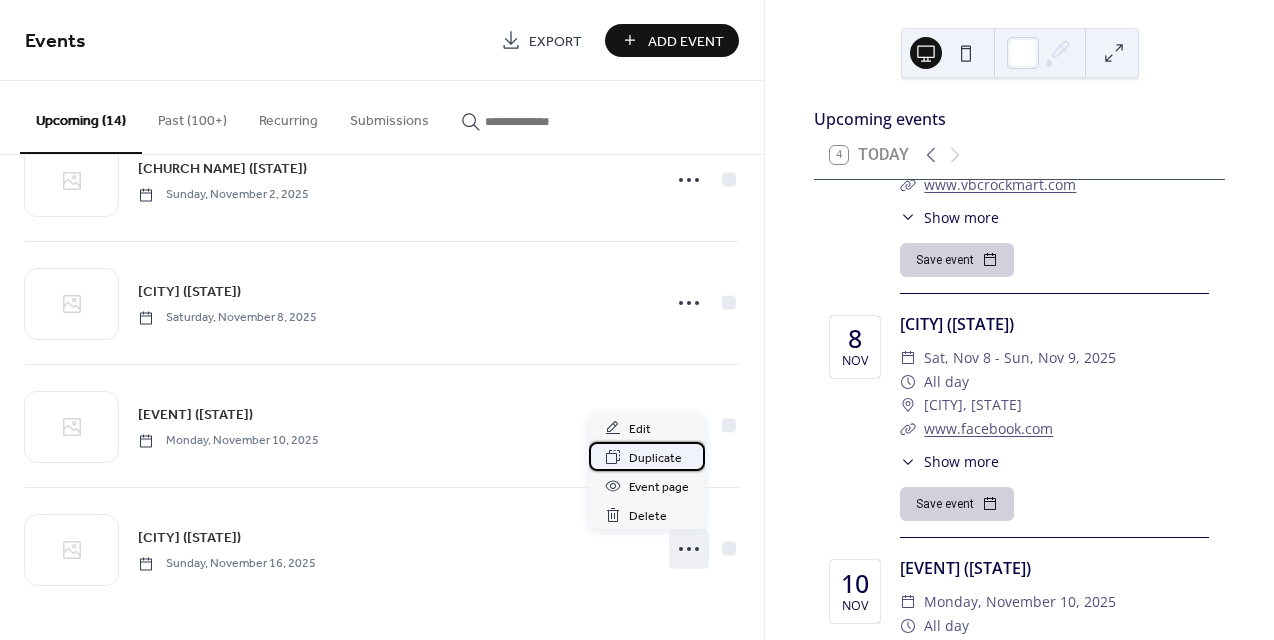 click on "Duplicate" at bounding box center [655, 458] 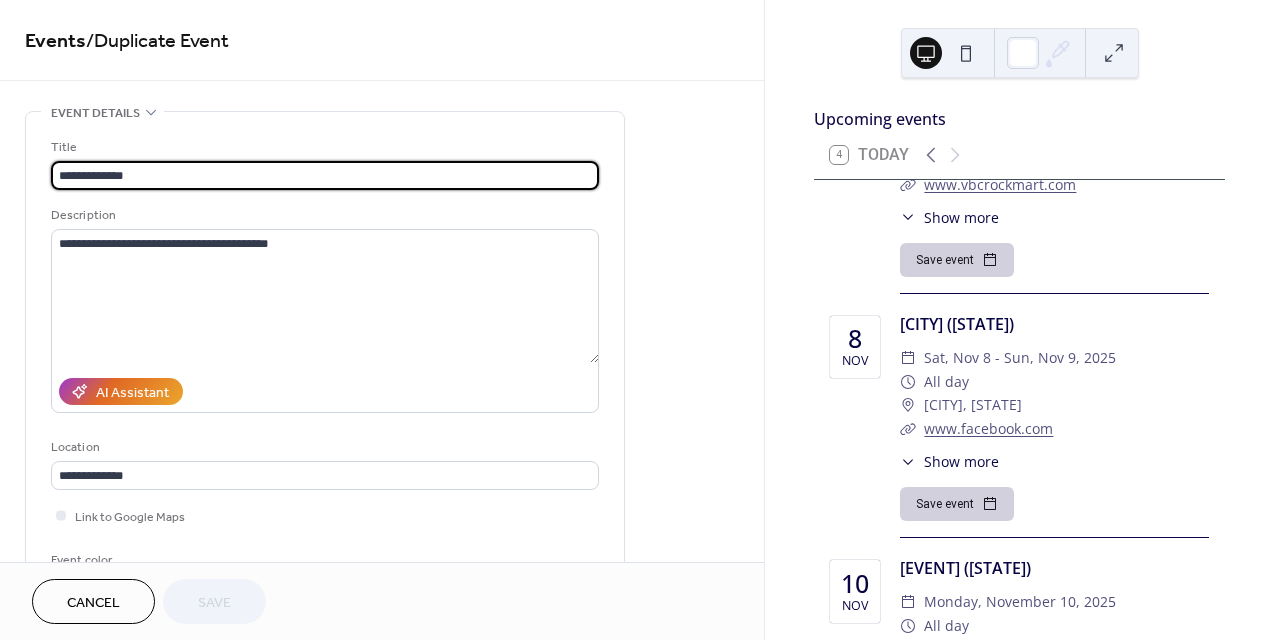 click on "**********" at bounding box center [325, 175] 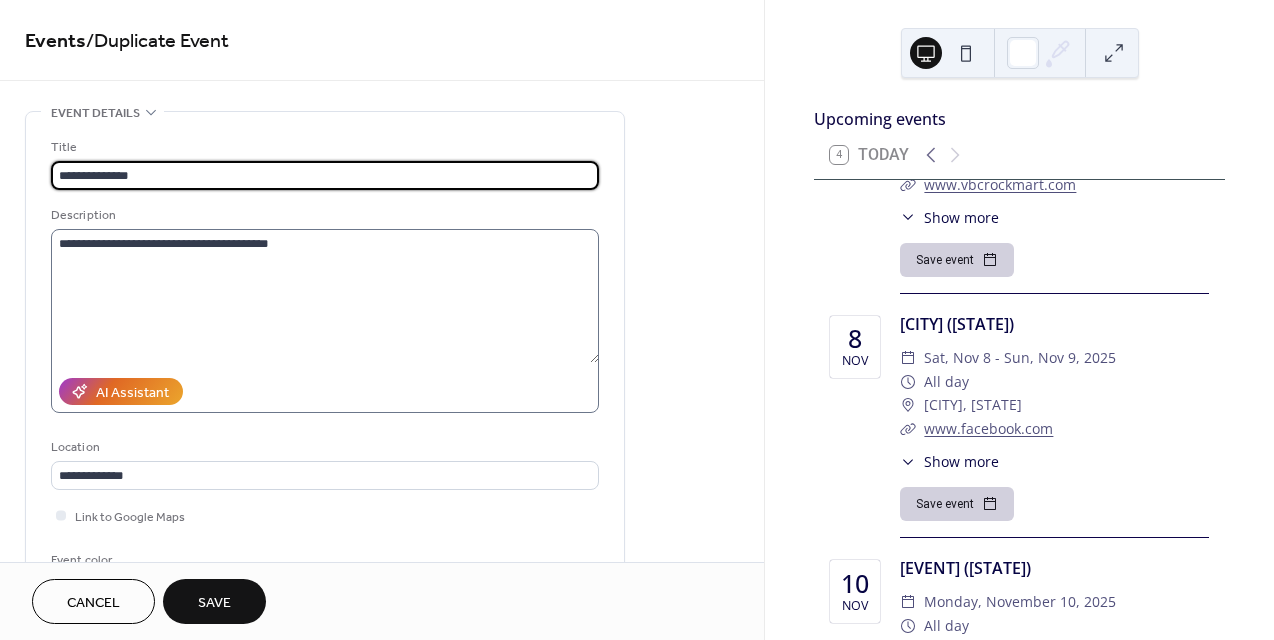 type on "**********" 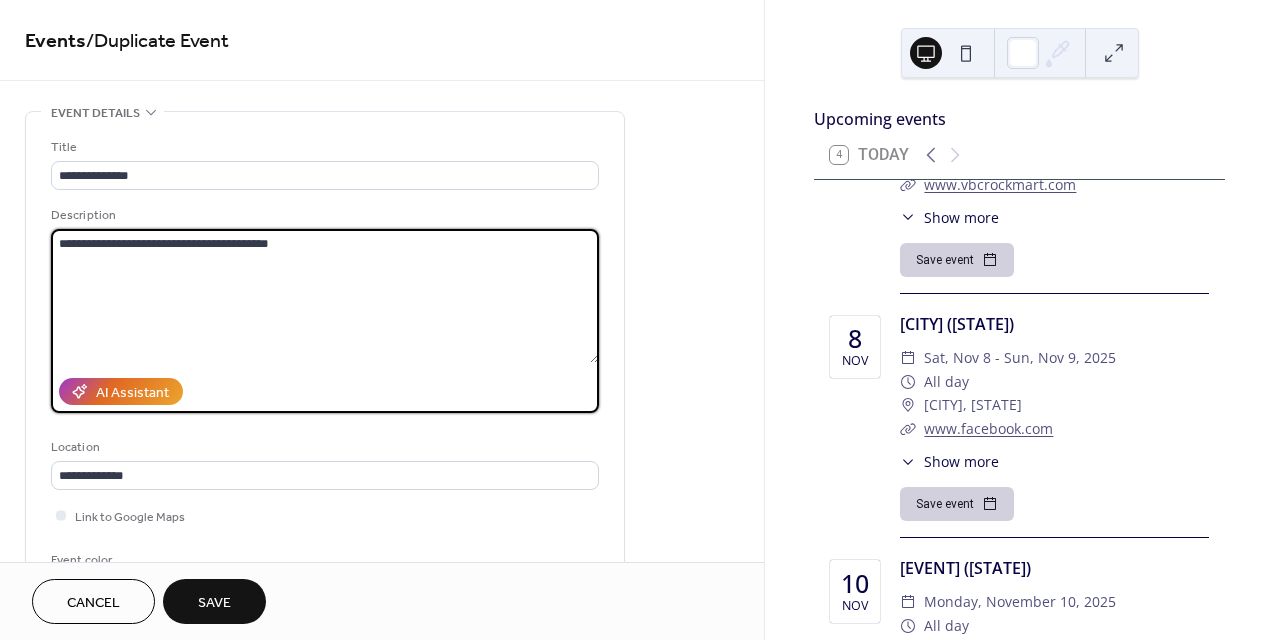 drag, startPoint x: 109, startPoint y: 243, endPoint x: 167, endPoint y: 244, distance: 58.00862 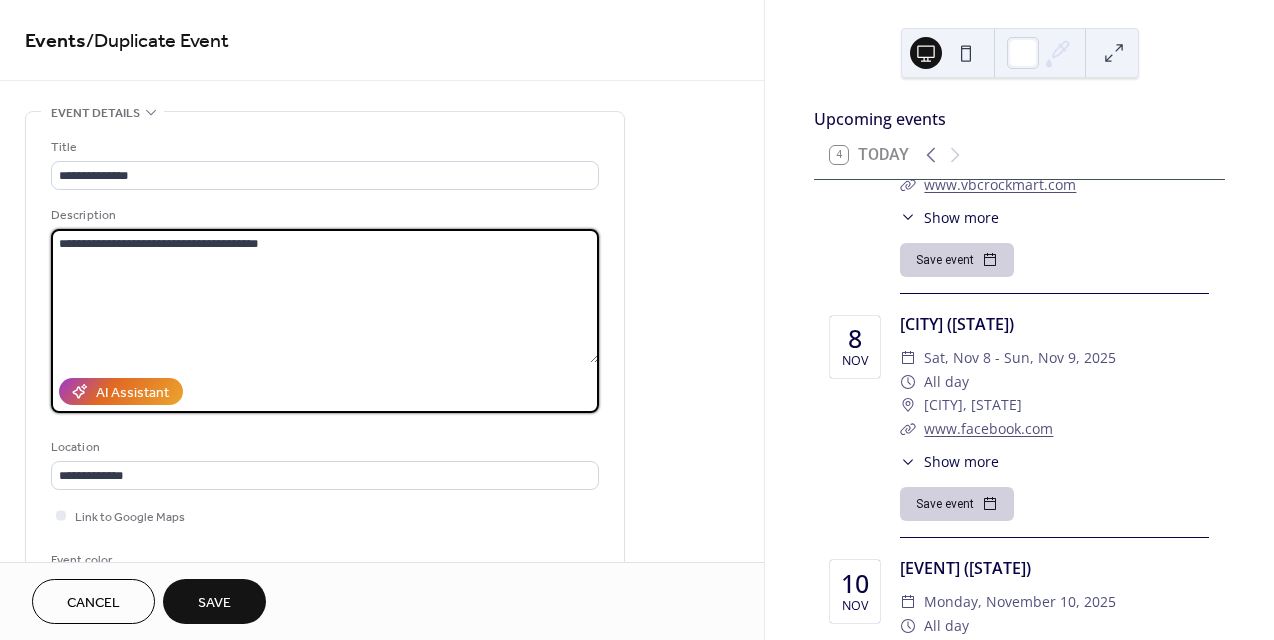 drag, startPoint x: 170, startPoint y: 246, endPoint x: 306, endPoint y: 260, distance: 136.71869 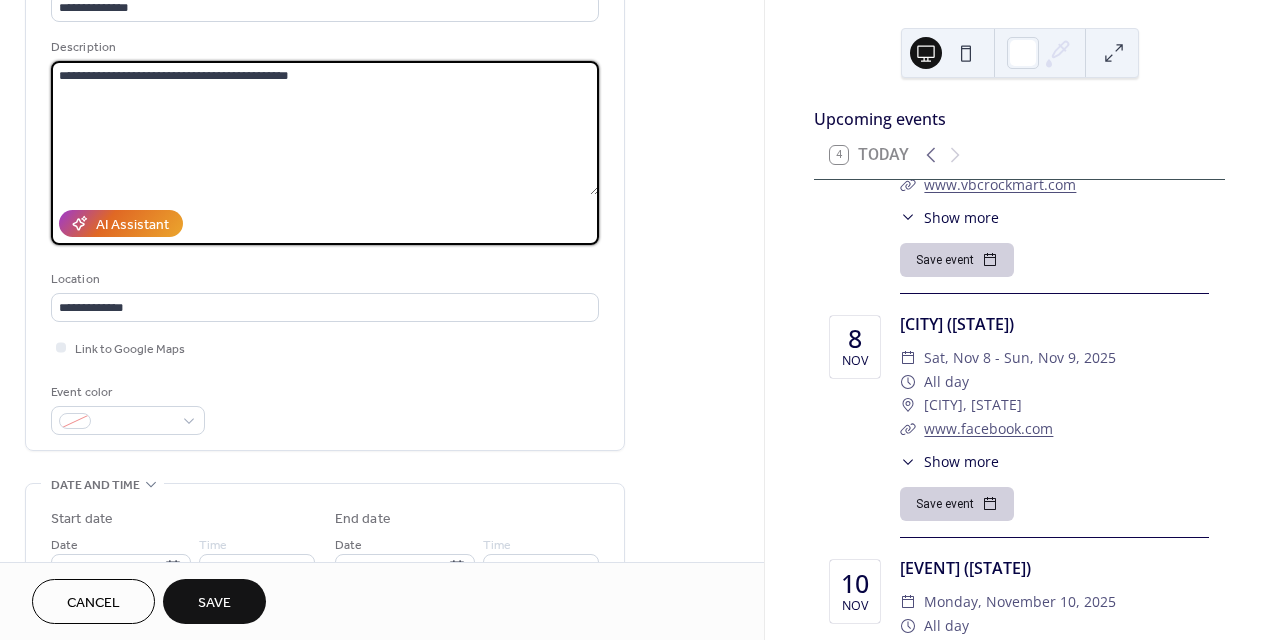 scroll, scrollTop: 191, scrollLeft: 0, axis: vertical 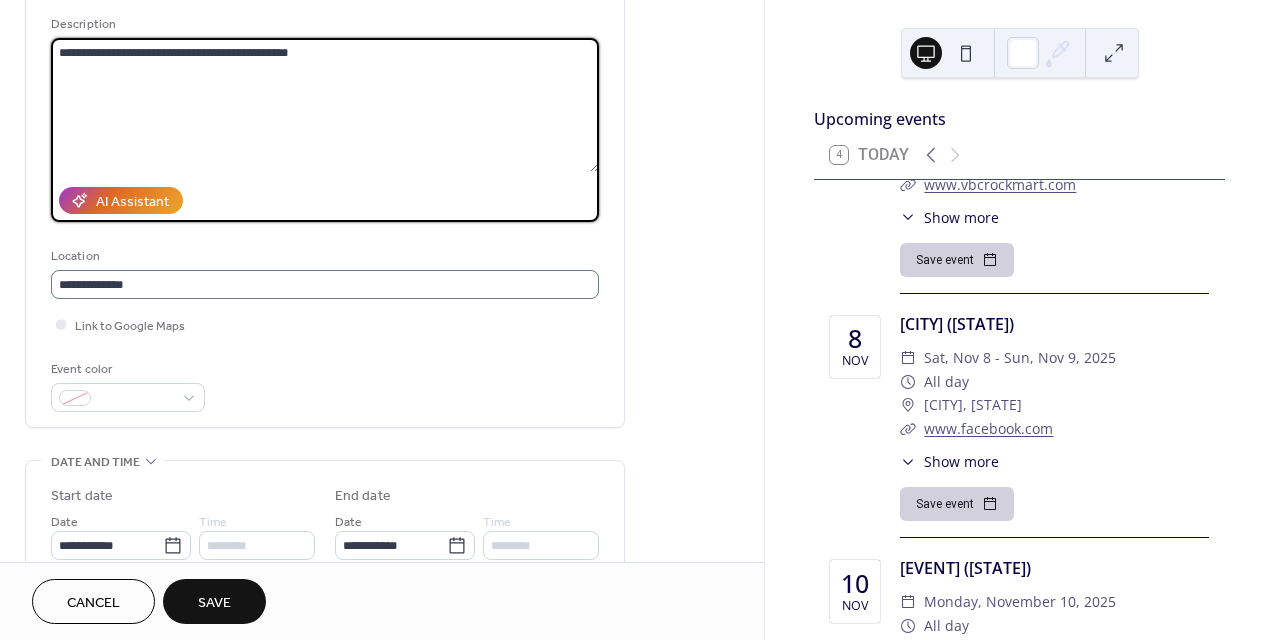 type on "**********" 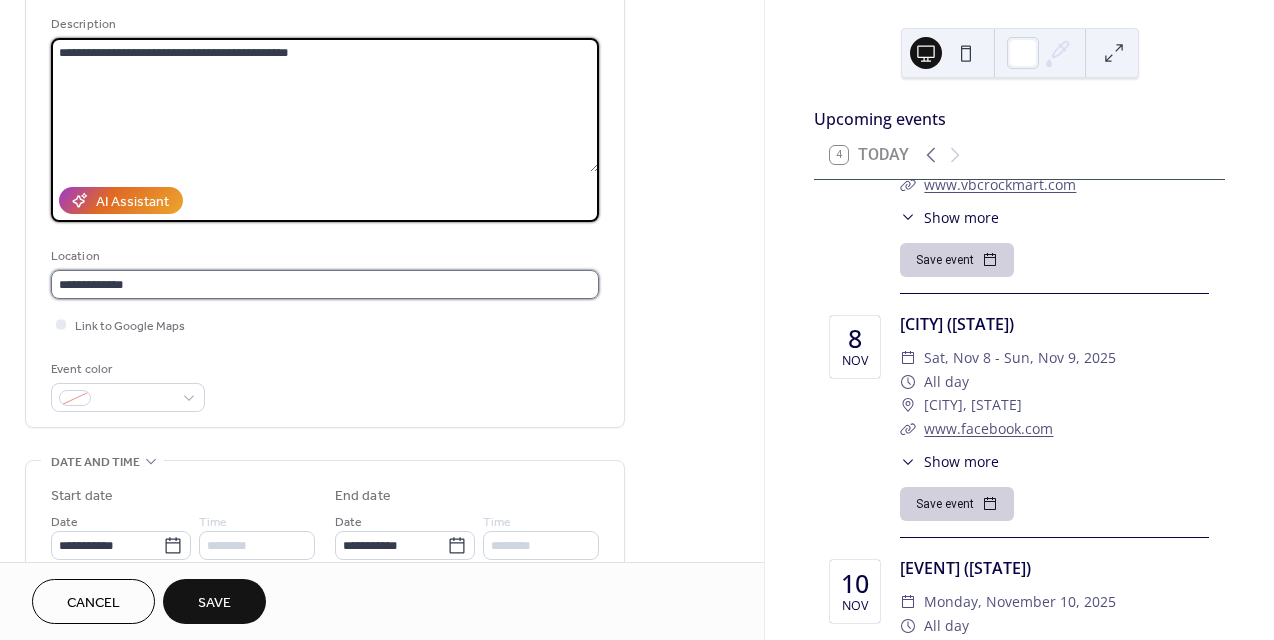 click on "**********" at bounding box center [325, 284] 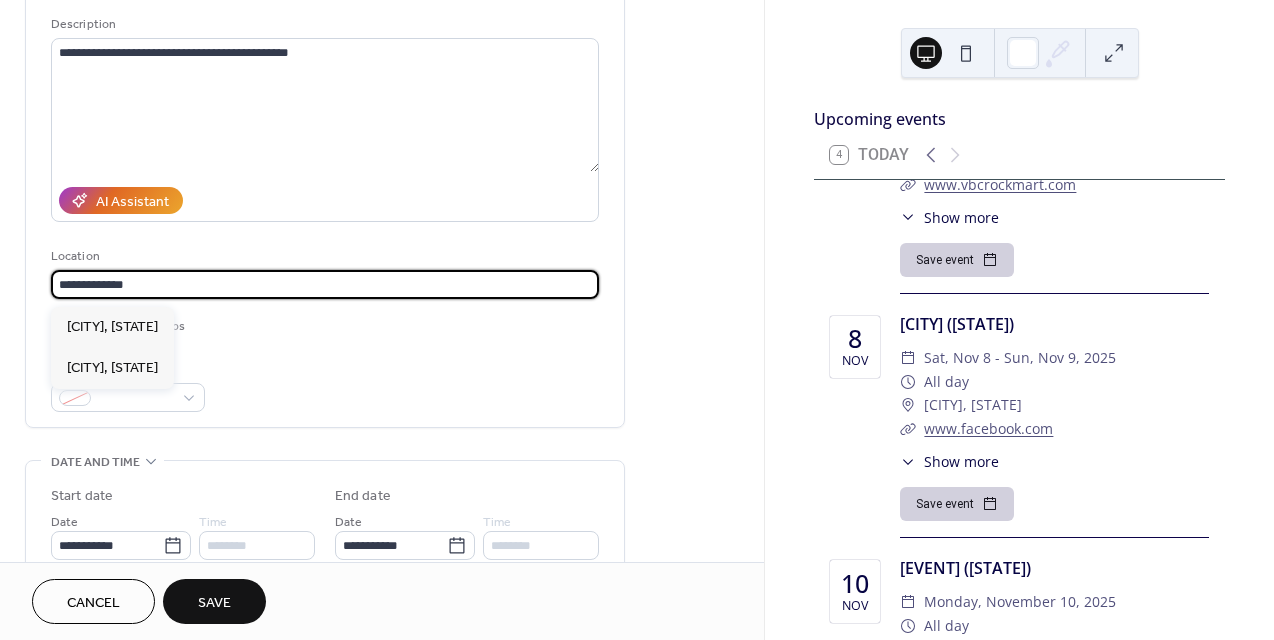 click on "**********" at bounding box center [325, 284] 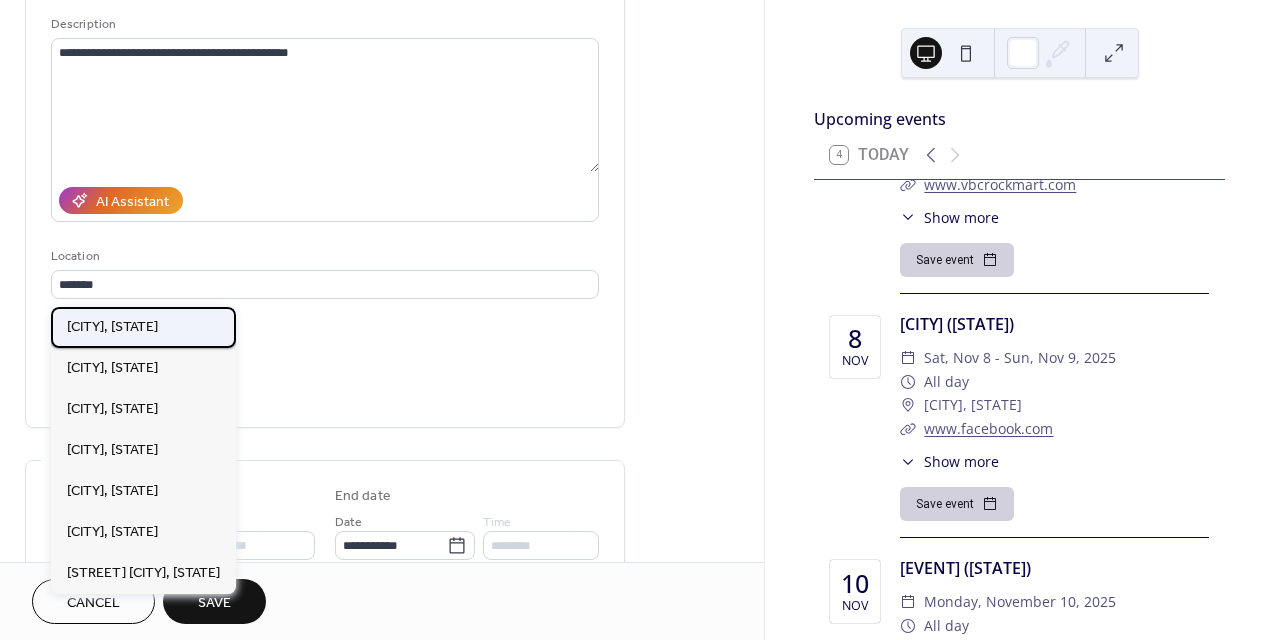 drag, startPoint x: 275, startPoint y: 283, endPoint x: 165, endPoint y: 320, distance: 116.05602 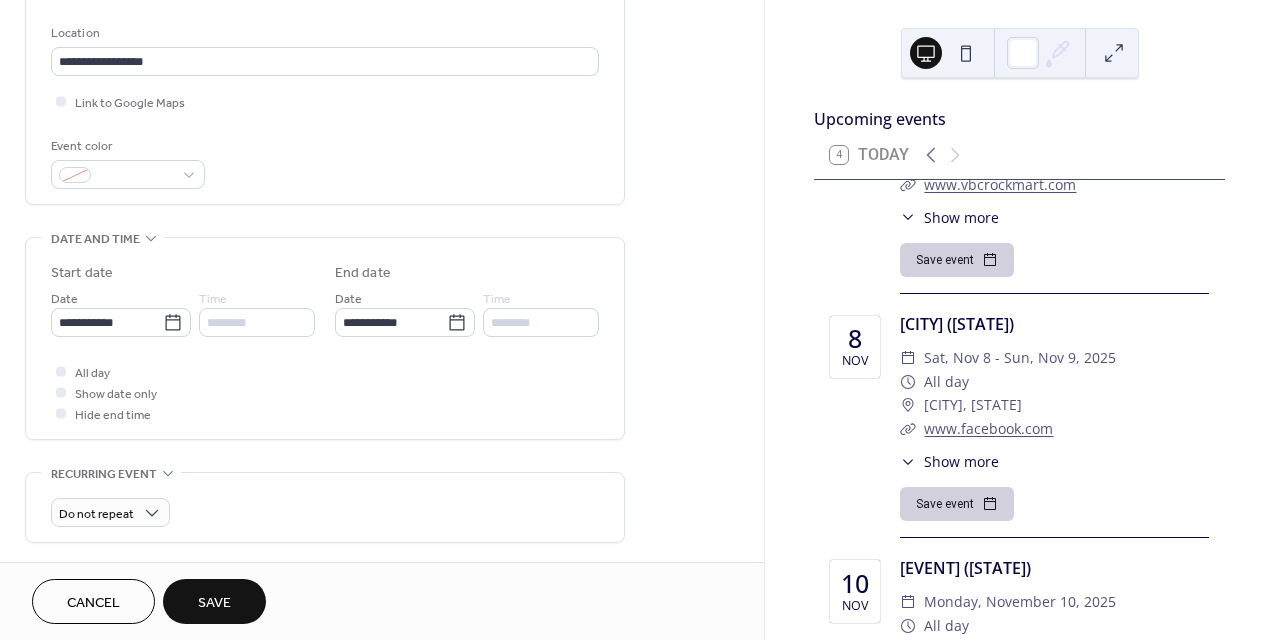 scroll, scrollTop: 415, scrollLeft: 0, axis: vertical 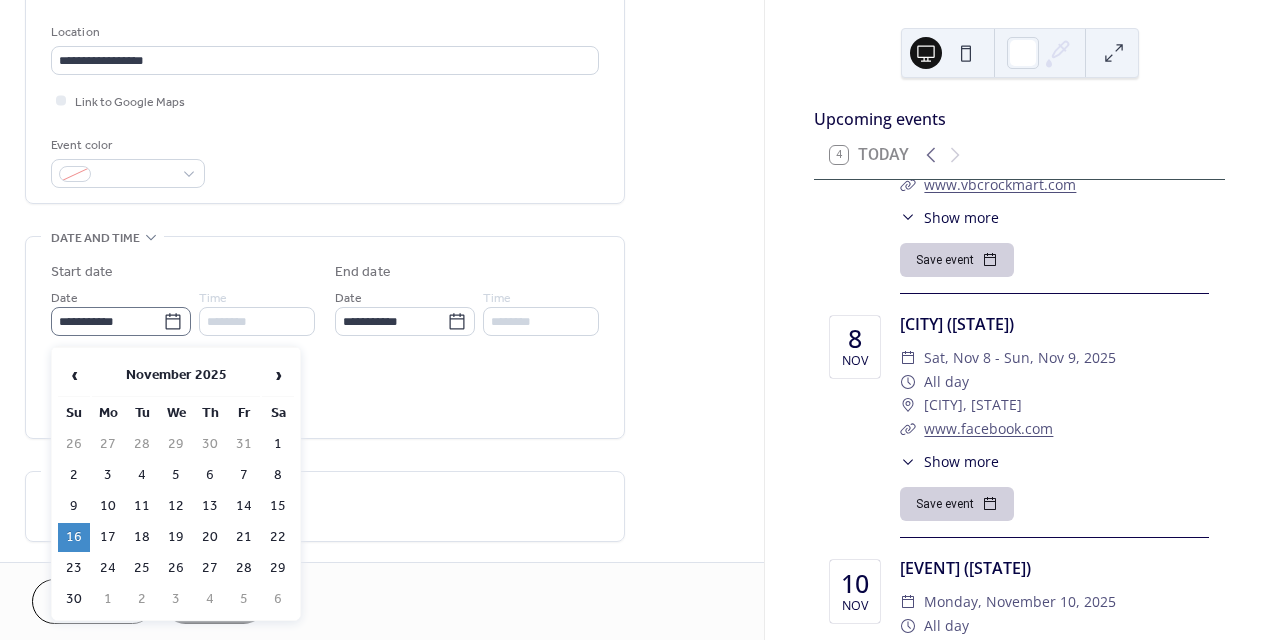 click 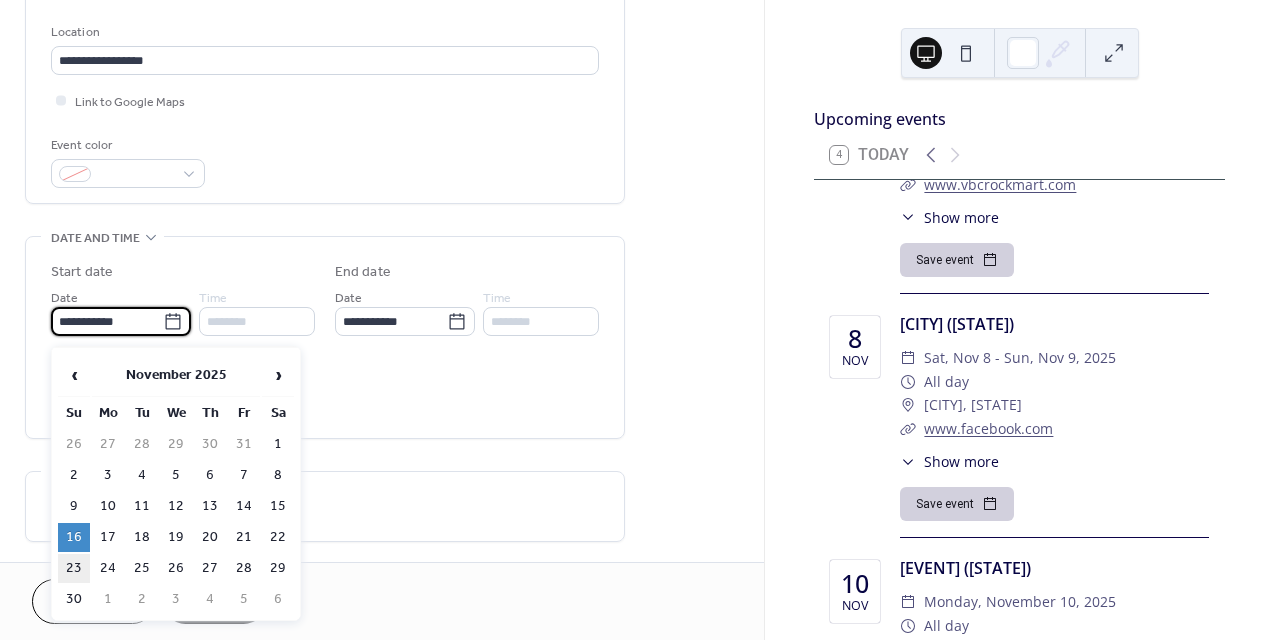 click on "23" at bounding box center [74, 568] 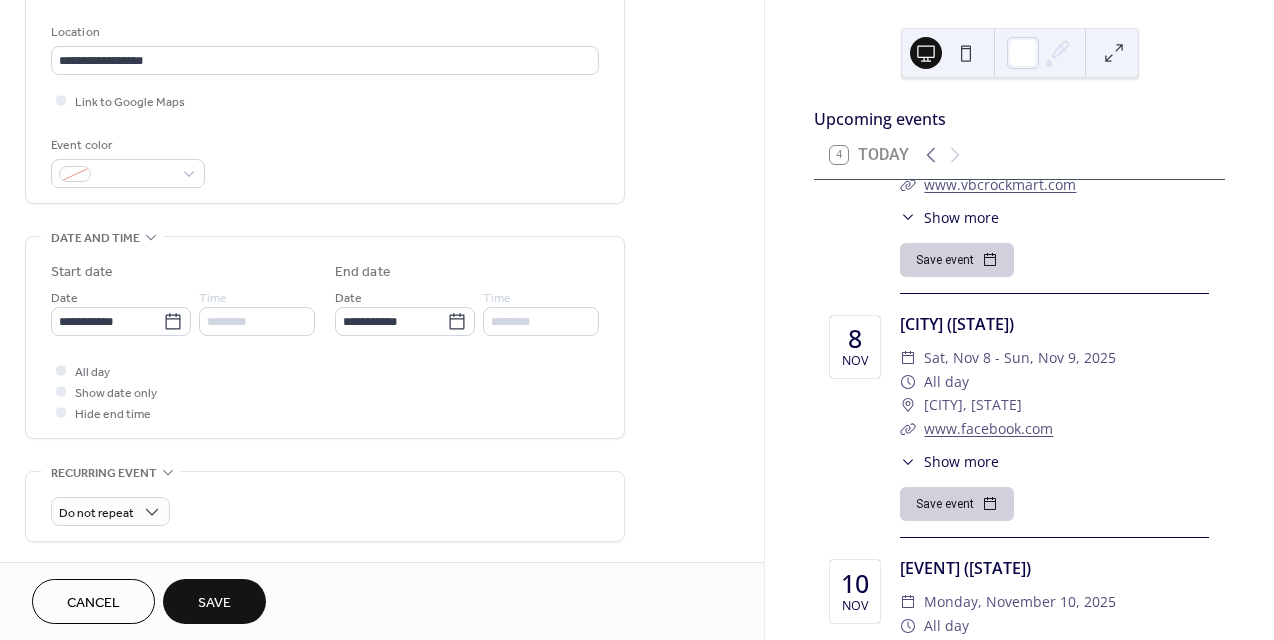 type on "**********" 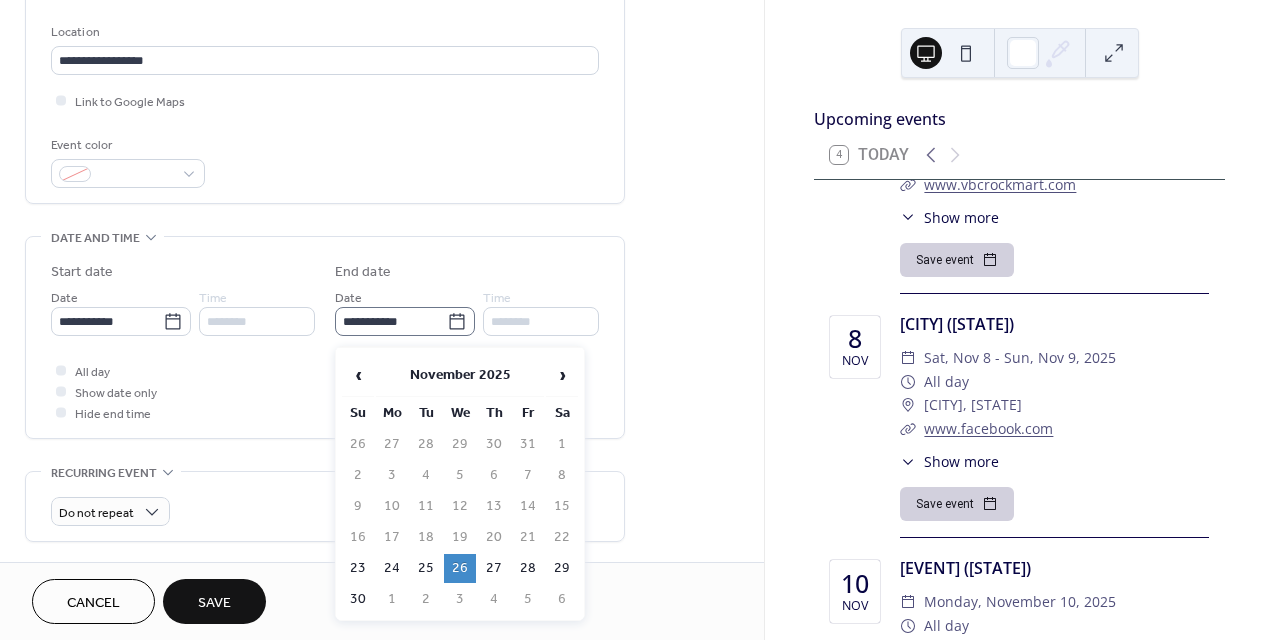 click 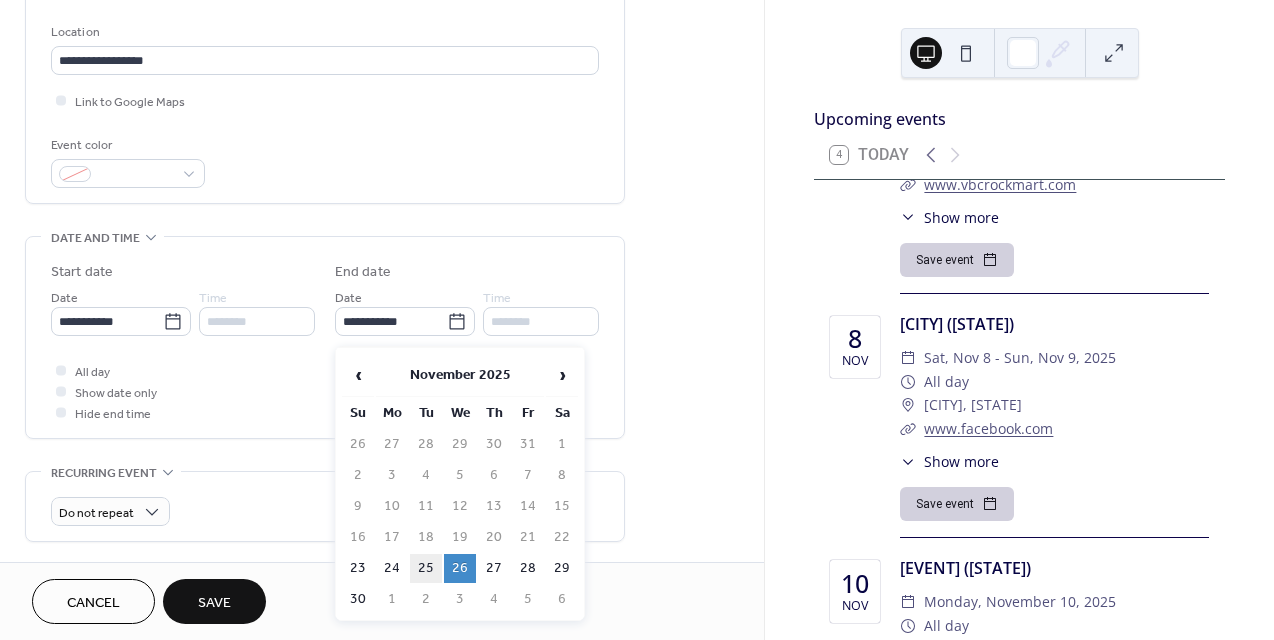 click on "25" at bounding box center (426, 568) 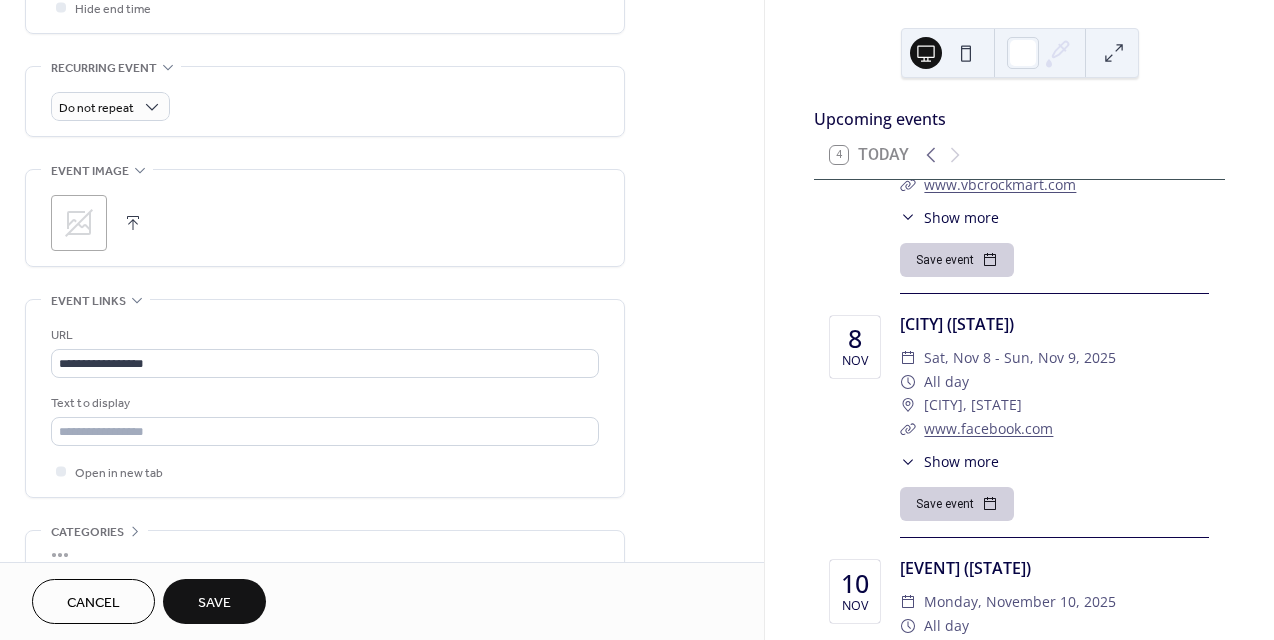 scroll, scrollTop: 823, scrollLeft: 0, axis: vertical 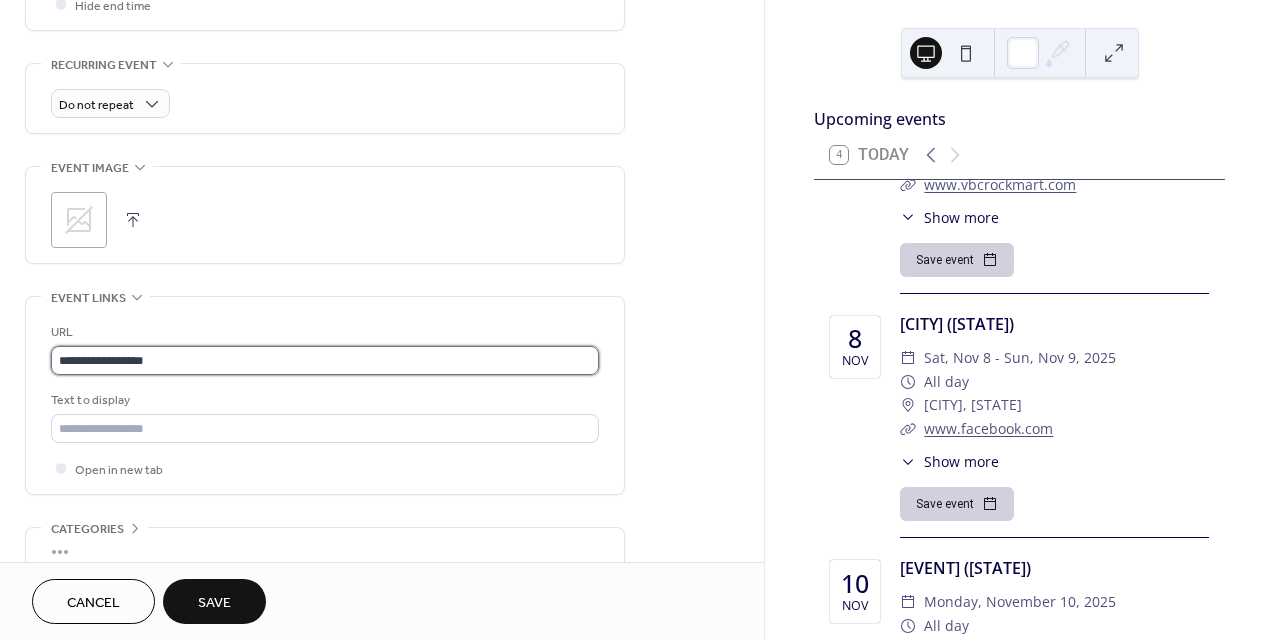 click on "**********" at bounding box center (325, 360) 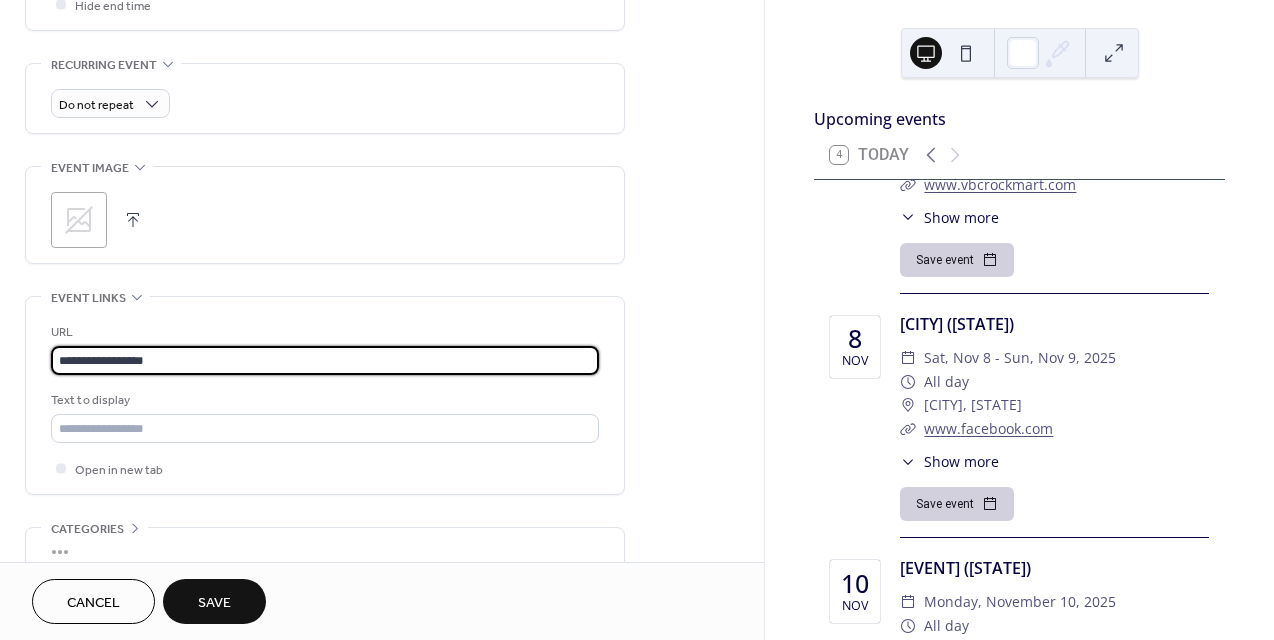 click on "**********" at bounding box center [325, 360] 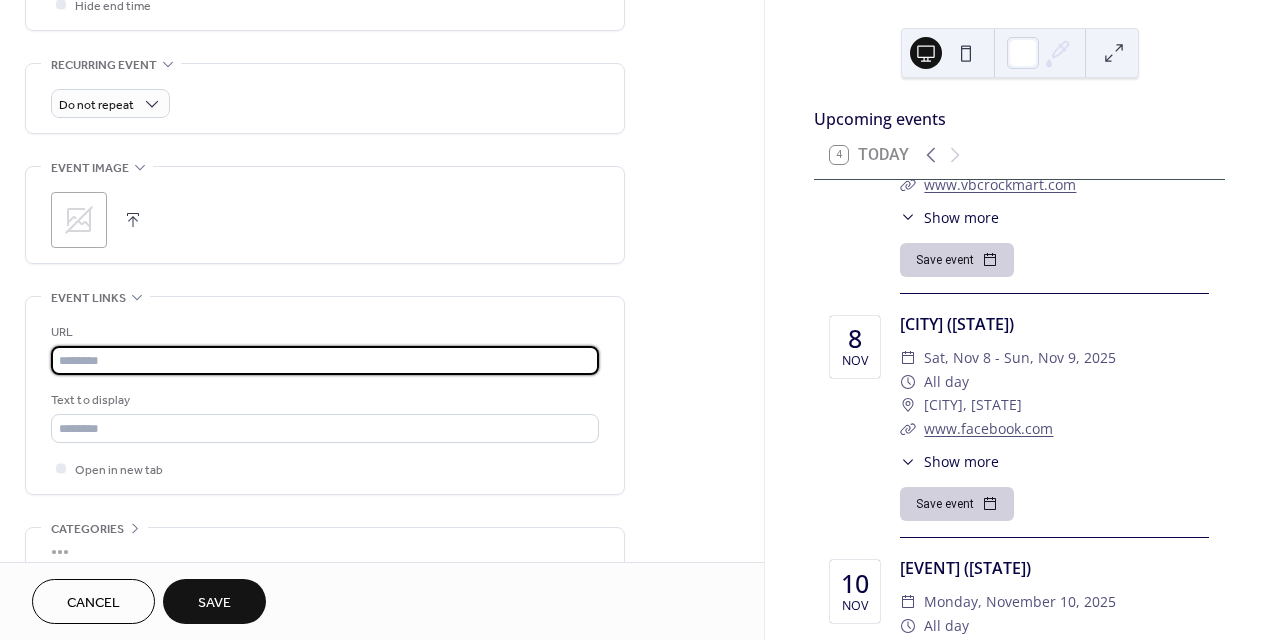 paste on "**********" 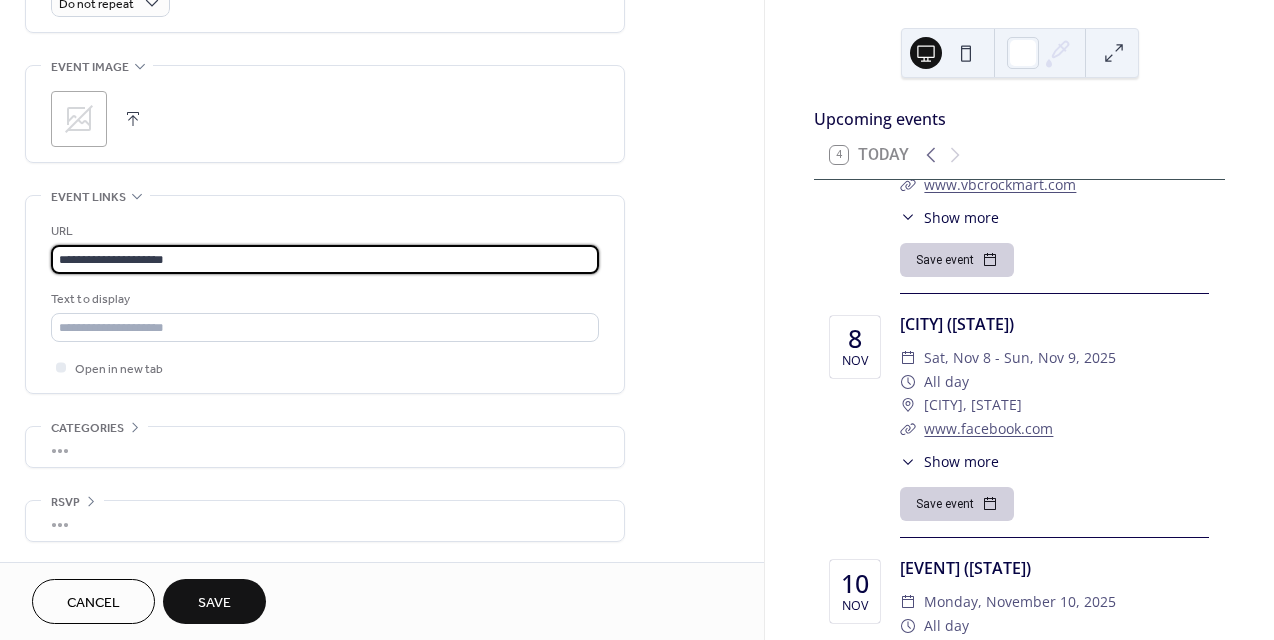 scroll, scrollTop: 934, scrollLeft: 0, axis: vertical 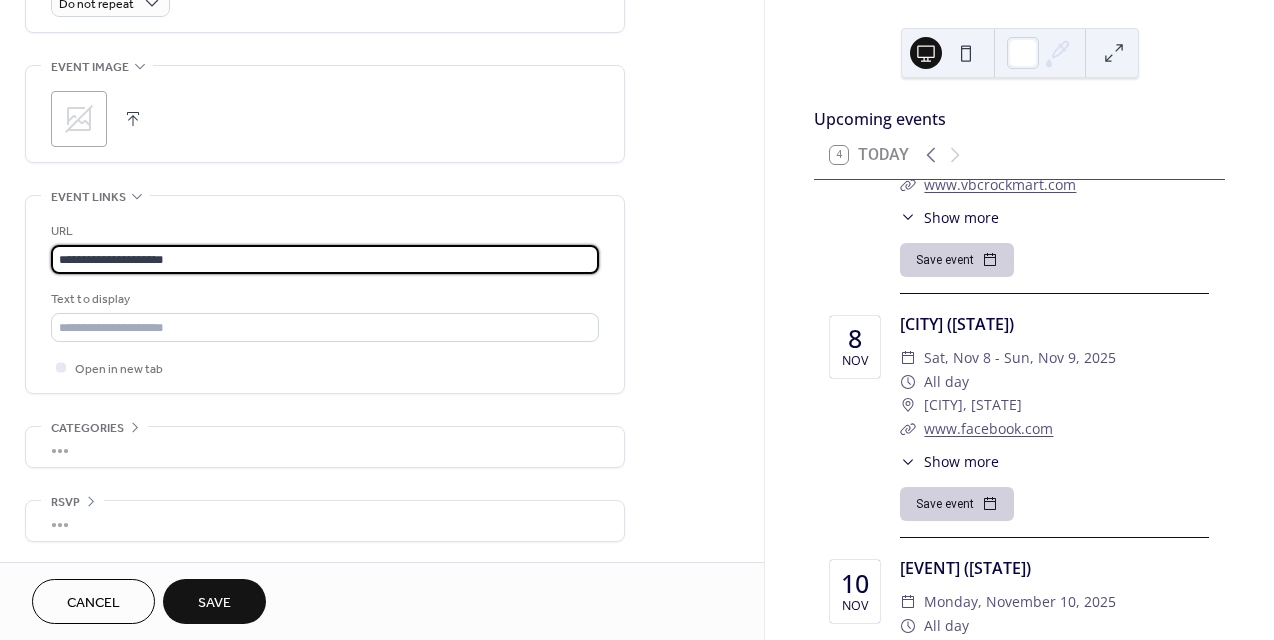 type on "**********" 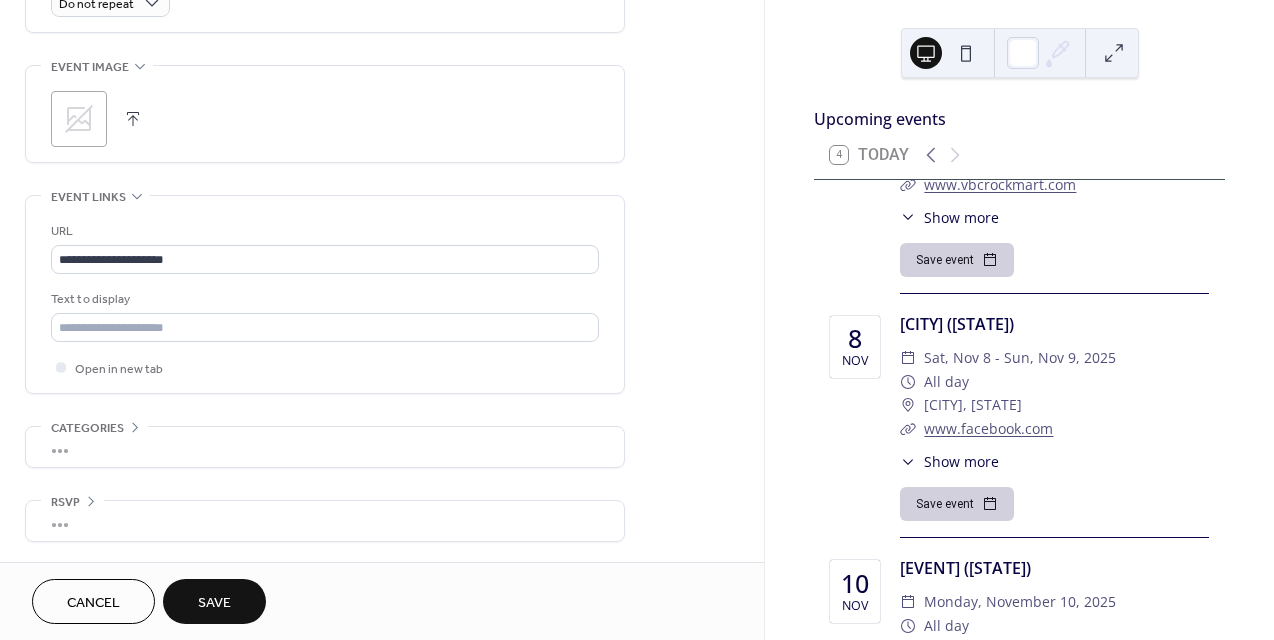 click on "Save" at bounding box center (214, 603) 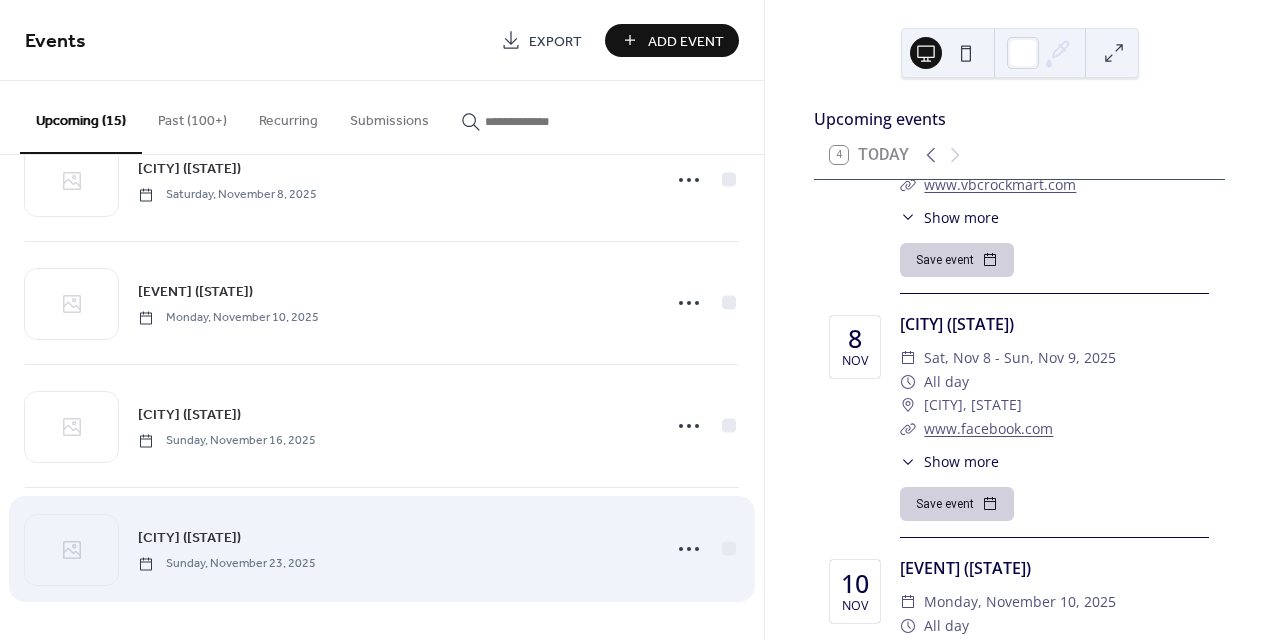 scroll, scrollTop: 1419, scrollLeft: 0, axis: vertical 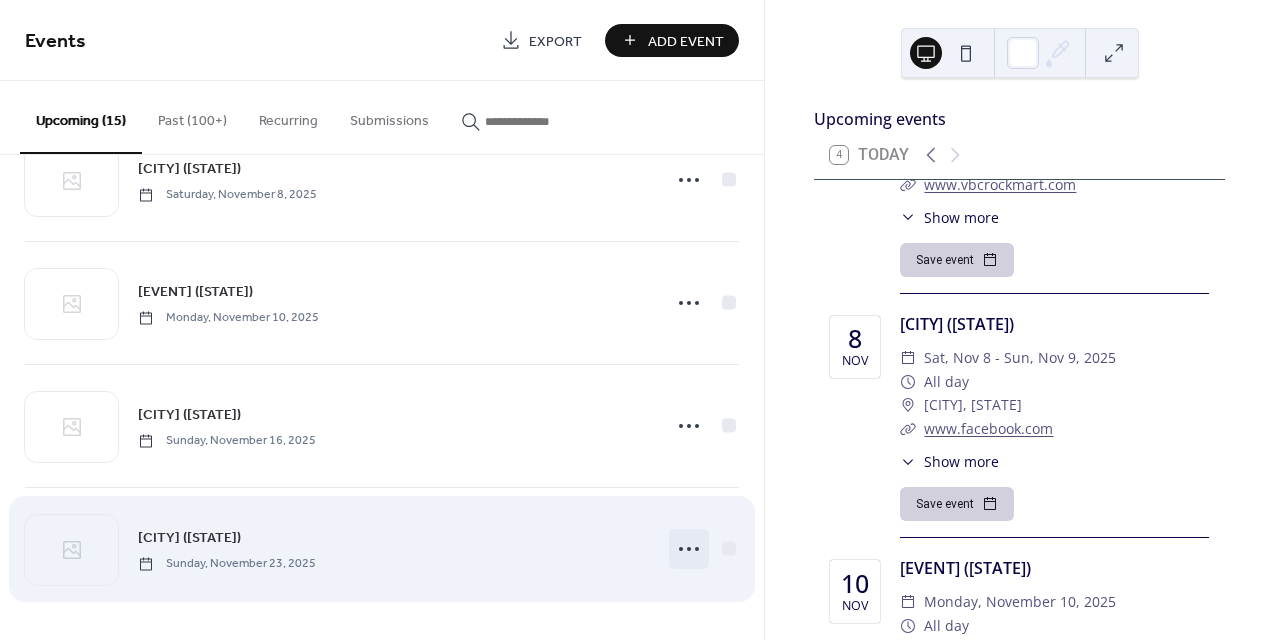click 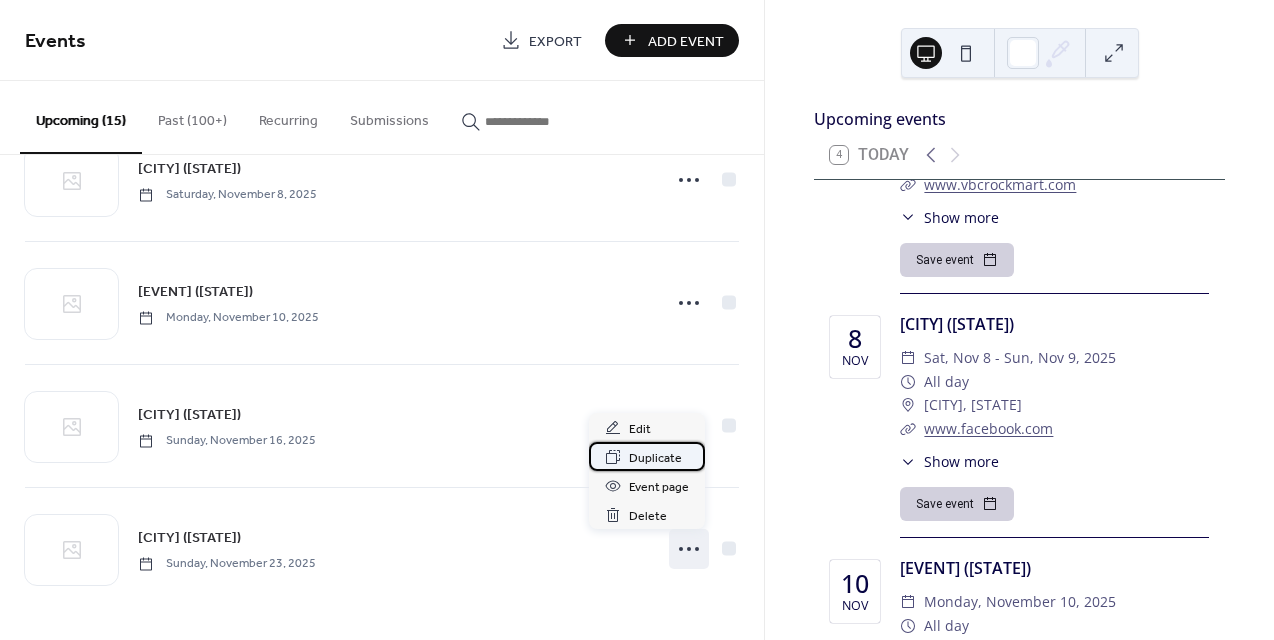 click on "Duplicate" at bounding box center [655, 458] 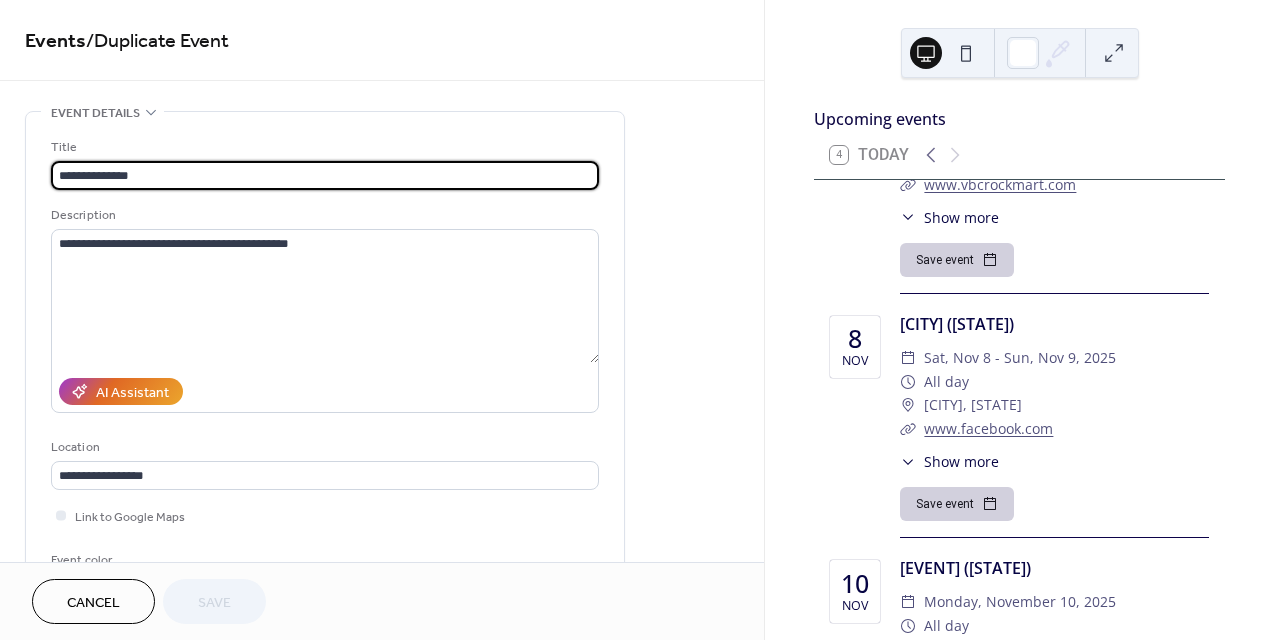 click on "**********" at bounding box center [325, 175] 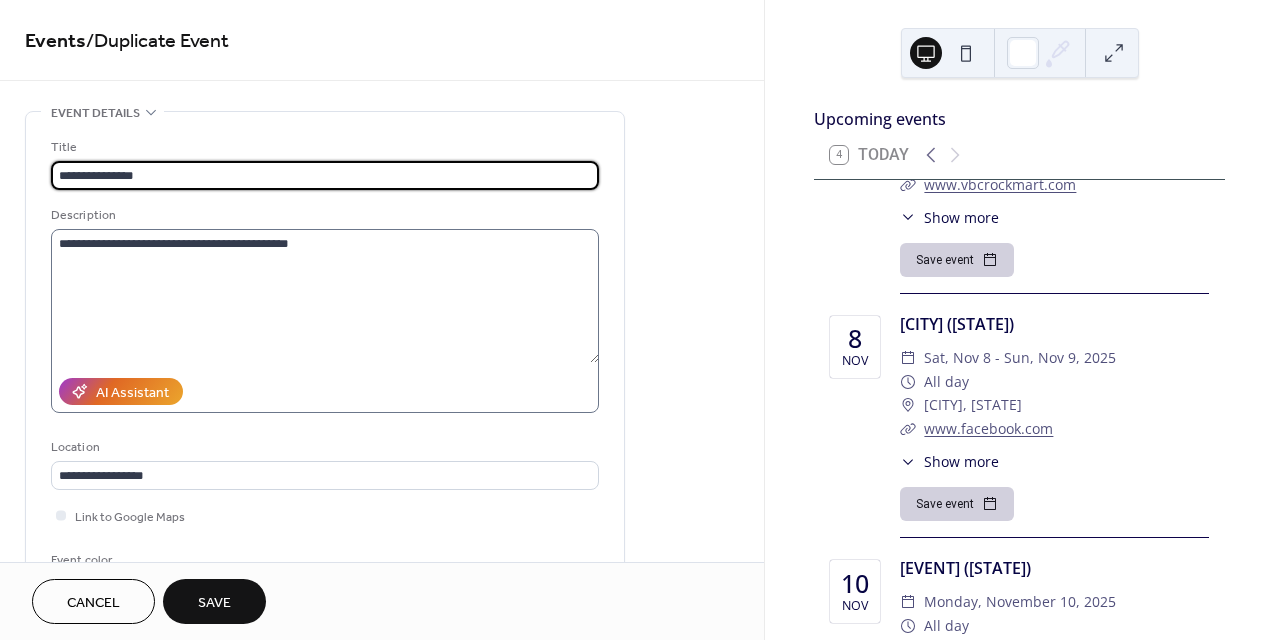 type on "**********" 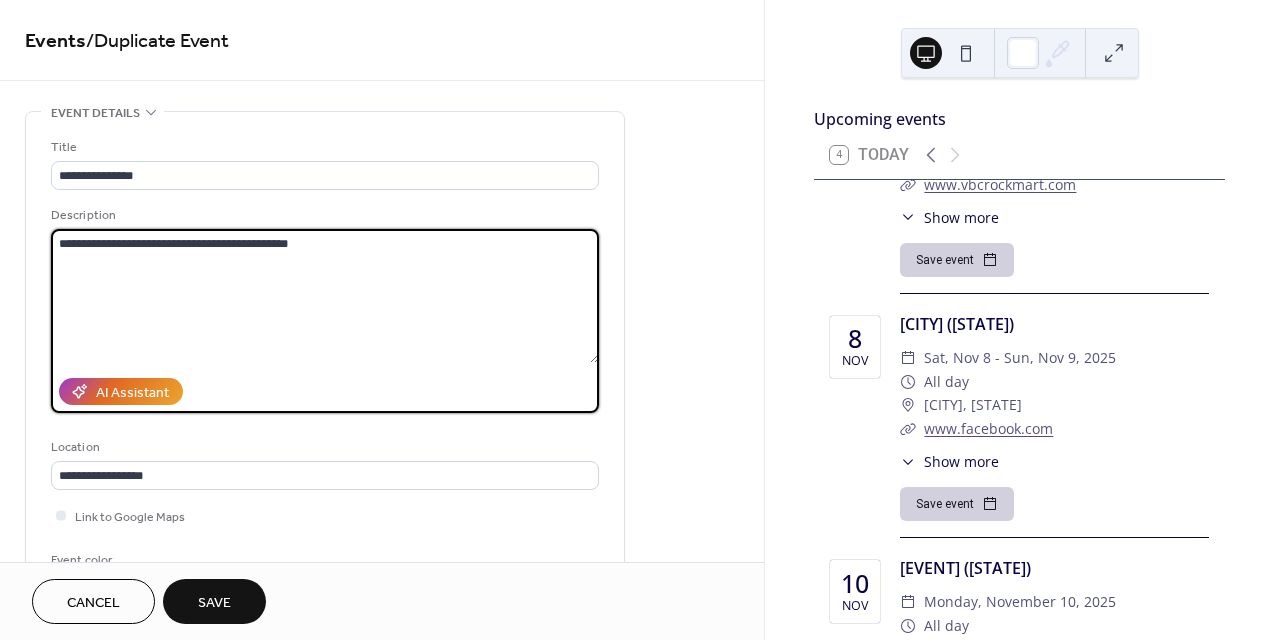 drag, startPoint x: 107, startPoint y: 241, endPoint x: 368, endPoint y: 283, distance: 264.35773 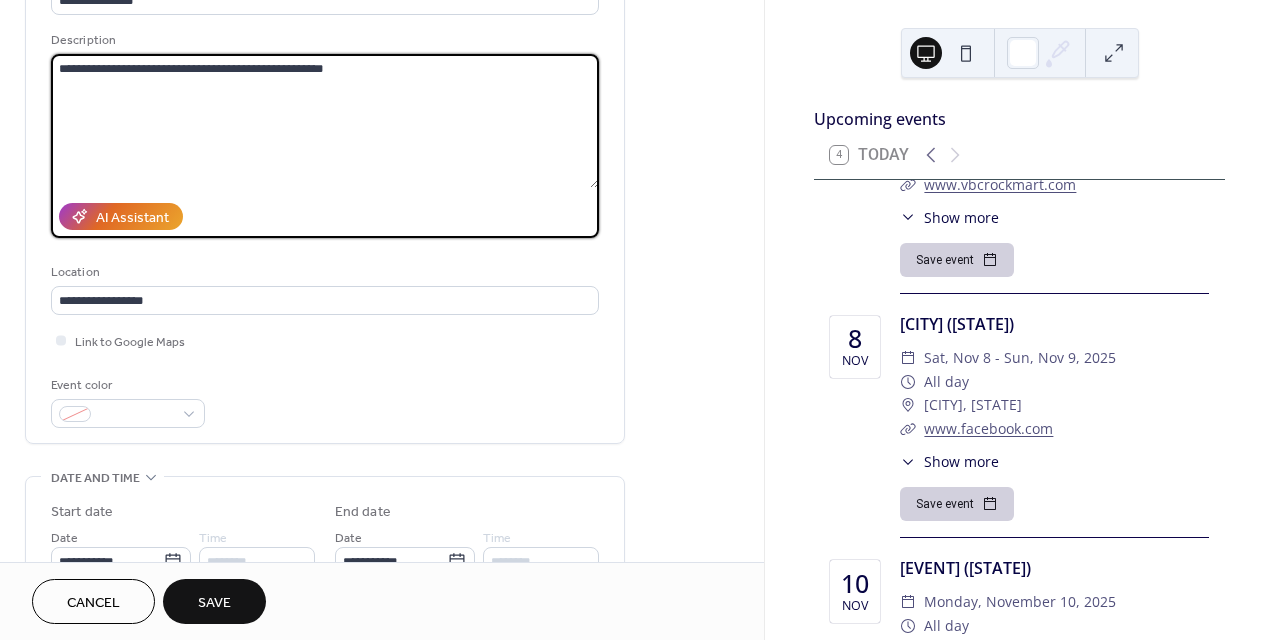 scroll, scrollTop: 178, scrollLeft: 0, axis: vertical 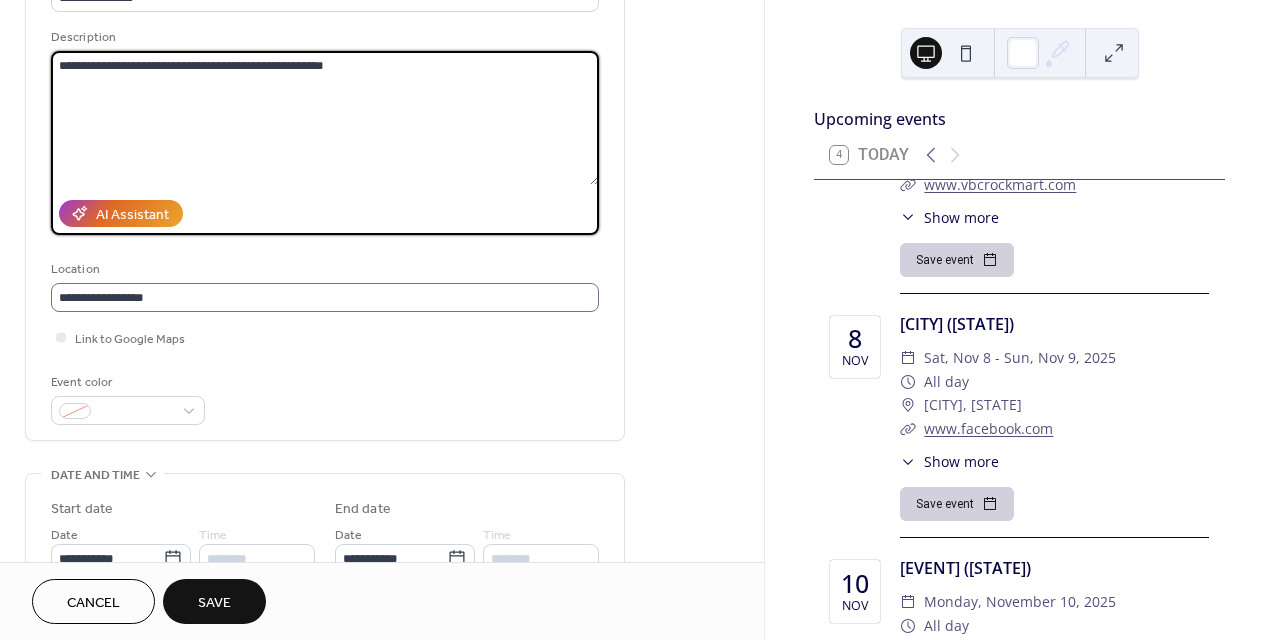 type on "**********" 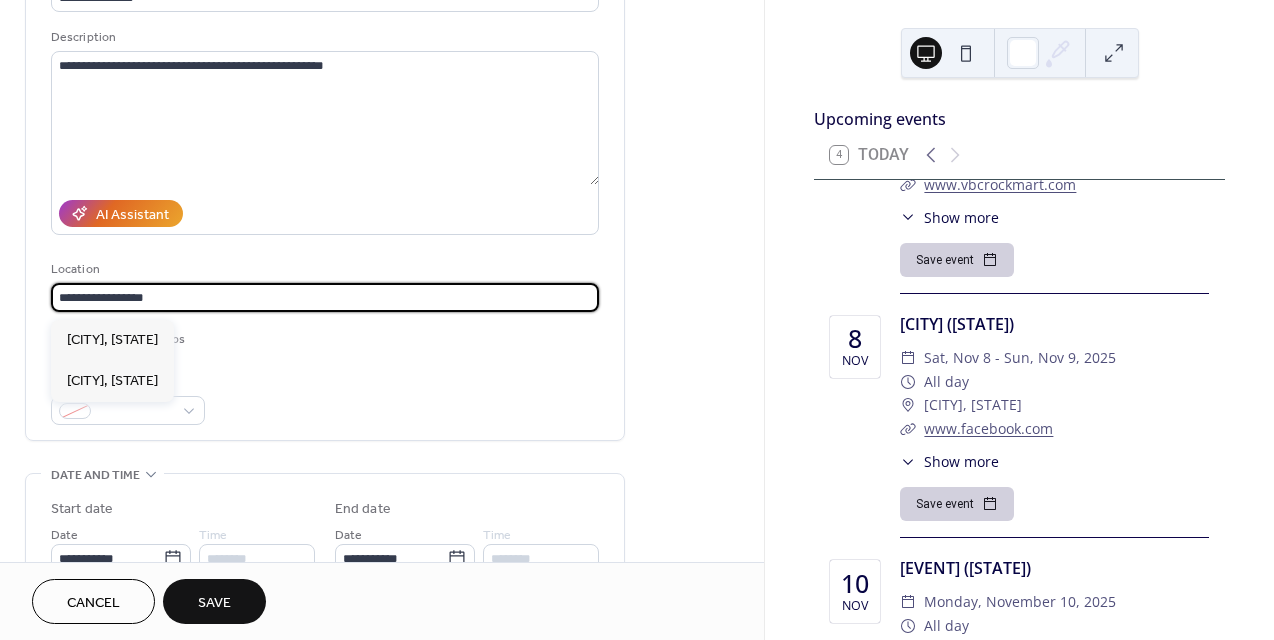 click on "**********" at bounding box center (325, 297) 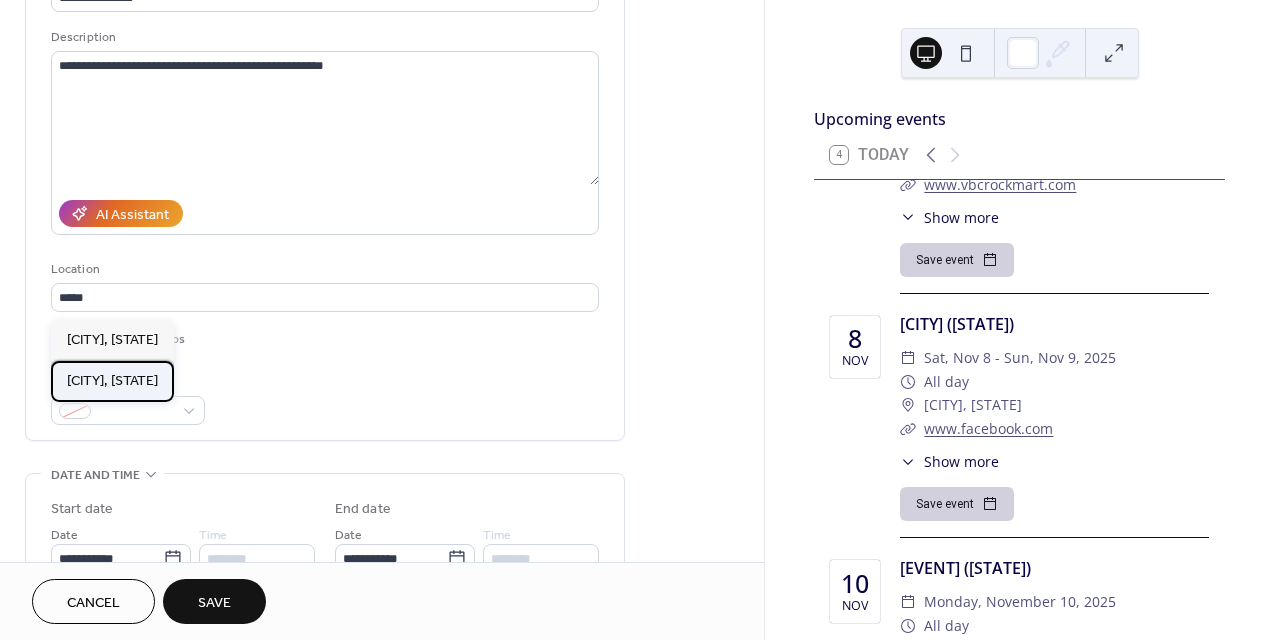 click on "Bardstown , [STATE]" at bounding box center (112, 381) 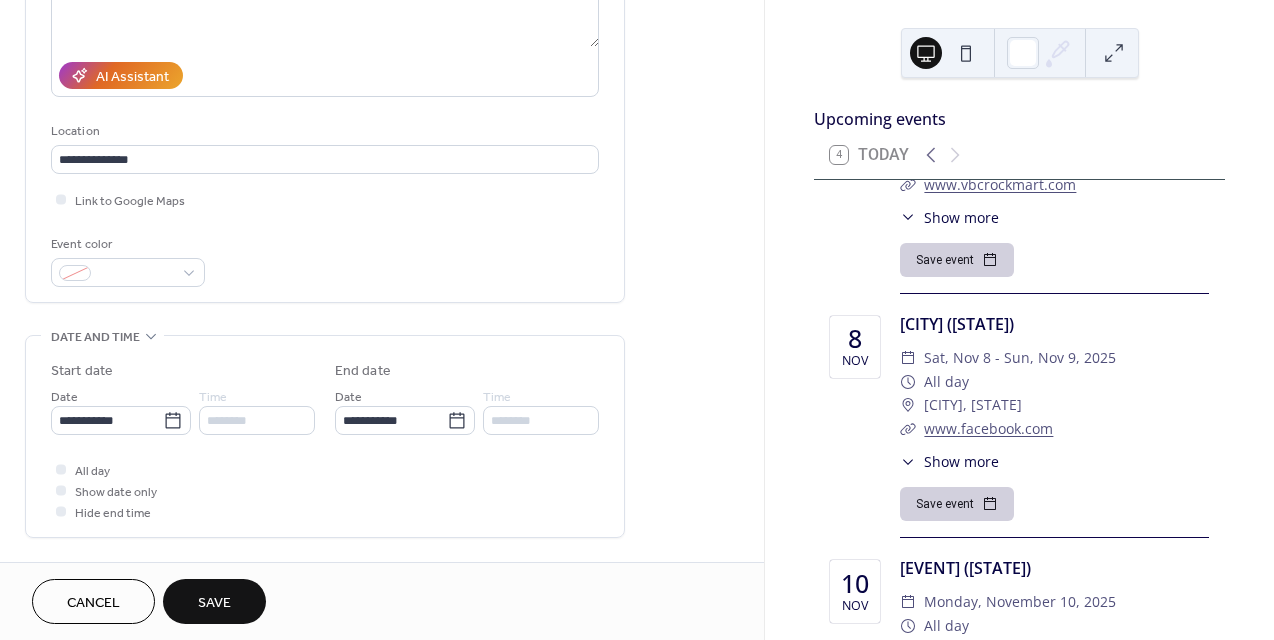 scroll, scrollTop: 325, scrollLeft: 0, axis: vertical 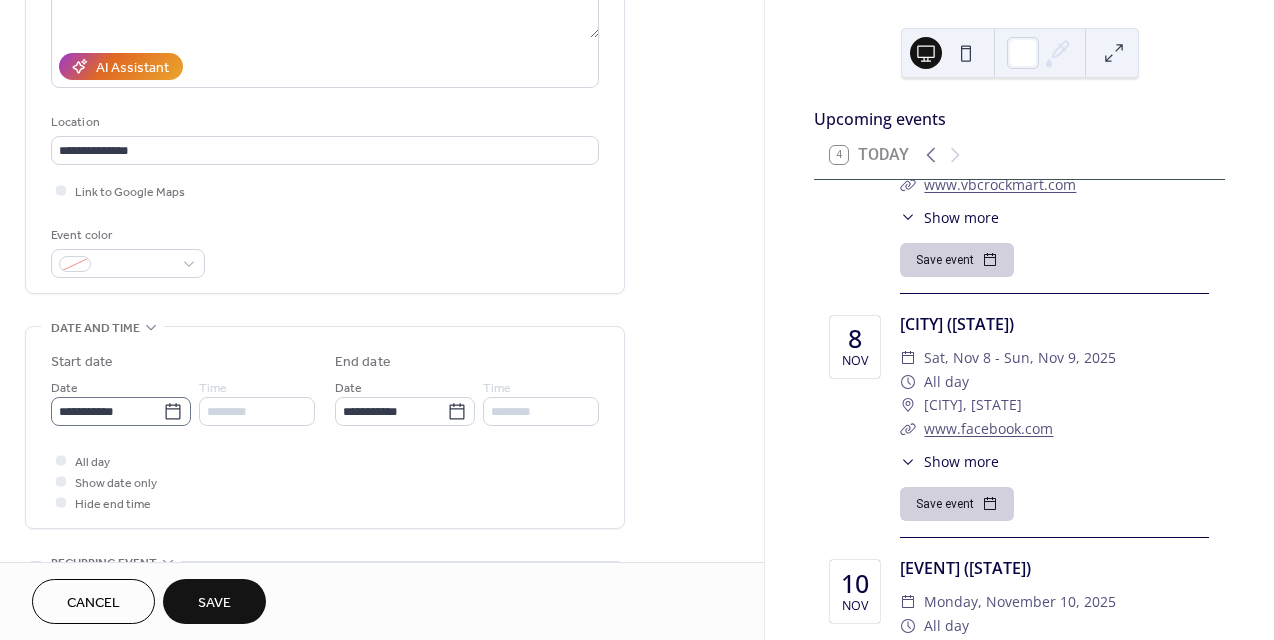 click 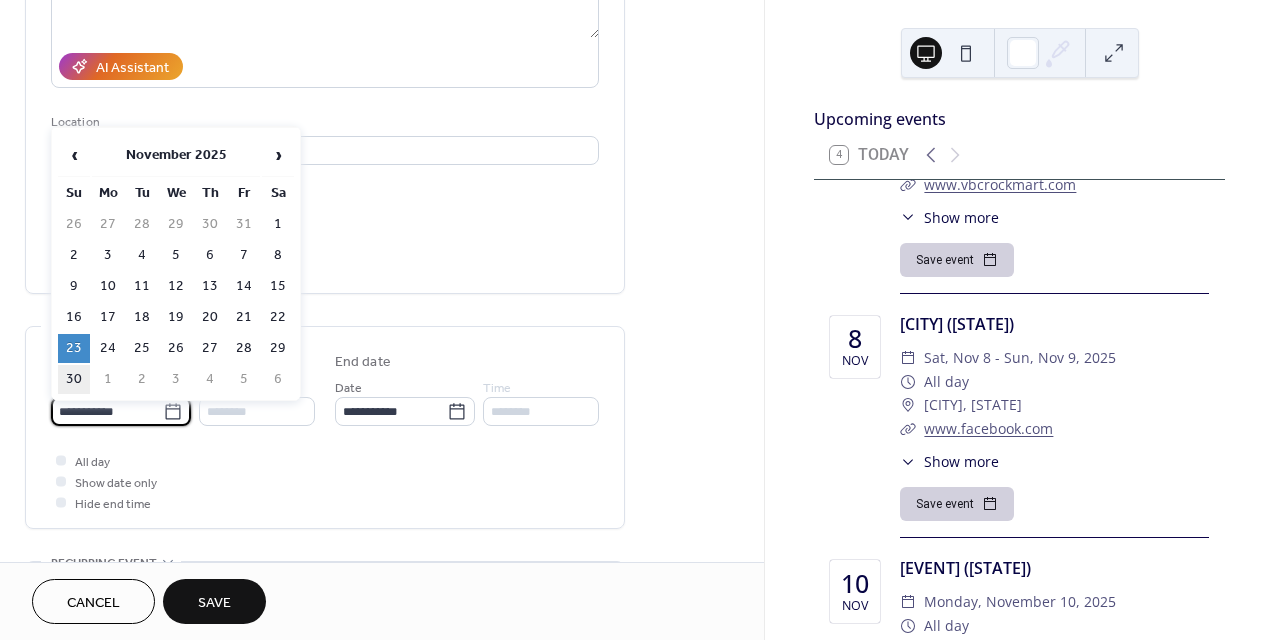 click on "30" at bounding box center [74, 379] 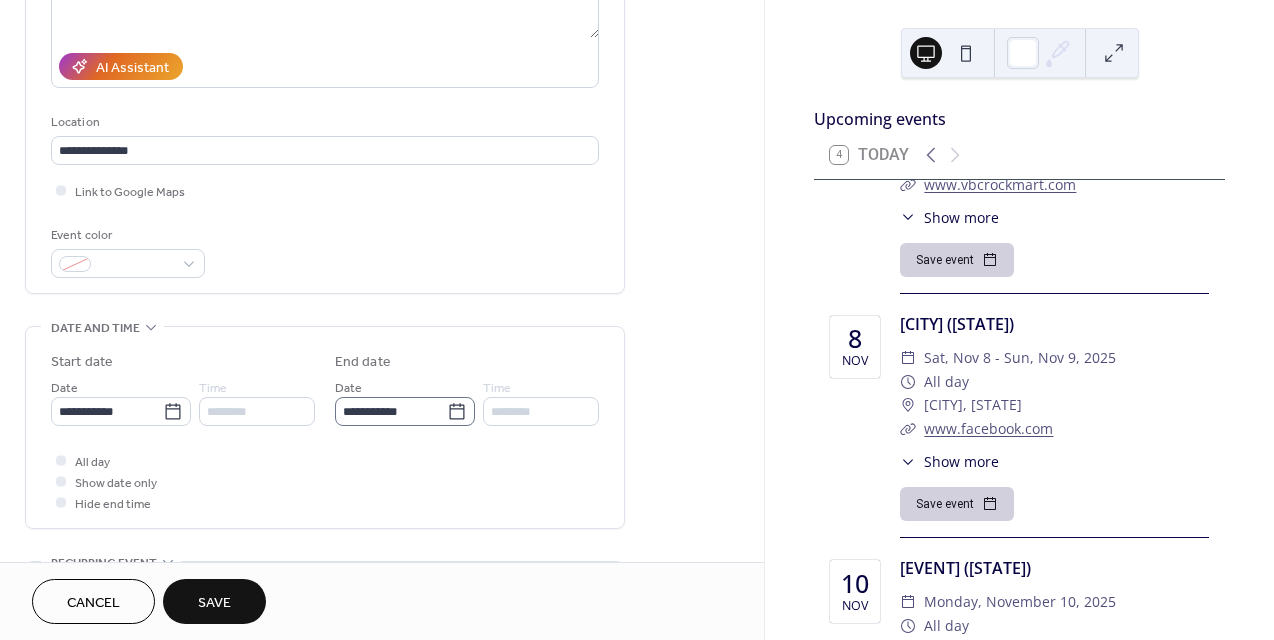 click 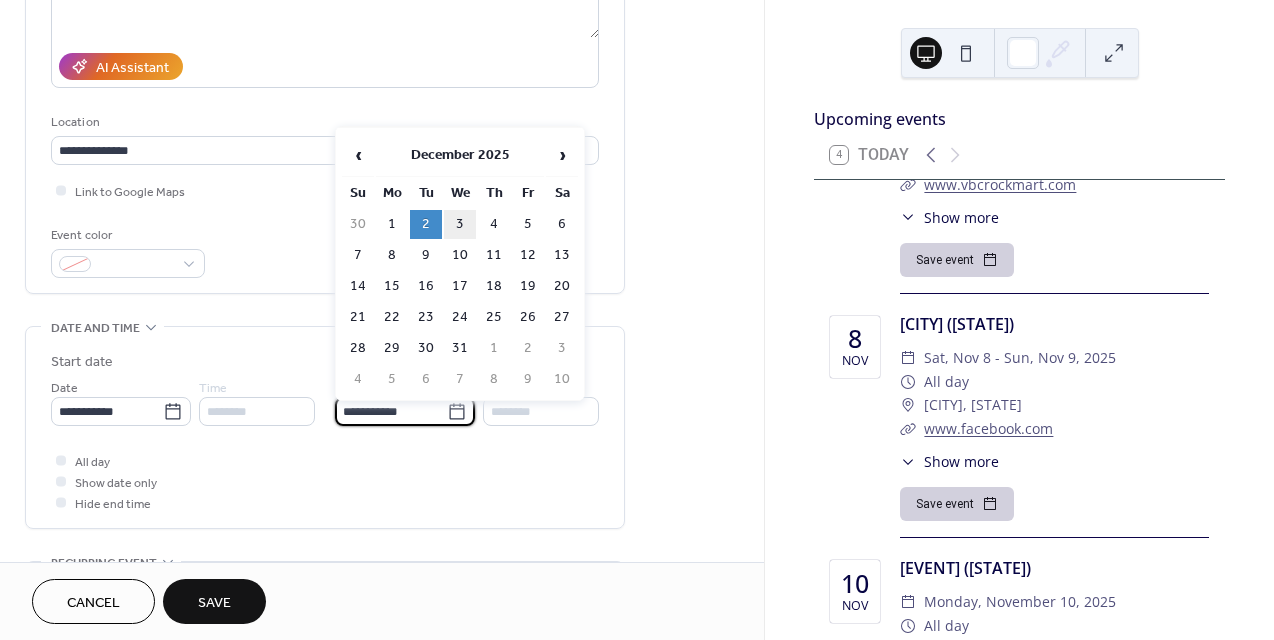 click on "3" at bounding box center (460, 224) 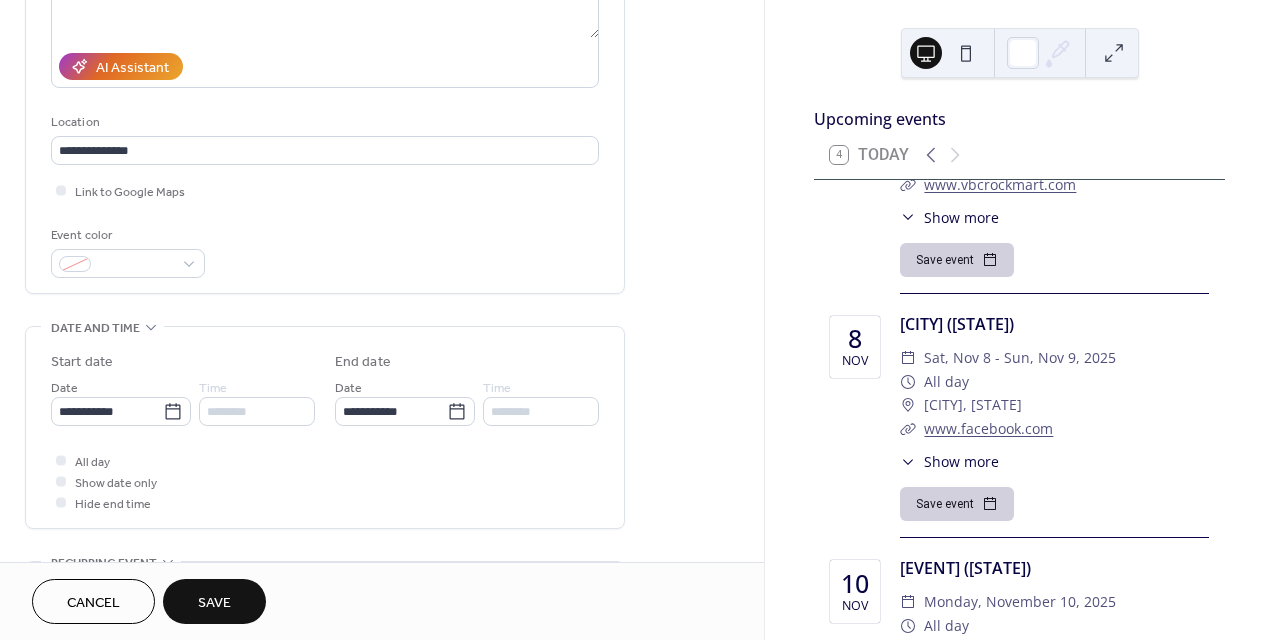 type on "**********" 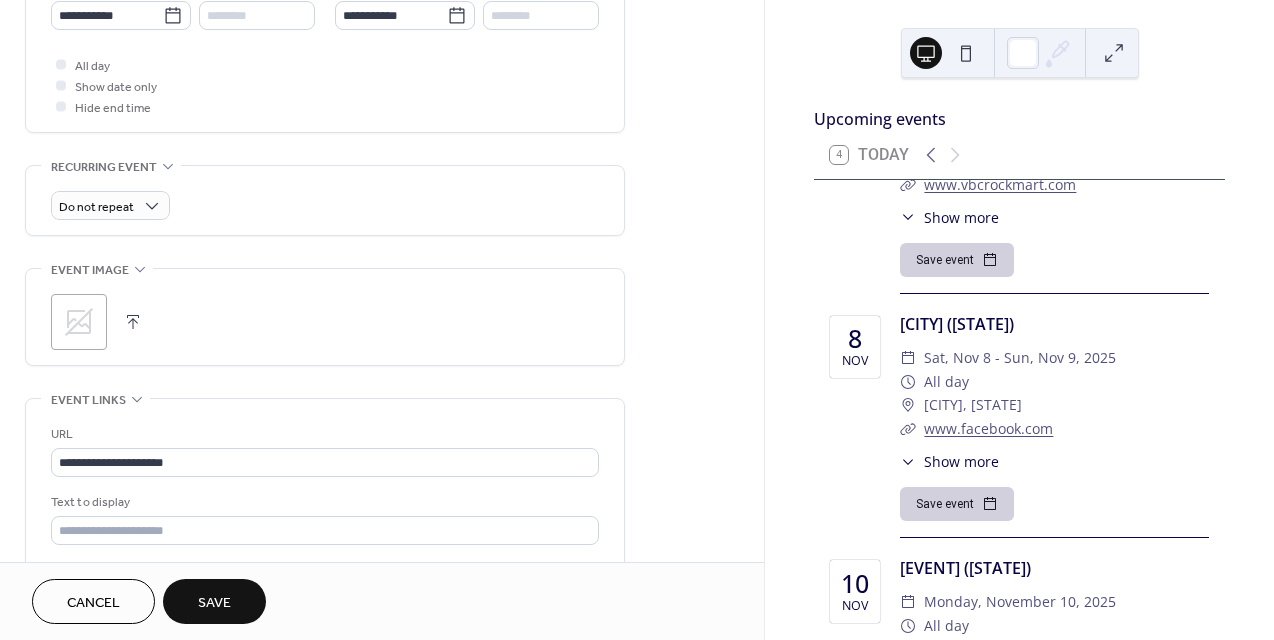 scroll, scrollTop: 758, scrollLeft: 0, axis: vertical 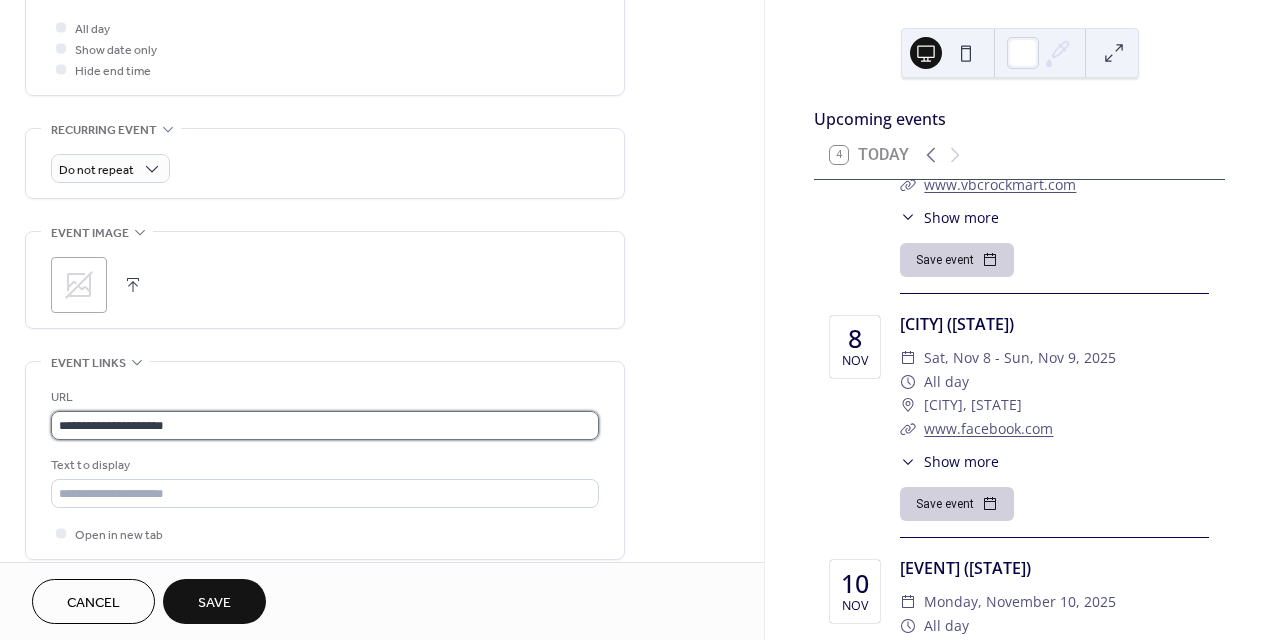 click on "**********" at bounding box center [325, 425] 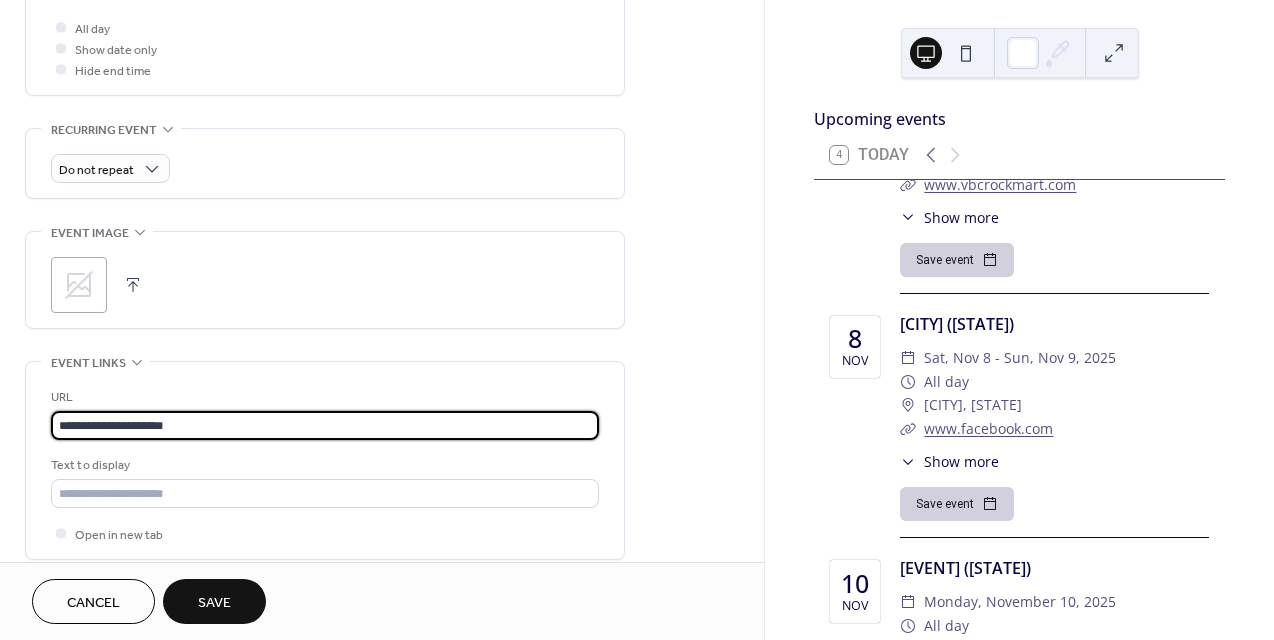 click on "**********" at bounding box center (325, 425) 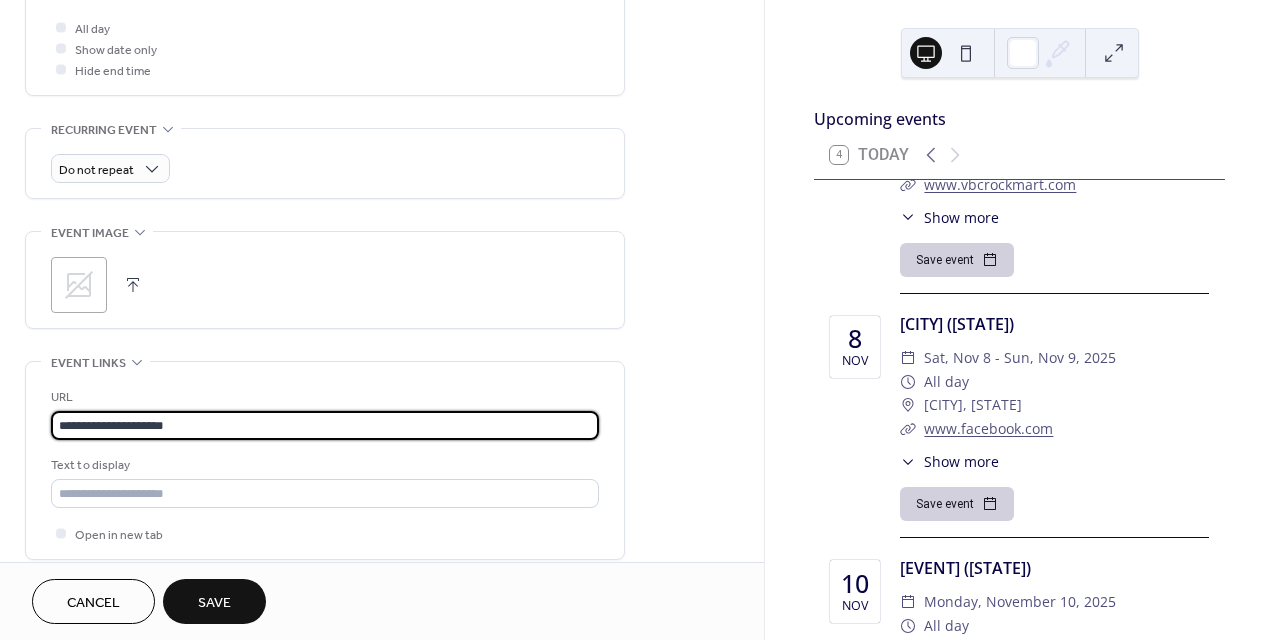 click on "**********" at bounding box center (325, 425) 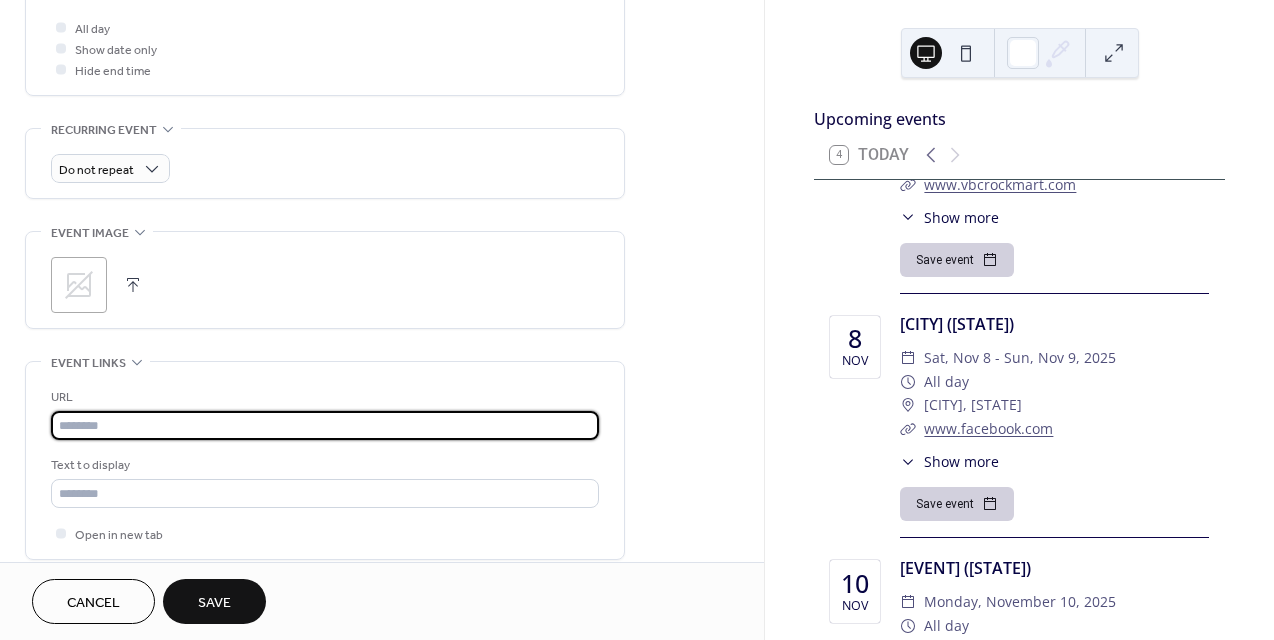 paste on "**********" 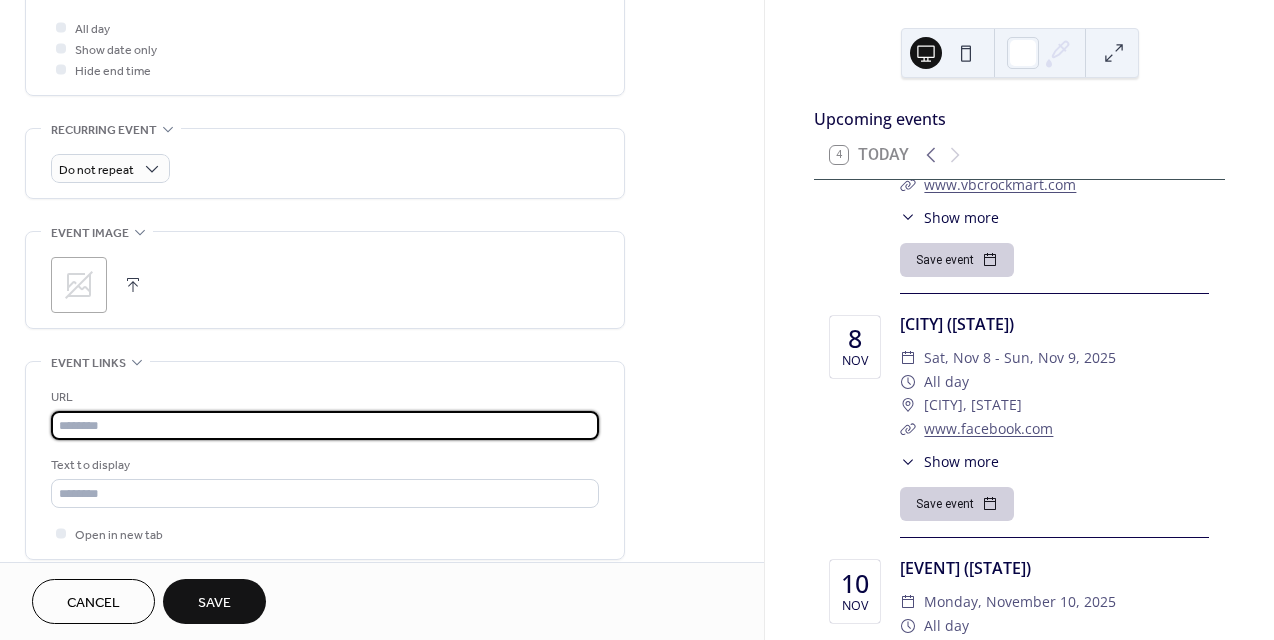 type on "**********" 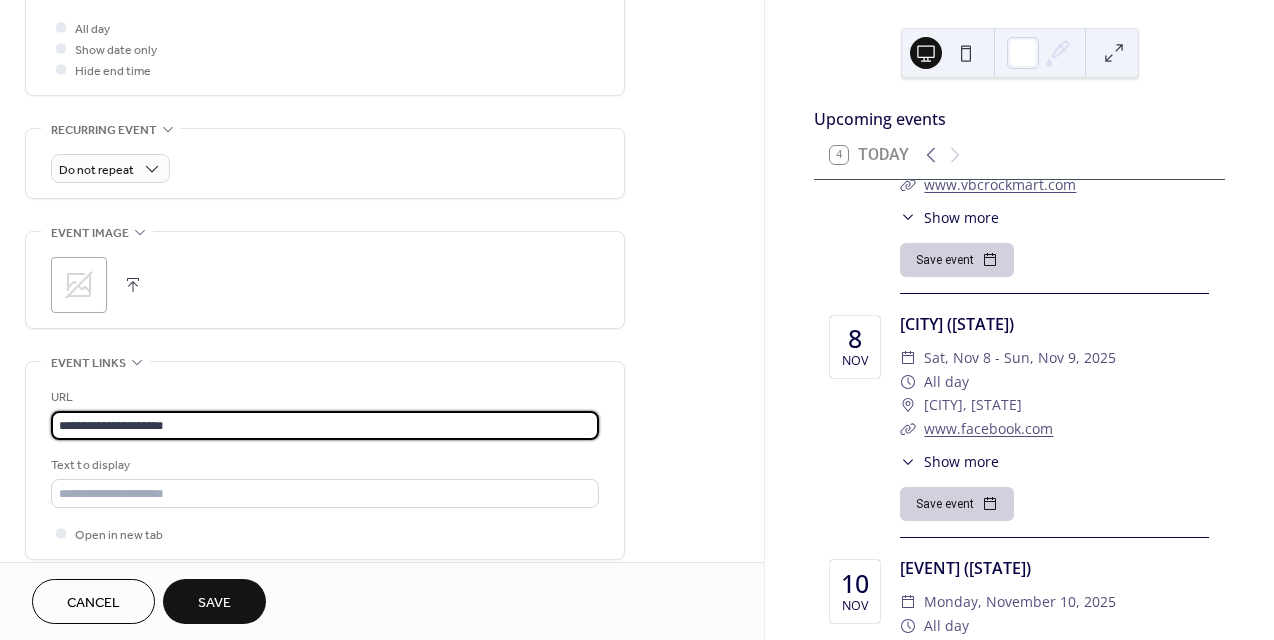 click on "**********" at bounding box center [325, 425] 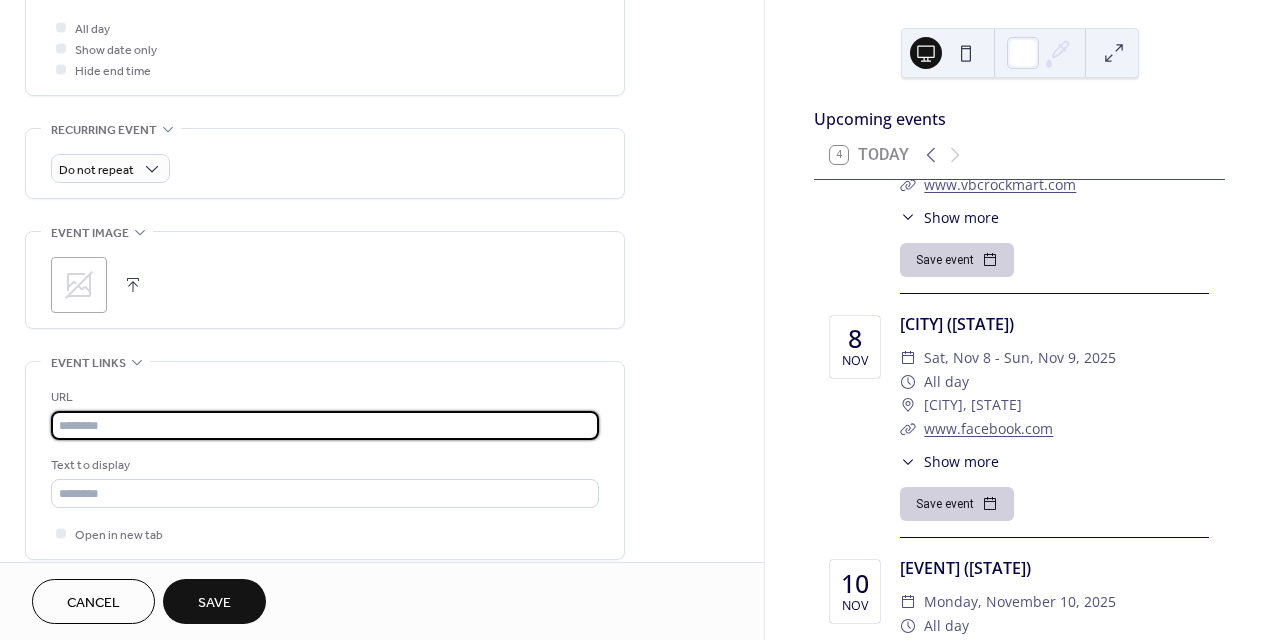 paste on "**********" 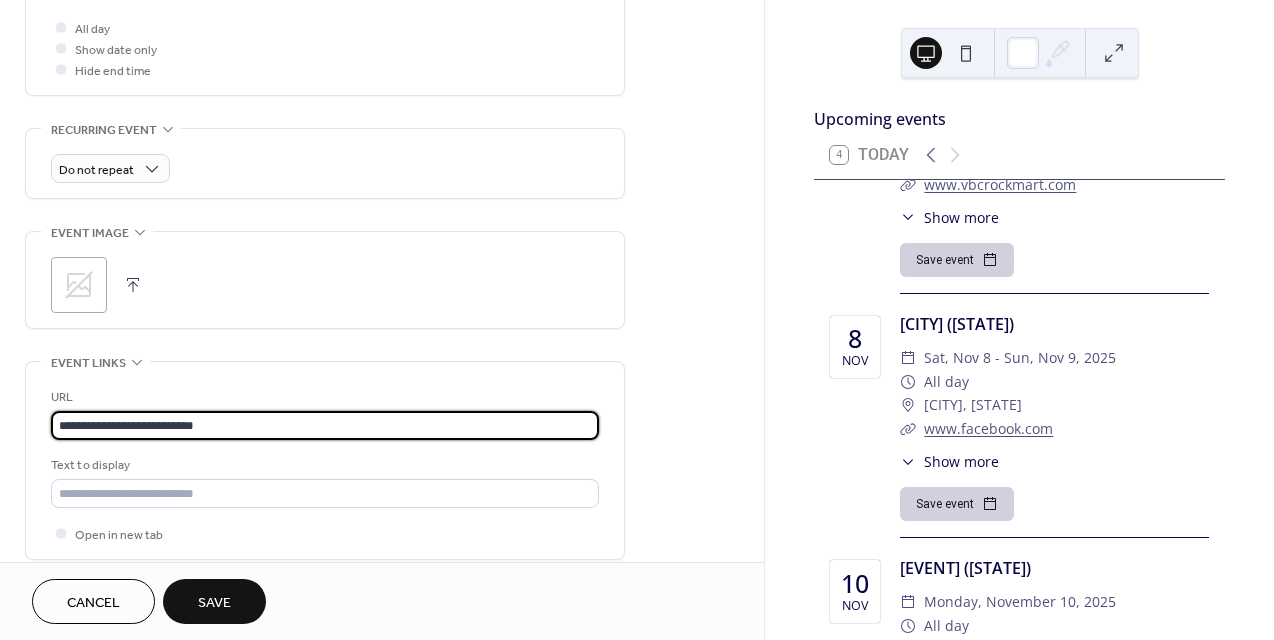 type on "**********" 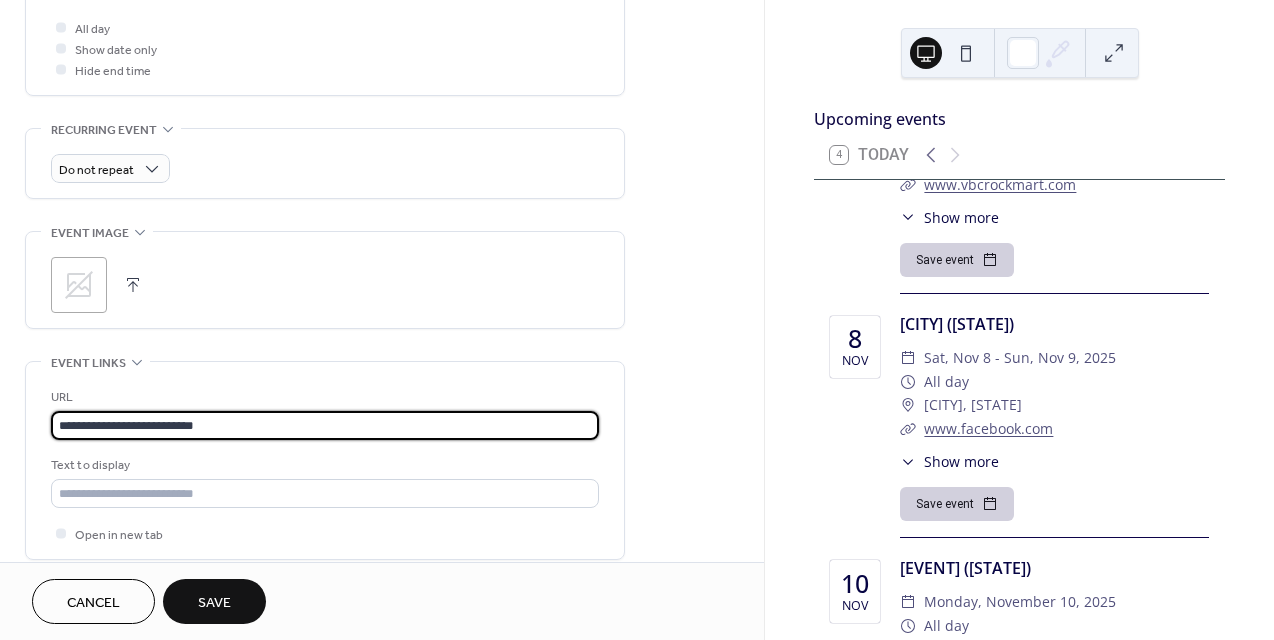 click on "Save" at bounding box center (214, 601) 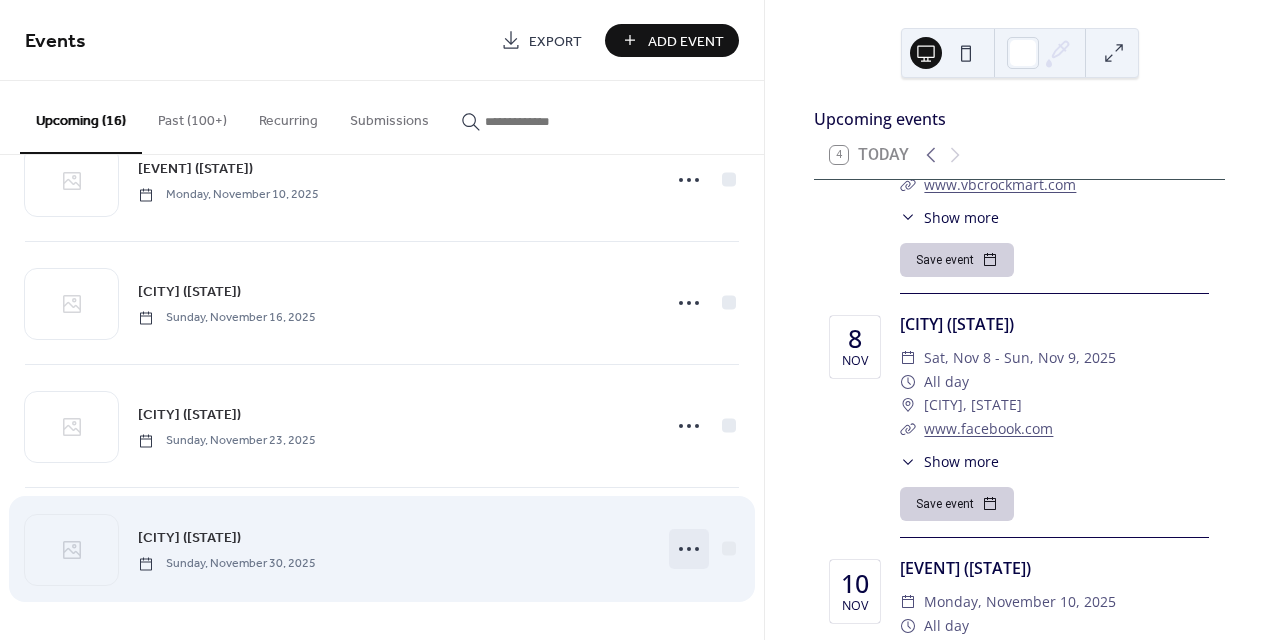 scroll, scrollTop: 1542, scrollLeft: 0, axis: vertical 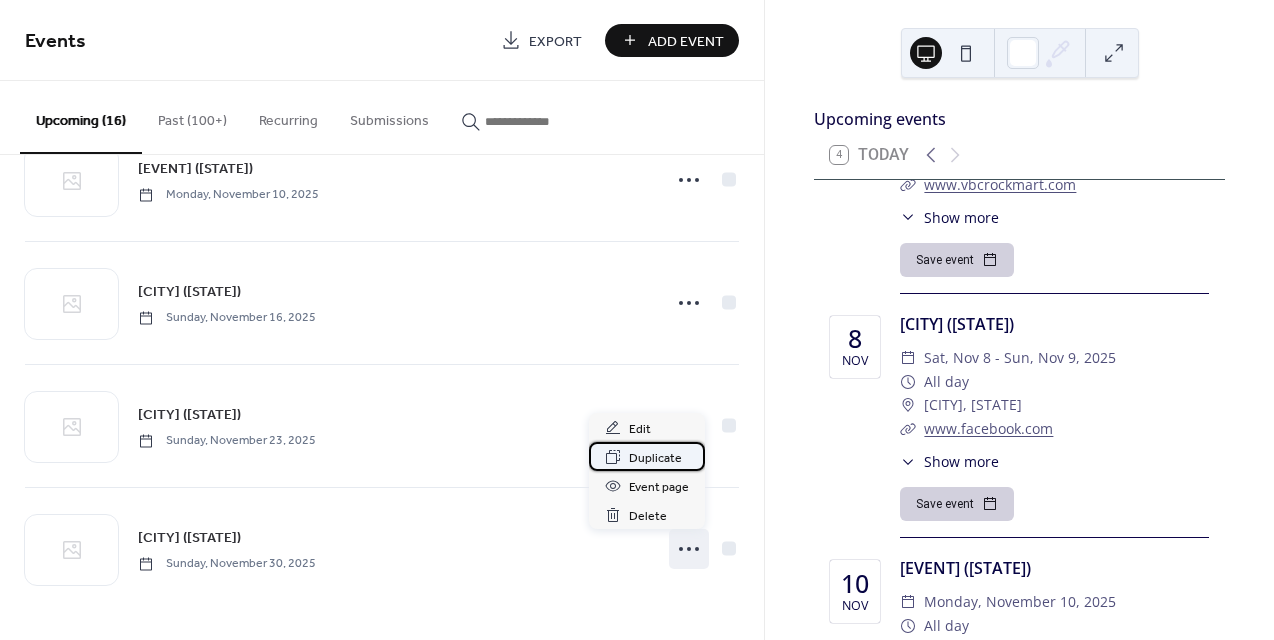 click on "Duplicate" at bounding box center (655, 458) 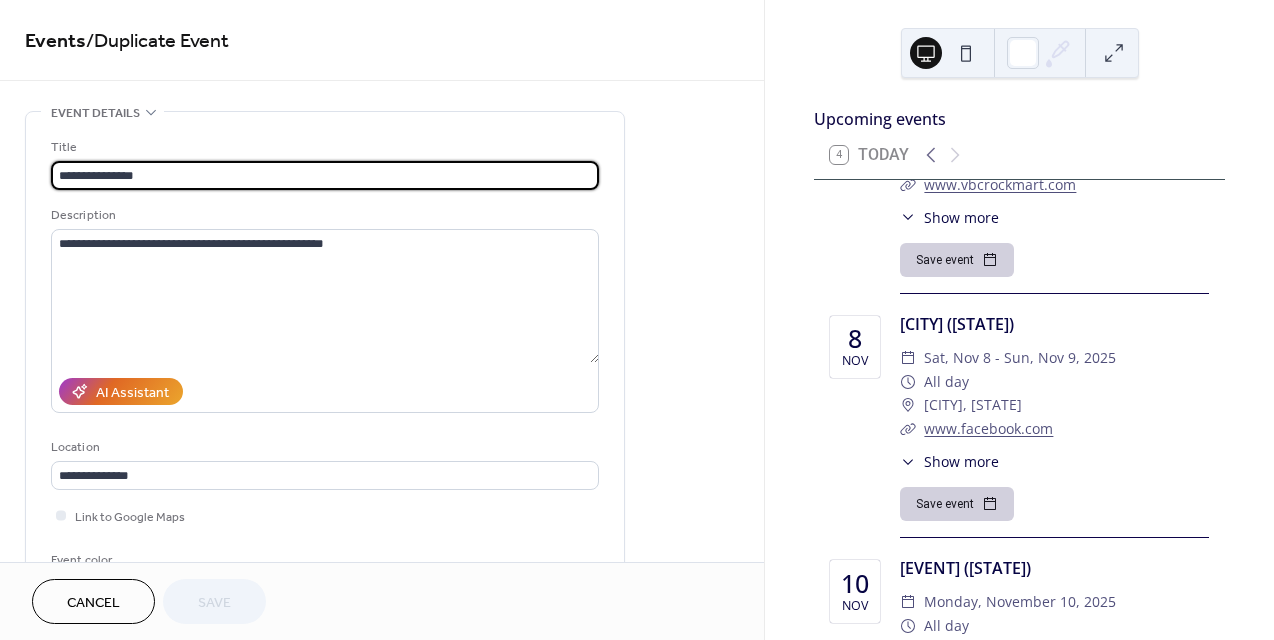 click on "**********" at bounding box center (325, 175) 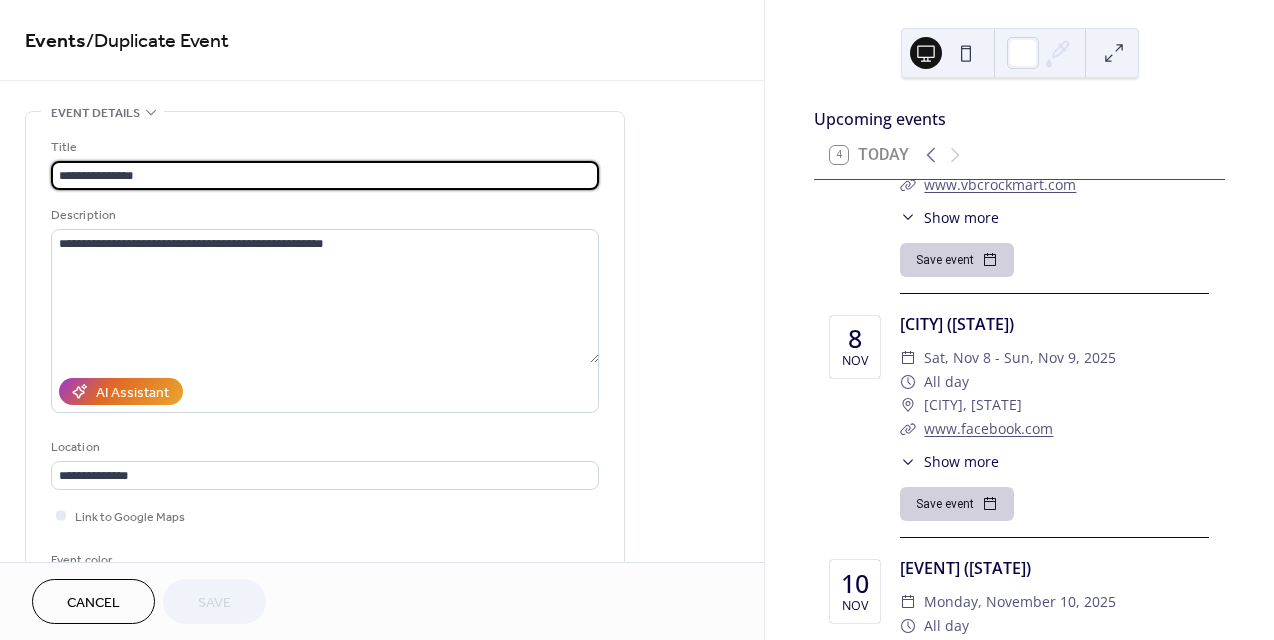 click on "**********" at bounding box center [325, 175] 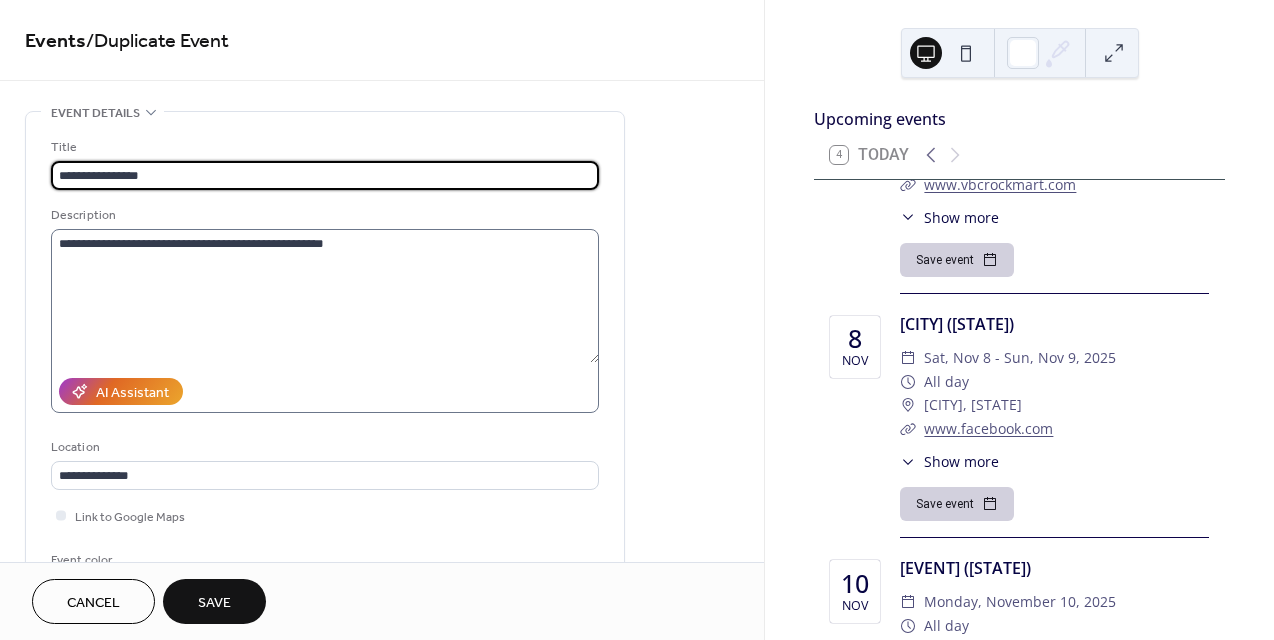 type on "**********" 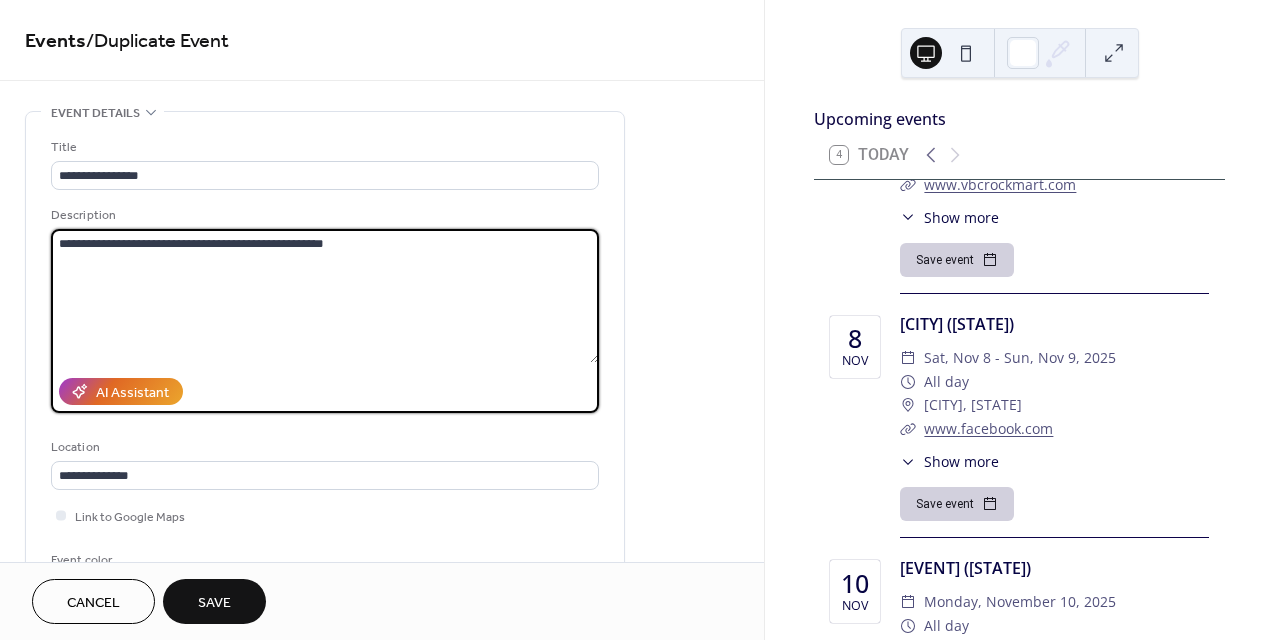 drag, startPoint x: 102, startPoint y: 239, endPoint x: 352, endPoint y: 251, distance: 250.28784 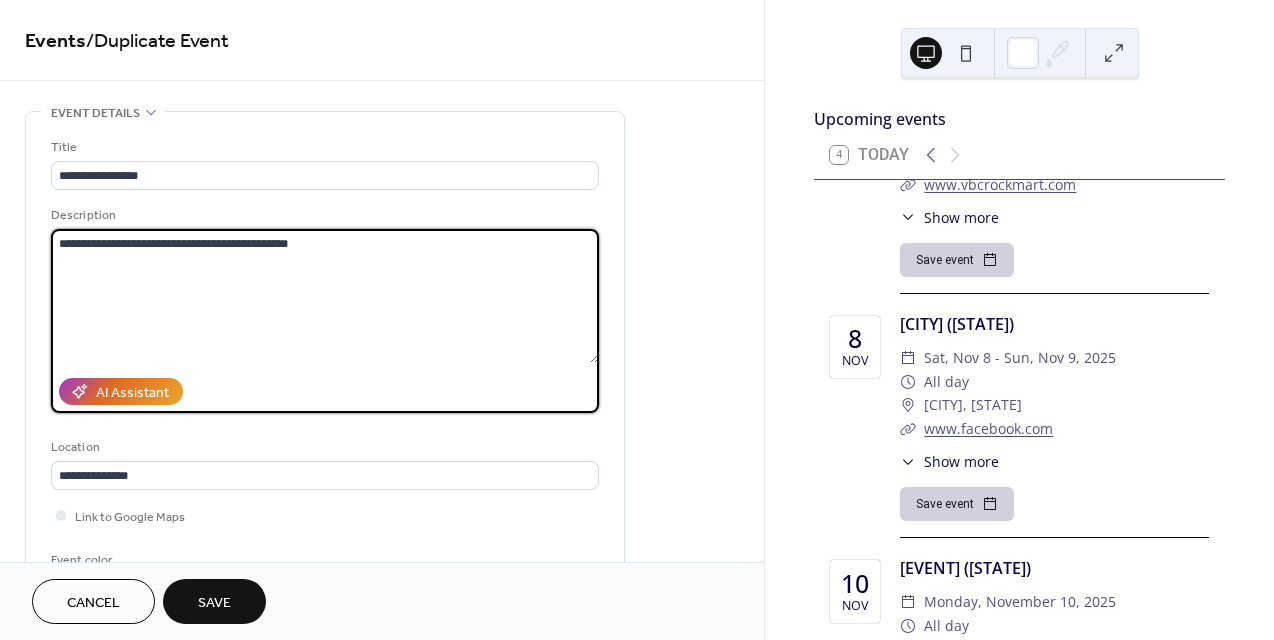 click on "**********" at bounding box center (325, 296) 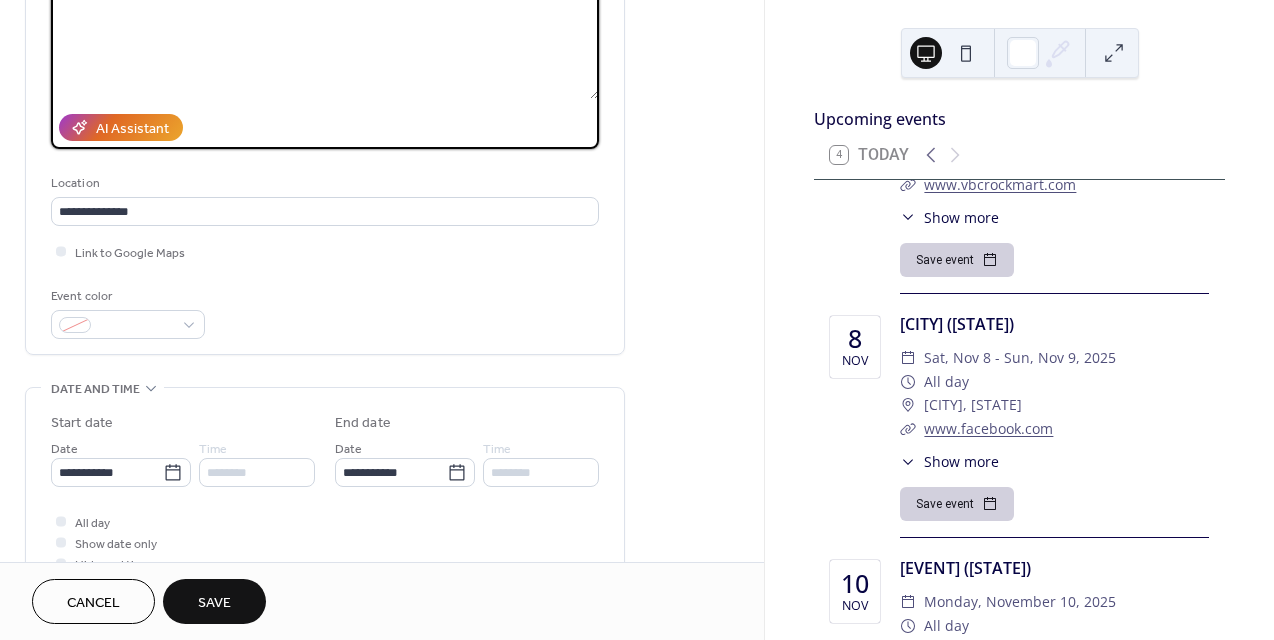 scroll, scrollTop: 278, scrollLeft: 0, axis: vertical 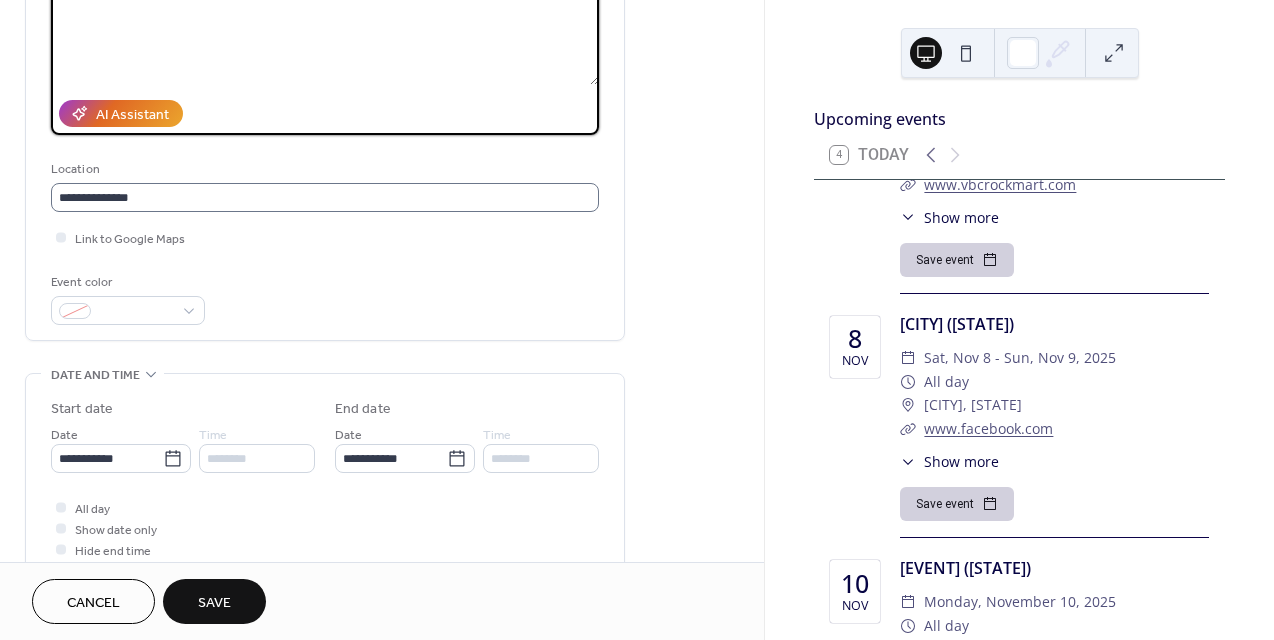 type on "**********" 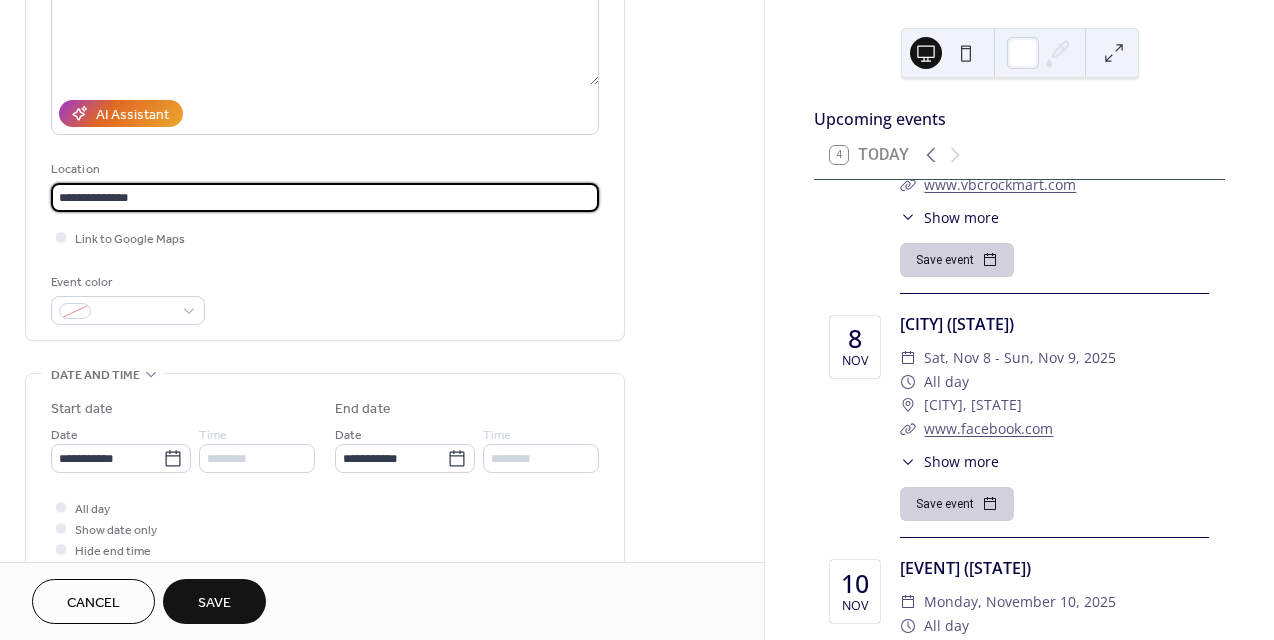 click on "**********" at bounding box center (325, 197) 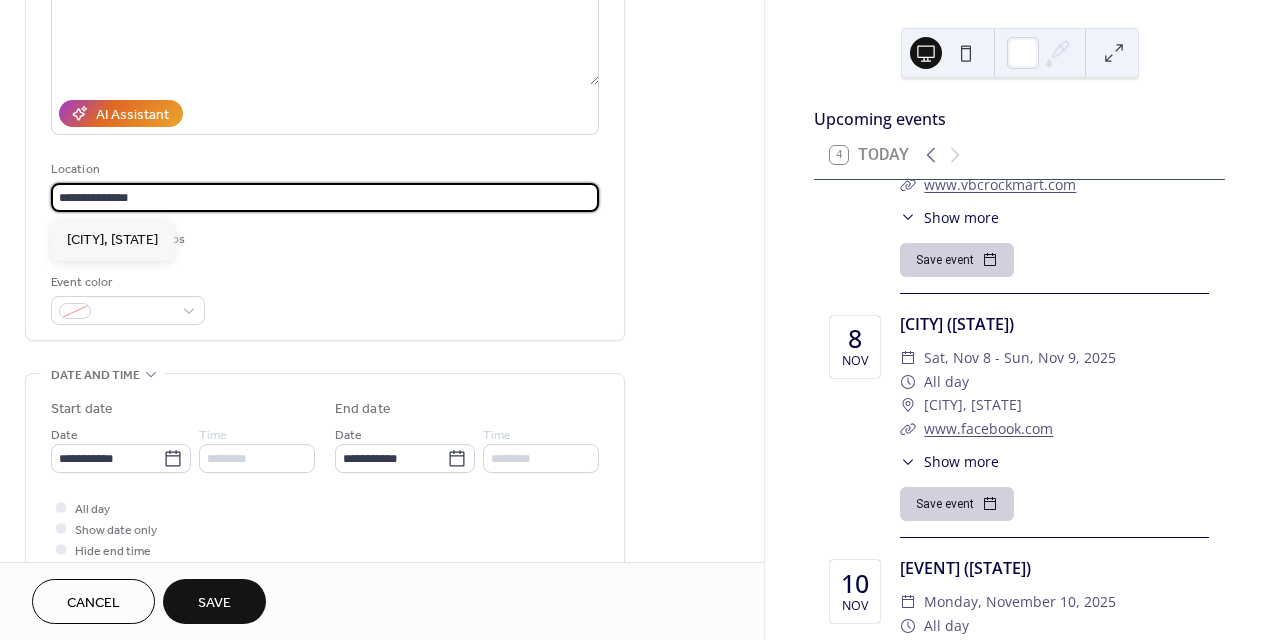 click on "**********" at bounding box center (325, 197) 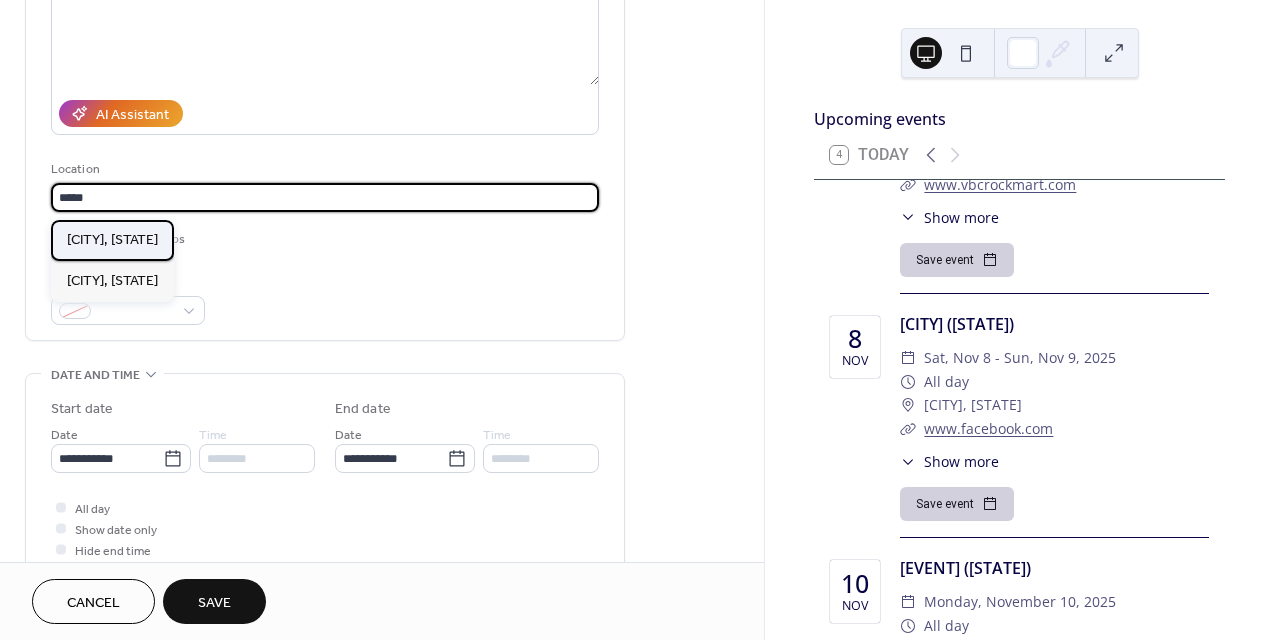 click on "Hilliard, [STATE]" at bounding box center (112, 240) 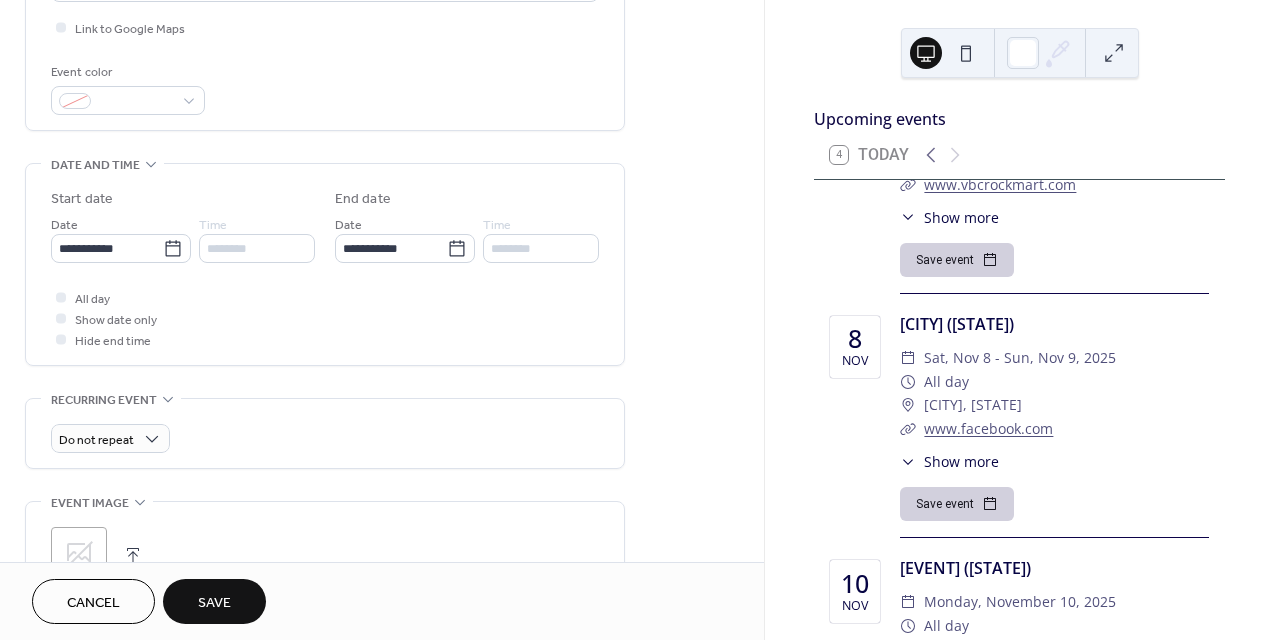 scroll, scrollTop: 490, scrollLeft: 0, axis: vertical 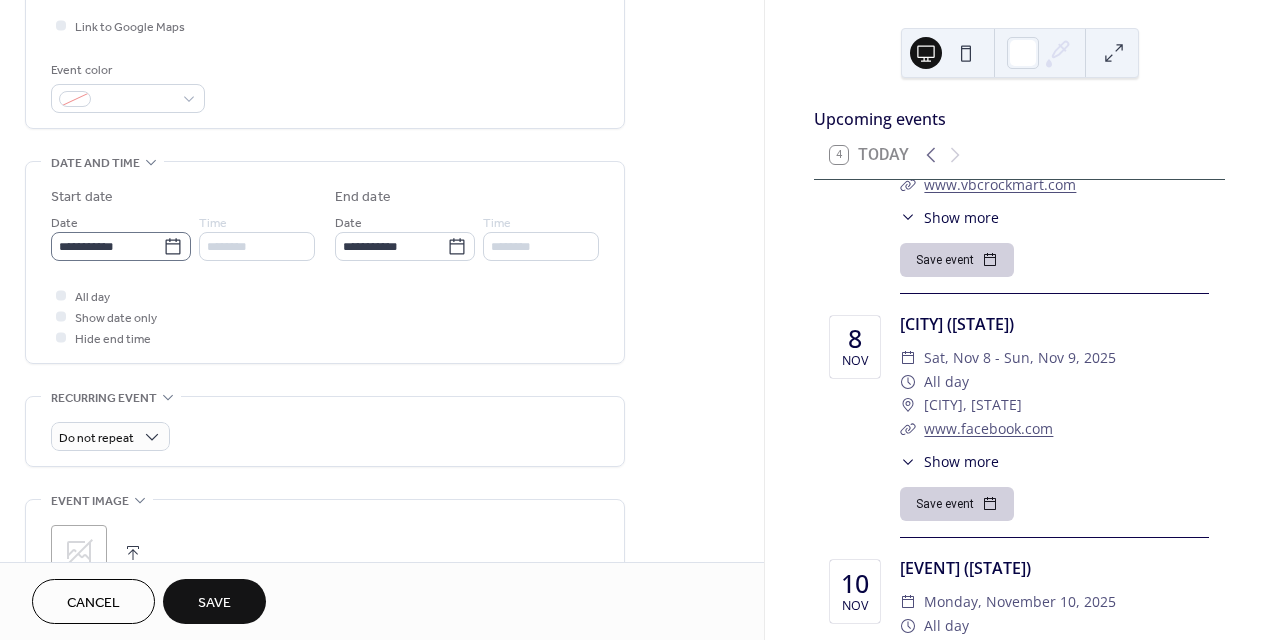 click 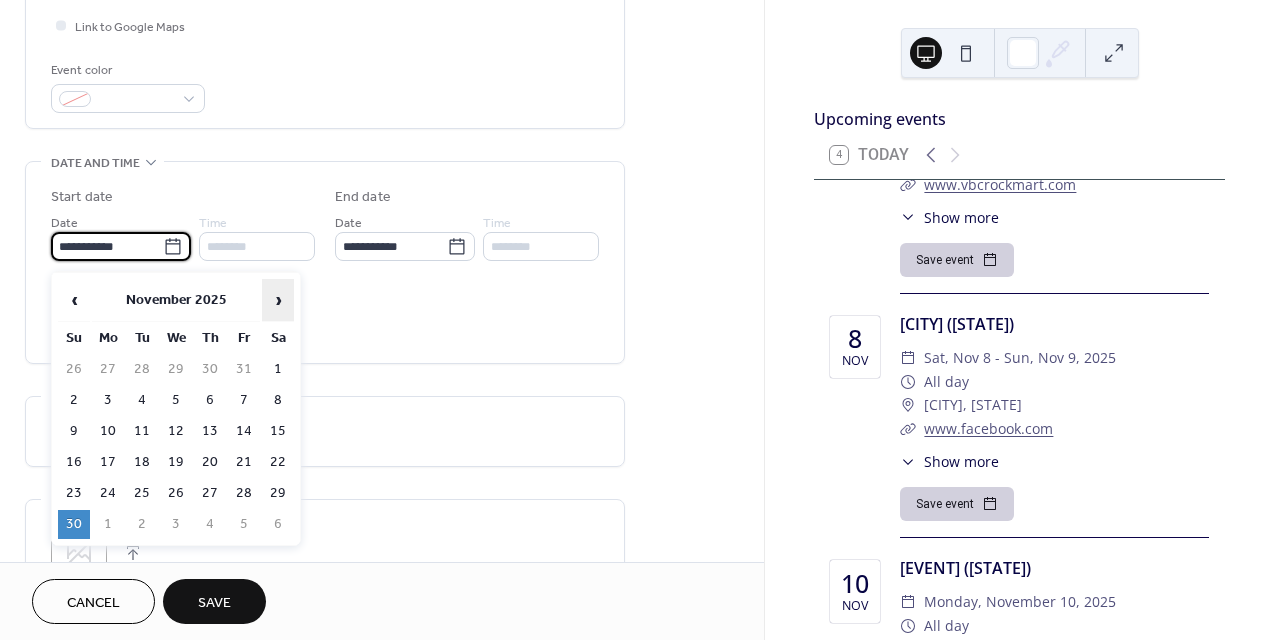 click on "›" at bounding box center [278, 300] 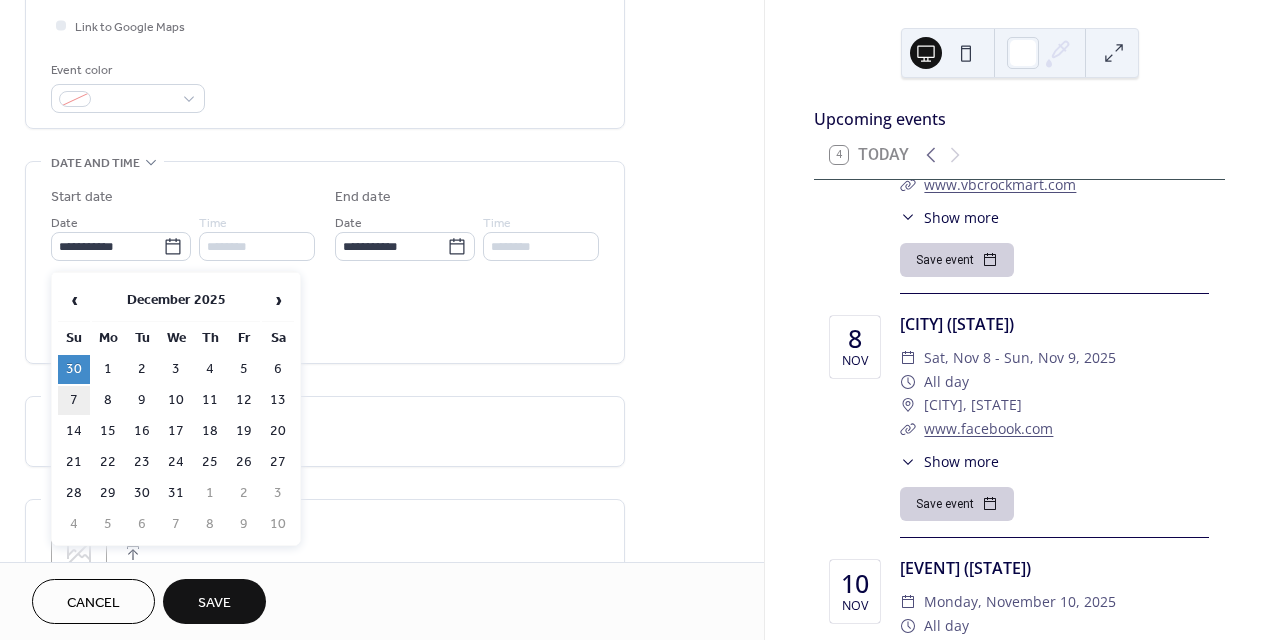 click on "7" at bounding box center [74, 400] 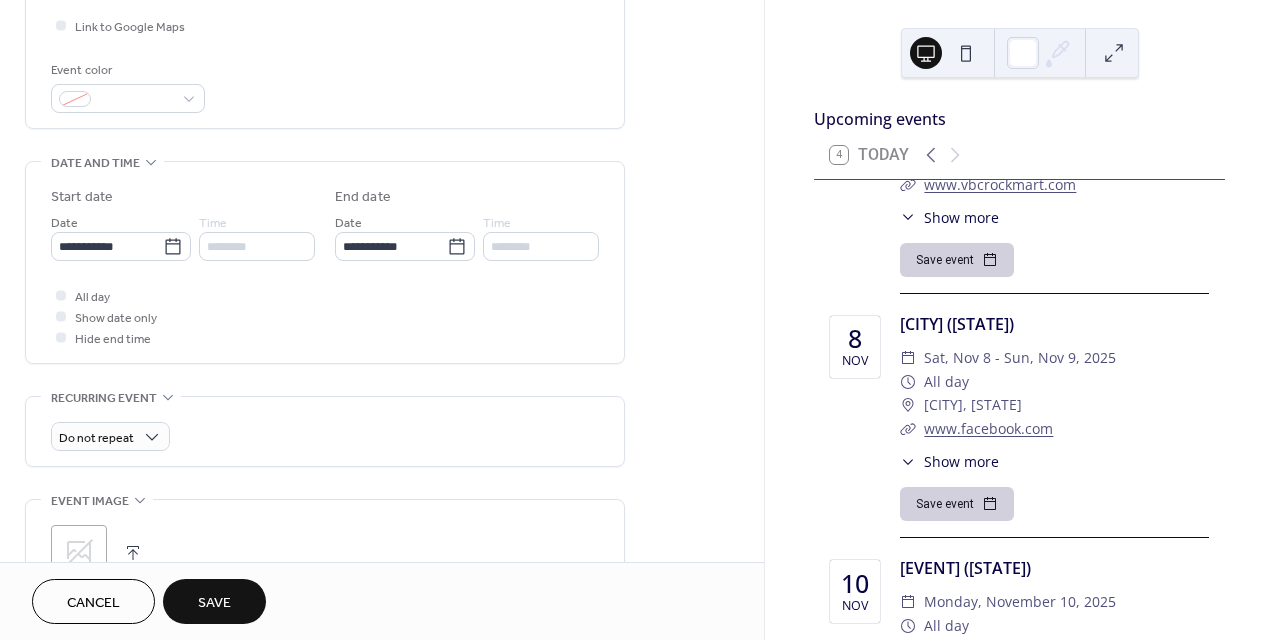 type on "**********" 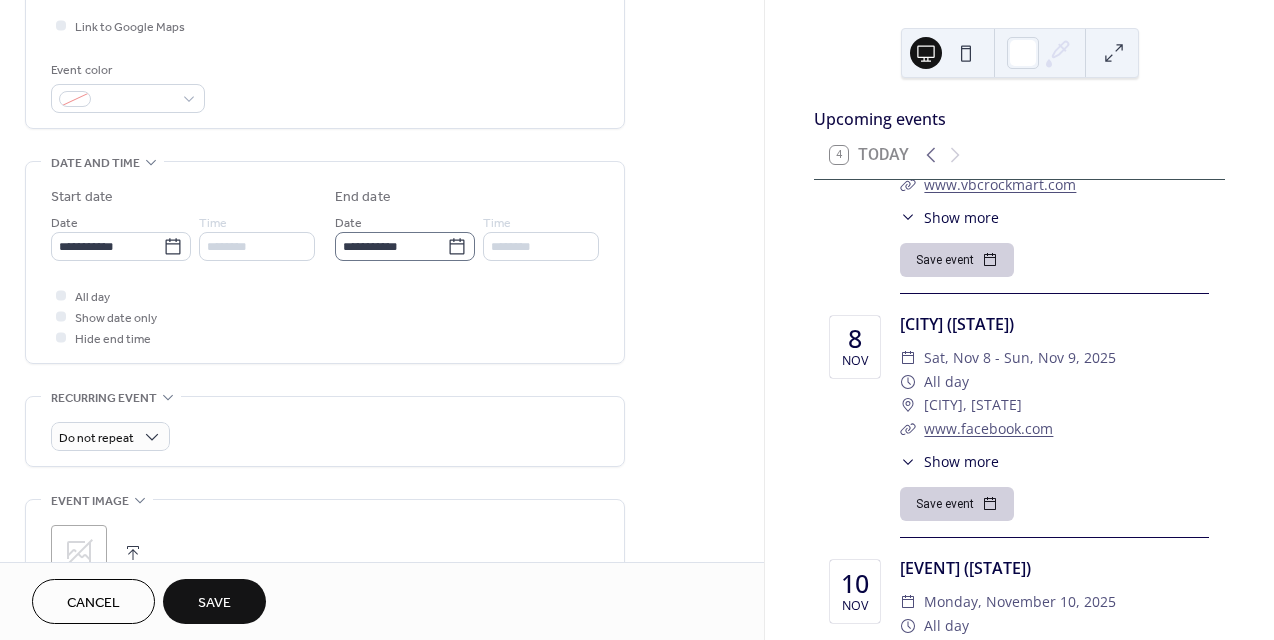 click 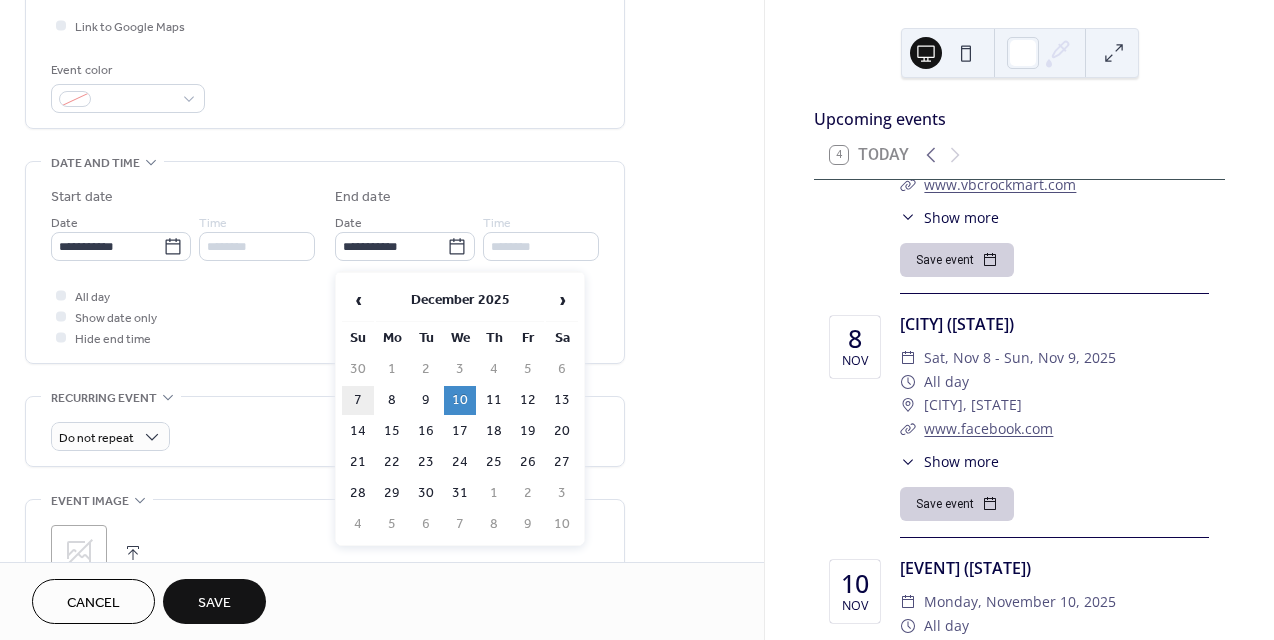 click on "7" at bounding box center (358, 400) 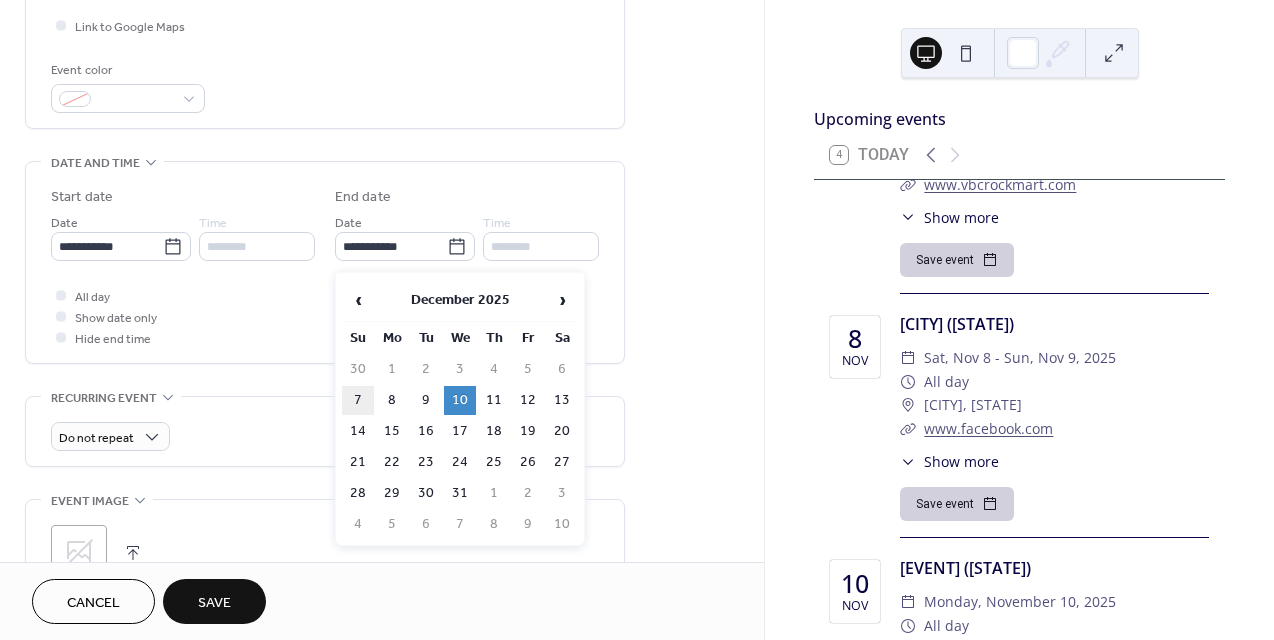 type on "**********" 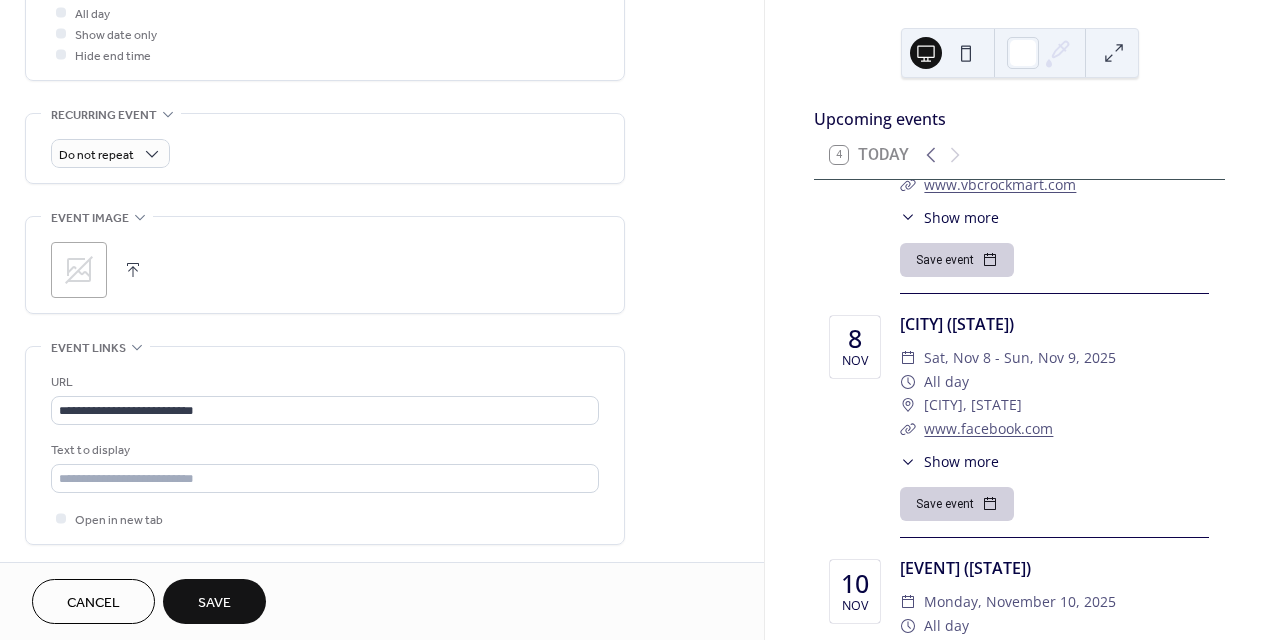 scroll, scrollTop: 780, scrollLeft: 0, axis: vertical 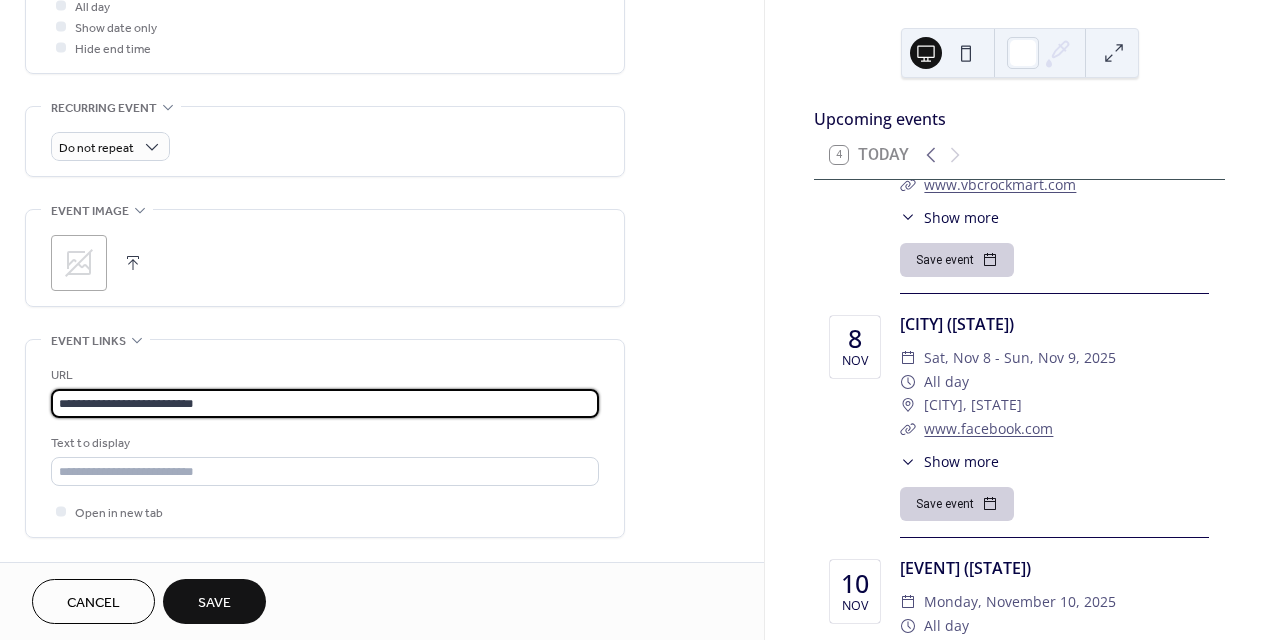 click on "**********" at bounding box center (325, 403) 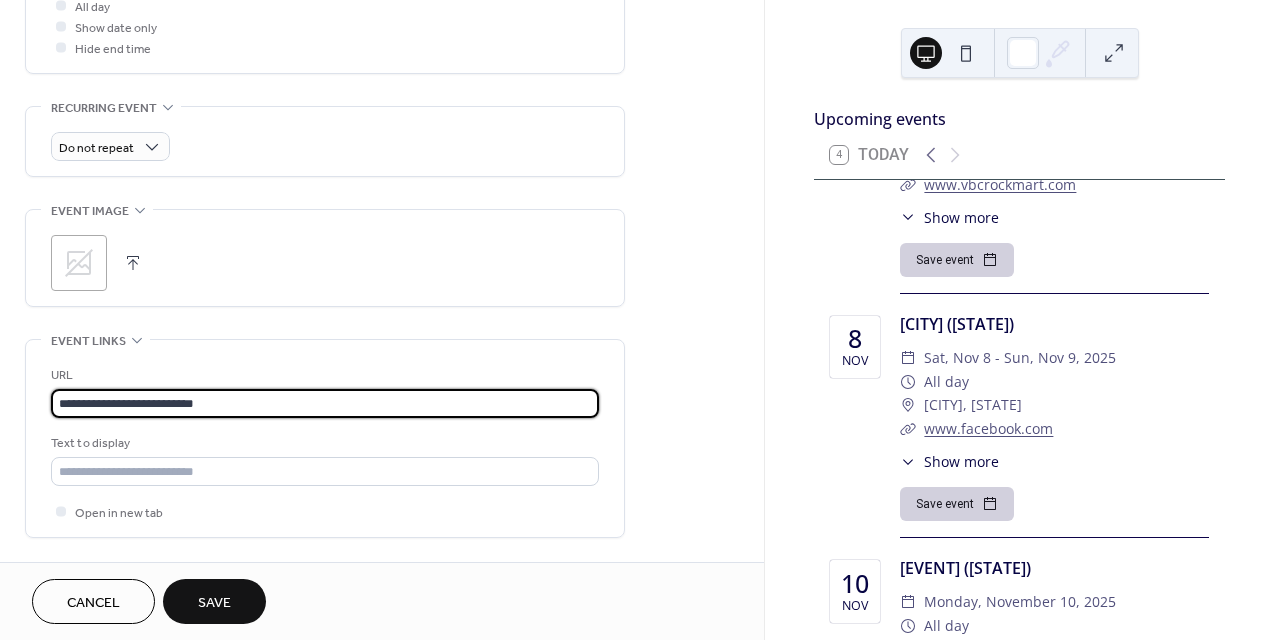click on "**********" at bounding box center (325, 403) 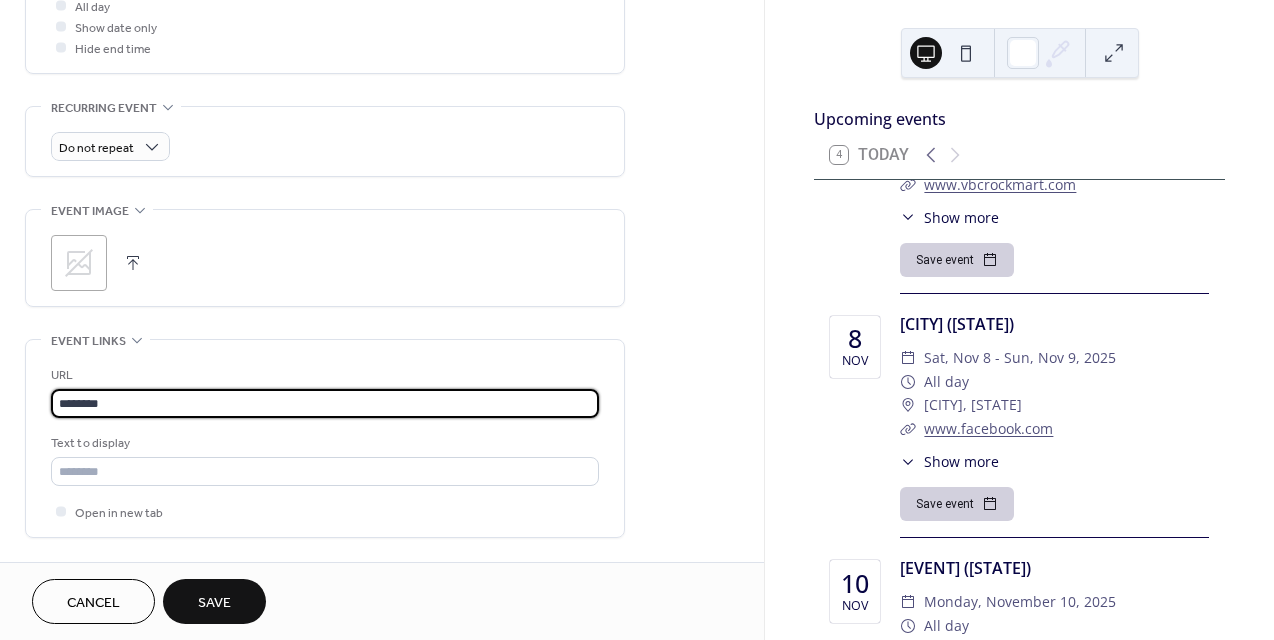 click on "********" at bounding box center (325, 403) 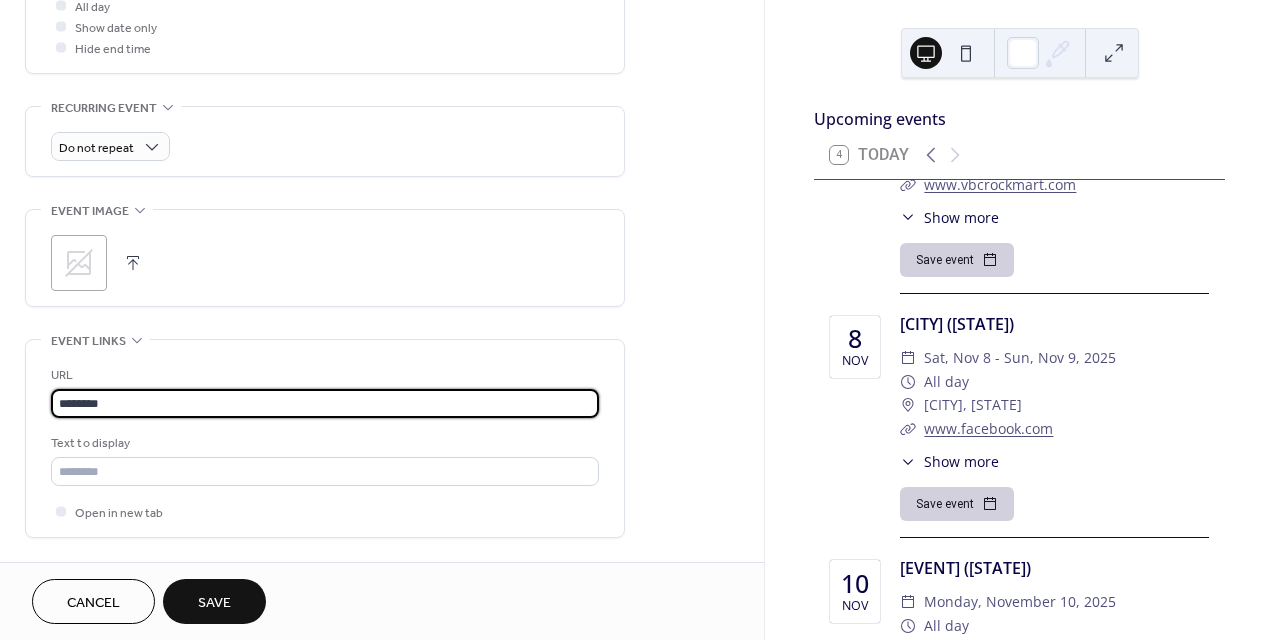 click on "********" at bounding box center (325, 403) 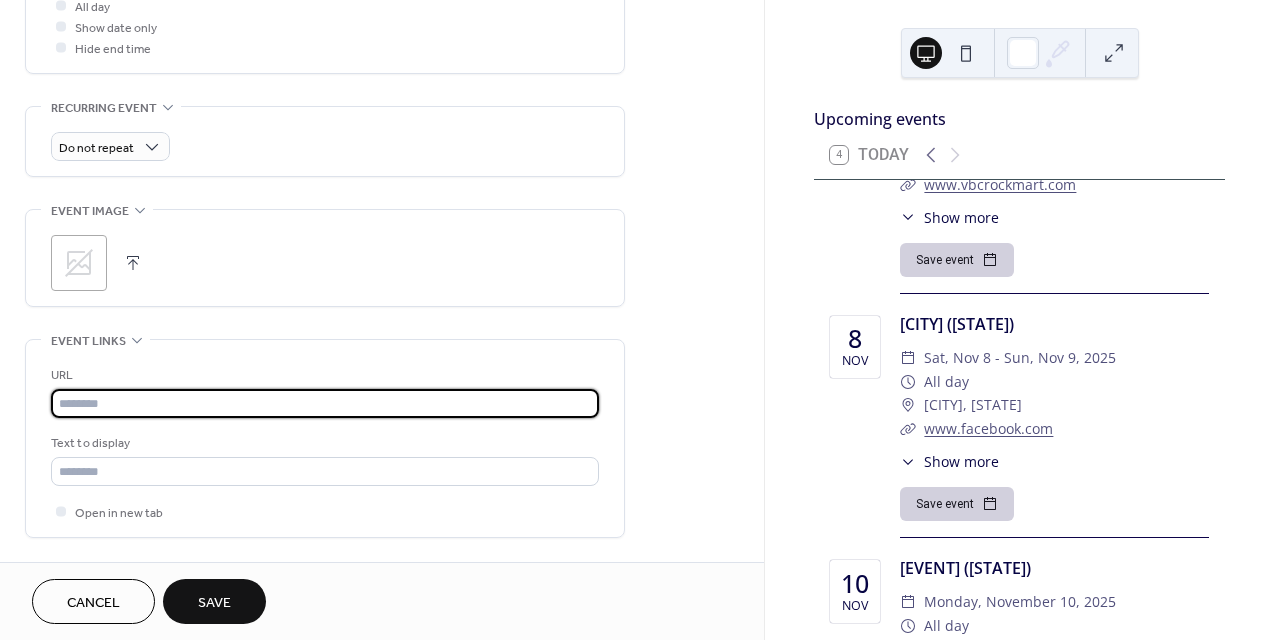 paste on "**********" 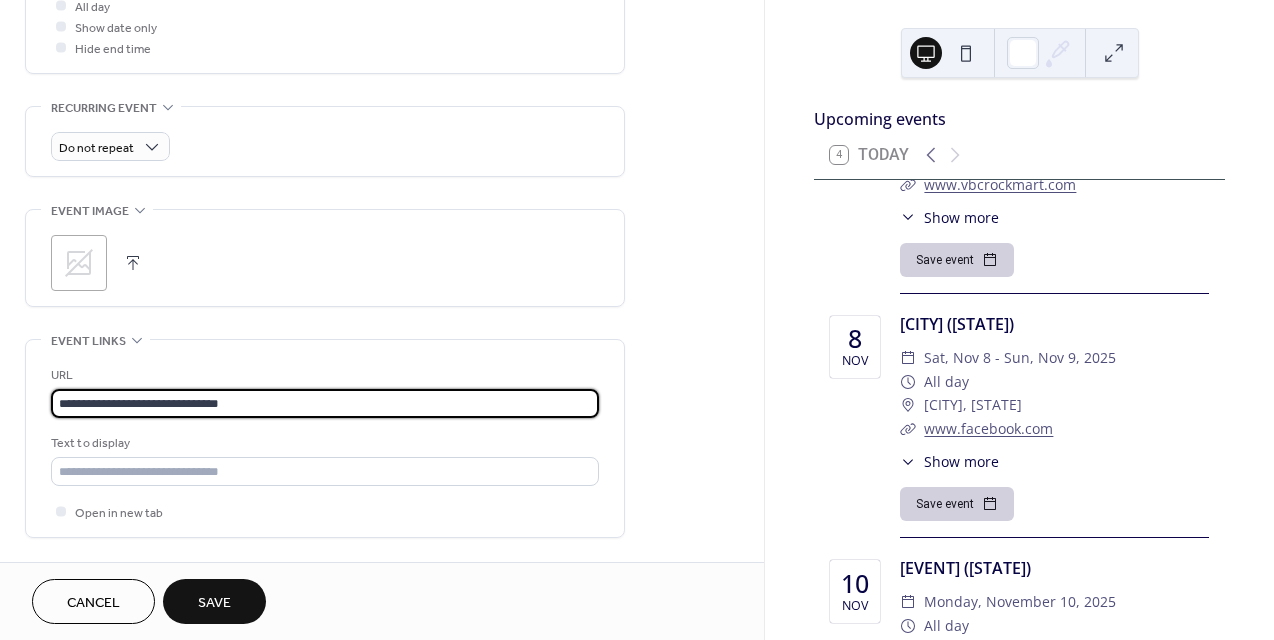 type on "**********" 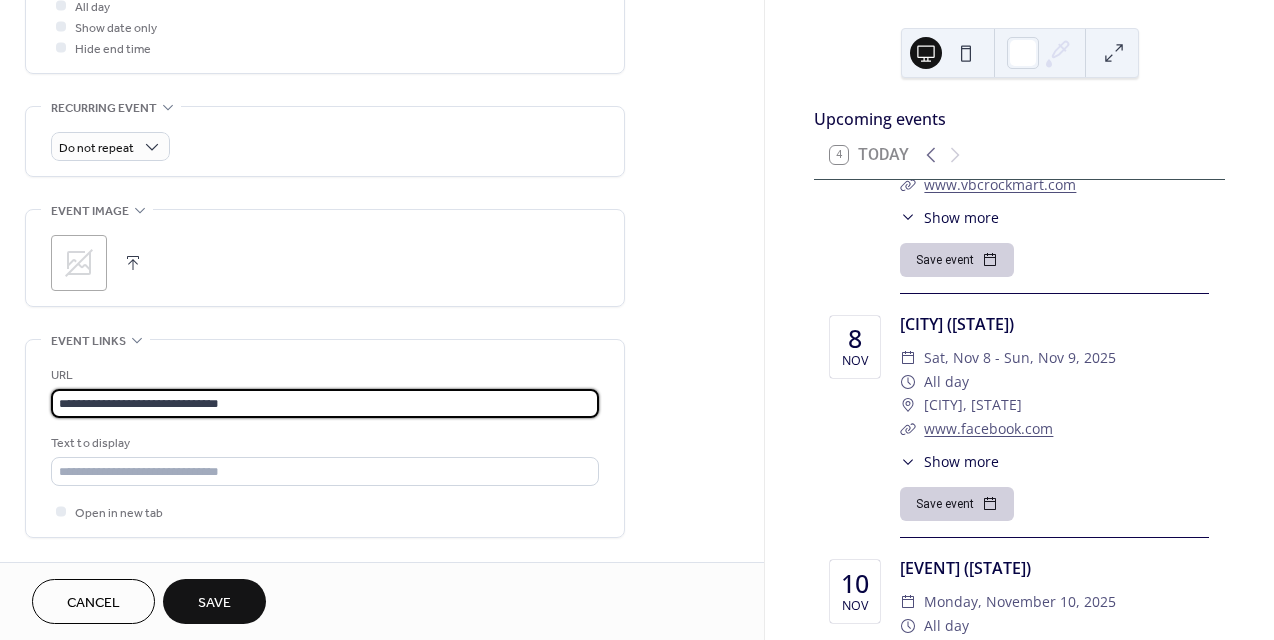 click on "Save" at bounding box center (214, 603) 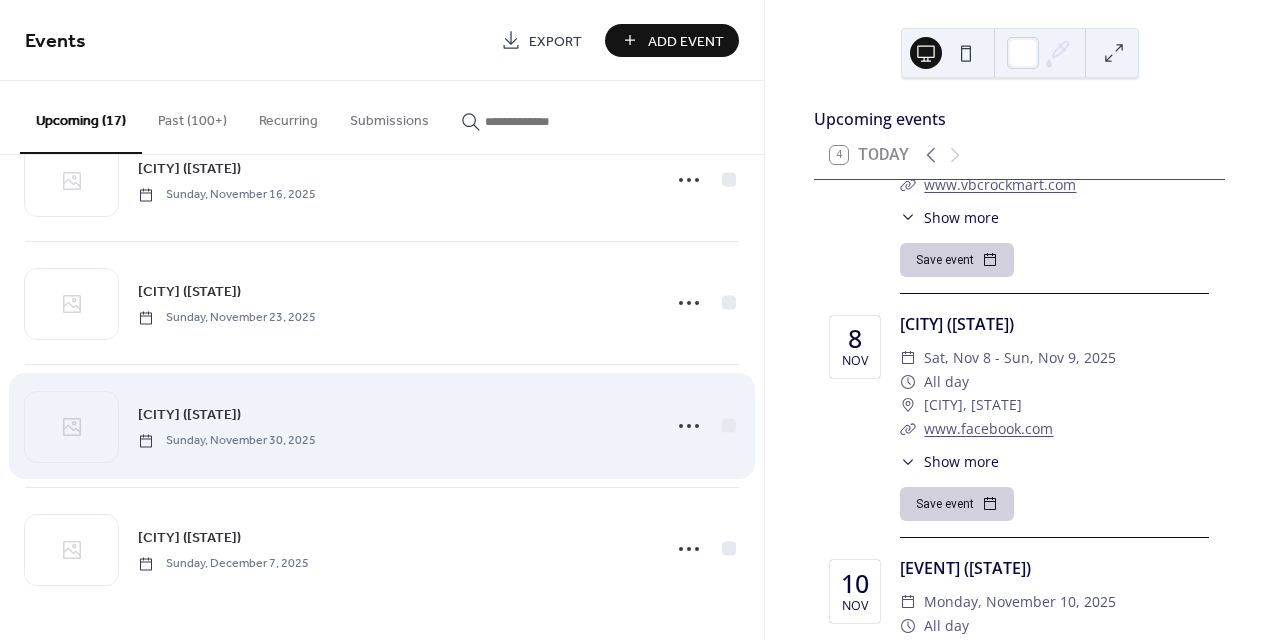 scroll, scrollTop: 1665, scrollLeft: 0, axis: vertical 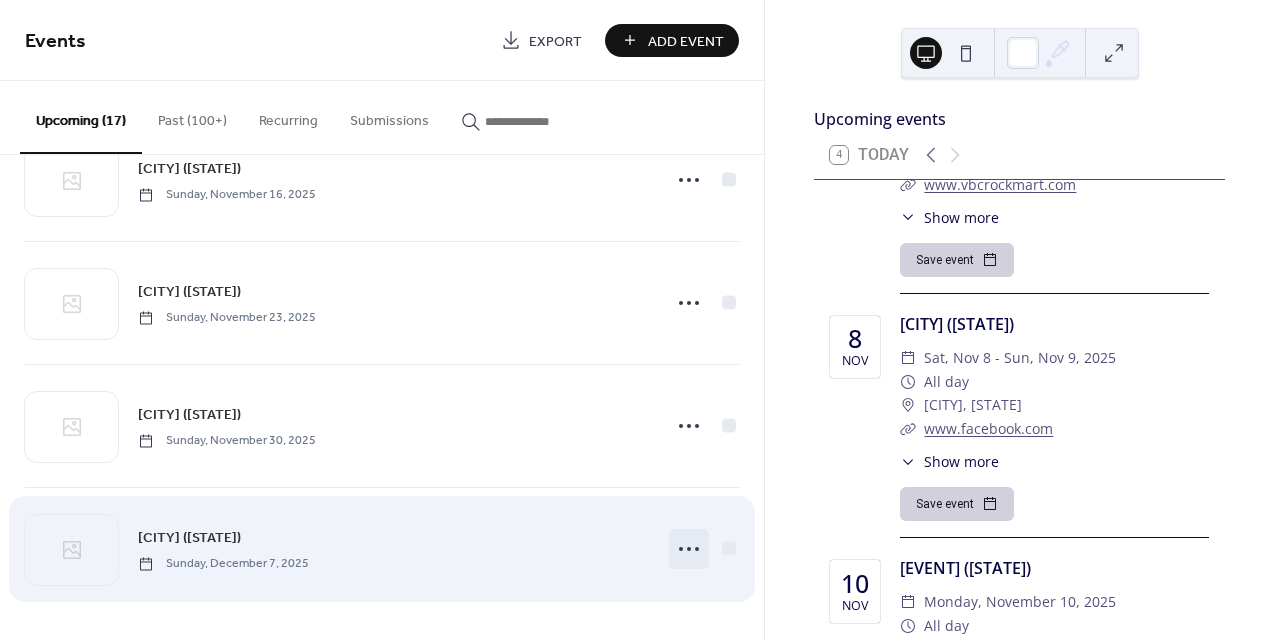 click 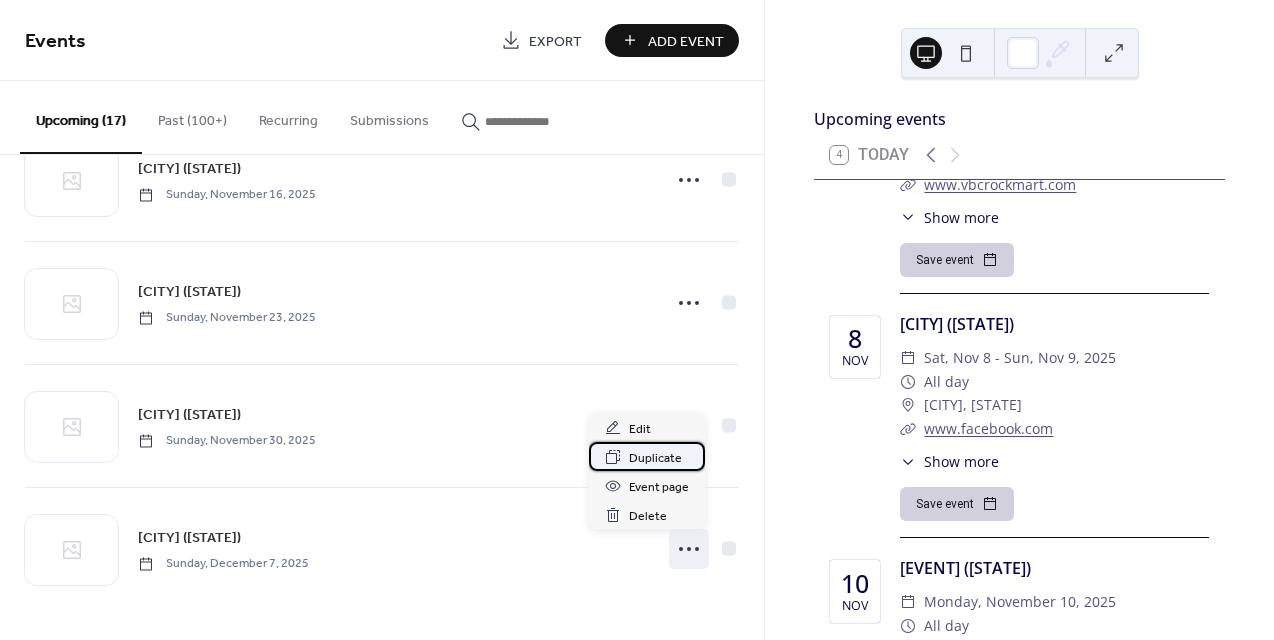 click on "Duplicate" at bounding box center [655, 458] 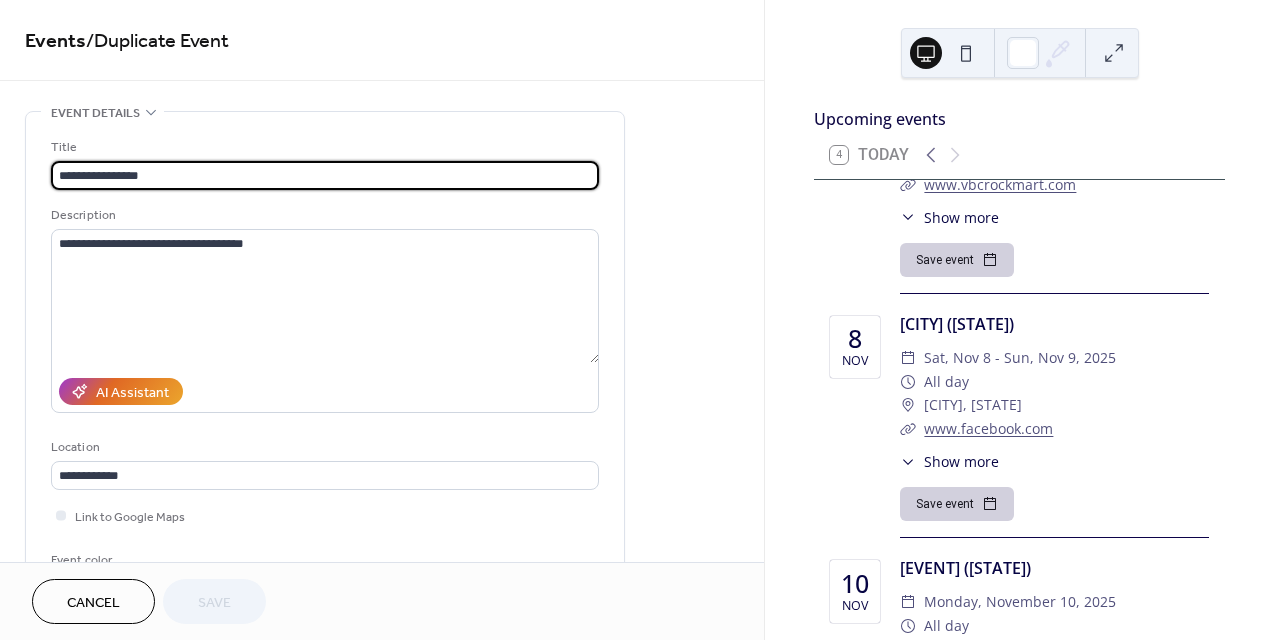 click on "**********" at bounding box center (325, 175) 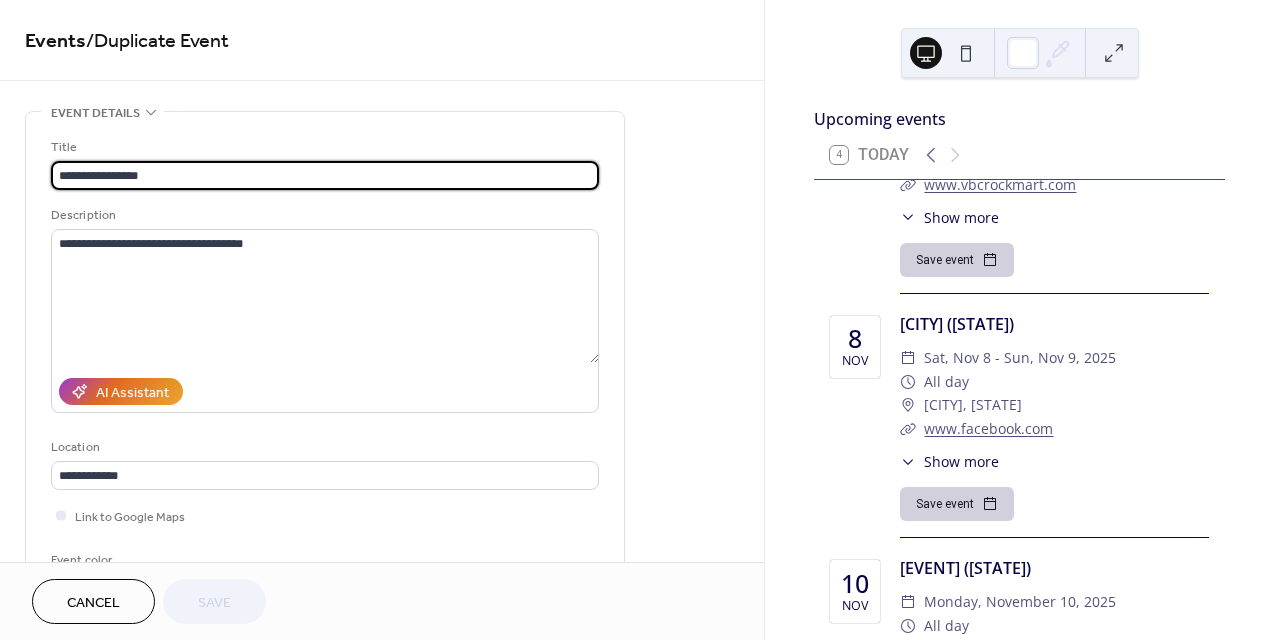 click on "**********" at bounding box center [325, 175] 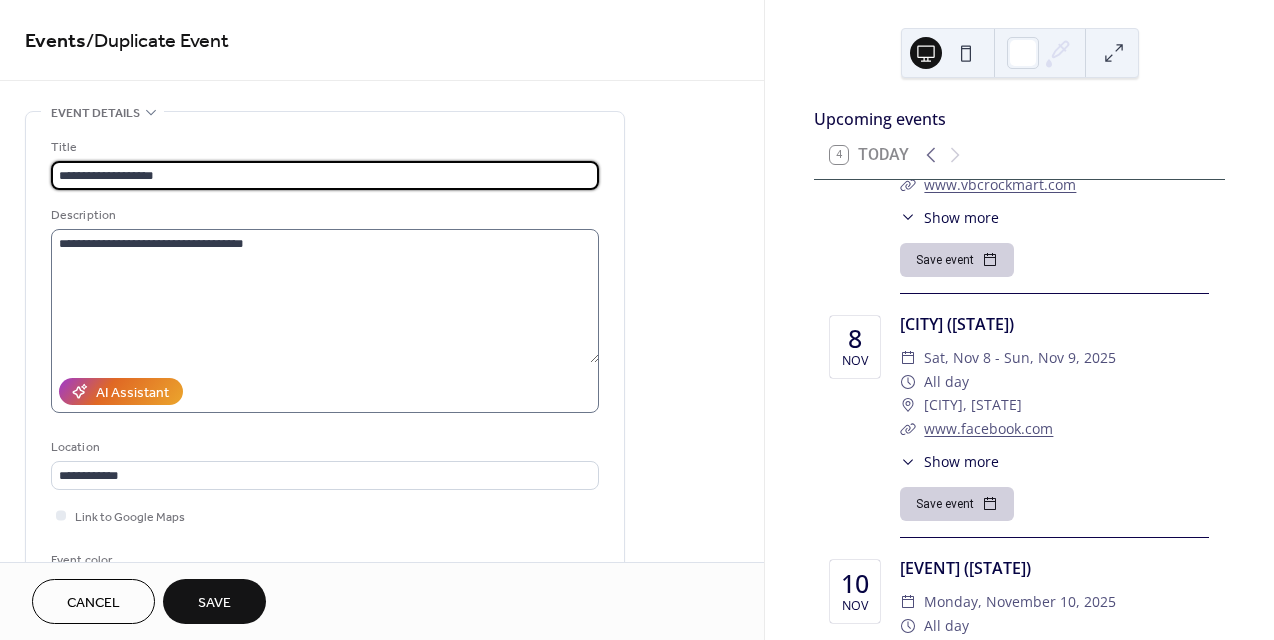 type on "**********" 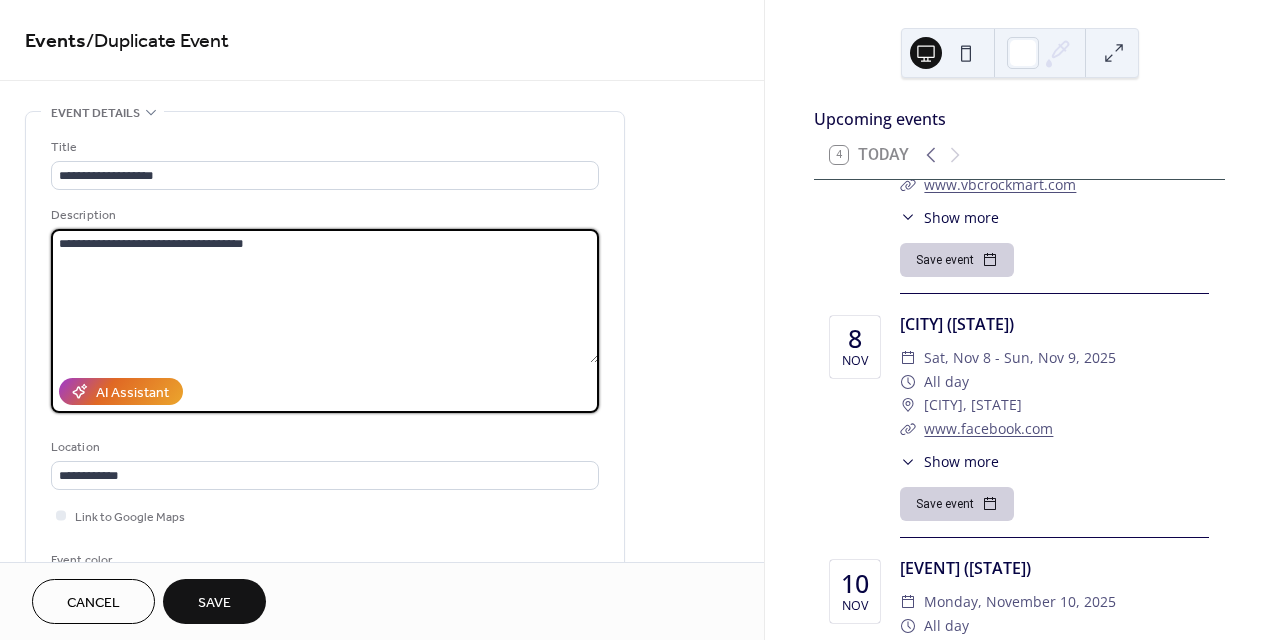 drag, startPoint x: 148, startPoint y: 243, endPoint x: 331, endPoint y: 244, distance: 183.00273 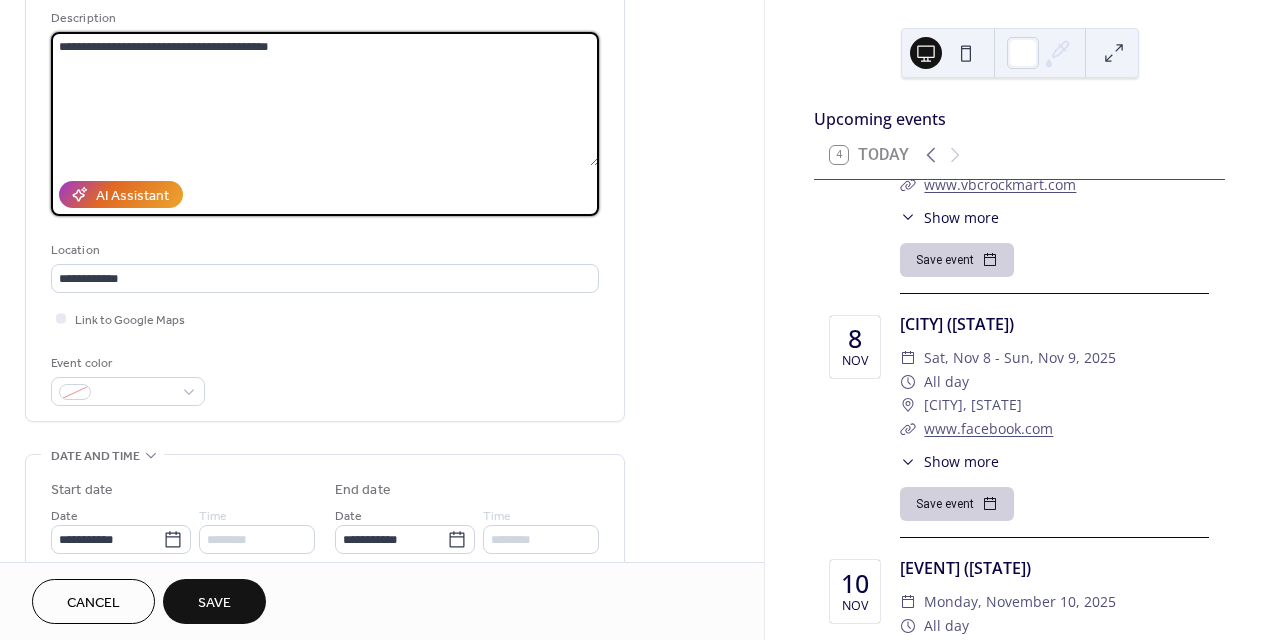 scroll, scrollTop: 259, scrollLeft: 0, axis: vertical 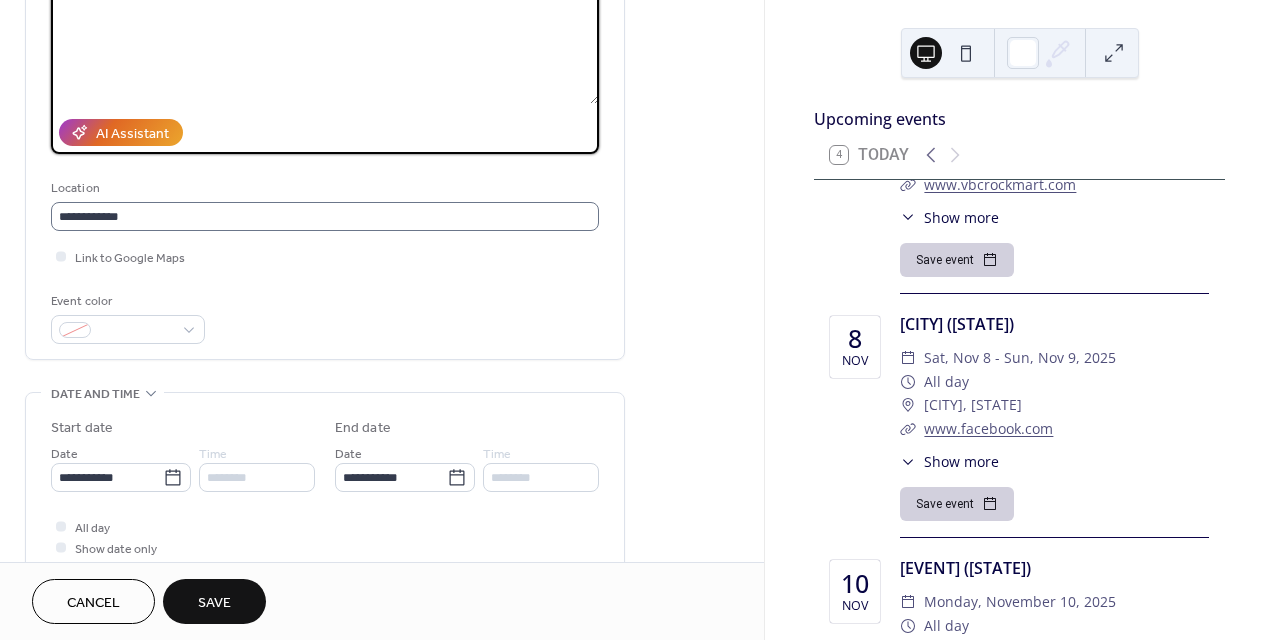 type on "**********" 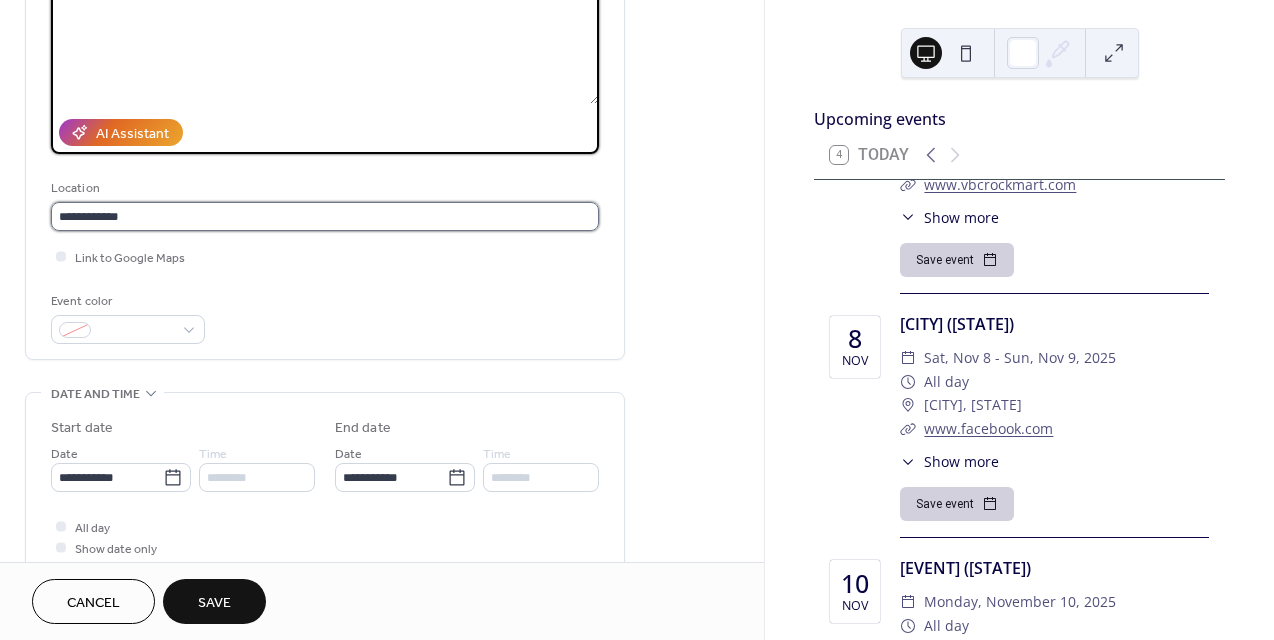 click on "**********" at bounding box center (325, 216) 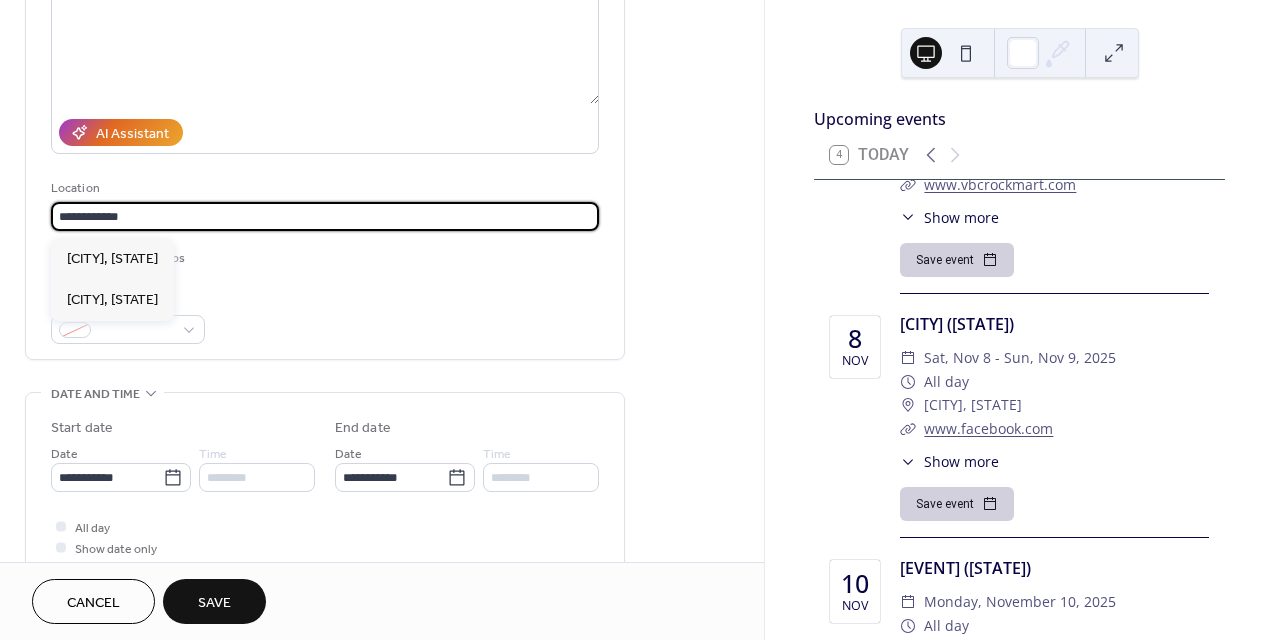 click on "**********" at bounding box center [325, 216] 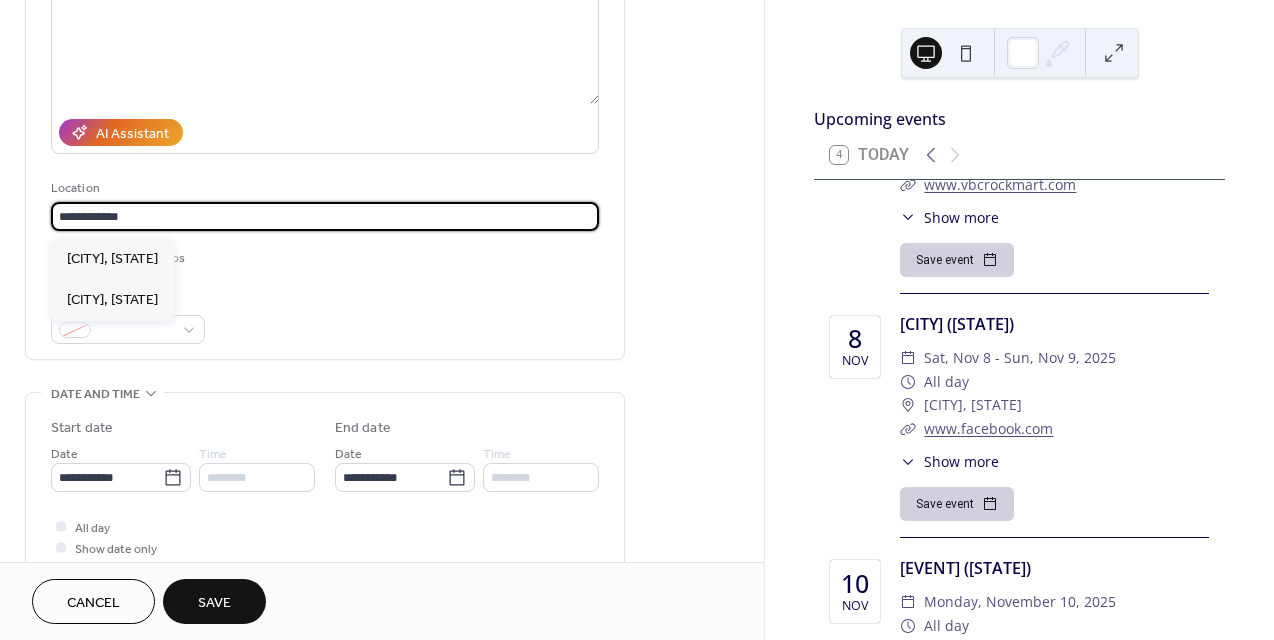 click on "**********" at bounding box center [325, 216] 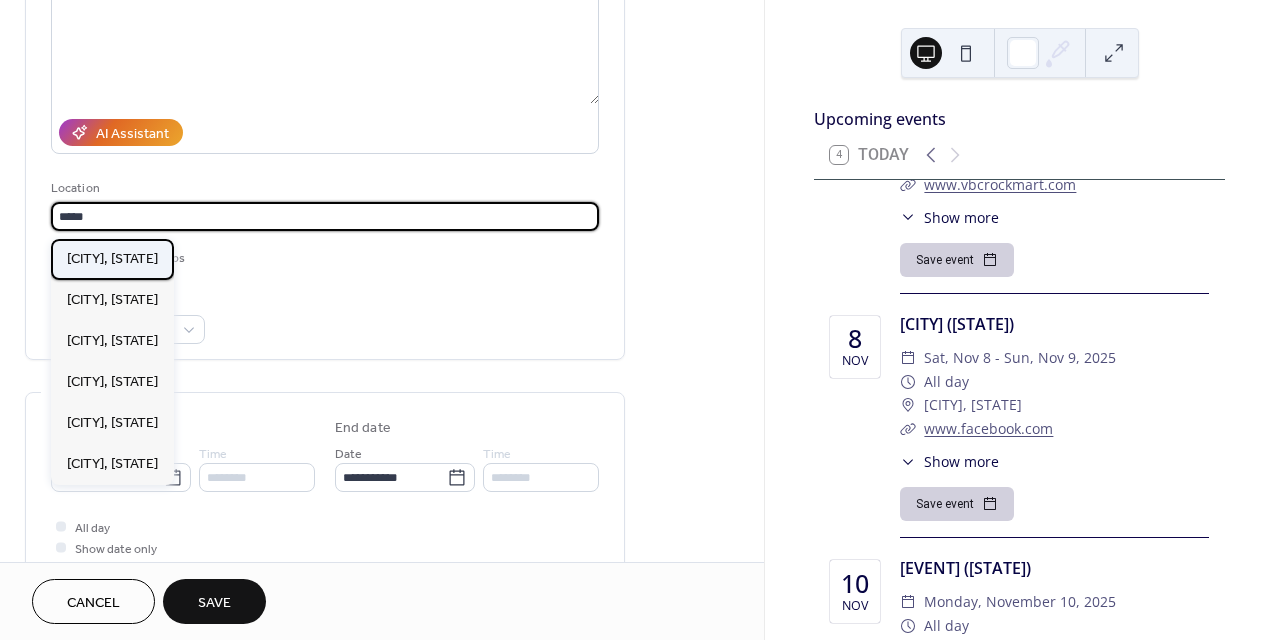 click on "Fernandina Beach , [STATE]" at bounding box center [112, 259] 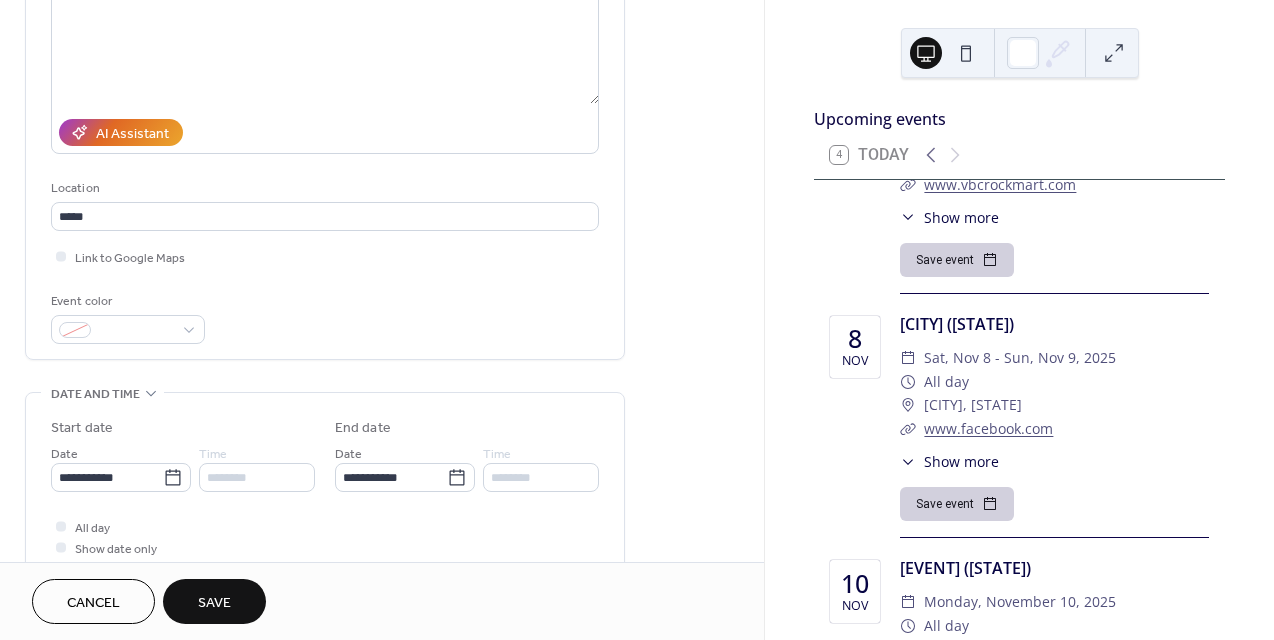 type on "**********" 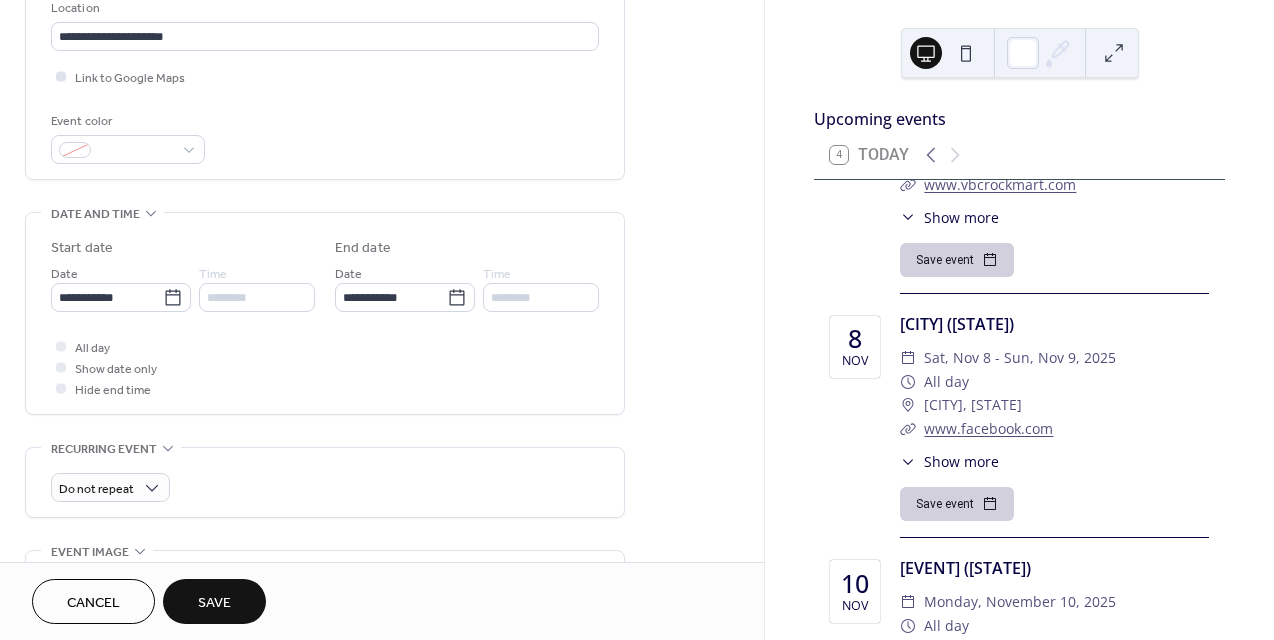 scroll, scrollTop: 469, scrollLeft: 0, axis: vertical 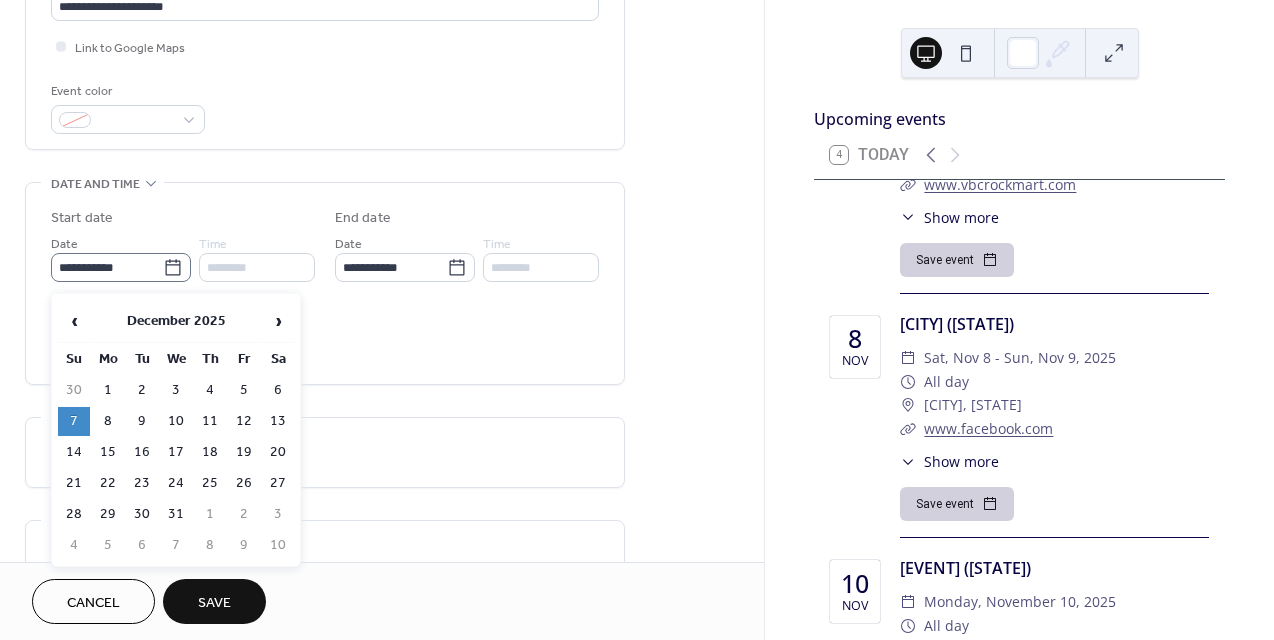 click 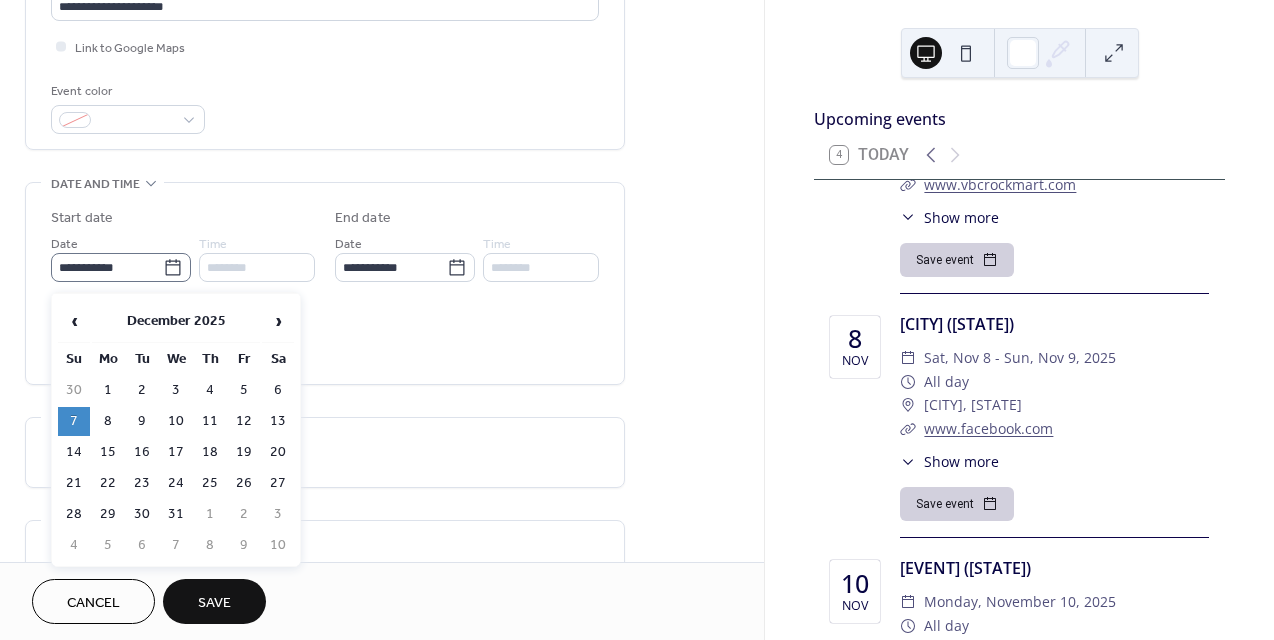 click on "**********" at bounding box center (107, 267) 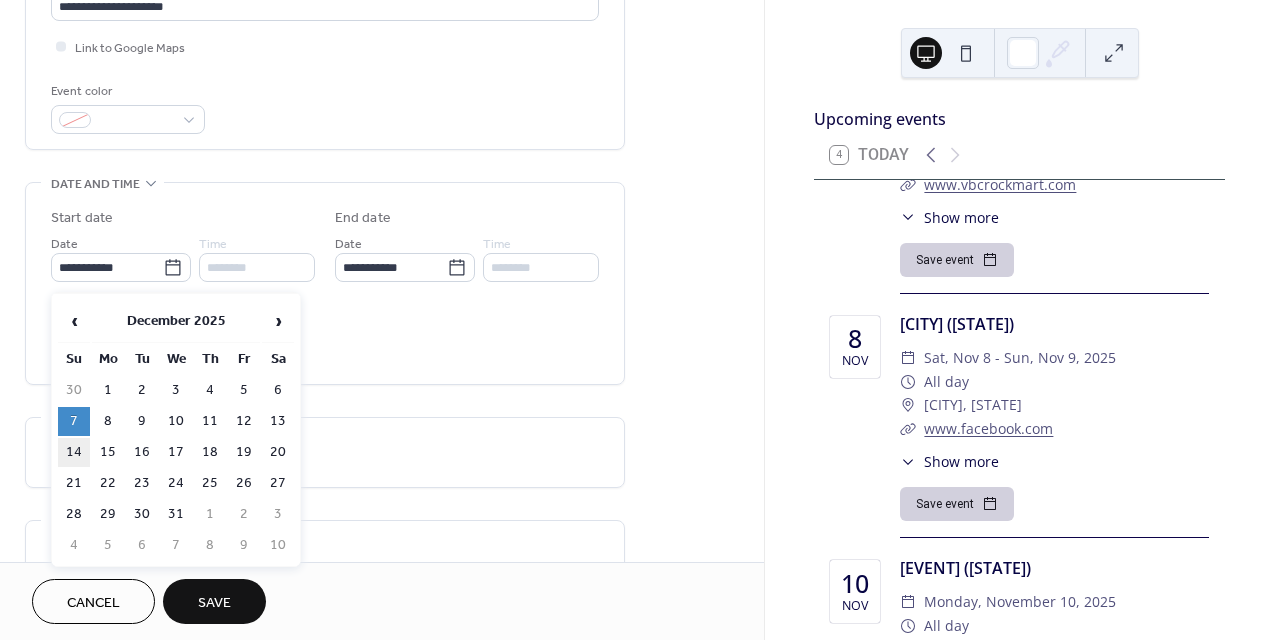 click on "14" at bounding box center [74, 452] 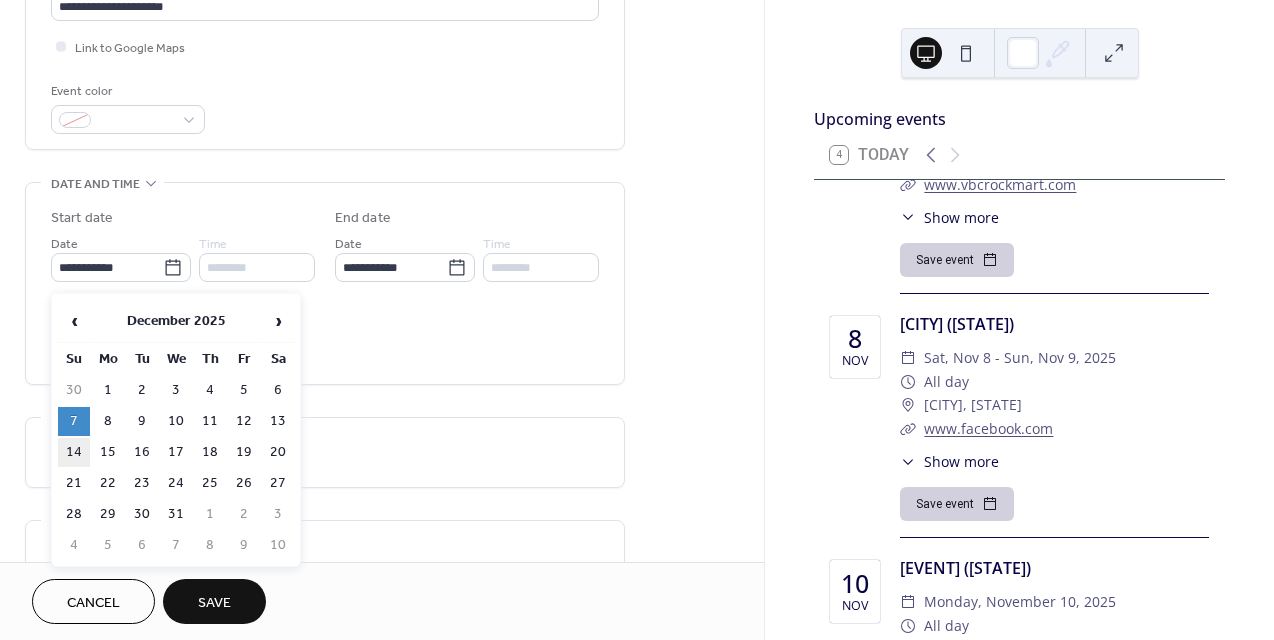 type on "**********" 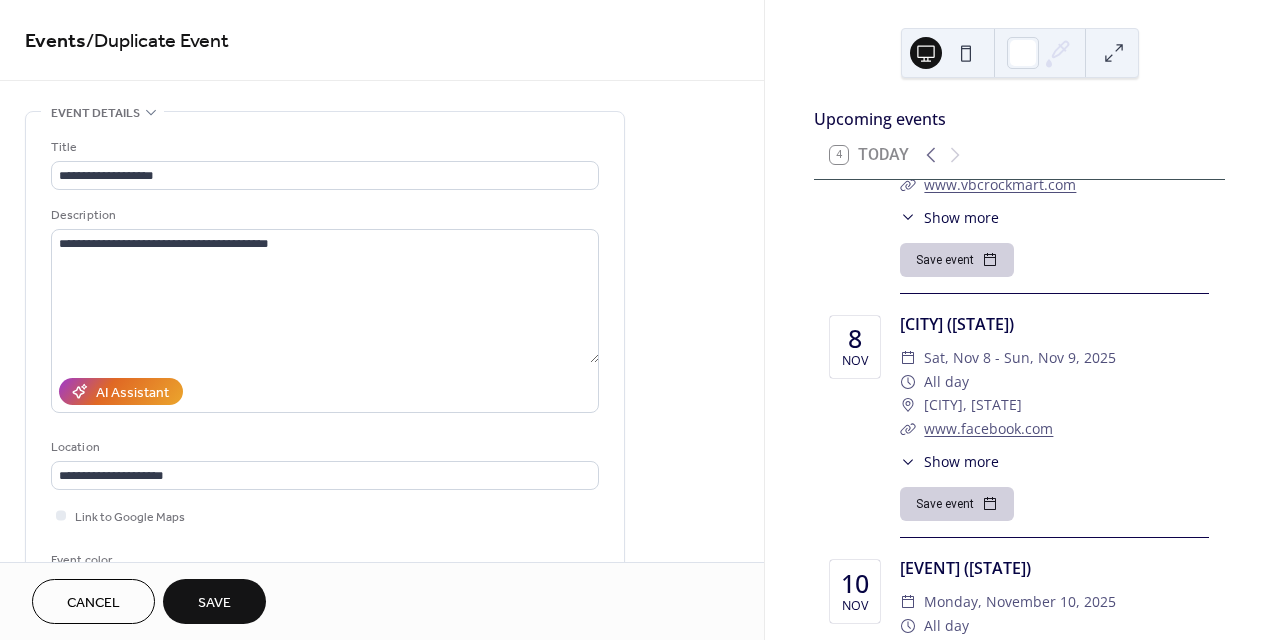 scroll, scrollTop: 0, scrollLeft: 0, axis: both 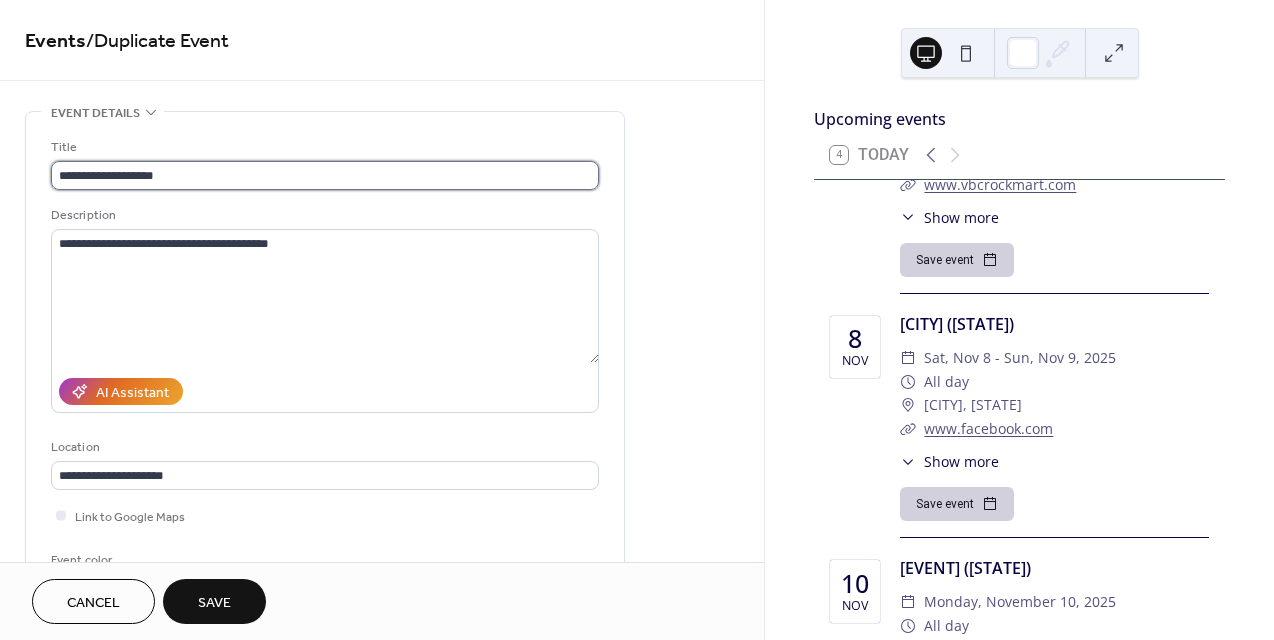 click on "**********" at bounding box center (325, 175) 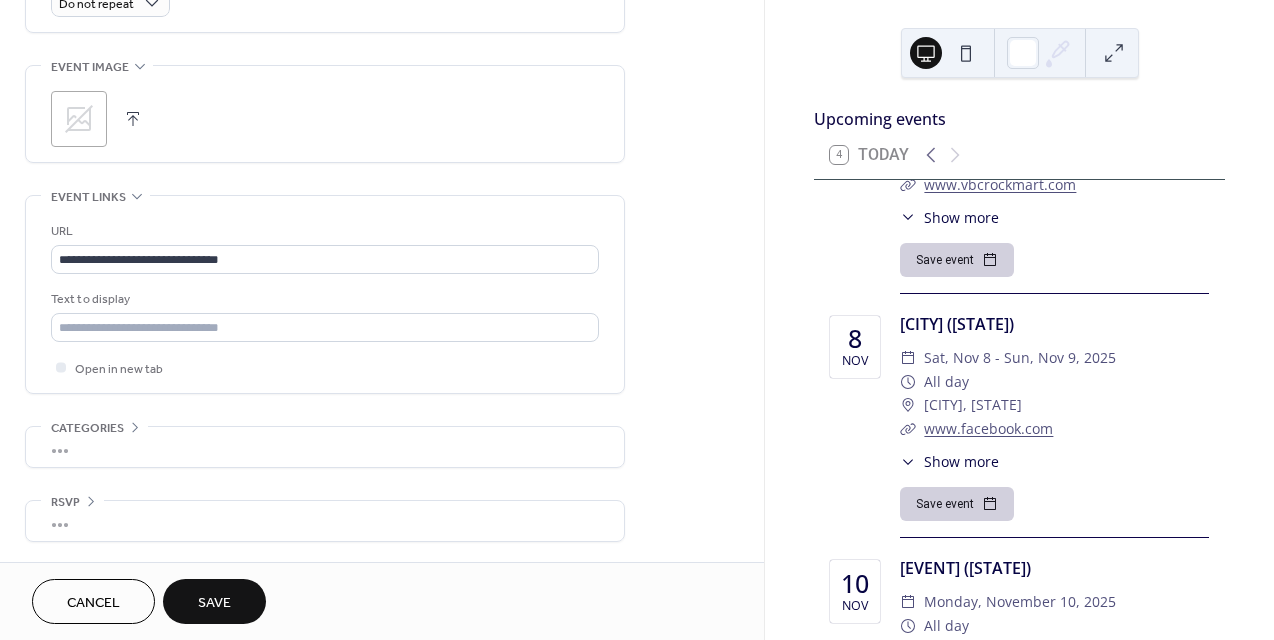 scroll, scrollTop: 934, scrollLeft: 0, axis: vertical 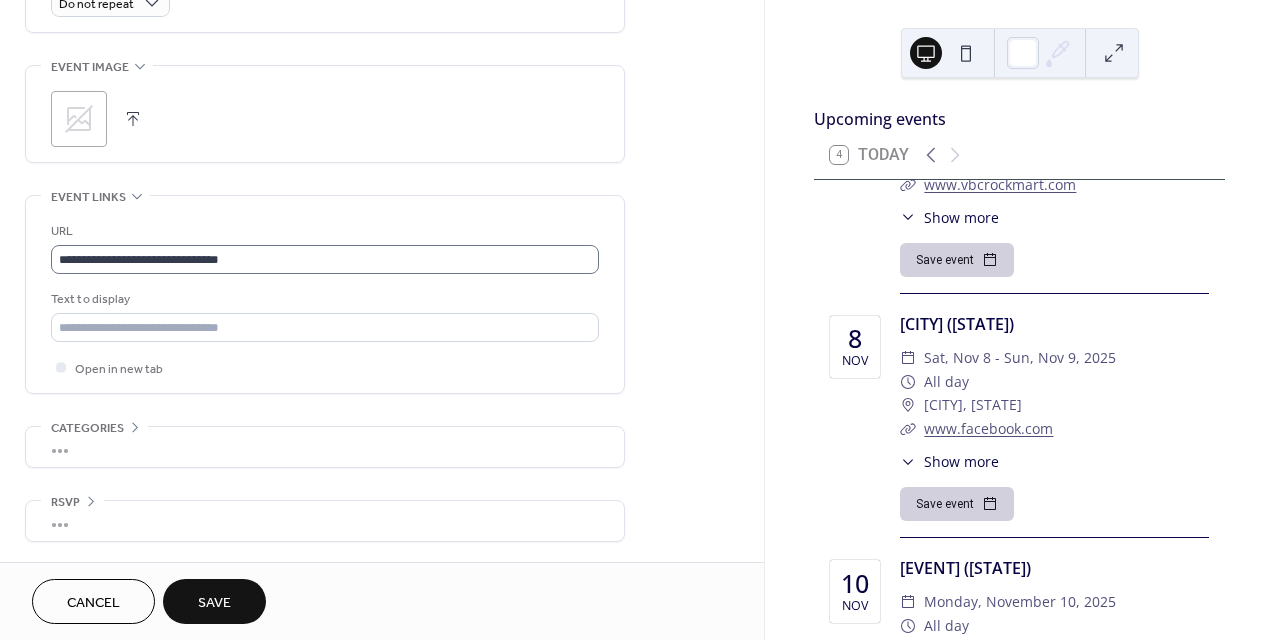 type on "**********" 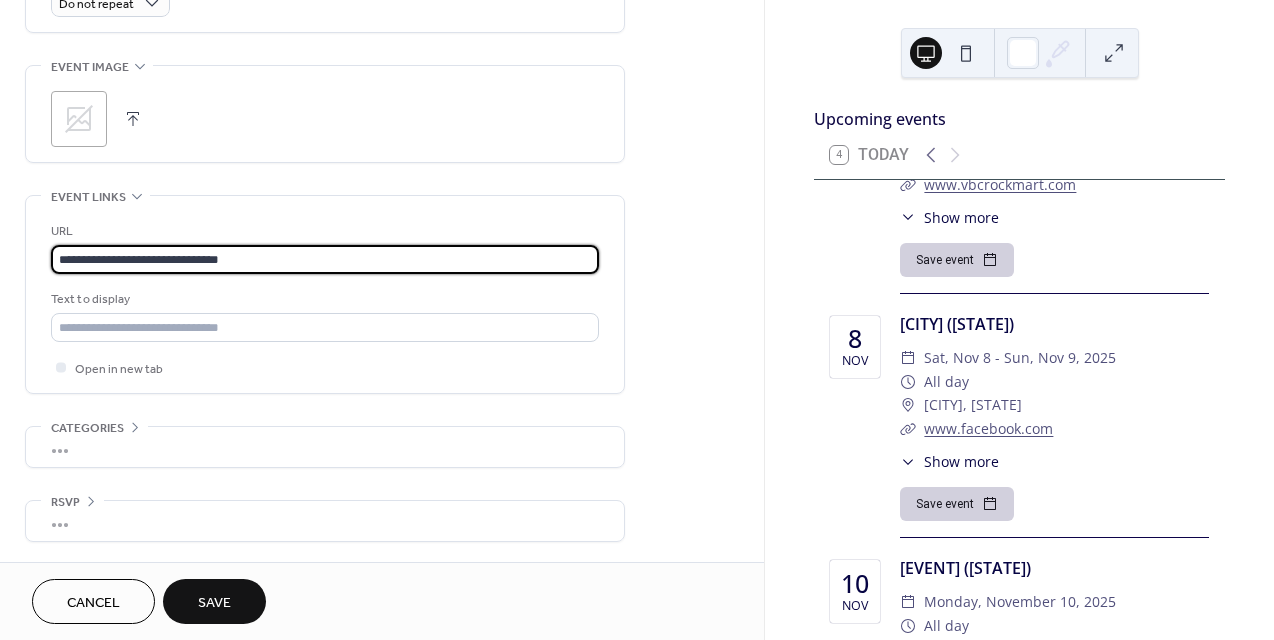 click on "**********" at bounding box center [325, 259] 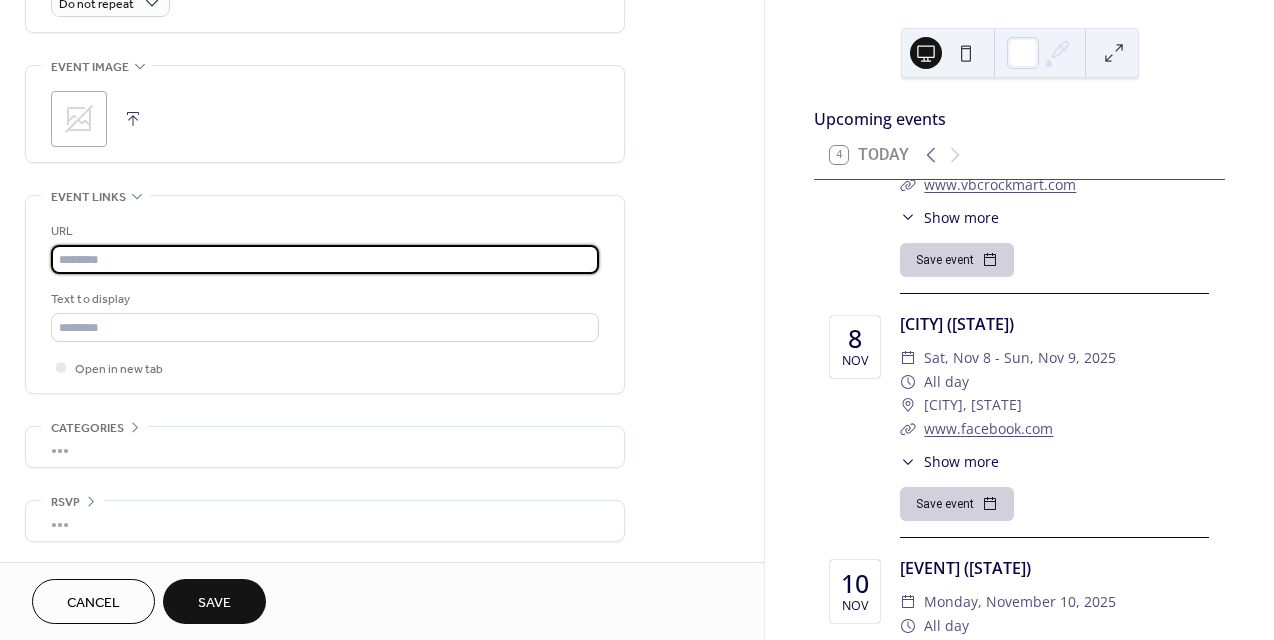 paste on "**********" 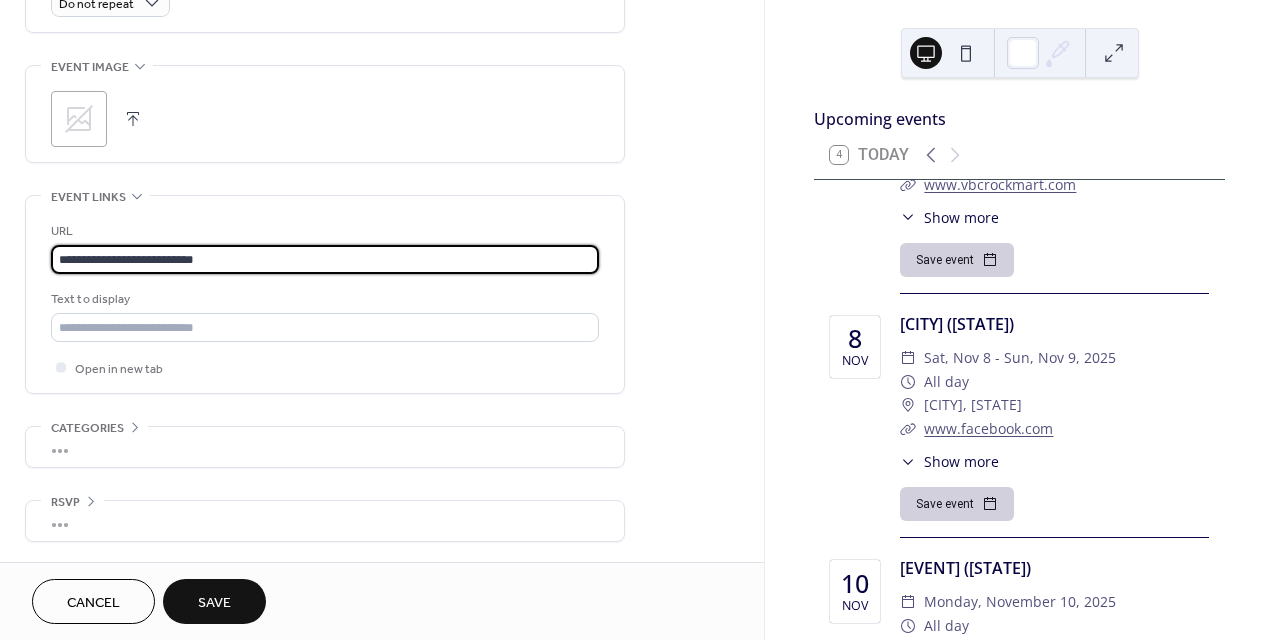 type on "**********" 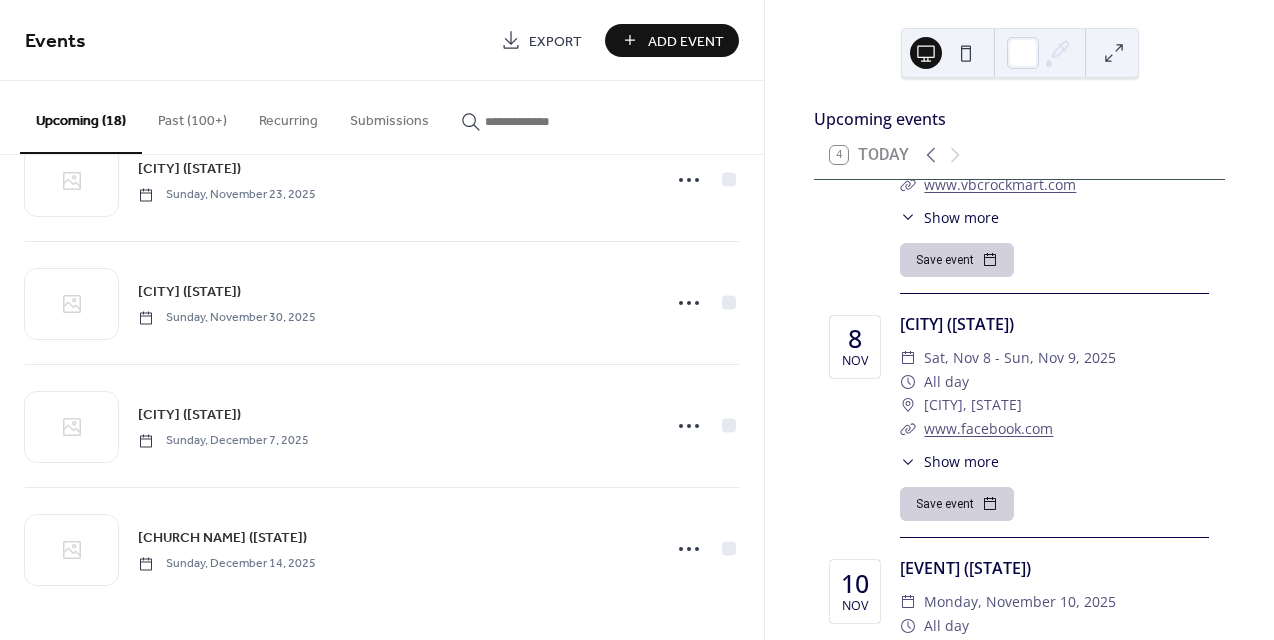scroll, scrollTop: 1788, scrollLeft: 0, axis: vertical 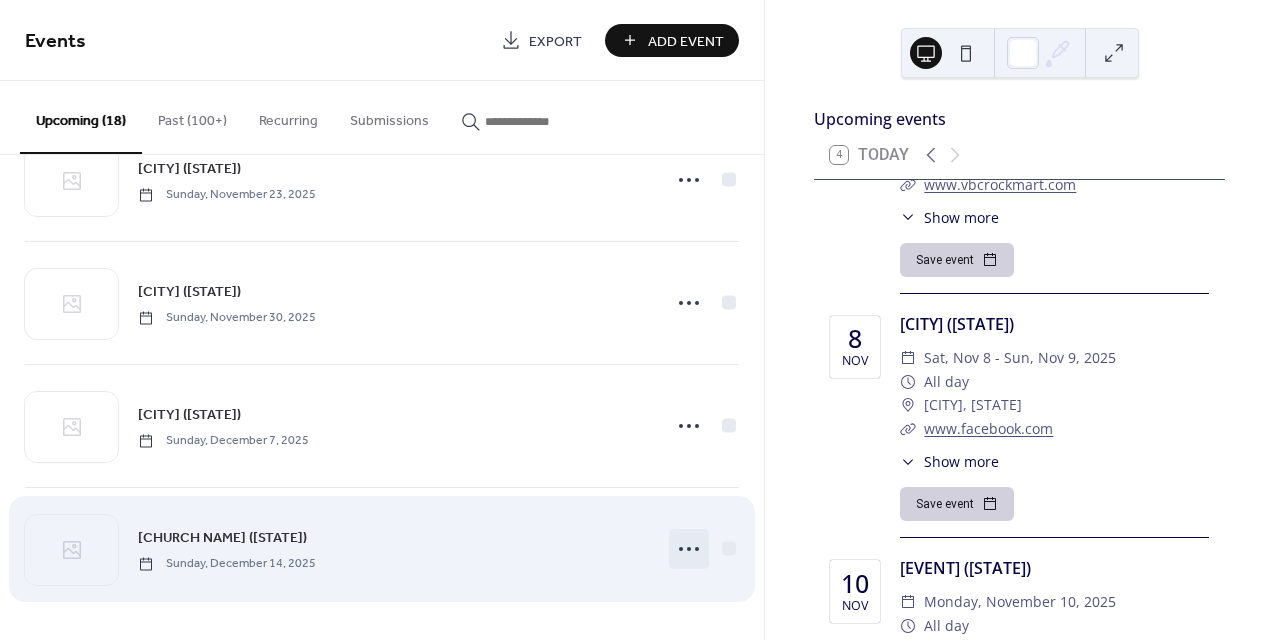 click 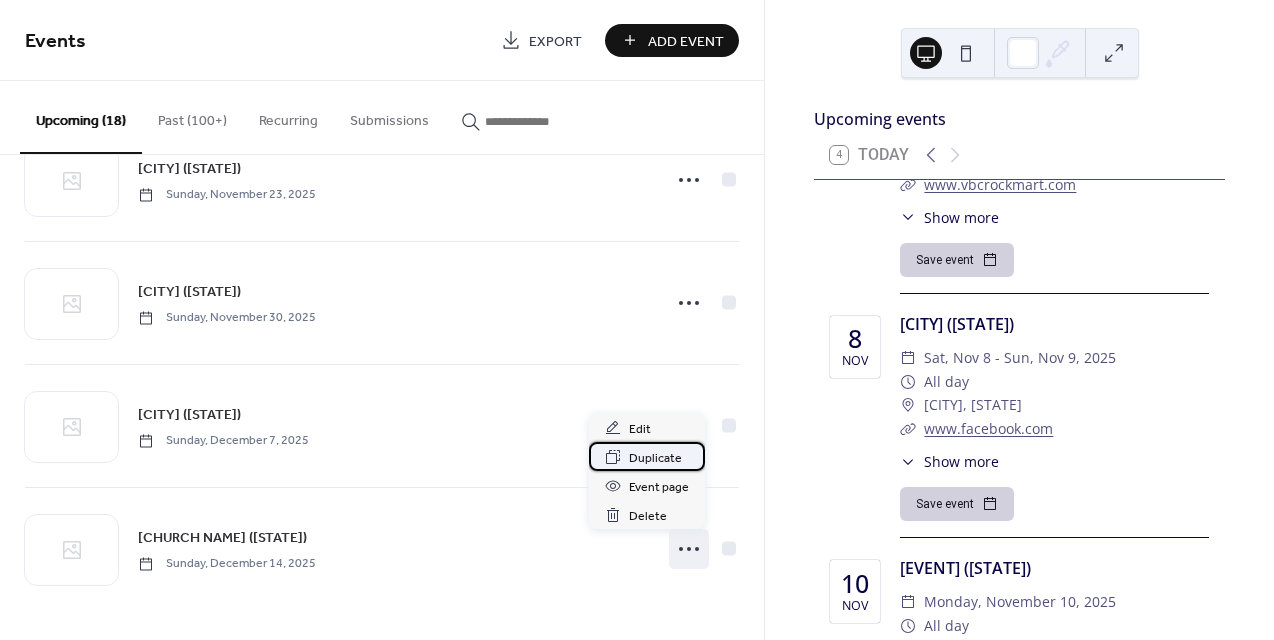 click on "Duplicate" at bounding box center (655, 458) 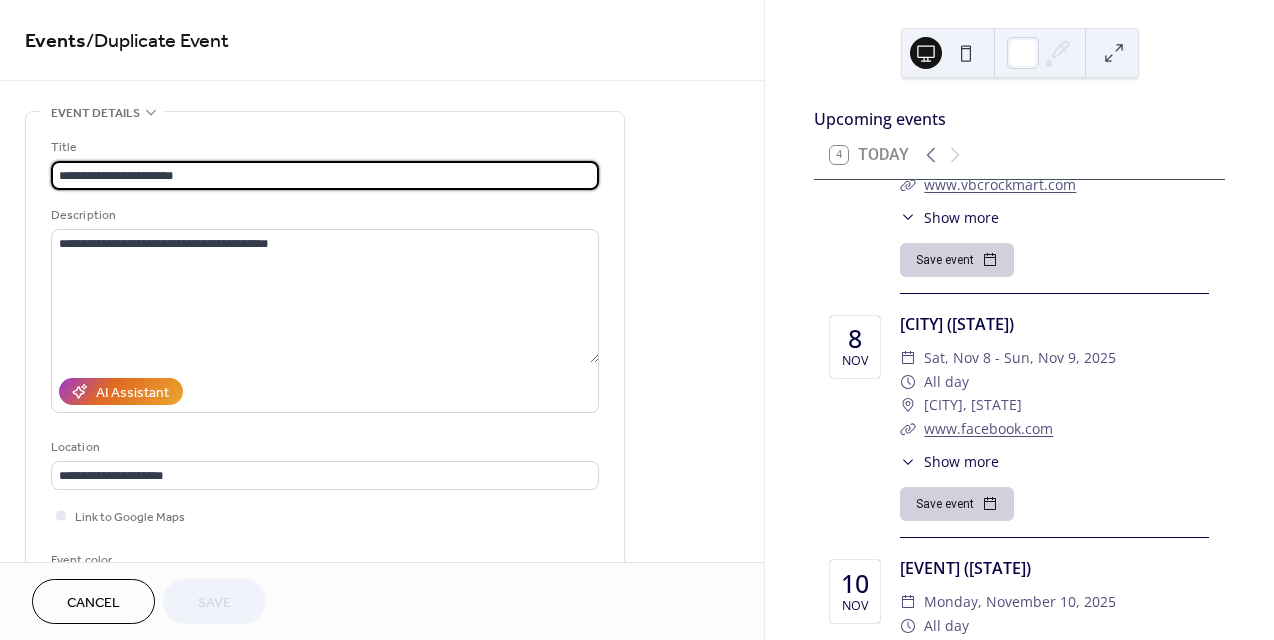 click on "**********" at bounding box center [325, 175] 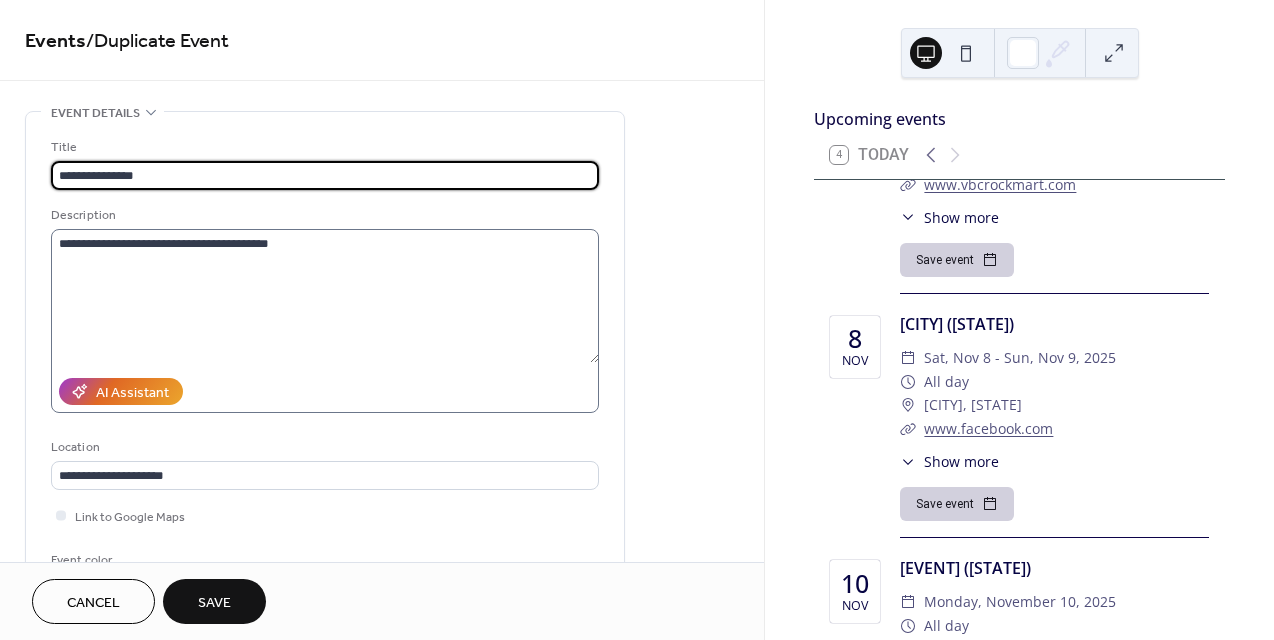 type on "**********" 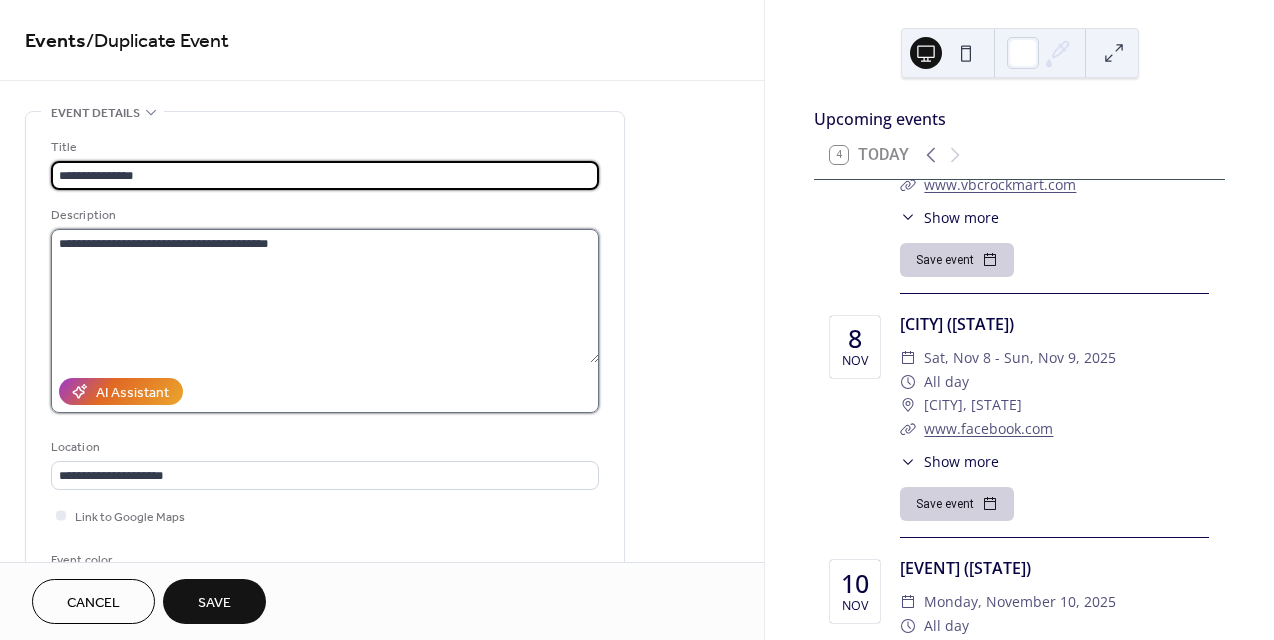 click on "**********" at bounding box center [325, 296] 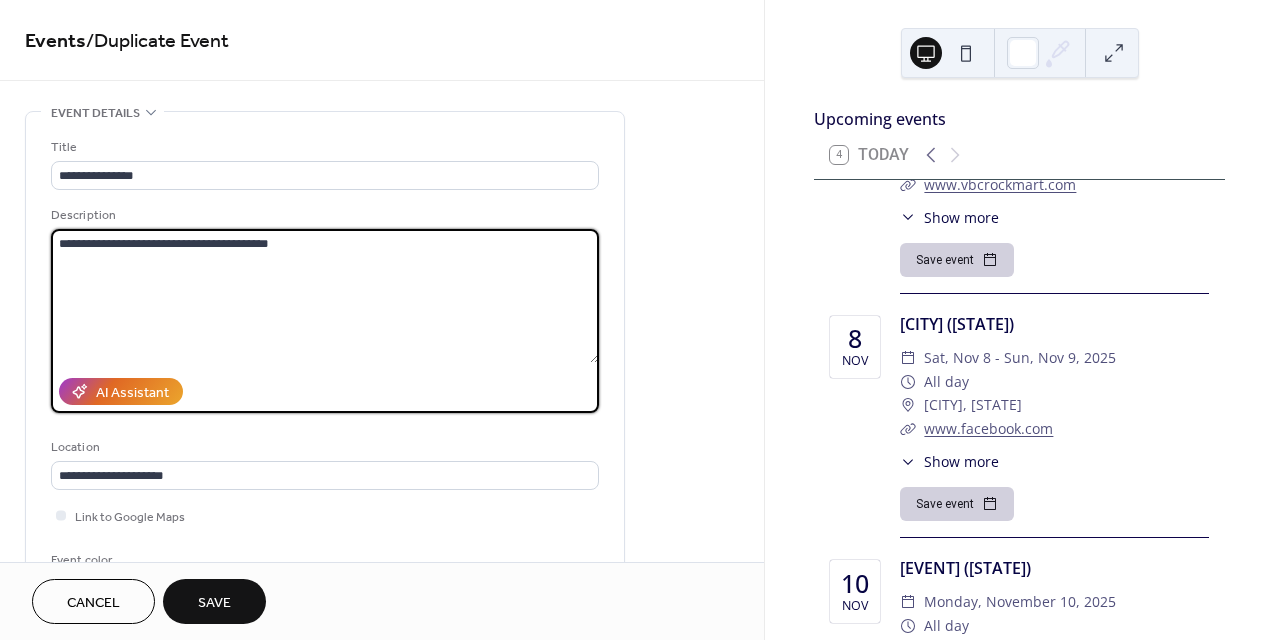 click on "**********" at bounding box center [325, 296] 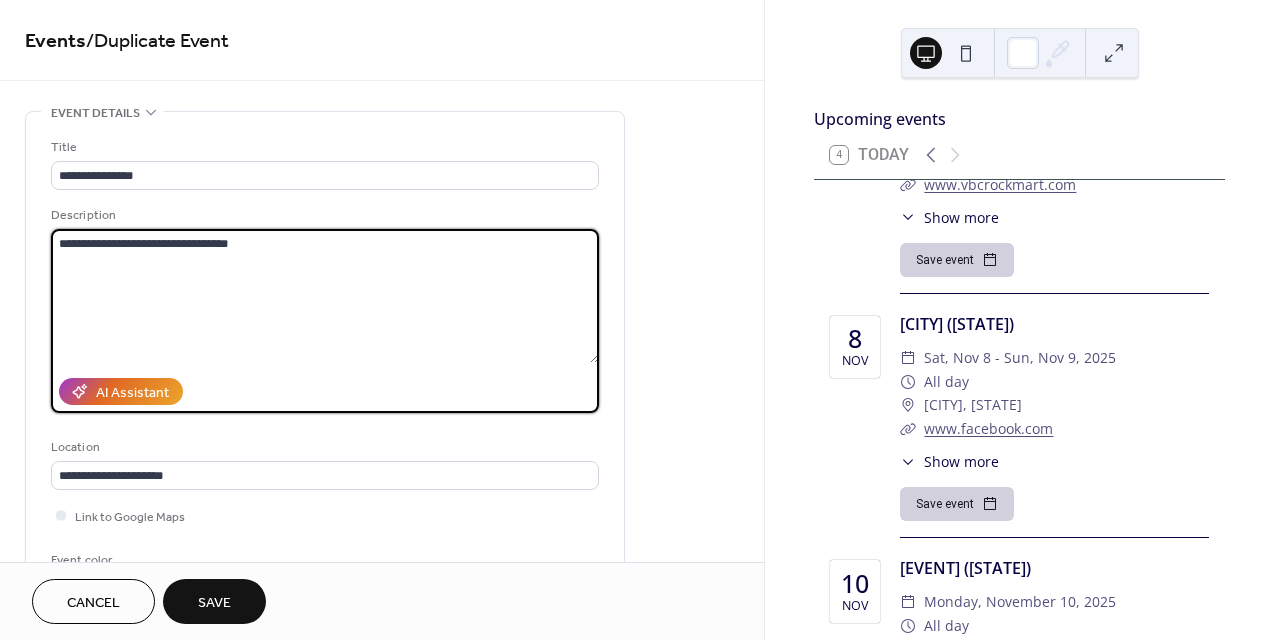 click on "**********" at bounding box center [325, 296] 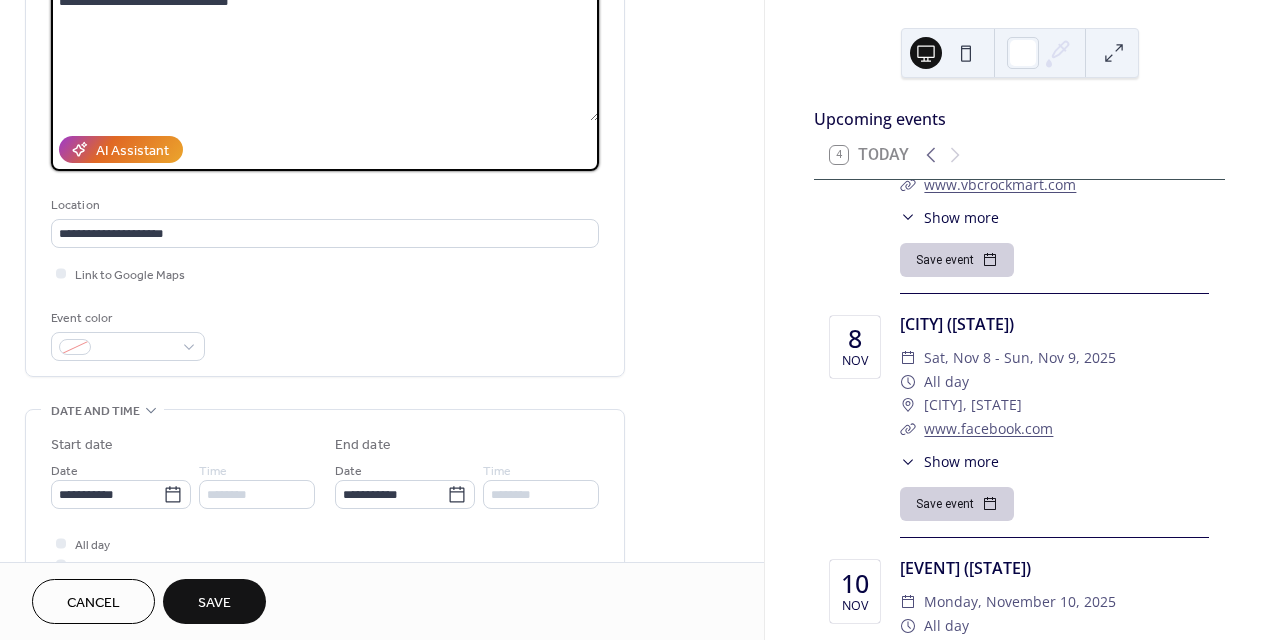 scroll, scrollTop: 250, scrollLeft: 0, axis: vertical 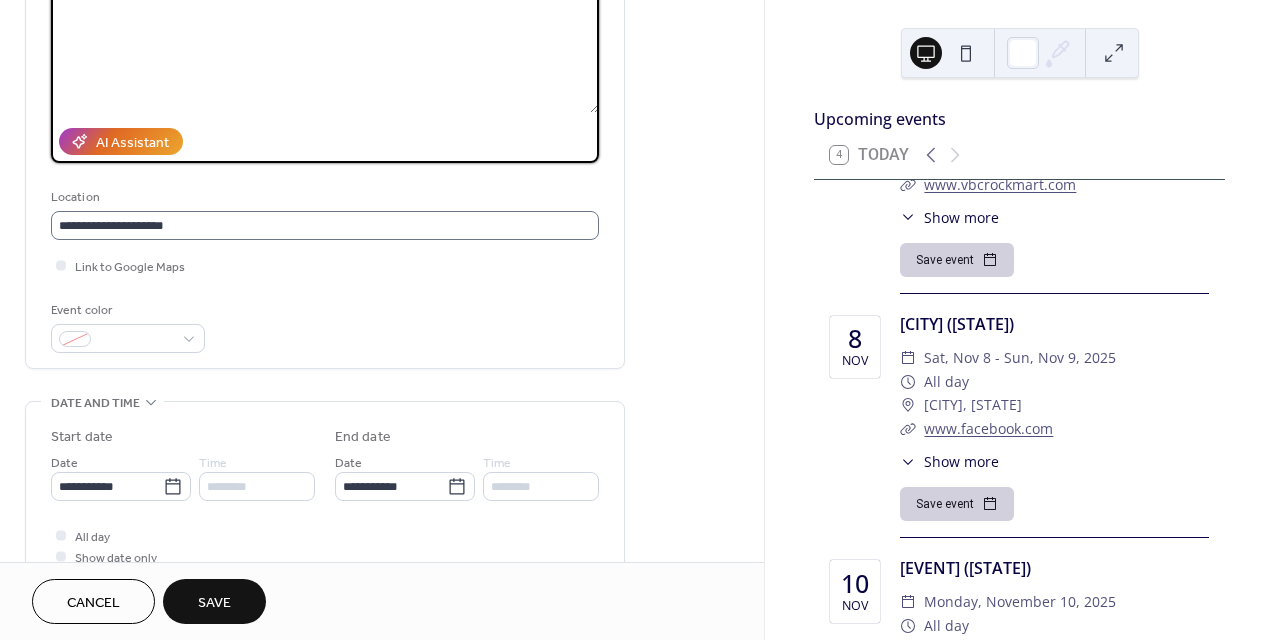 type on "**********" 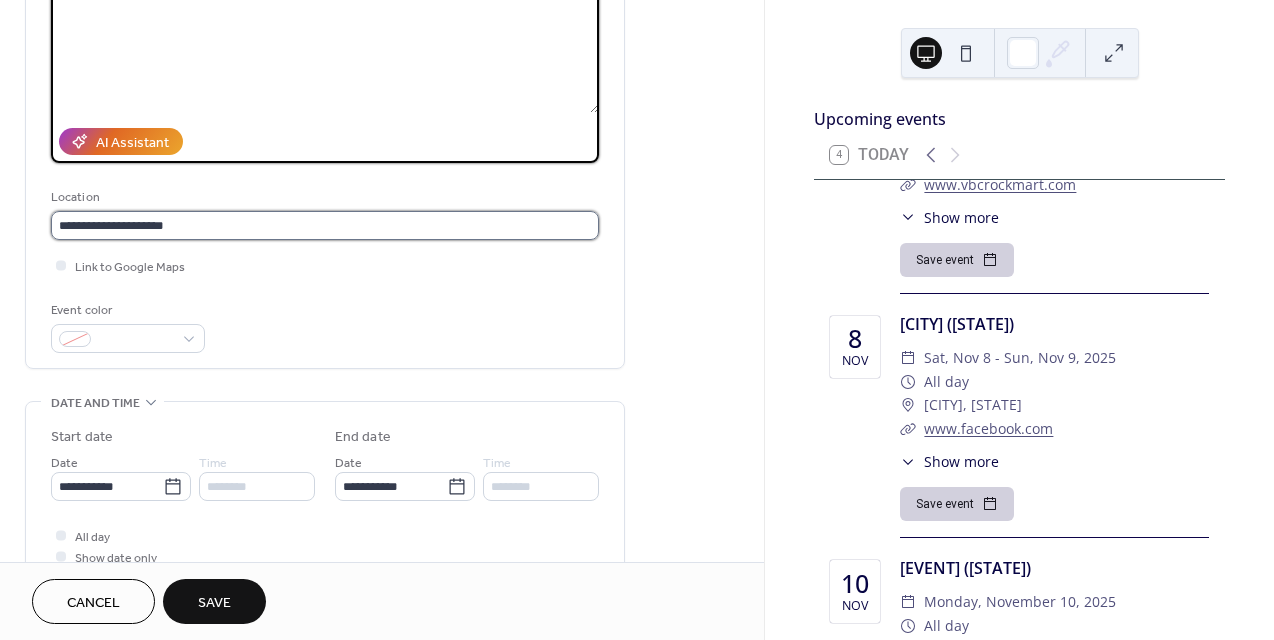 click on "**********" at bounding box center [325, 225] 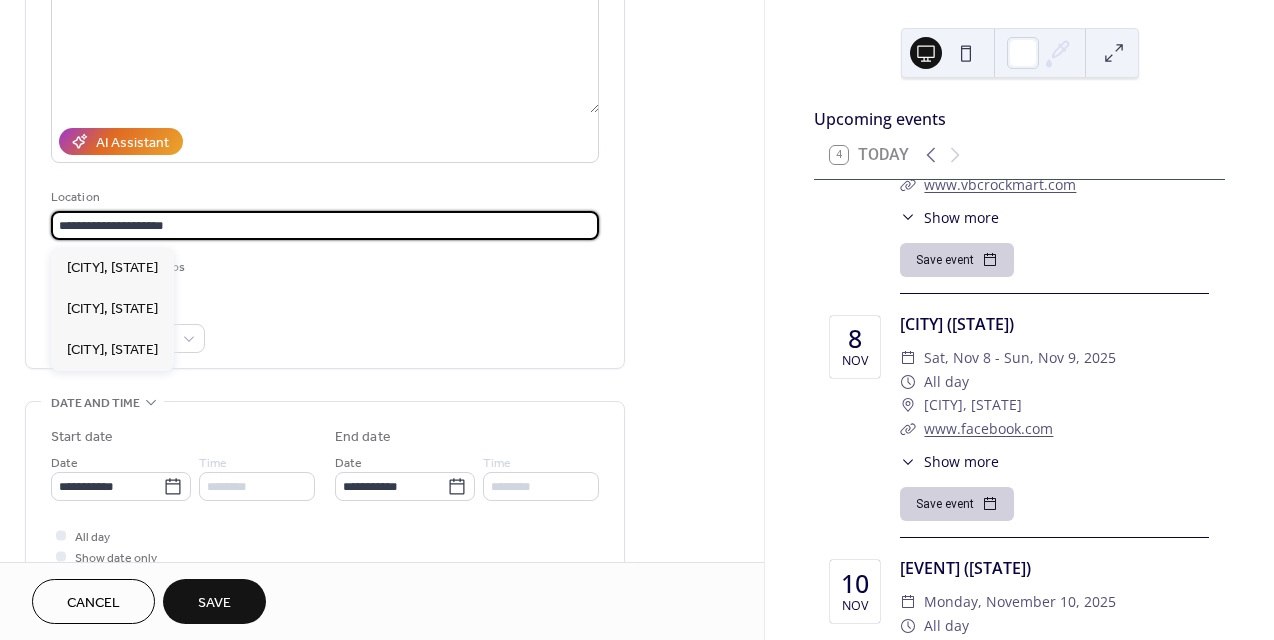 click on "**********" at bounding box center [325, 225] 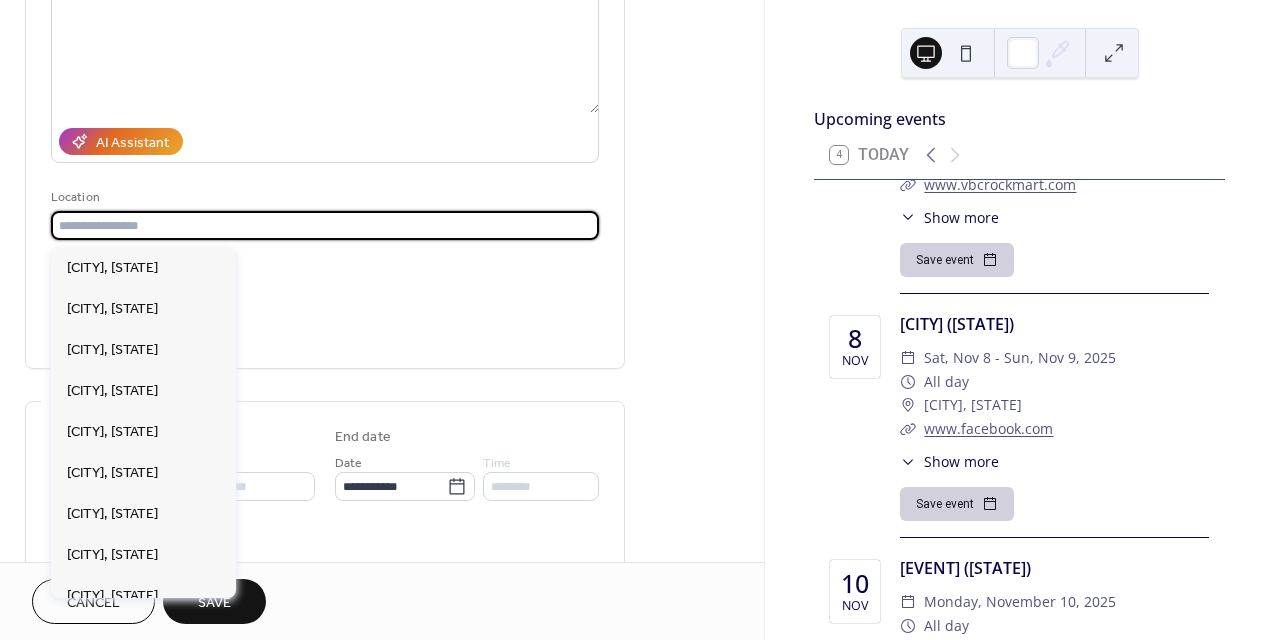 type 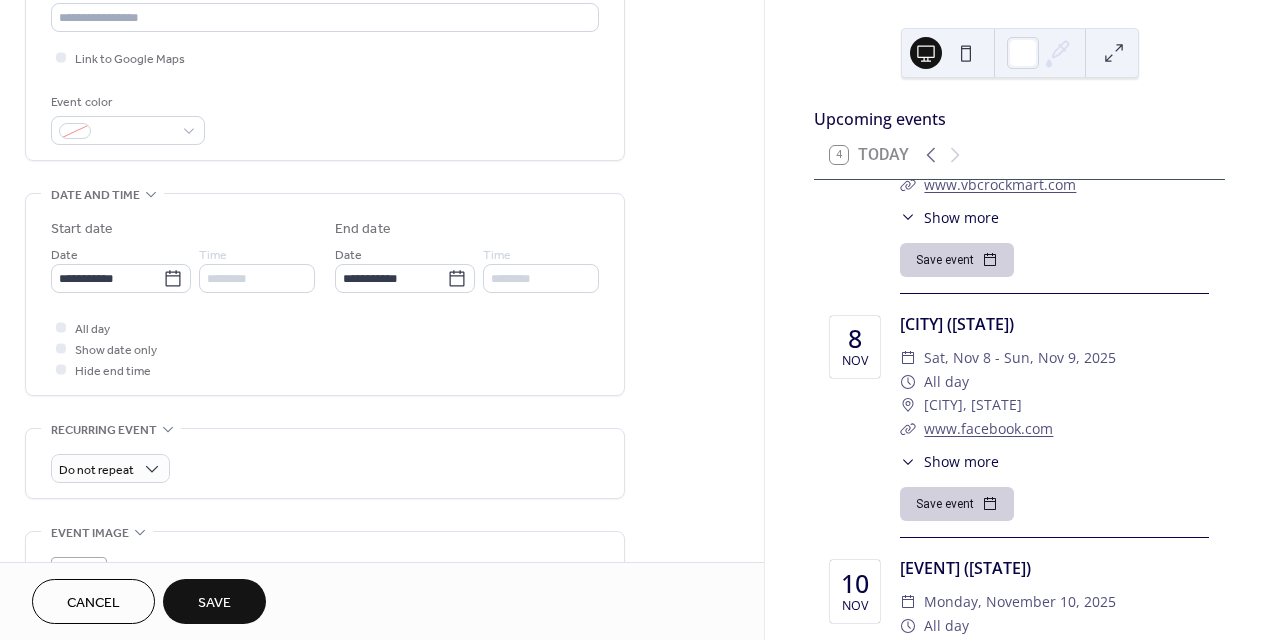 scroll, scrollTop: 472, scrollLeft: 0, axis: vertical 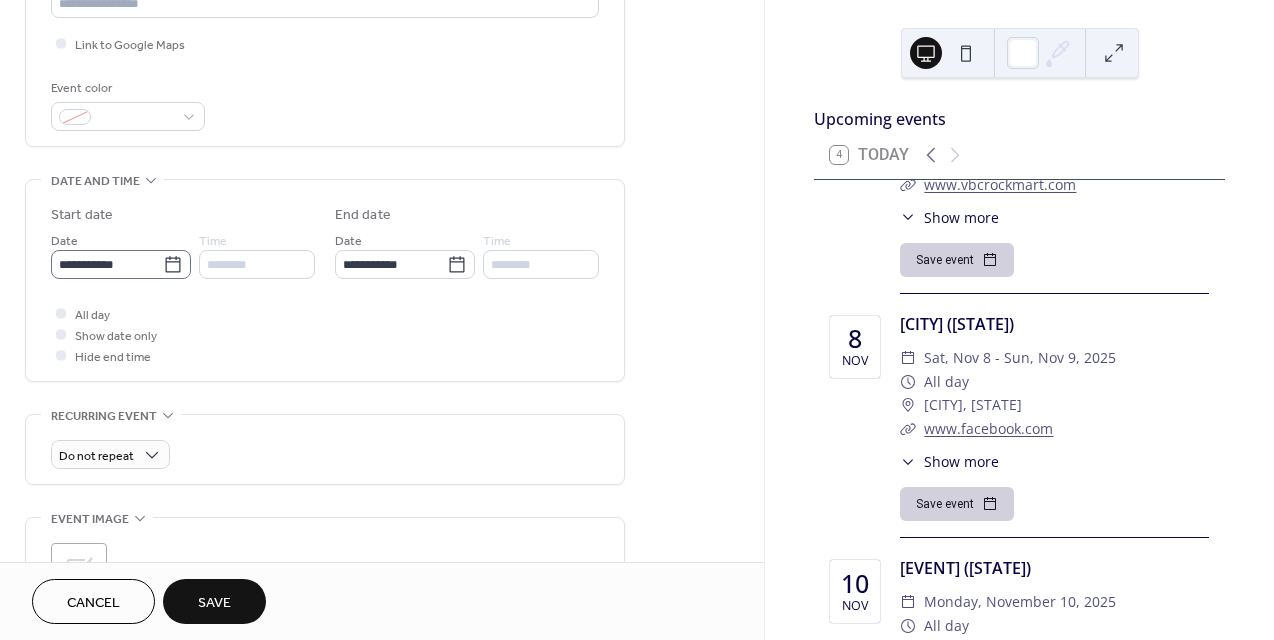click 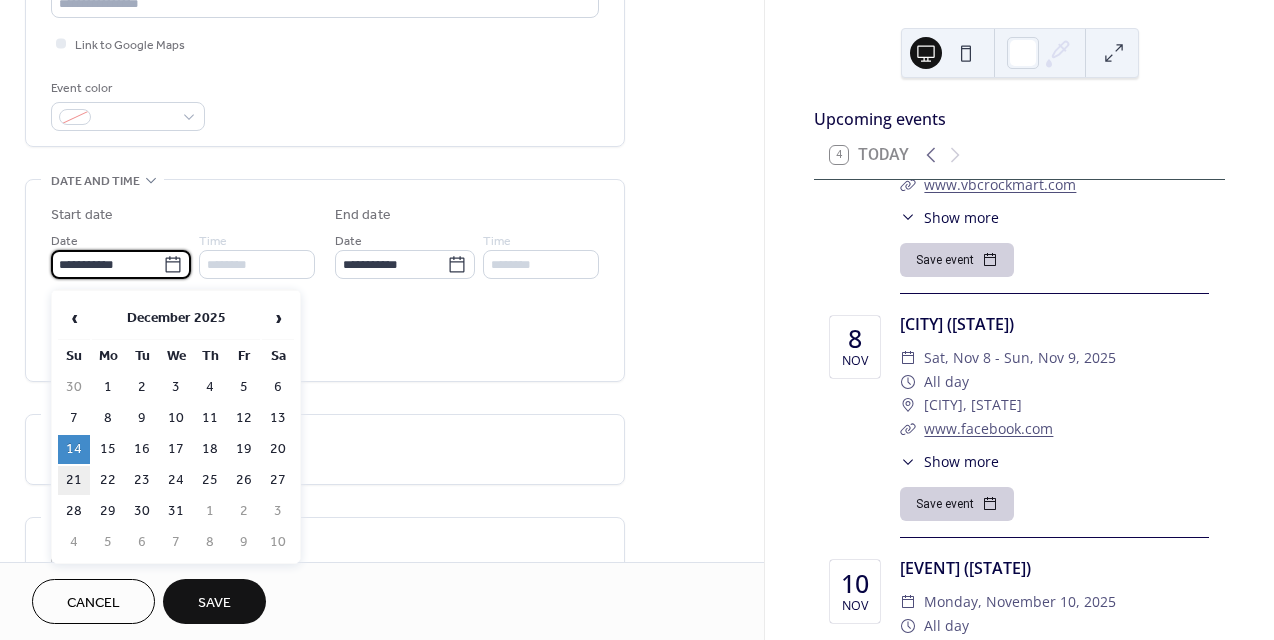 click on "21" at bounding box center (74, 480) 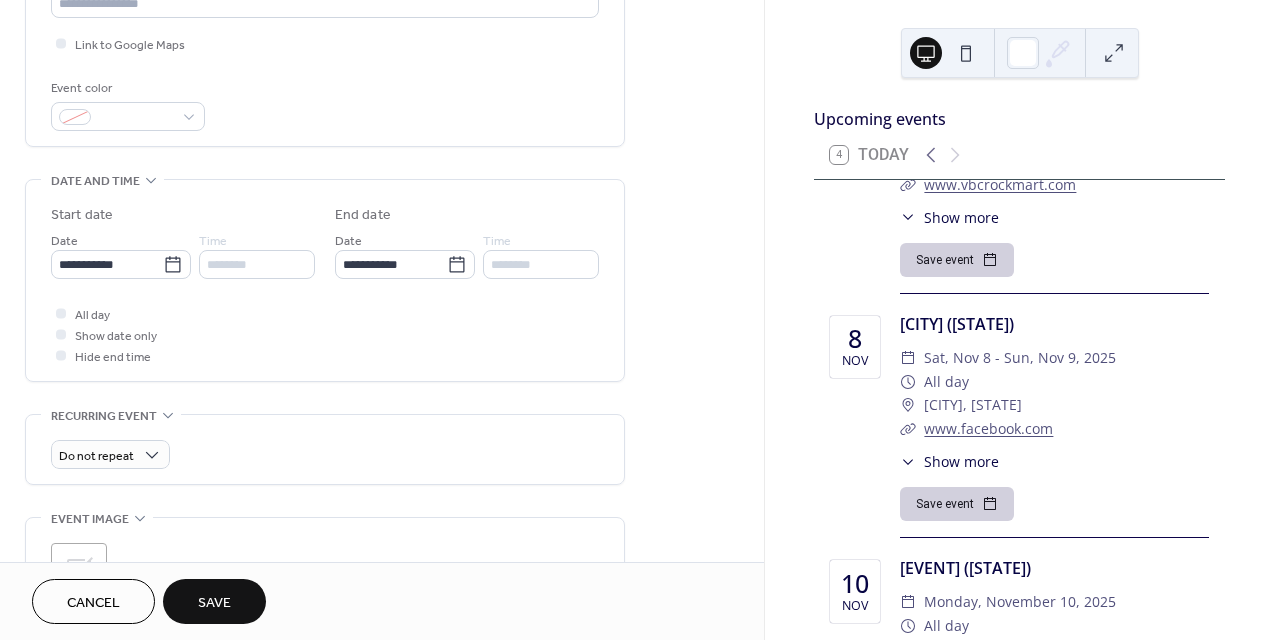 type on "**********" 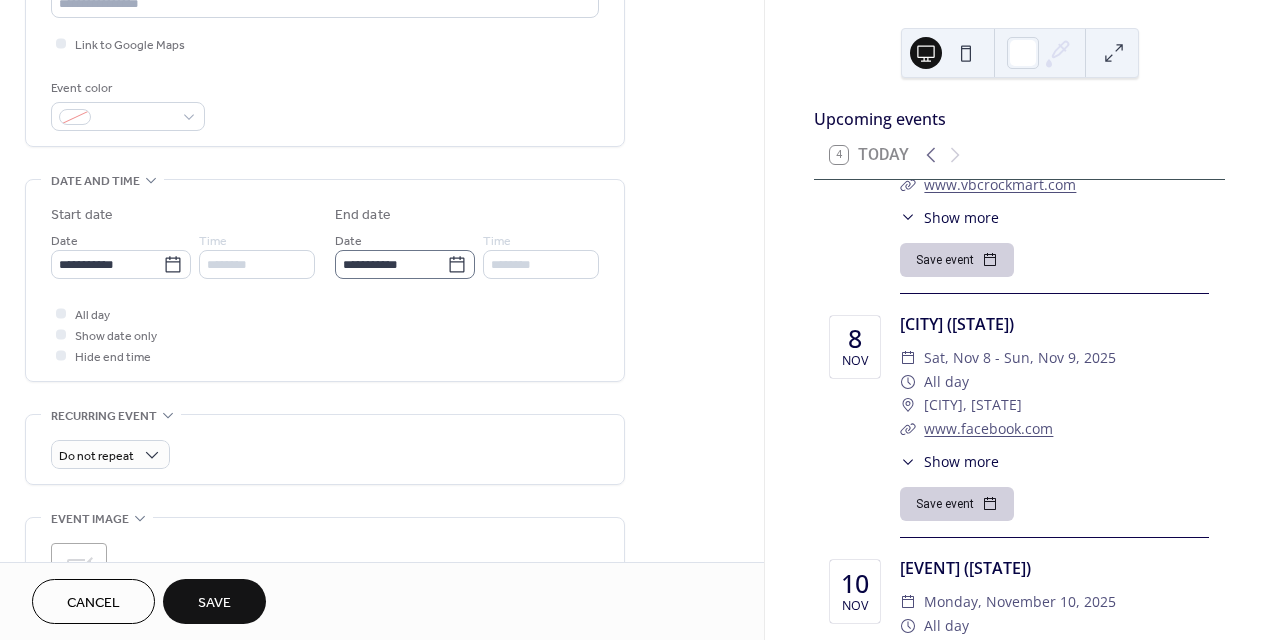 click 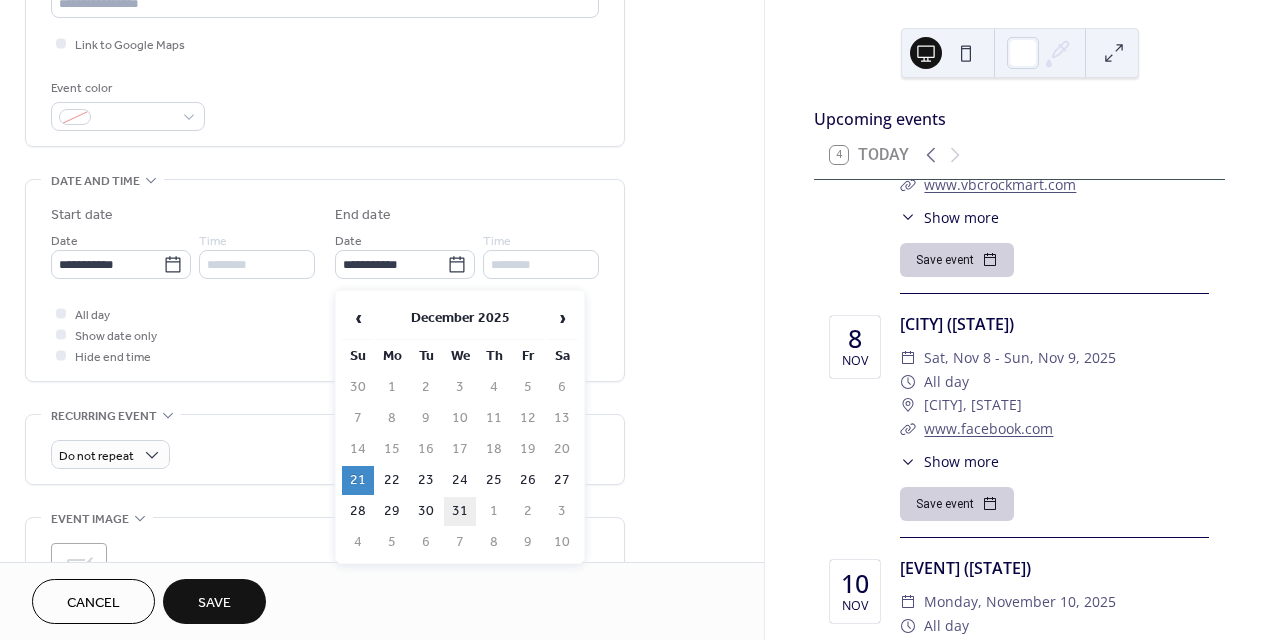 click on "31" at bounding box center (460, 511) 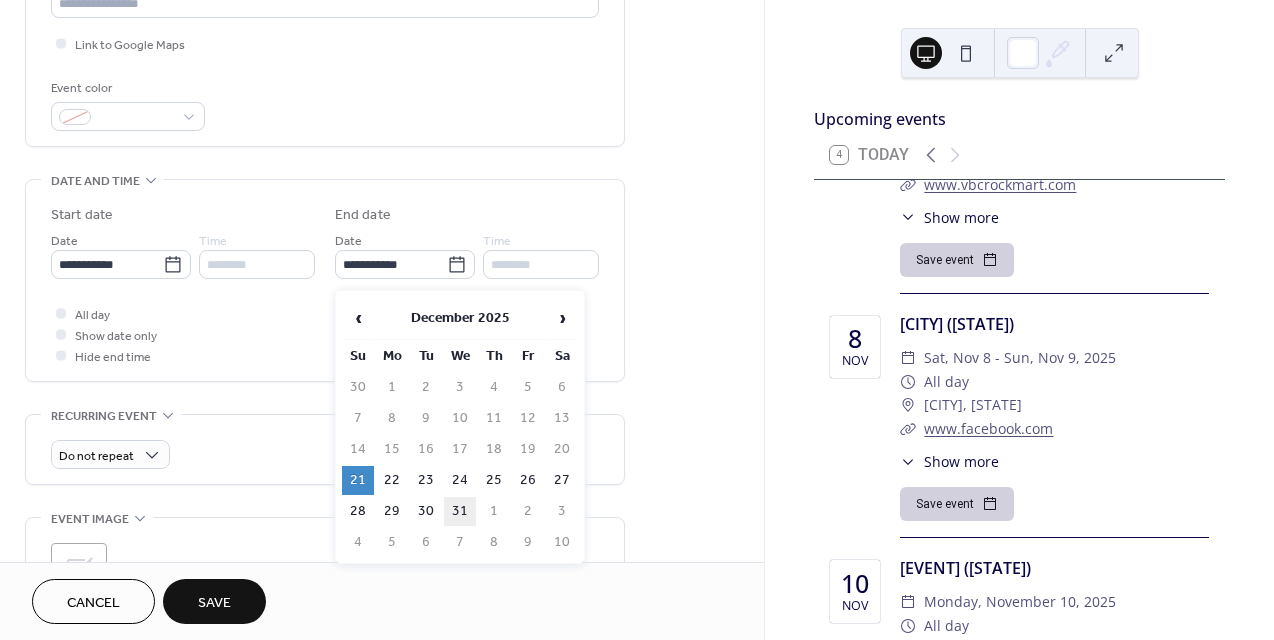 type on "**********" 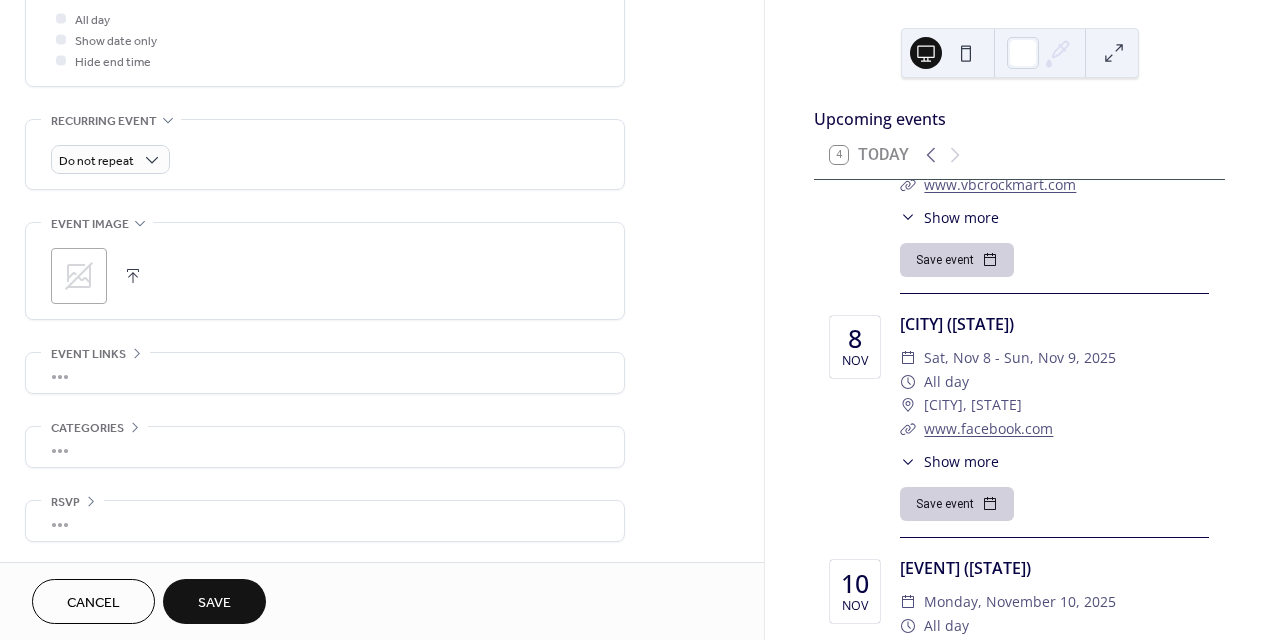 scroll, scrollTop: 704, scrollLeft: 0, axis: vertical 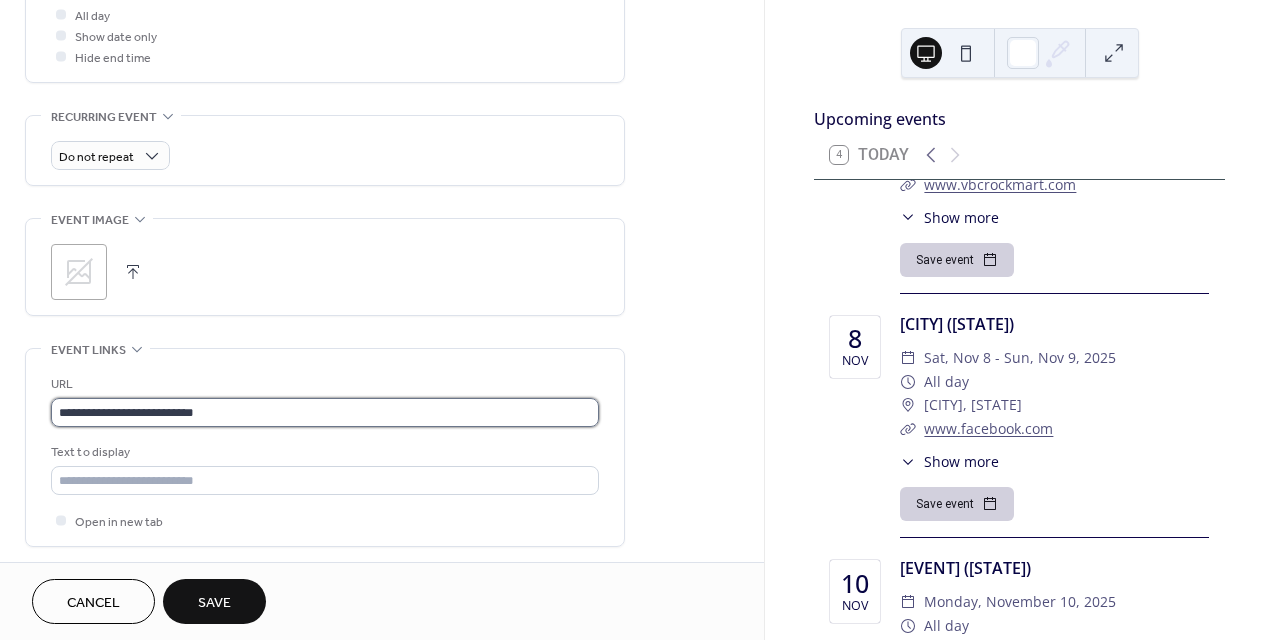 click on "**********" at bounding box center (325, 412) 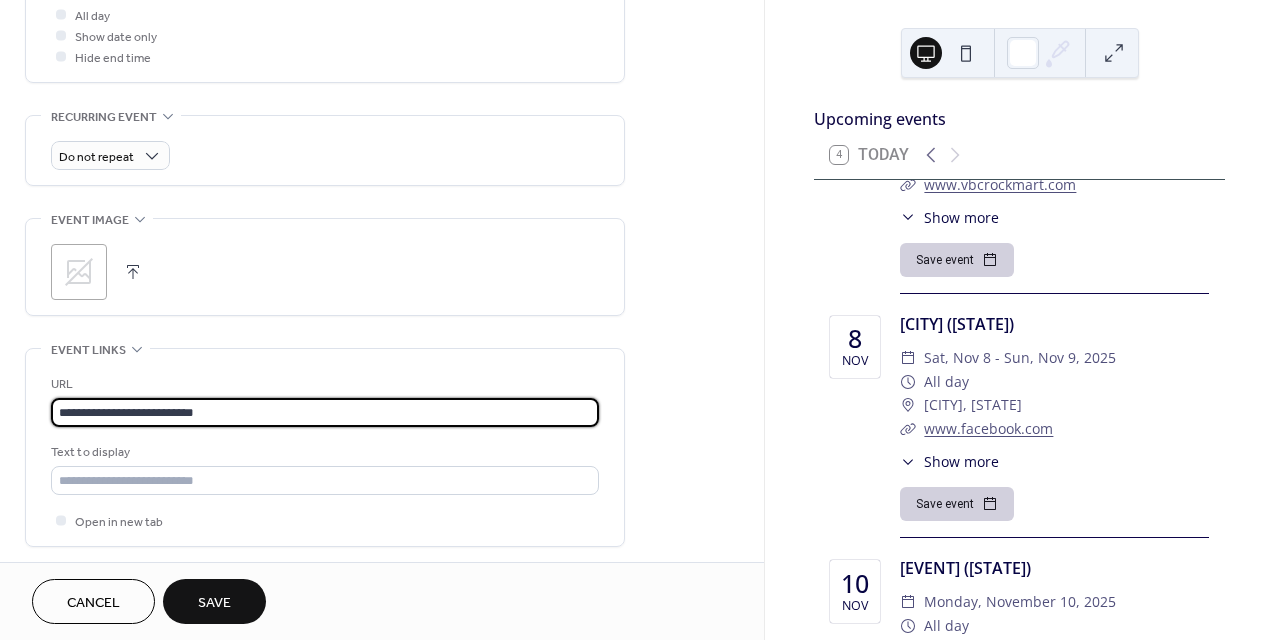 click on "**********" at bounding box center (325, 412) 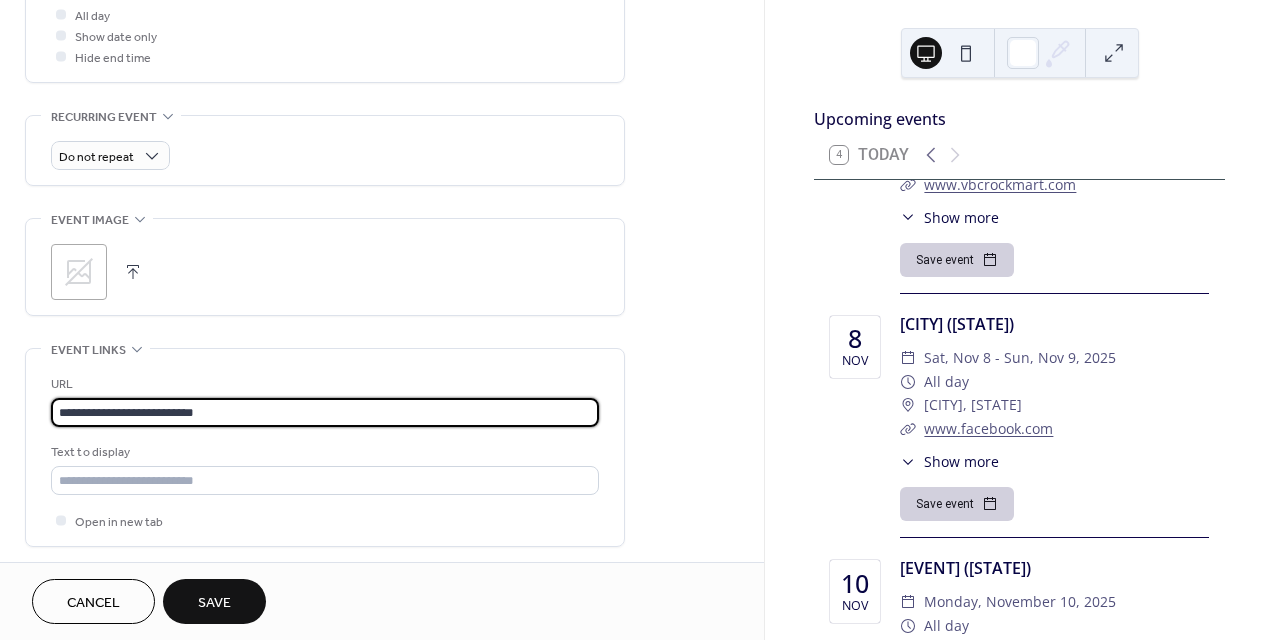 click on "**********" at bounding box center [325, 412] 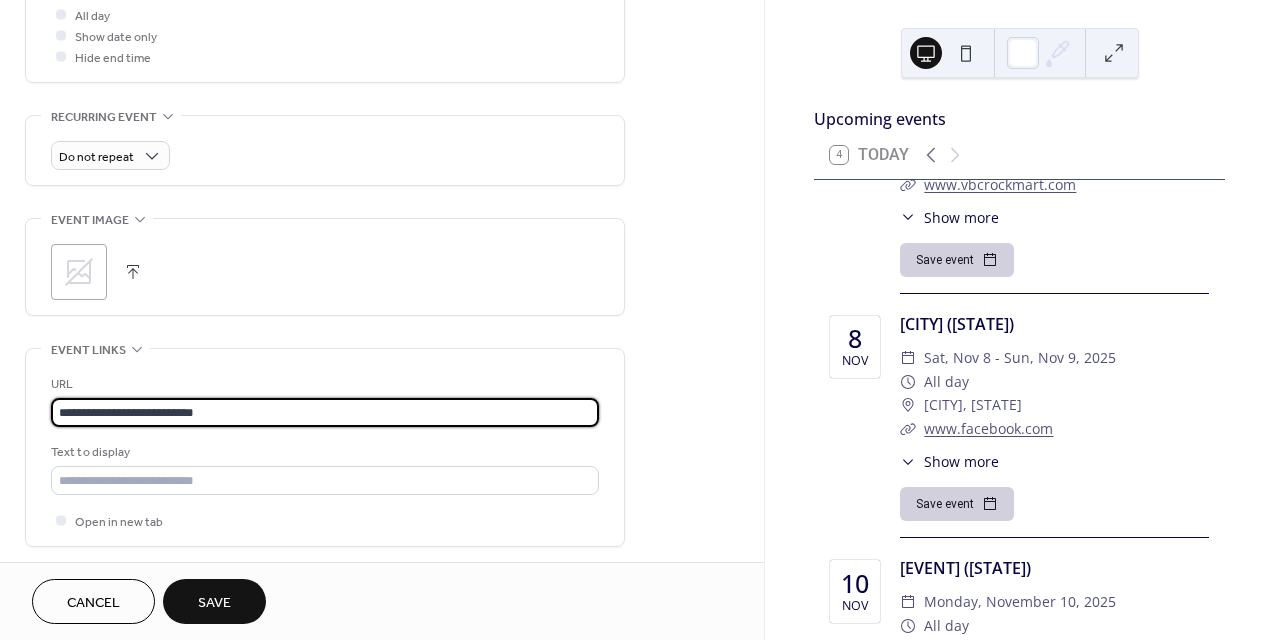 type on "**********" 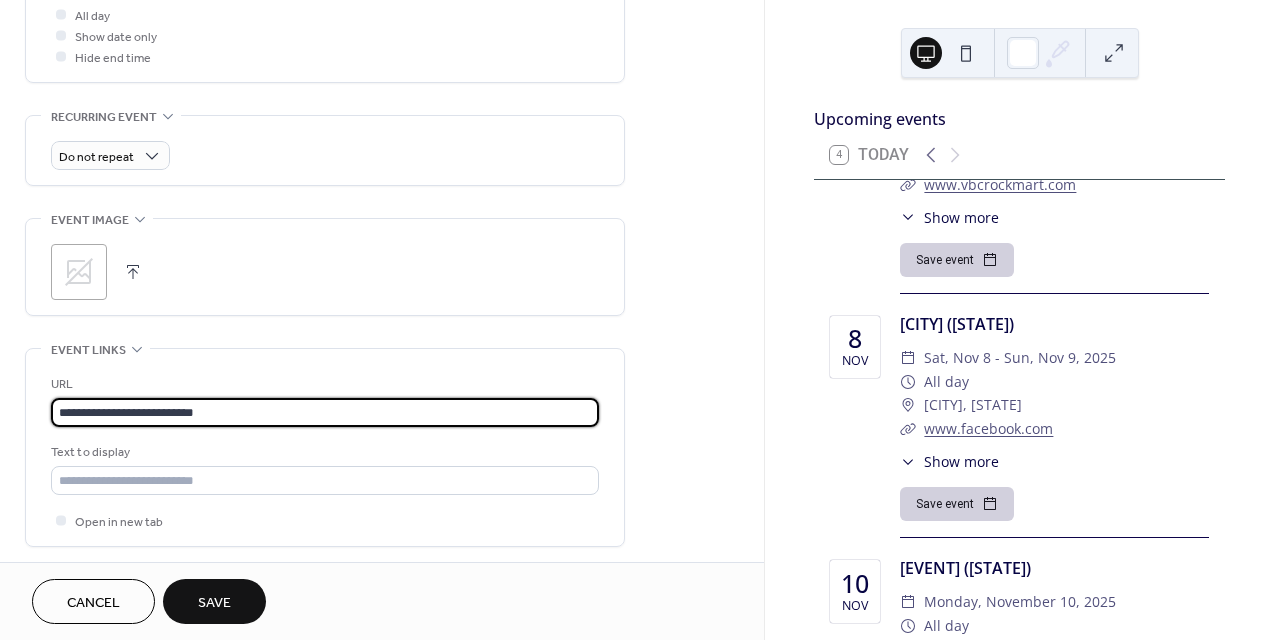 click on "Save" at bounding box center (214, 603) 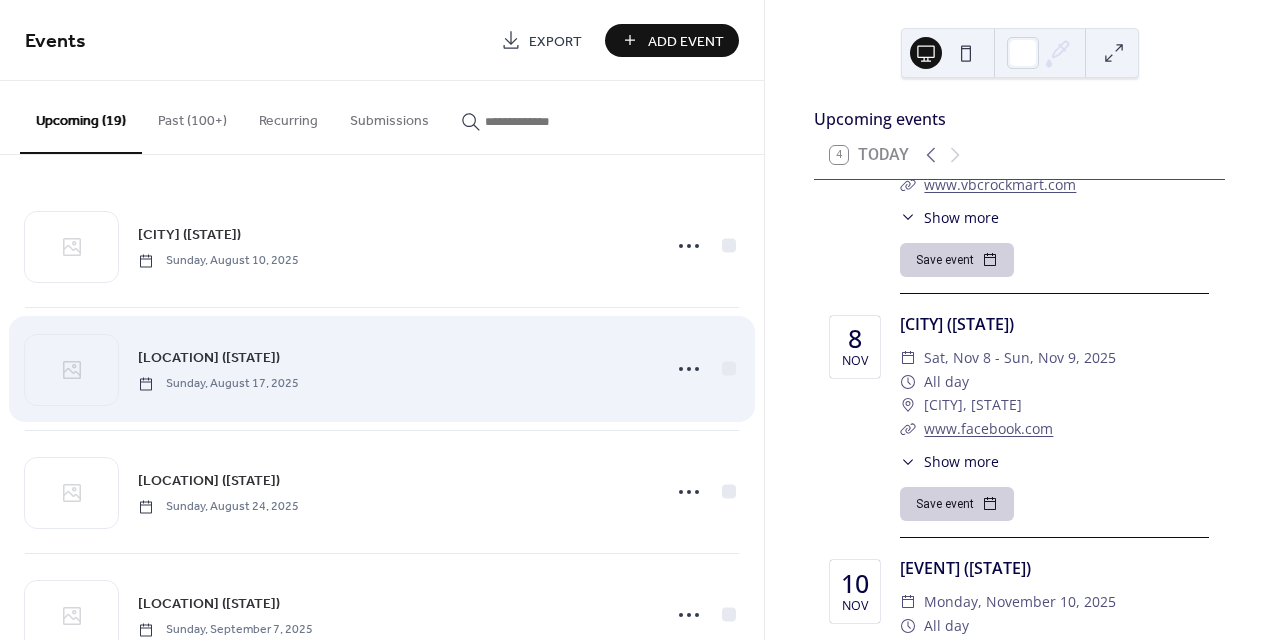 scroll, scrollTop: 0, scrollLeft: 0, axis: both 